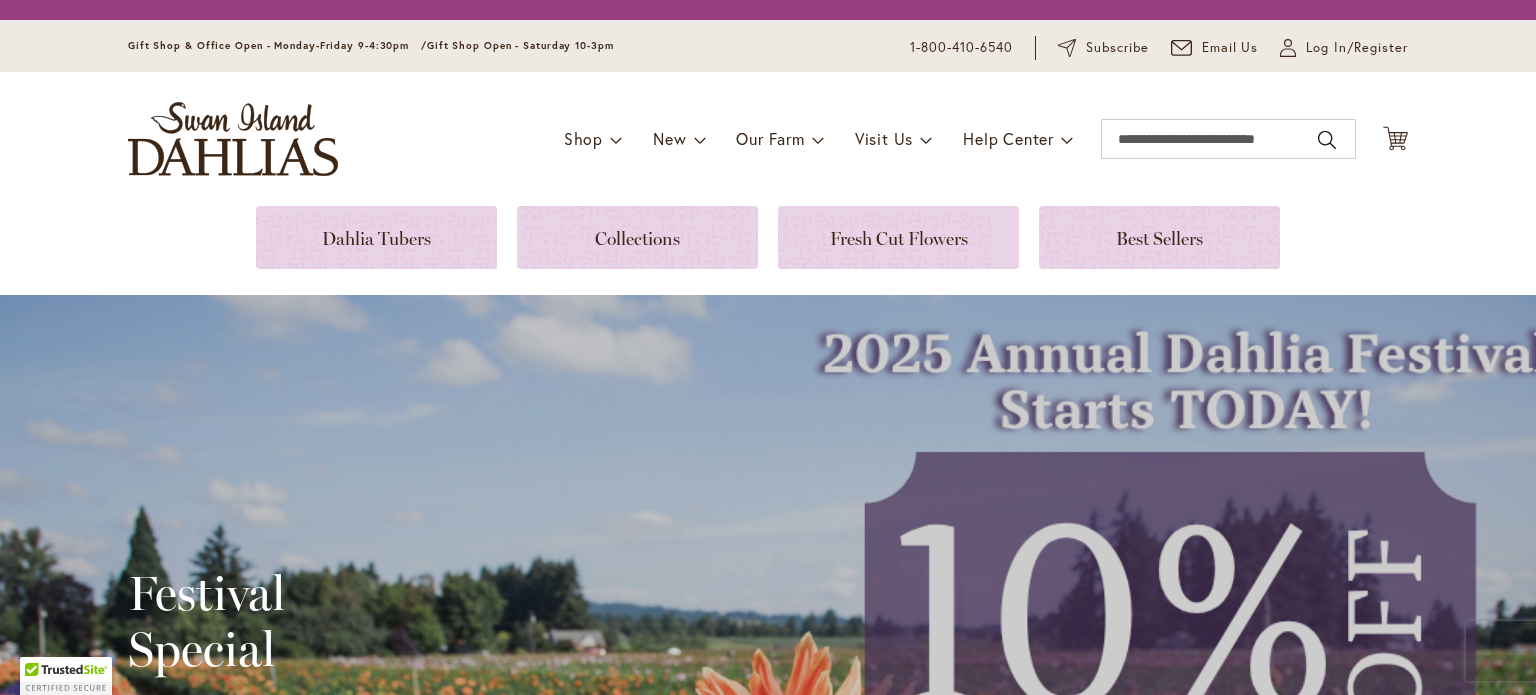 scroll, scrollTop: 0, scrollLeft: 0, axis: both 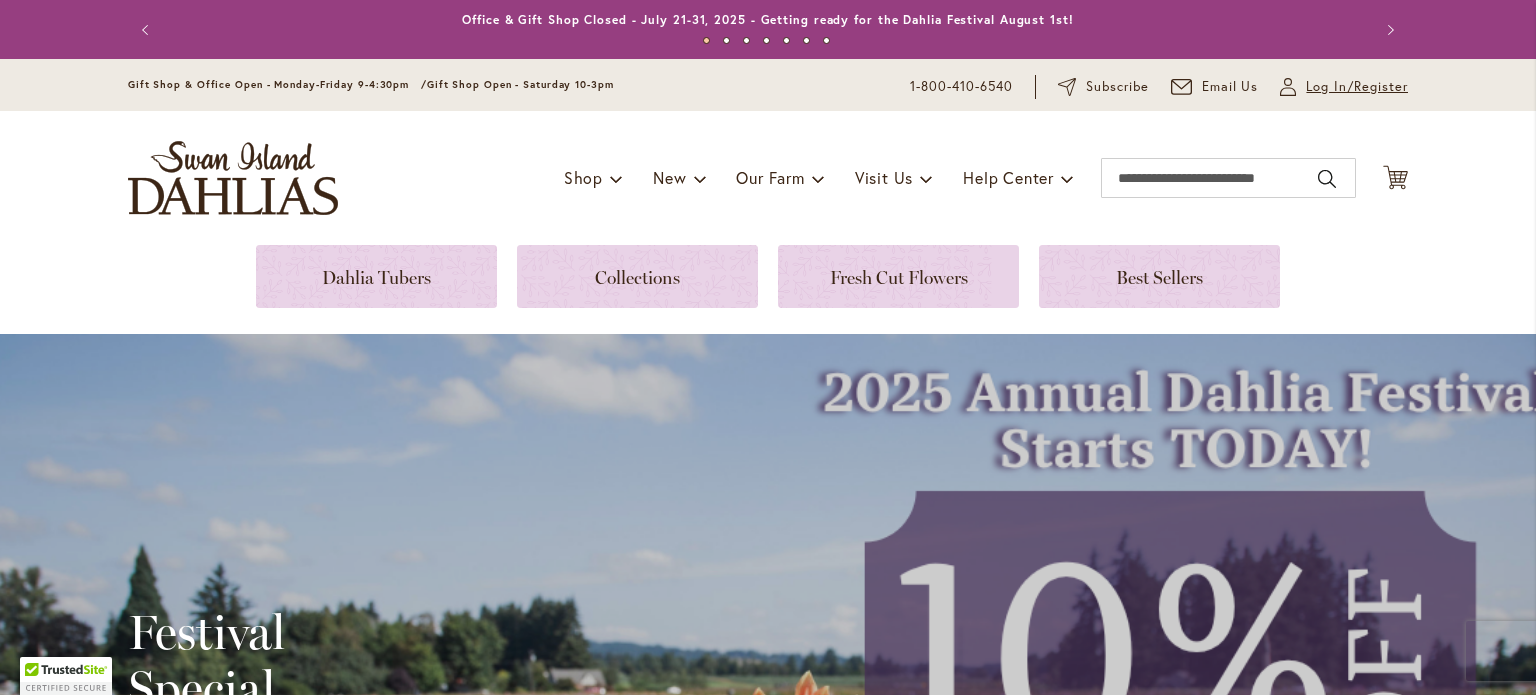 click on "Log In/Register" at bounding box center [1357, 87] 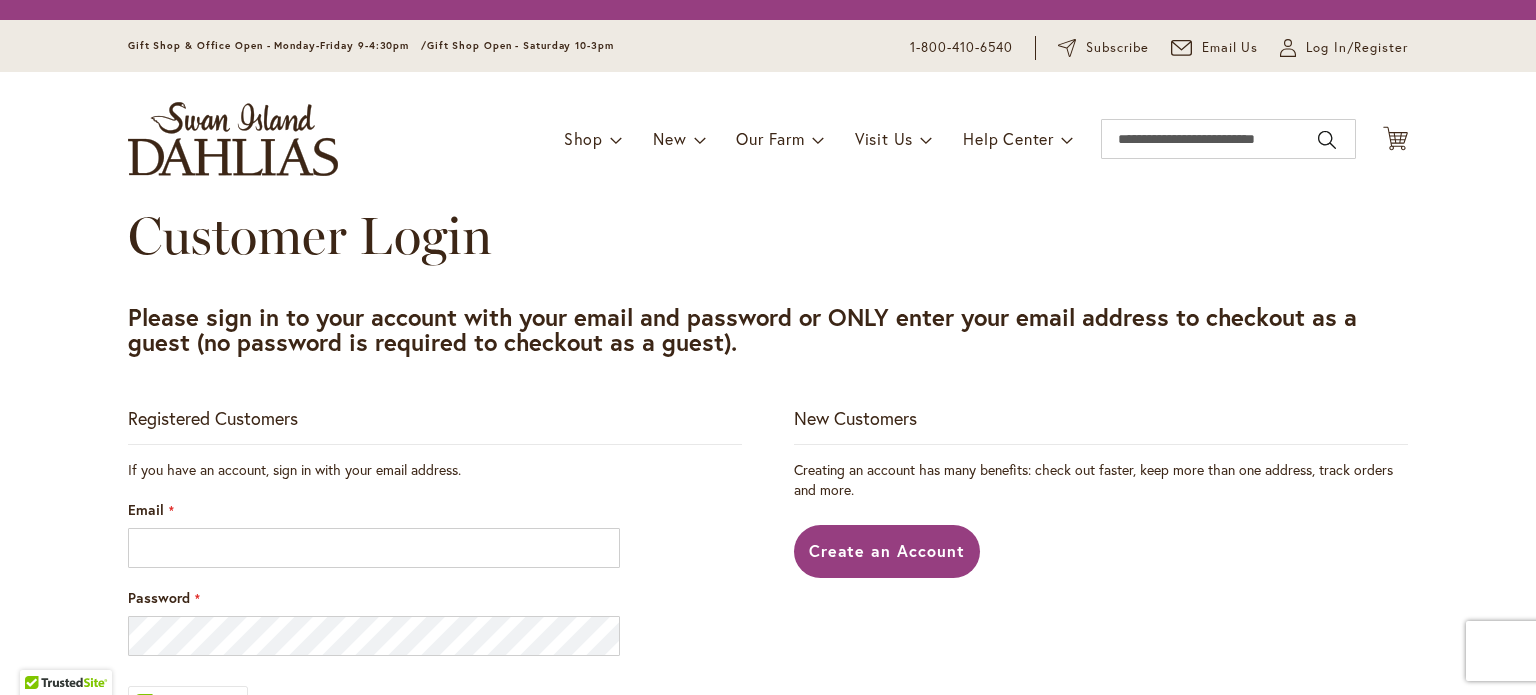 scroll, scrollTop: 0, scrollLeft: 0, axis: both 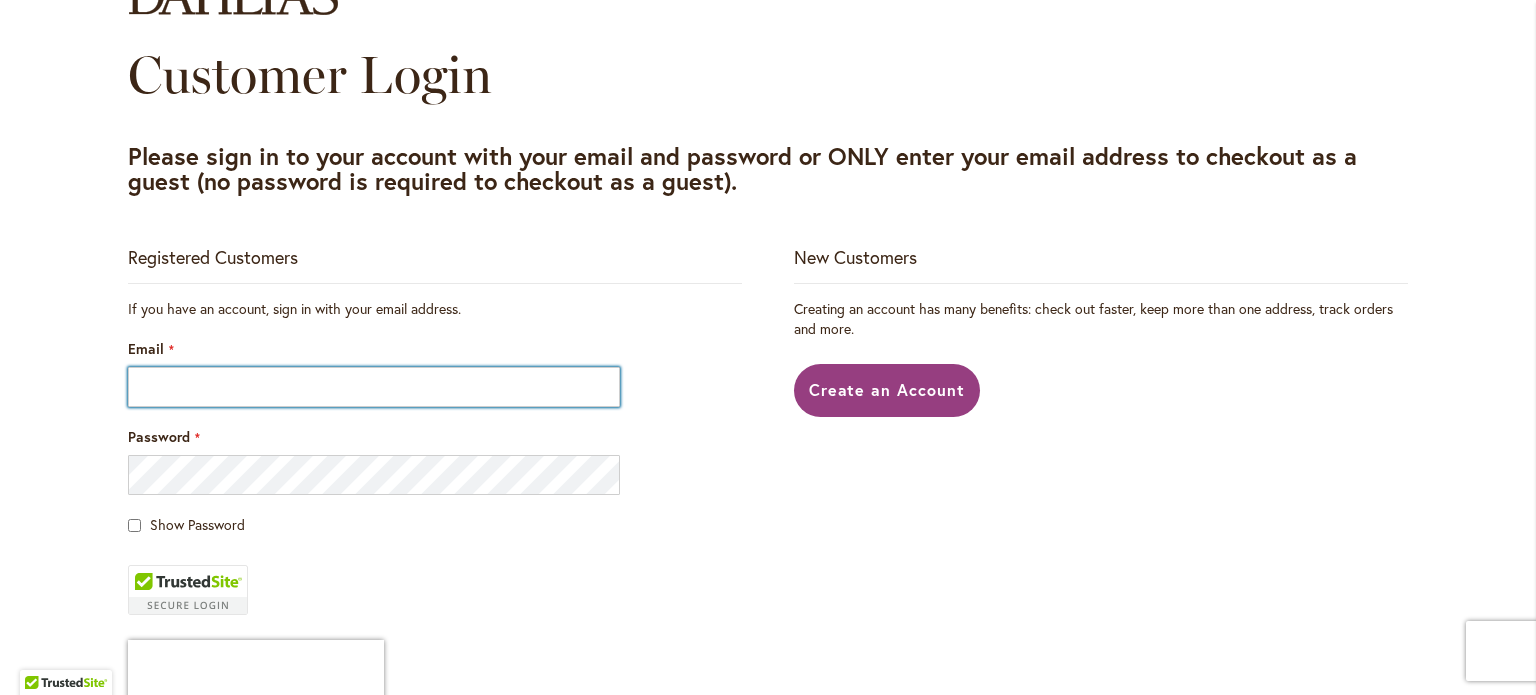 click on "Email" at bounding box center [374, 387] 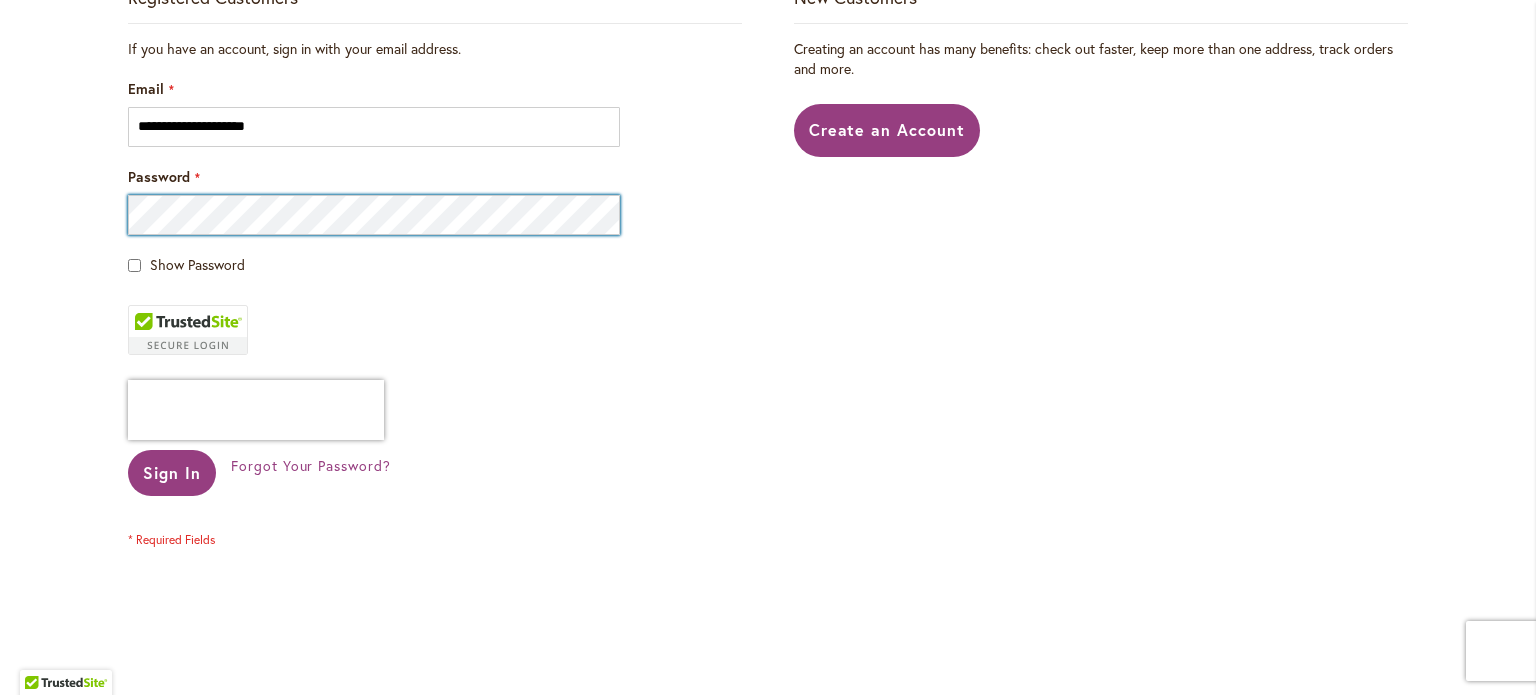 scroll, scrollTop: 500, scrollLeft: 0, axis: vertical 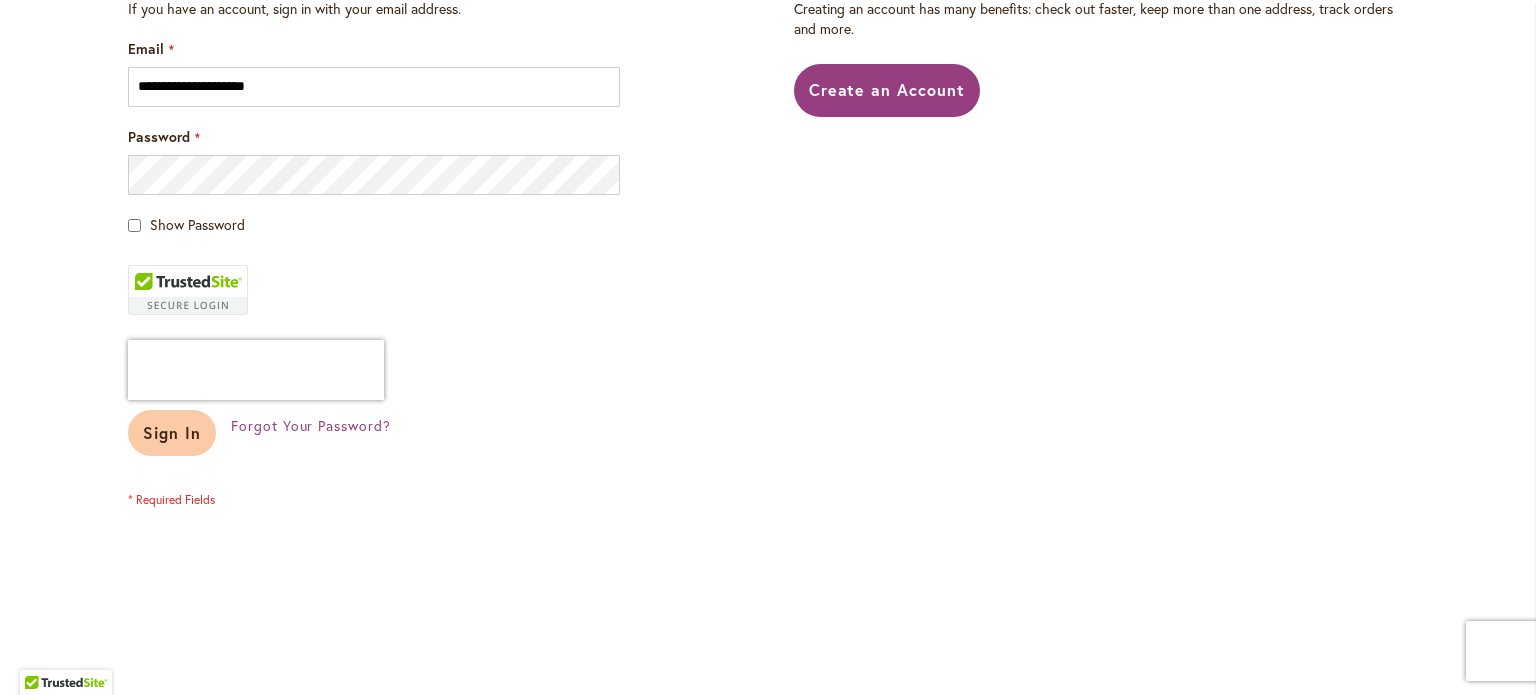 click on "Sign In" at bounding box center (172, 432) 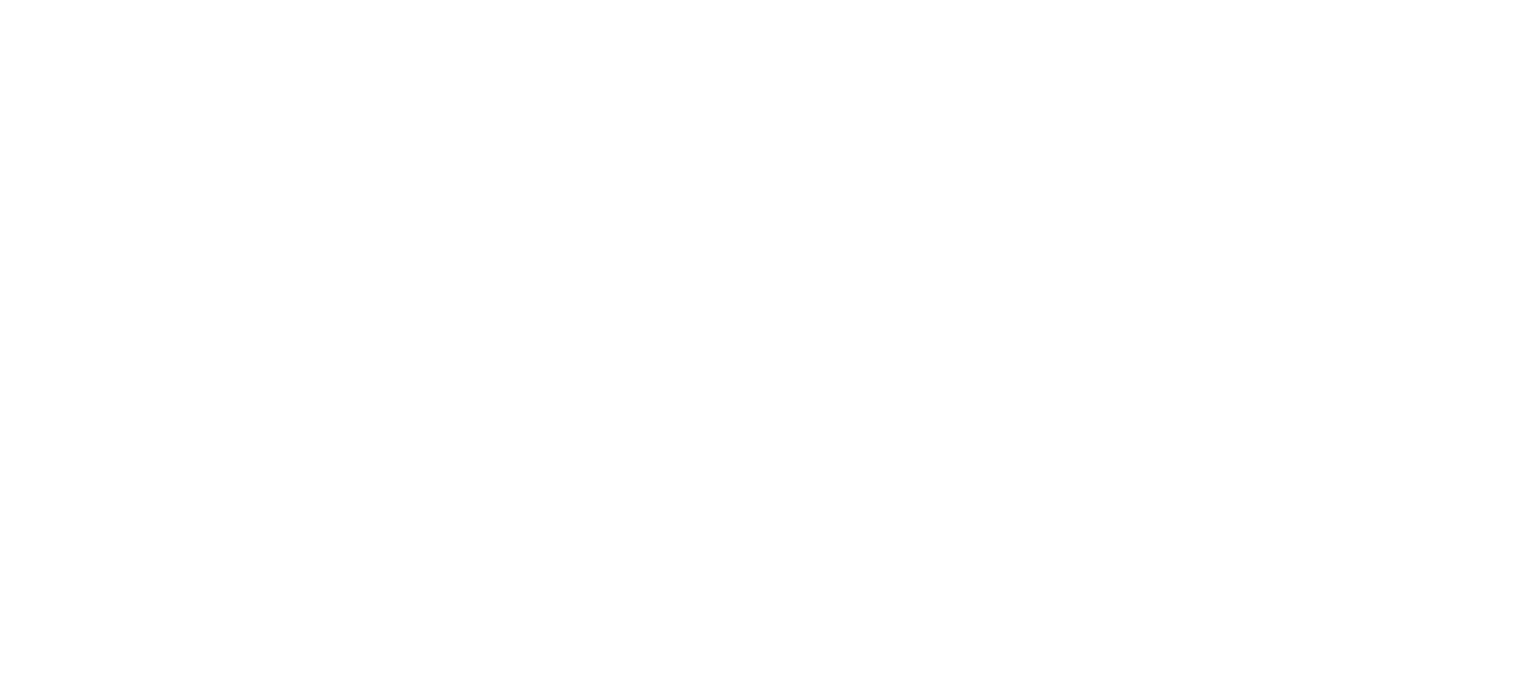 scroll, scrollTop: 0, scrollLeft: 0, axis: both 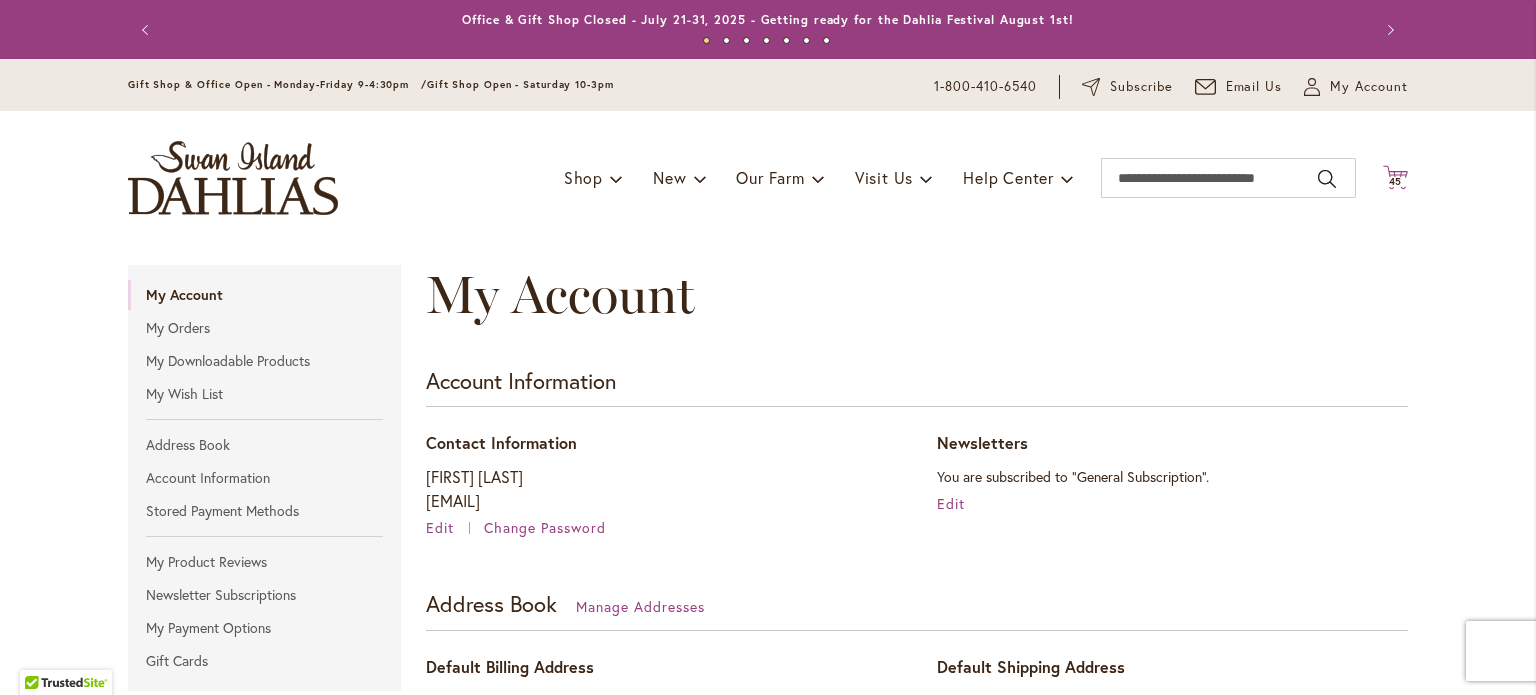 click on "Cart
.cls-1 {
fill: #231f20;
}" 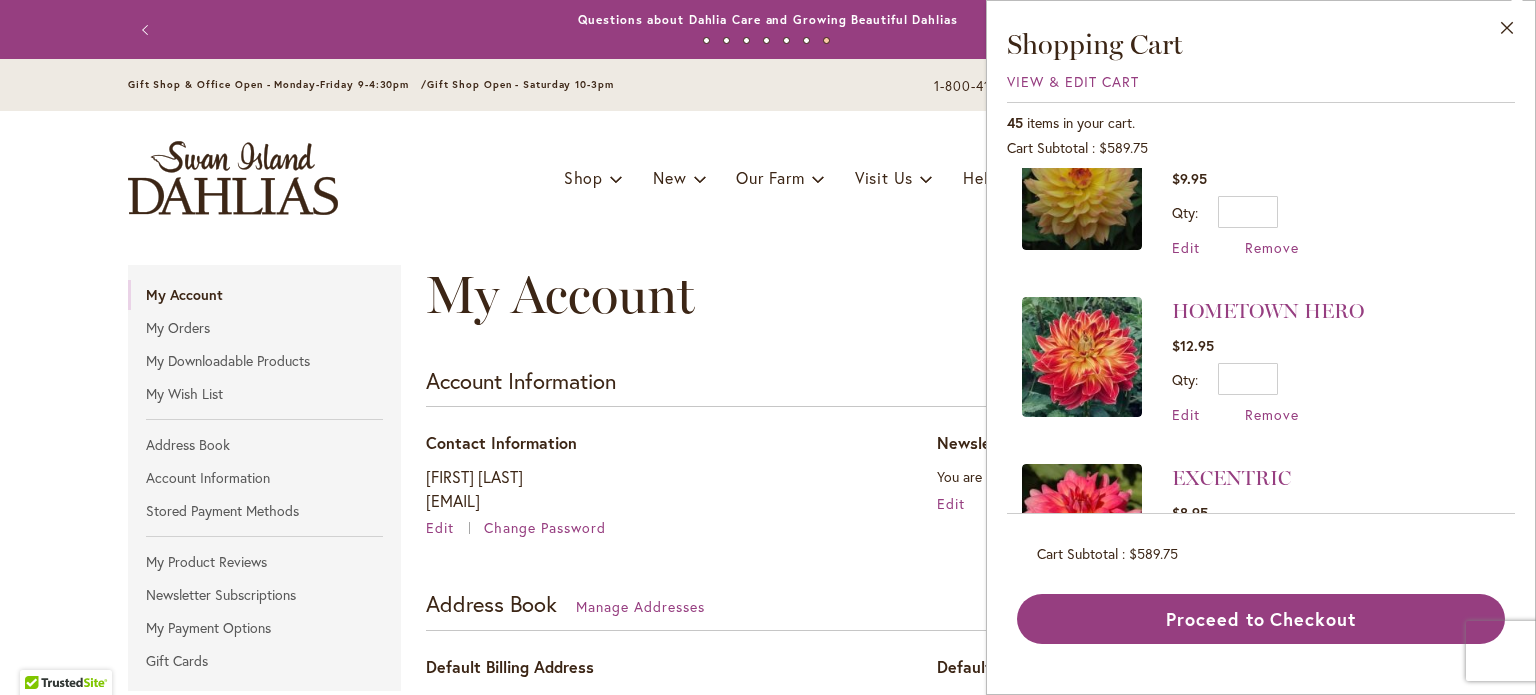 scroll, scrollTop: 2557, scrollLeft: 0, axis: vertical 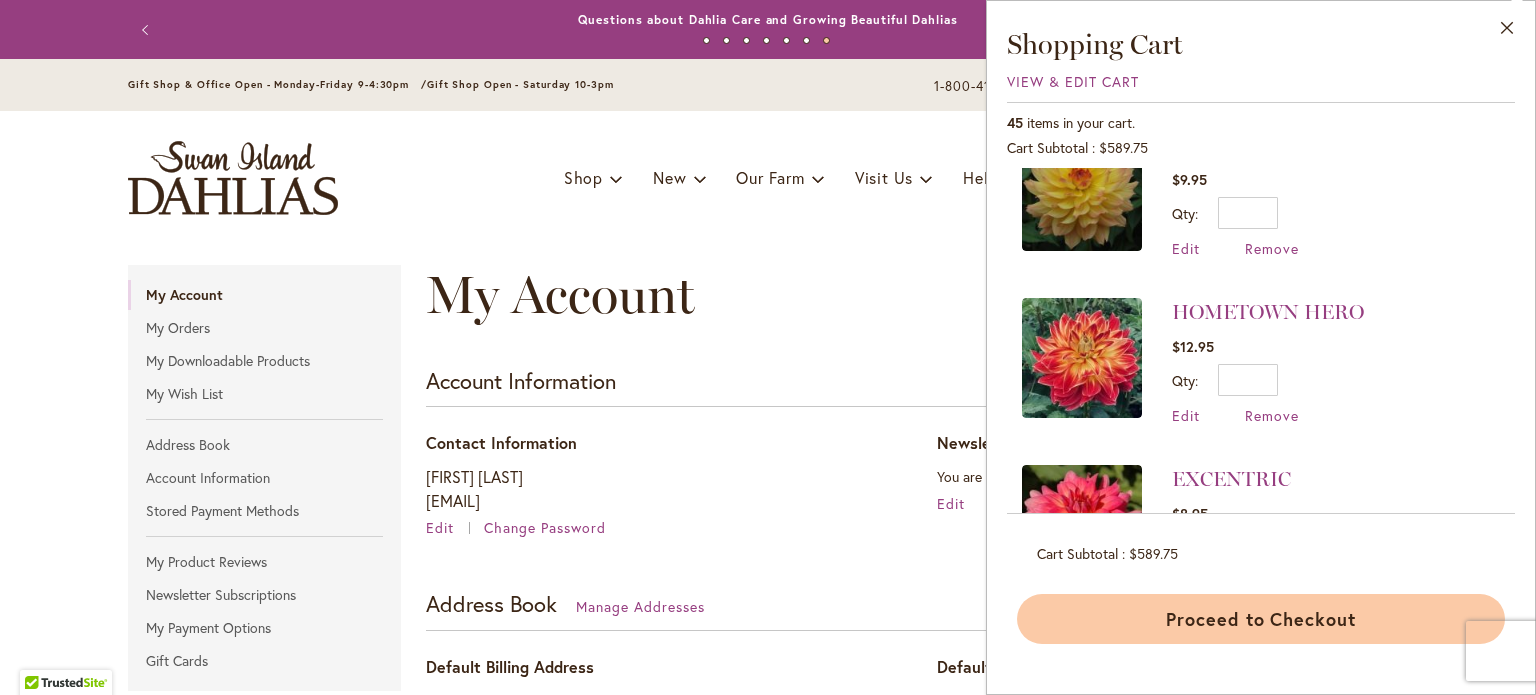click on "Proceed to Checkout" at bounding box center (1261, 619) 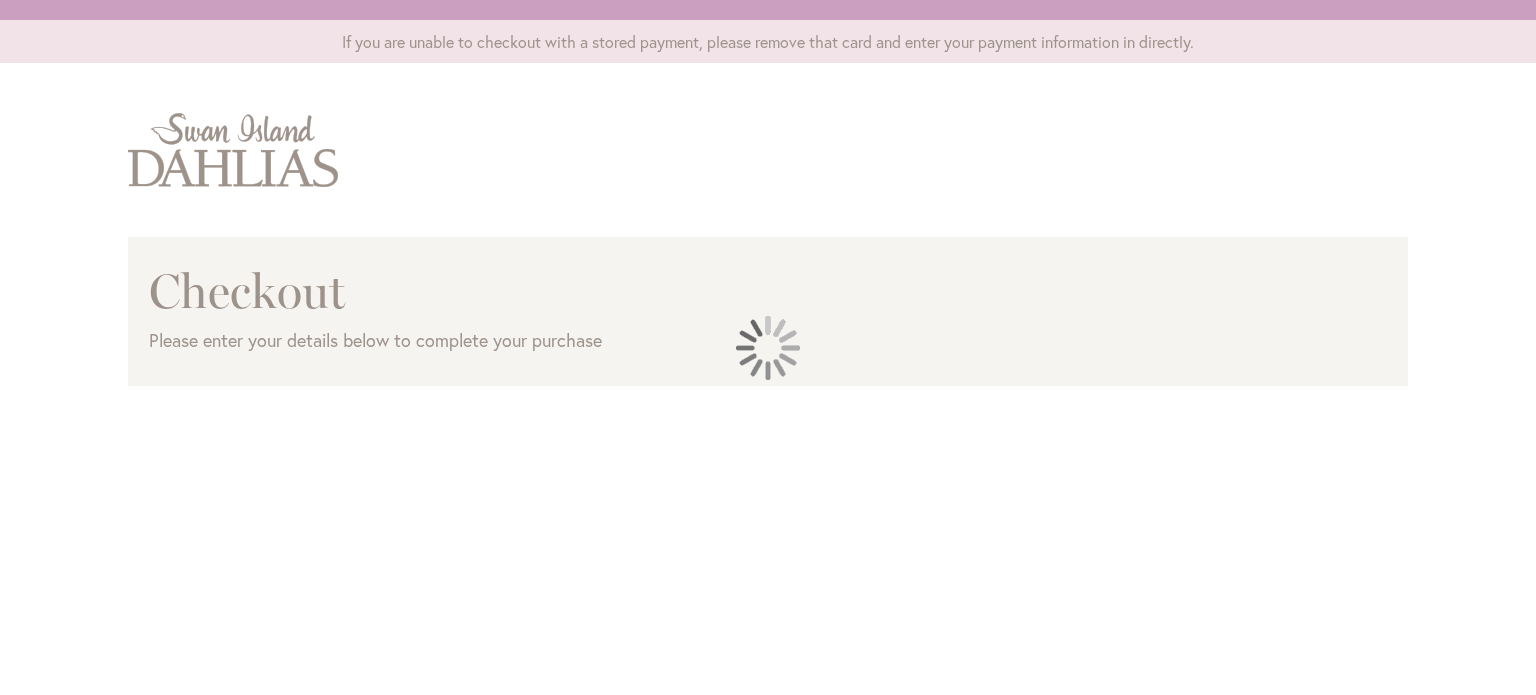 scroll, scrollTop: 0, scrollLeft: 0, axis: both 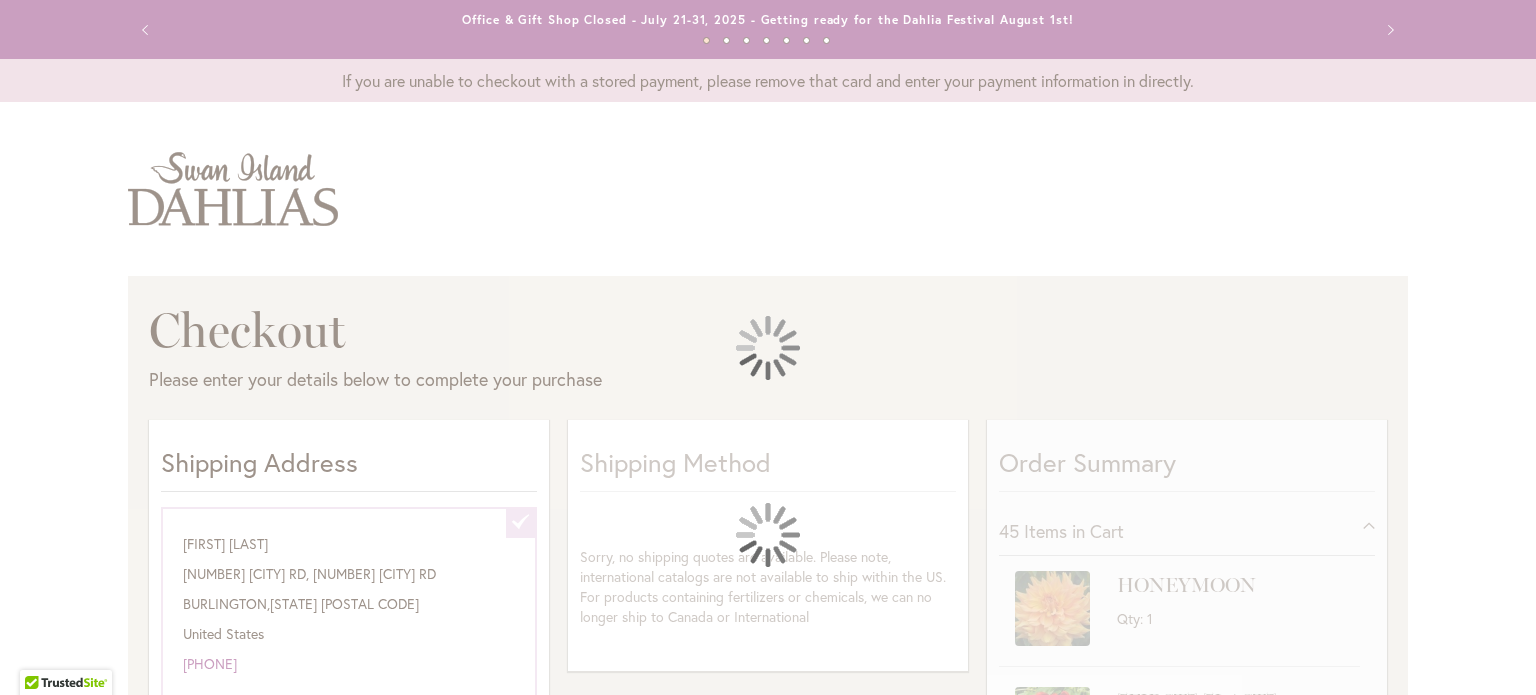 select on "**********" 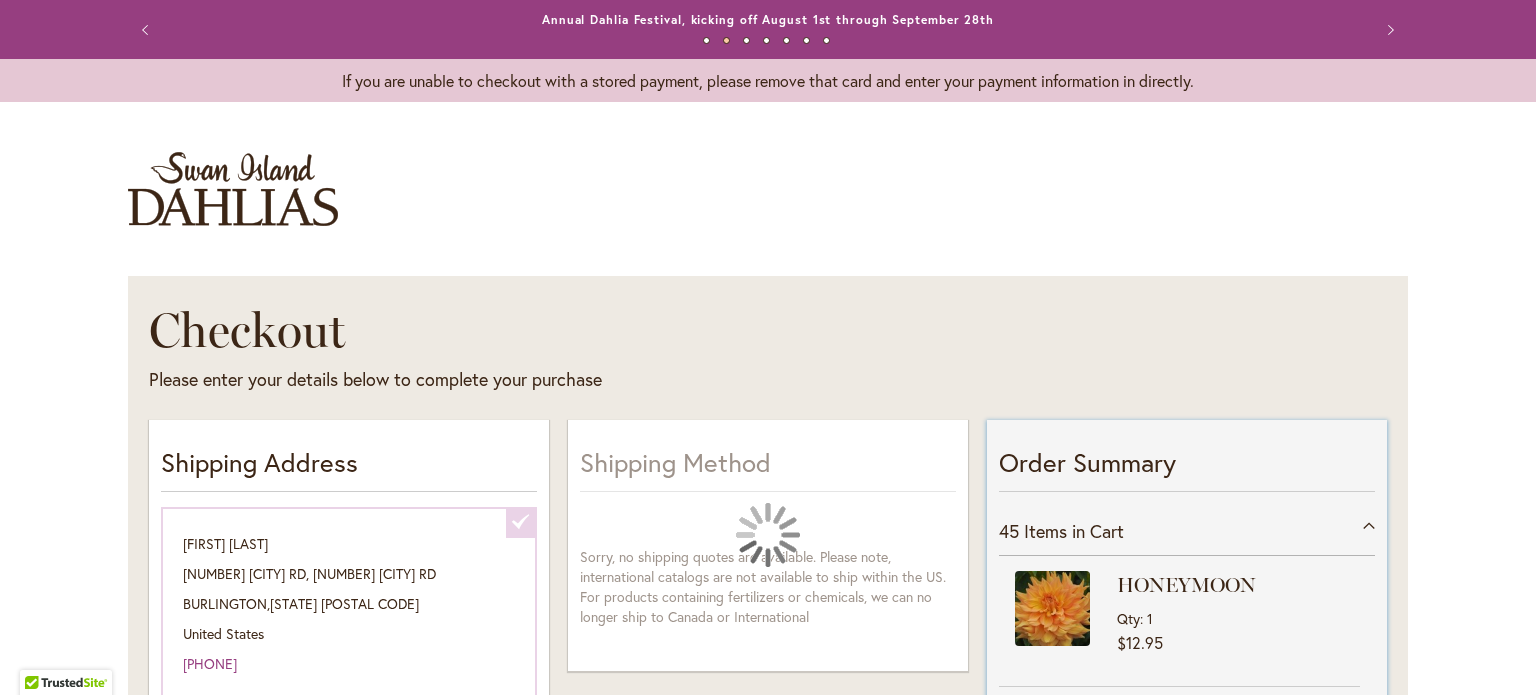 scroll, scrollTop: 200, scrollLeft: 0, axis: vertical 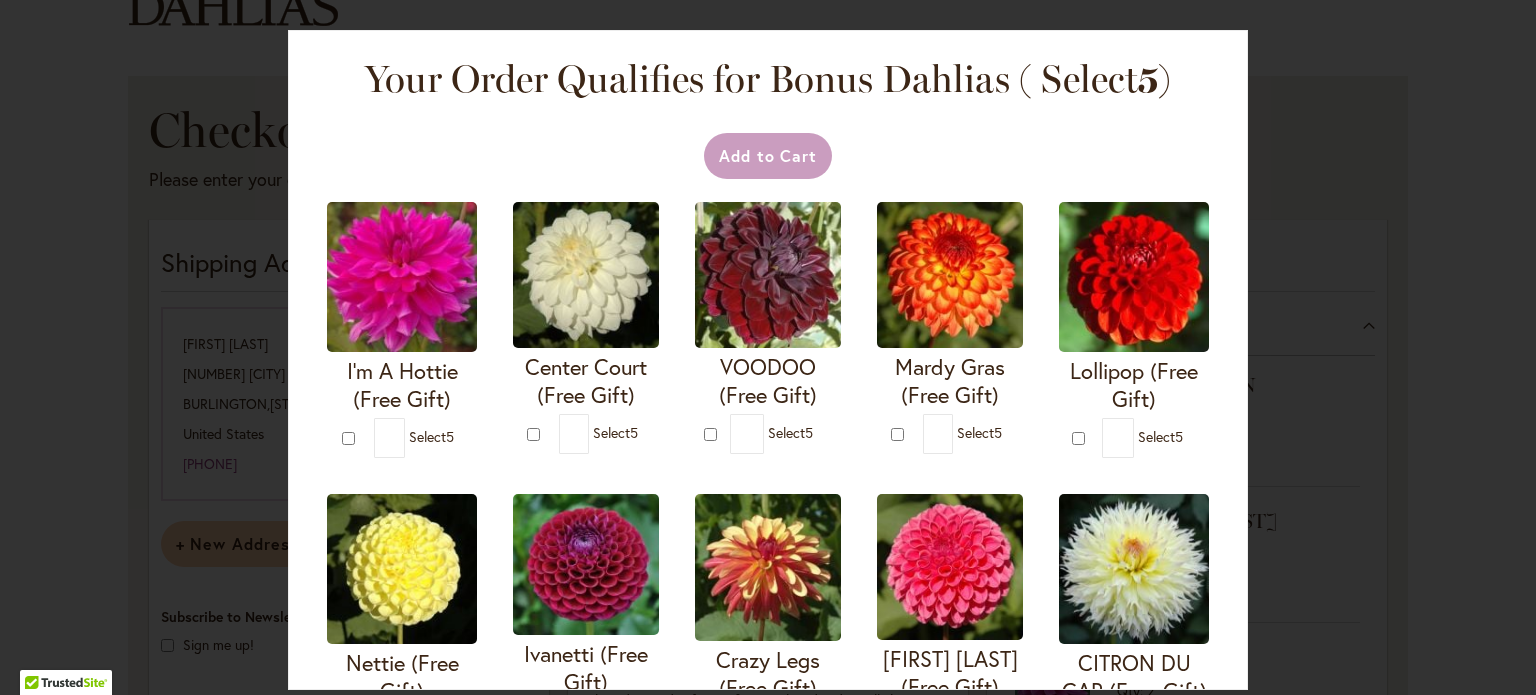 click on "Your Order Qualifies for Bonus Dahlias ( Select                     5
)
Add to Cart
I'm A Hottie (Free Gift)" at bounding box center (768, 347) 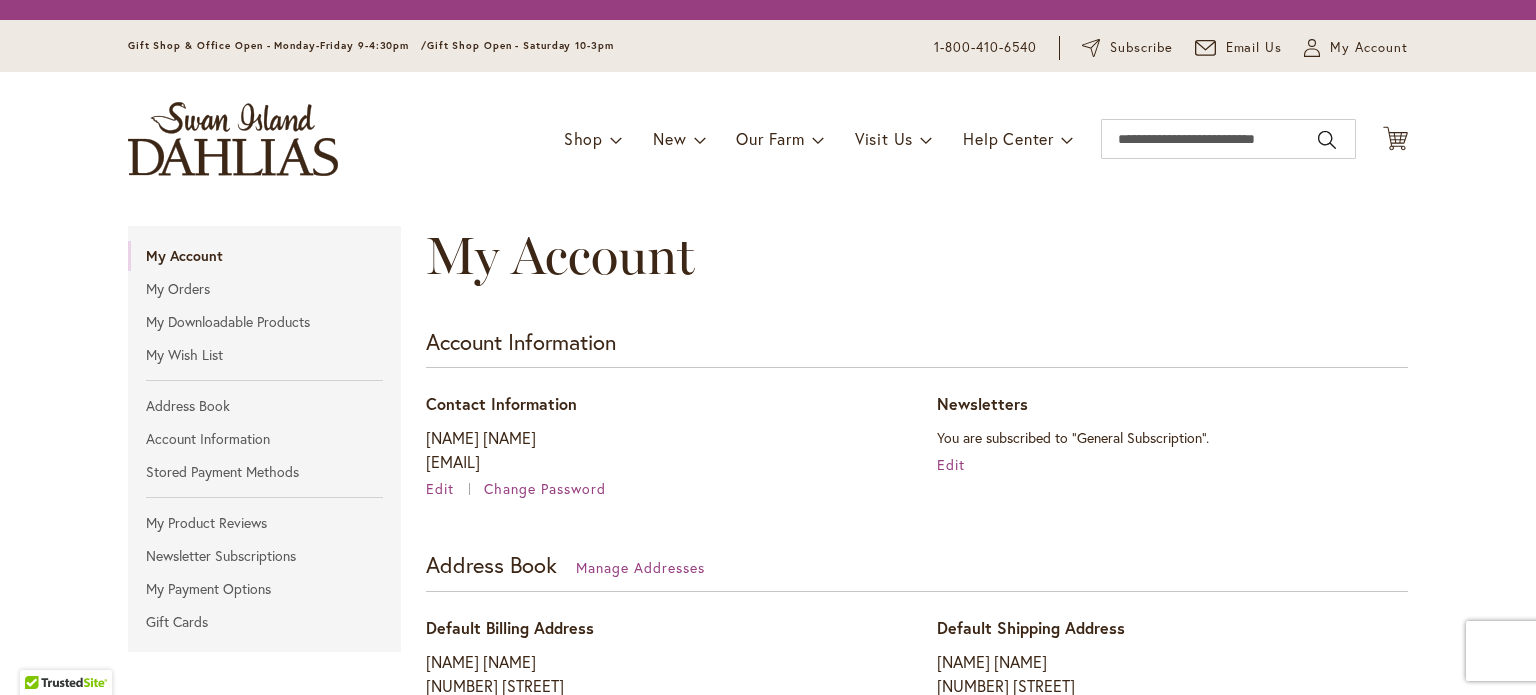 scroll, scrollTop: 0, scrollLeft: 0, axis: both 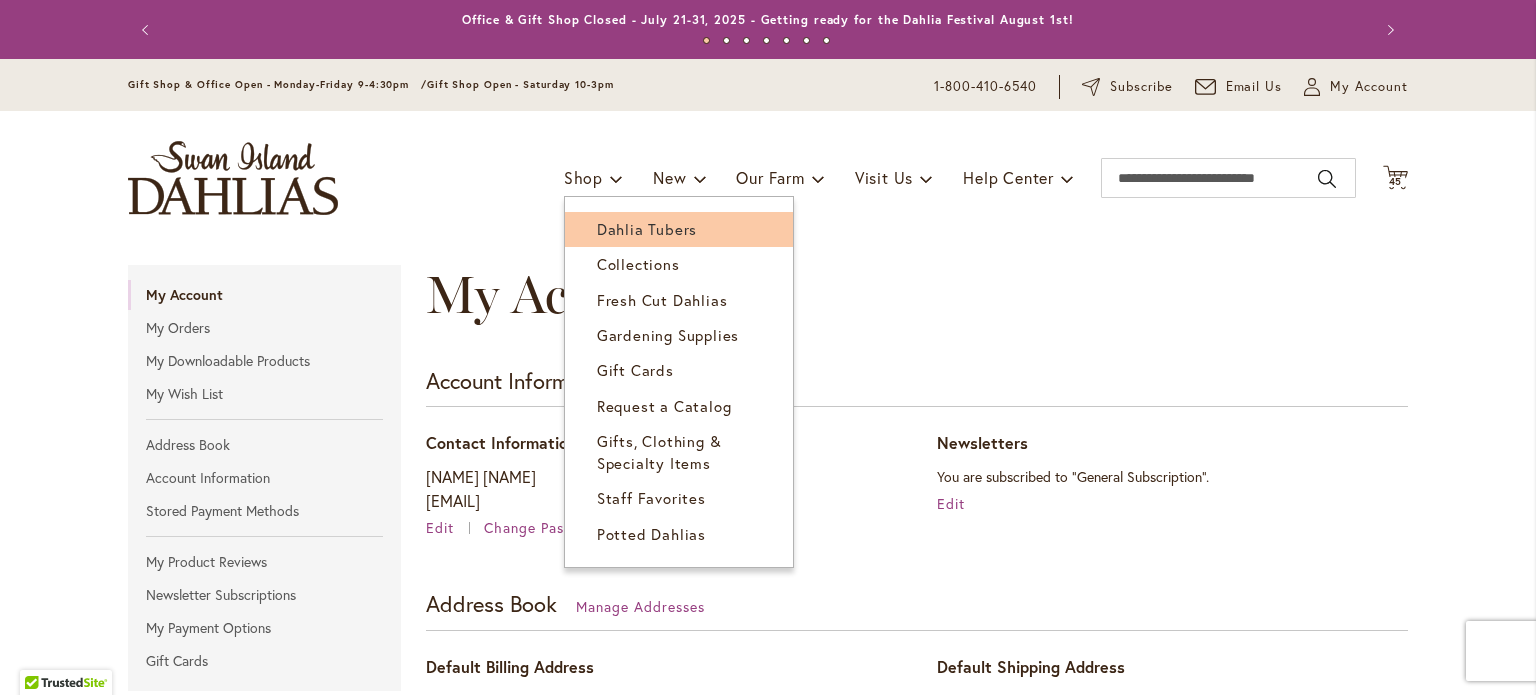 click on "Dahlia Tubers" at bounding box center [647, 229] 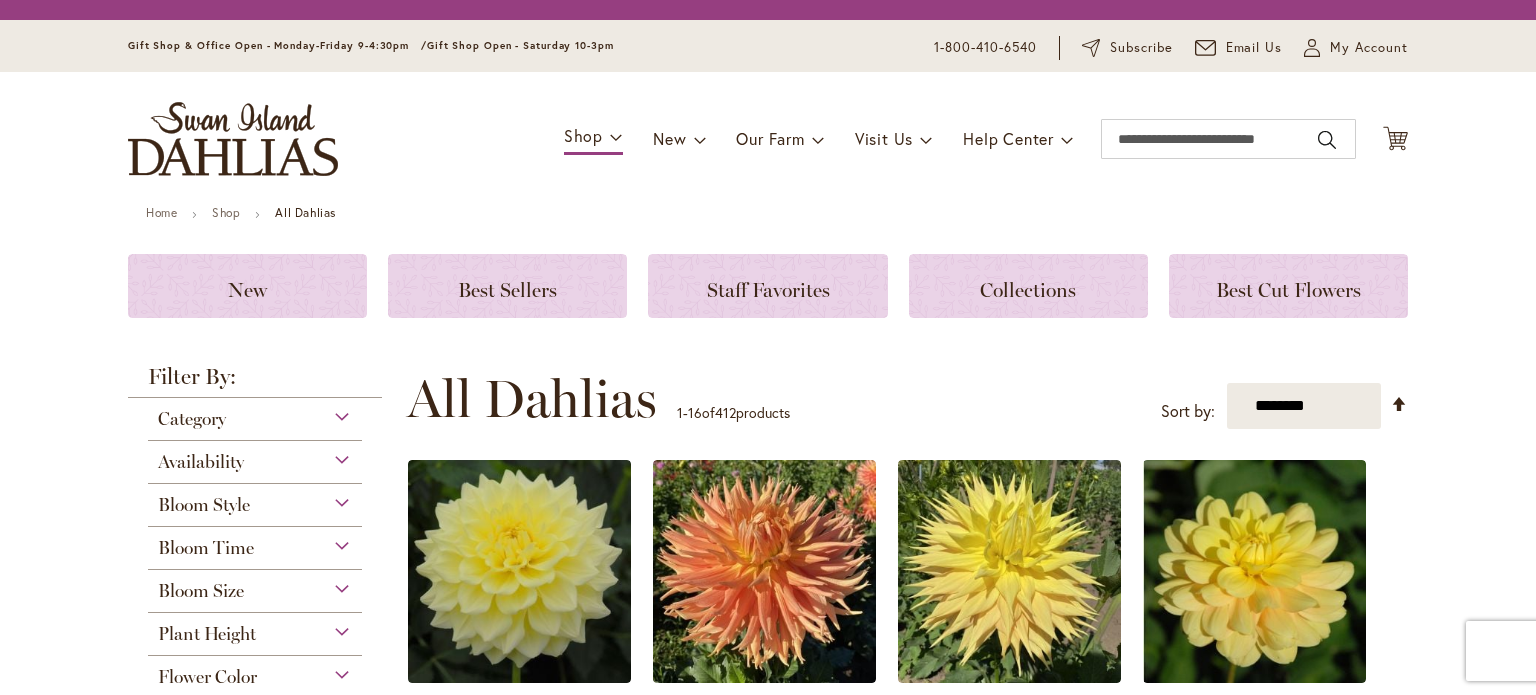 scroll, scrollTop: 0, scrollLeft: 0, axis: both 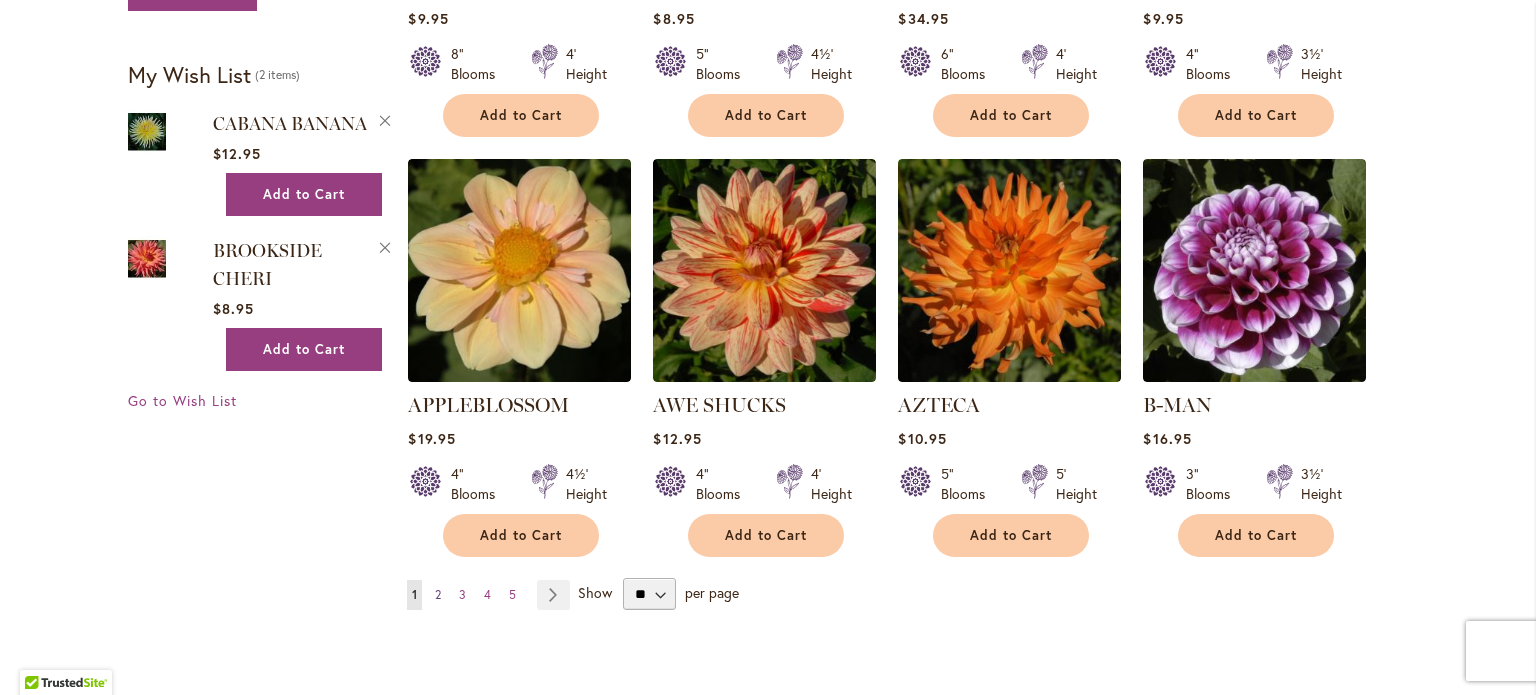 click on "2" at bounding box center (438, 594) 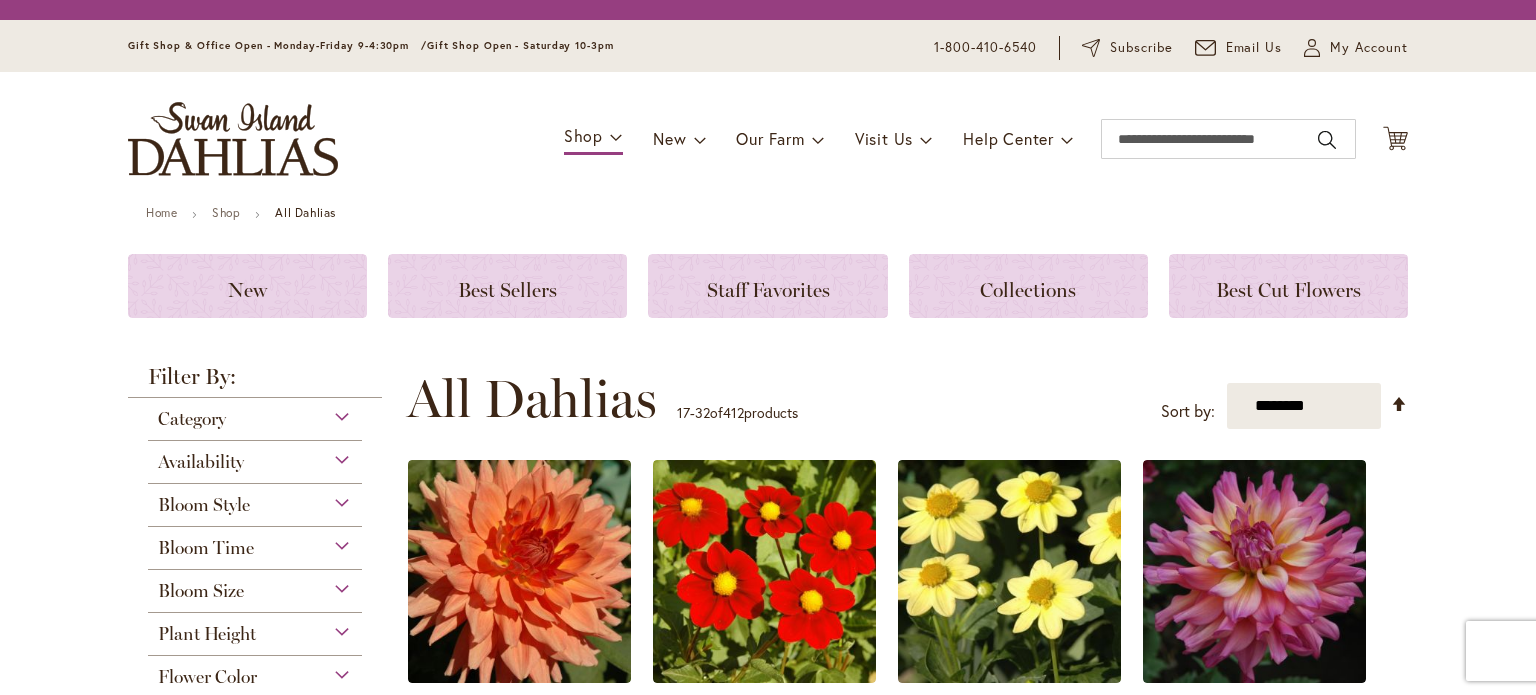 scroll, scrollTop: 0, scrollLeft: 0, axis: both 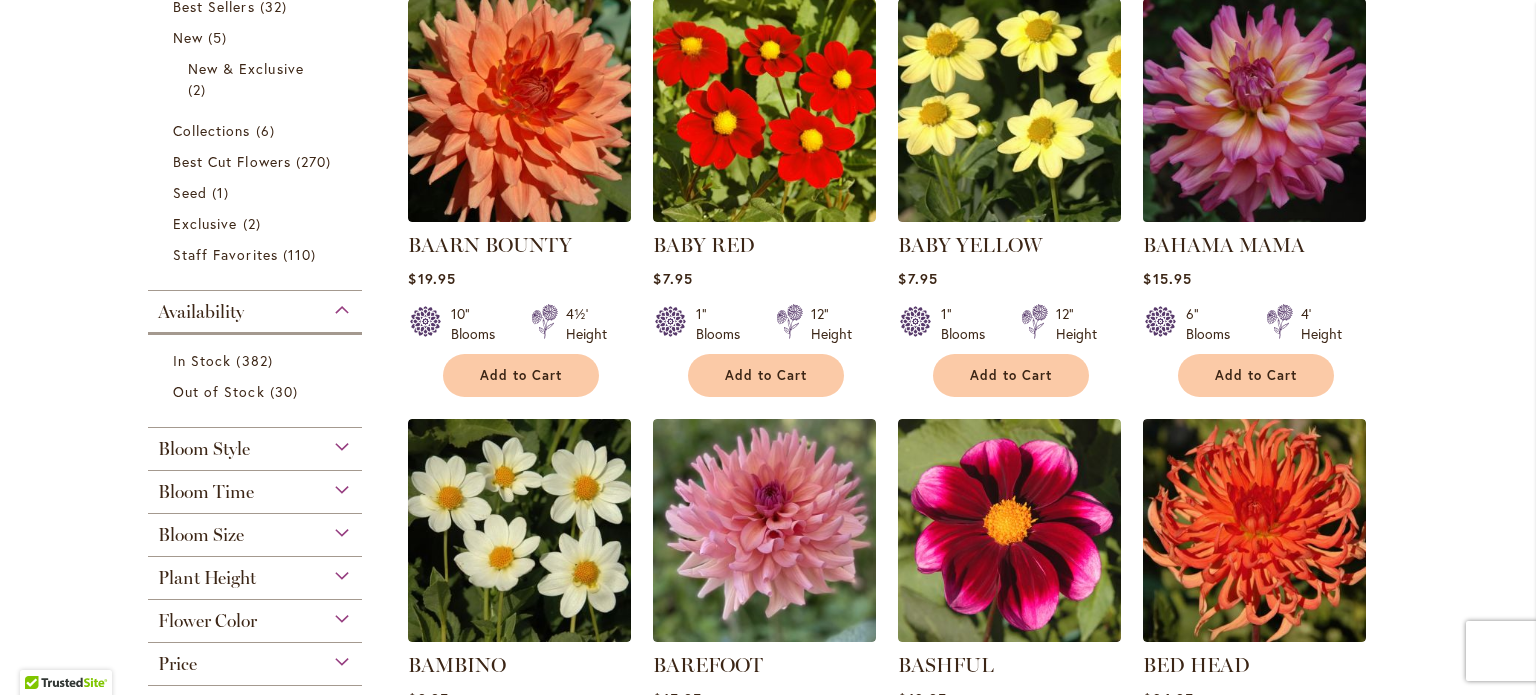 click at bounding box center (1255, 111) 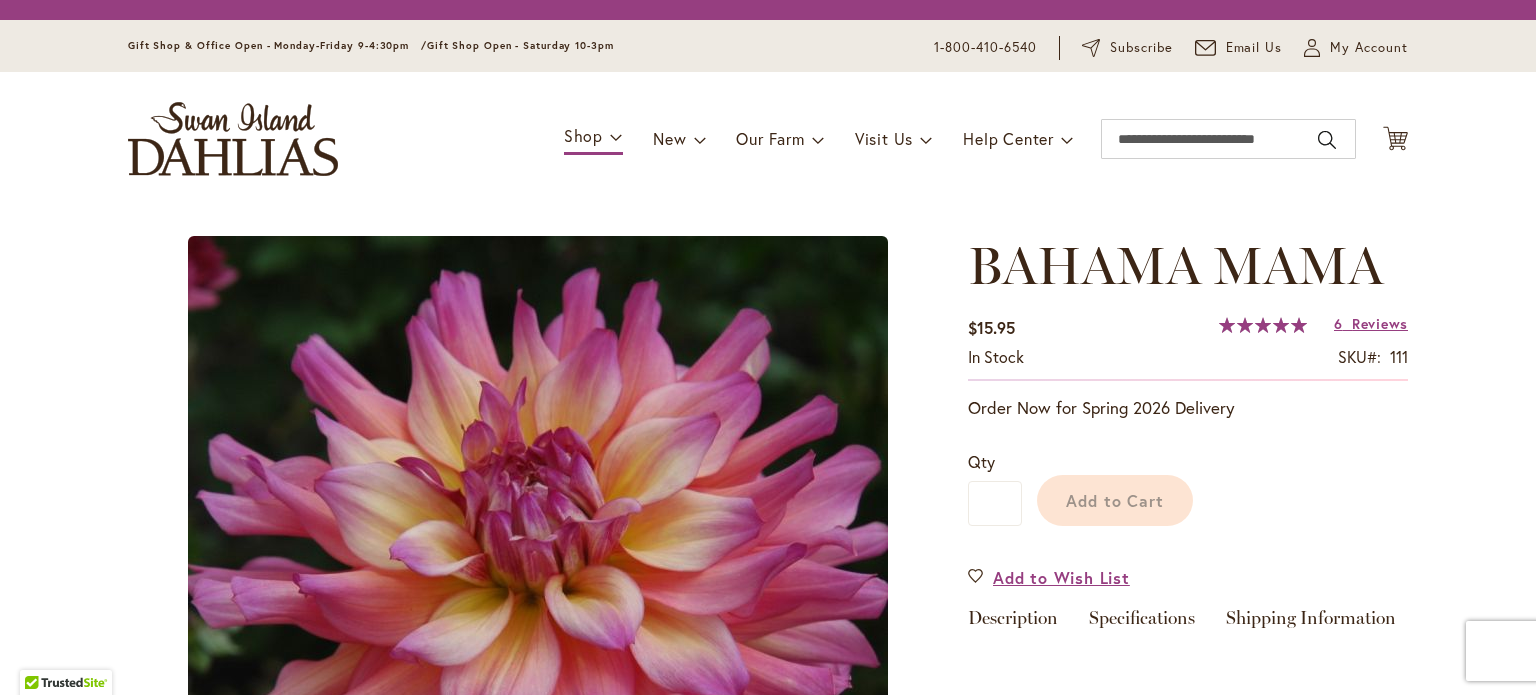 scroll, scrollTop: 0, scrollLeft: 0, axis: both 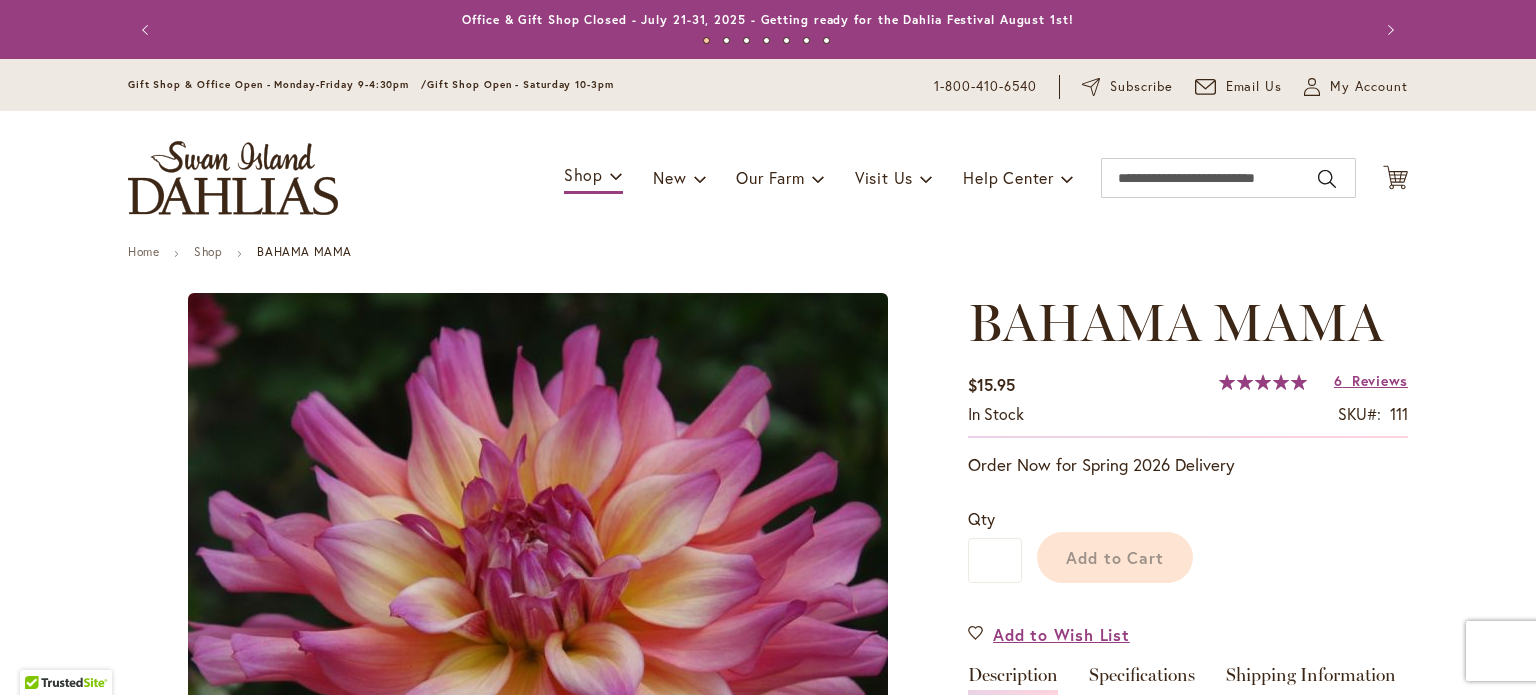 type on "******" 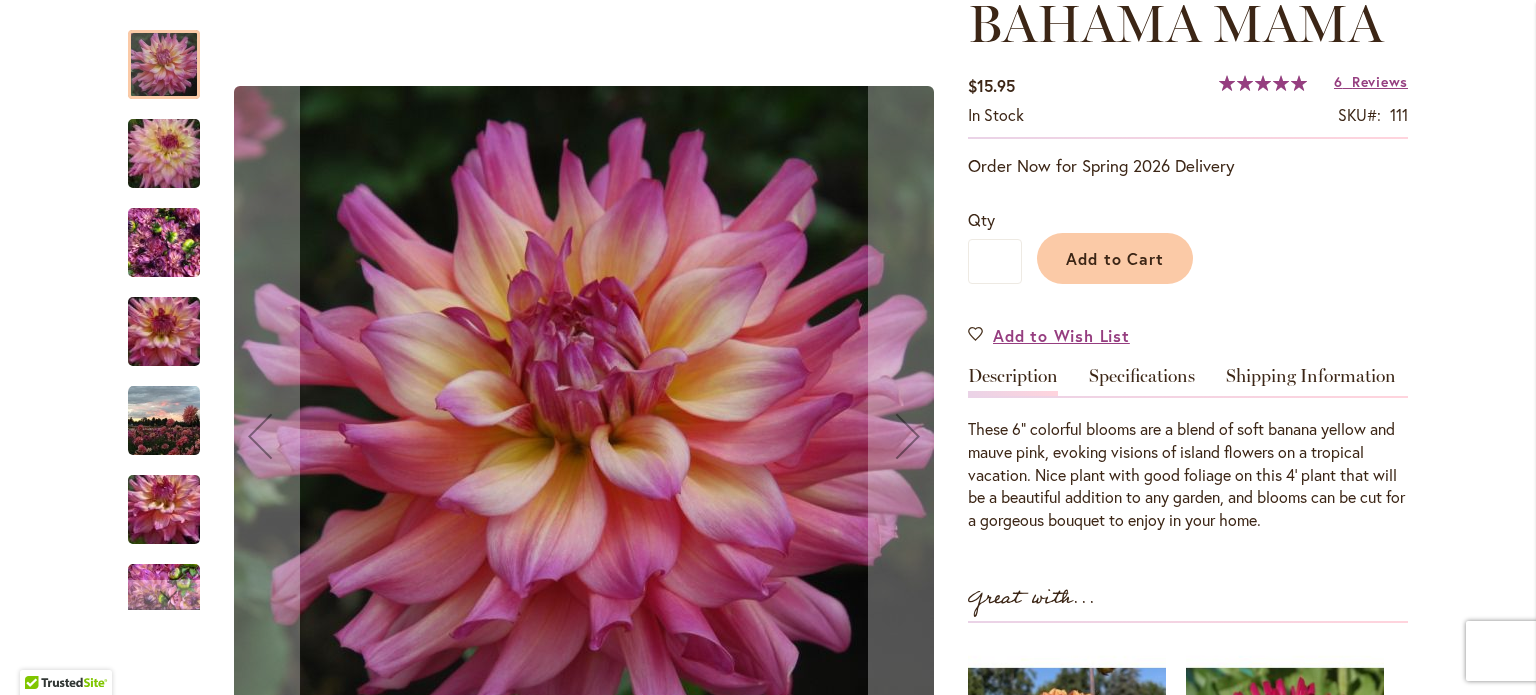 scroll, scrollTop: 300, scrollLeft: 0, axis: vertical 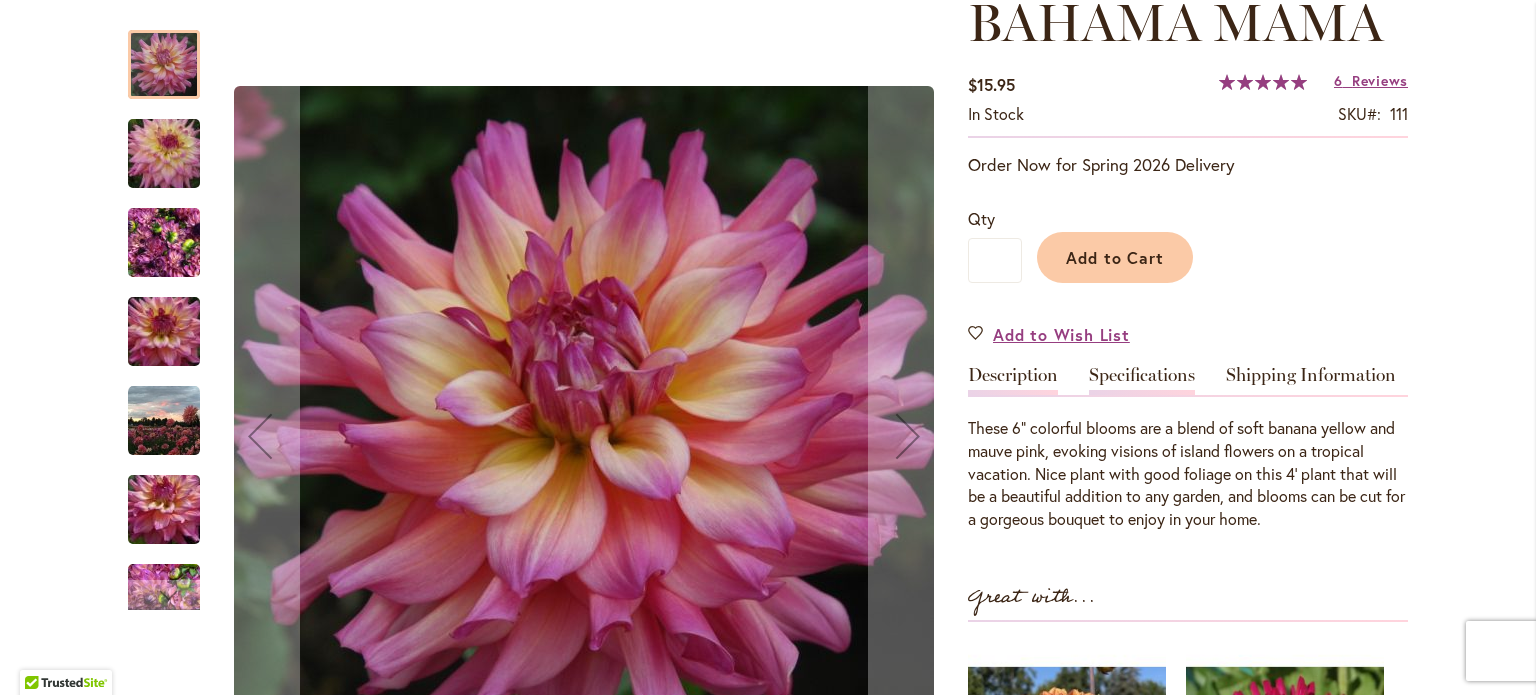 click on "Specifications" at bounding box center (1142, 380) 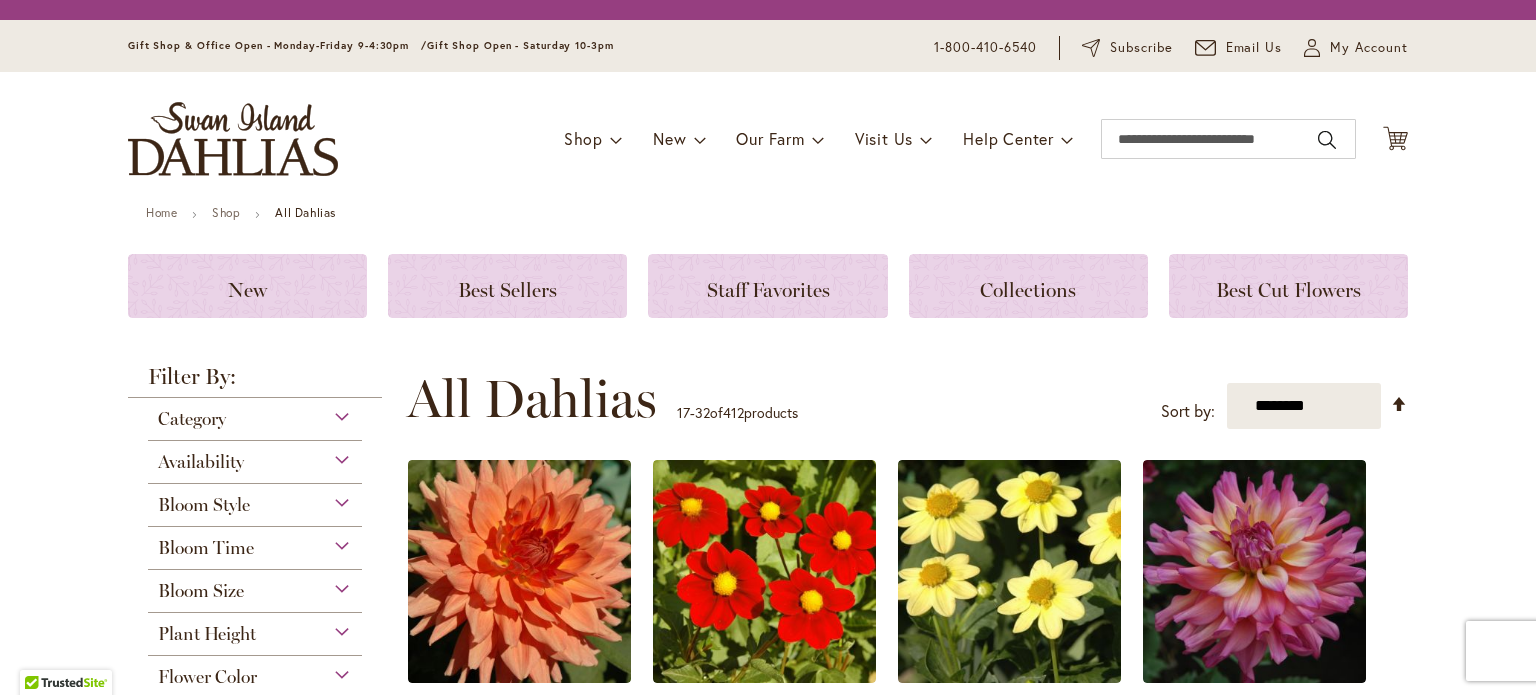 scroll, scrollTop: 0, scrollLeft: 0, axis: both 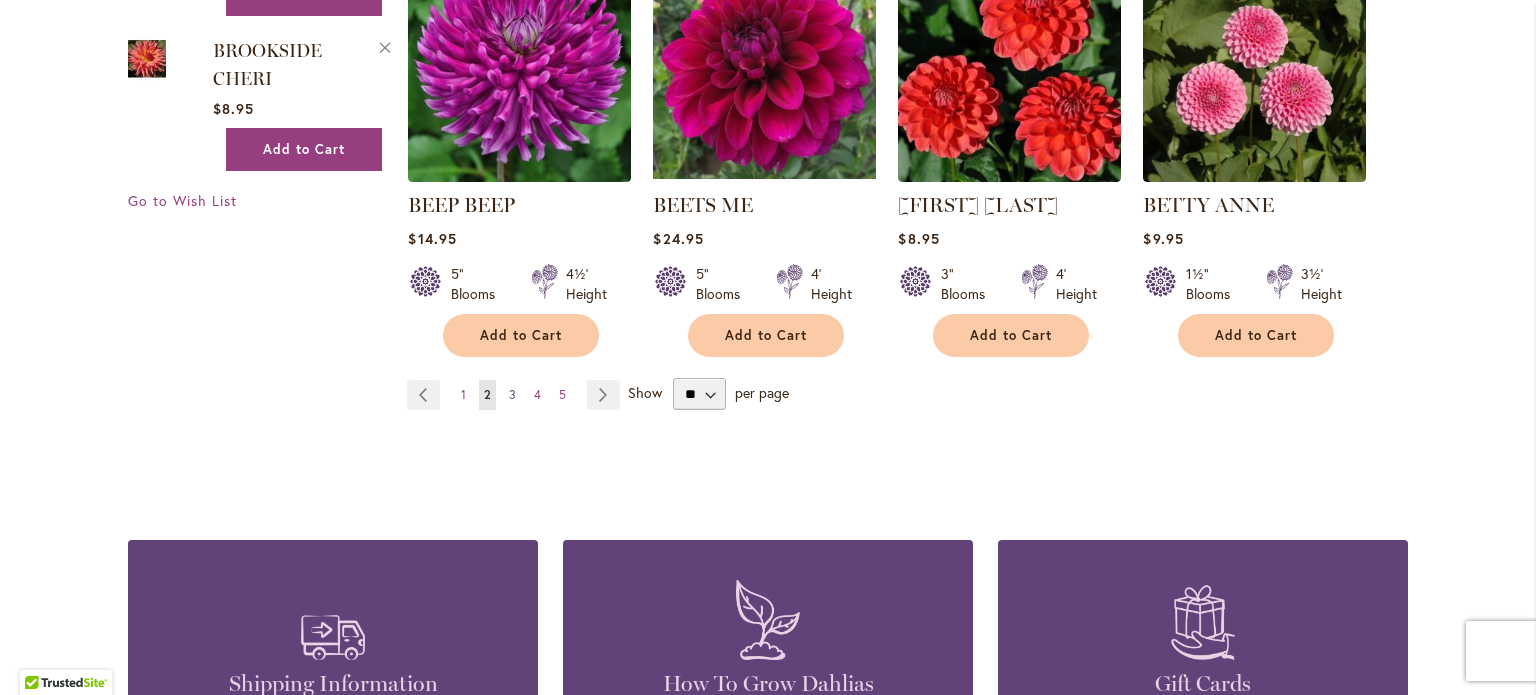 click on "3" at bounding box center [512, 394] 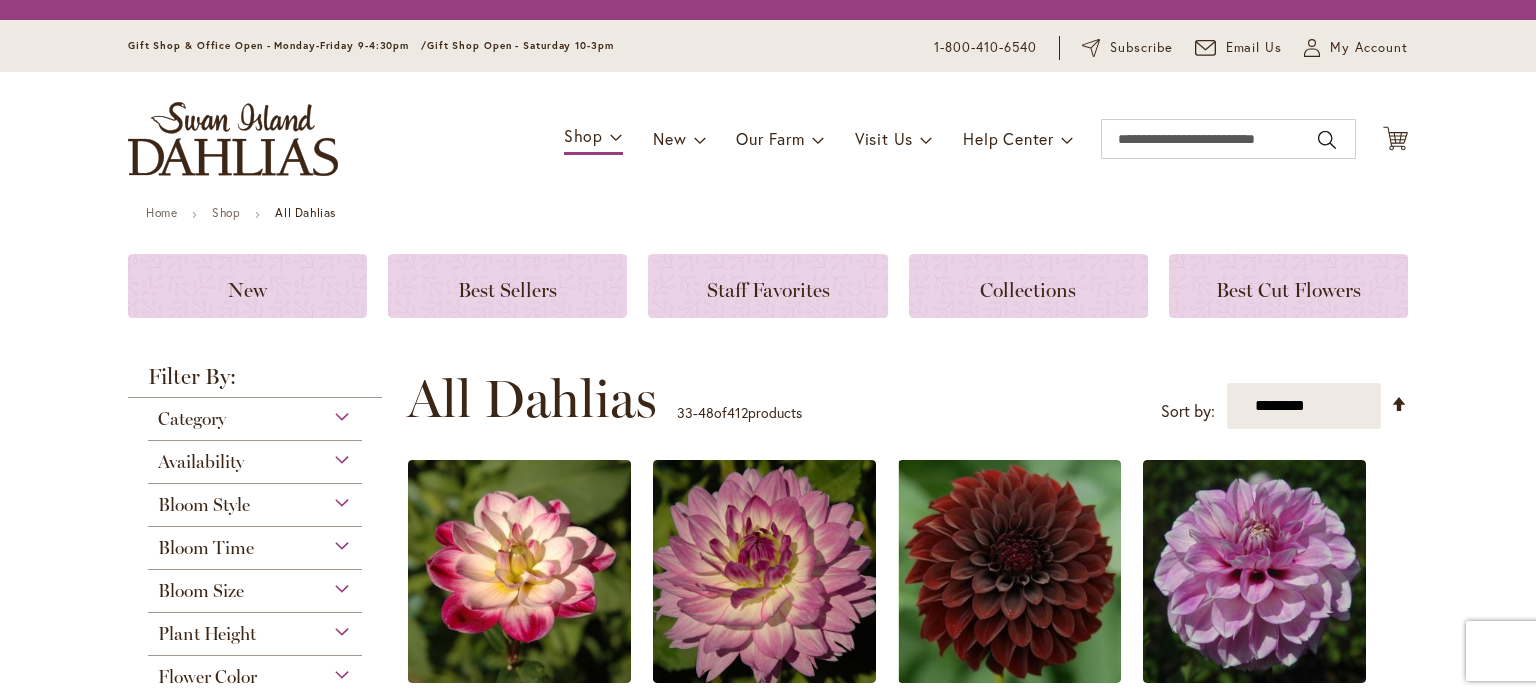 scroll, scrollTop: 0, scrollLeft: 0, axis: both 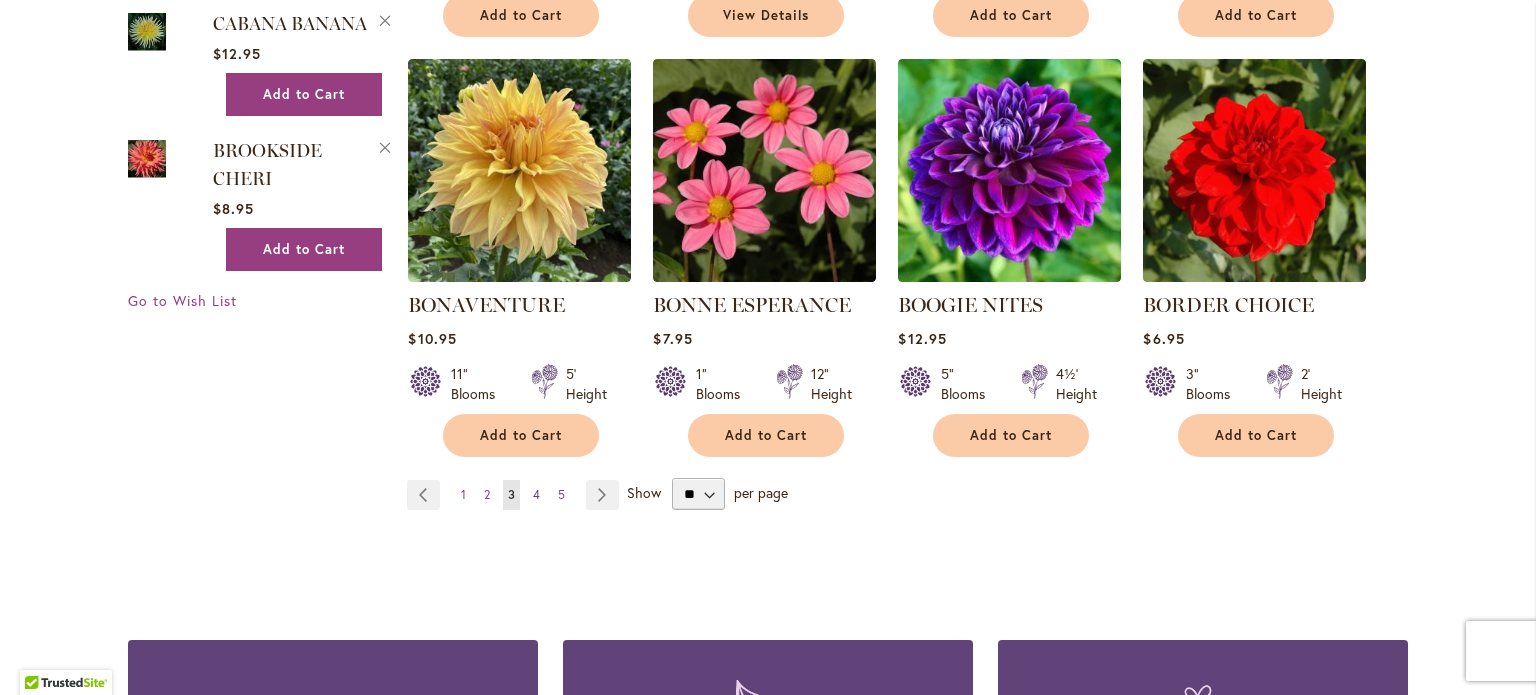 click on "4" at bounding box center [536, 494] 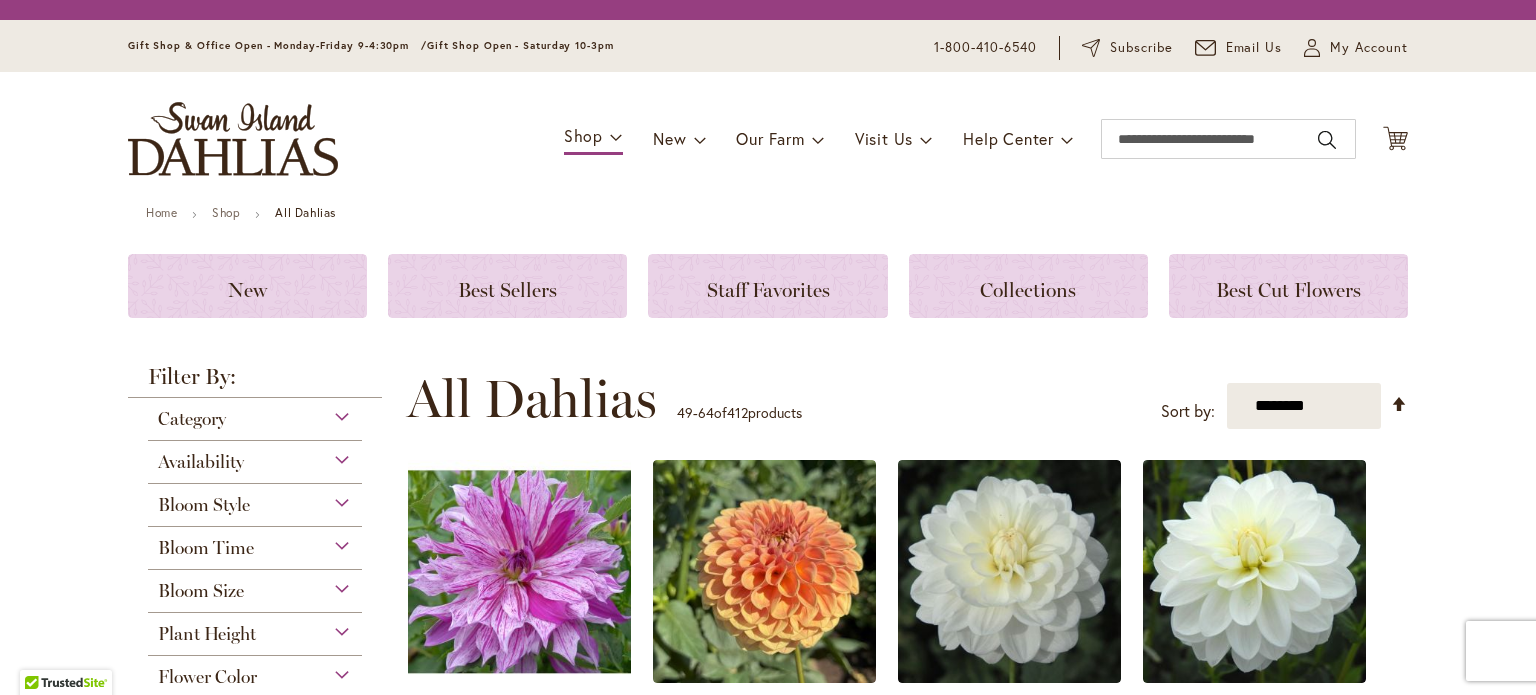scroll, scrollTop: 0, scrollLeft: 0, axis: both 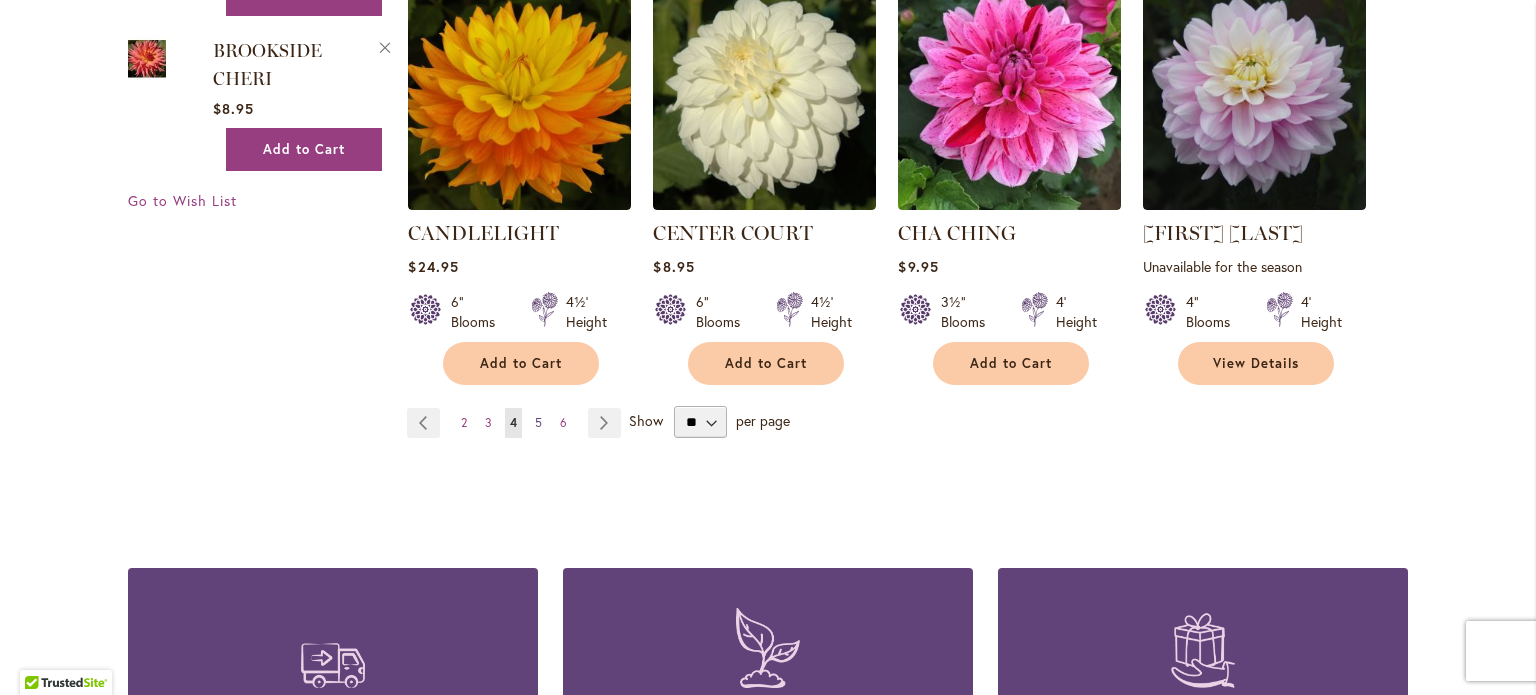 click on "5" at bounding box center [538, 422] 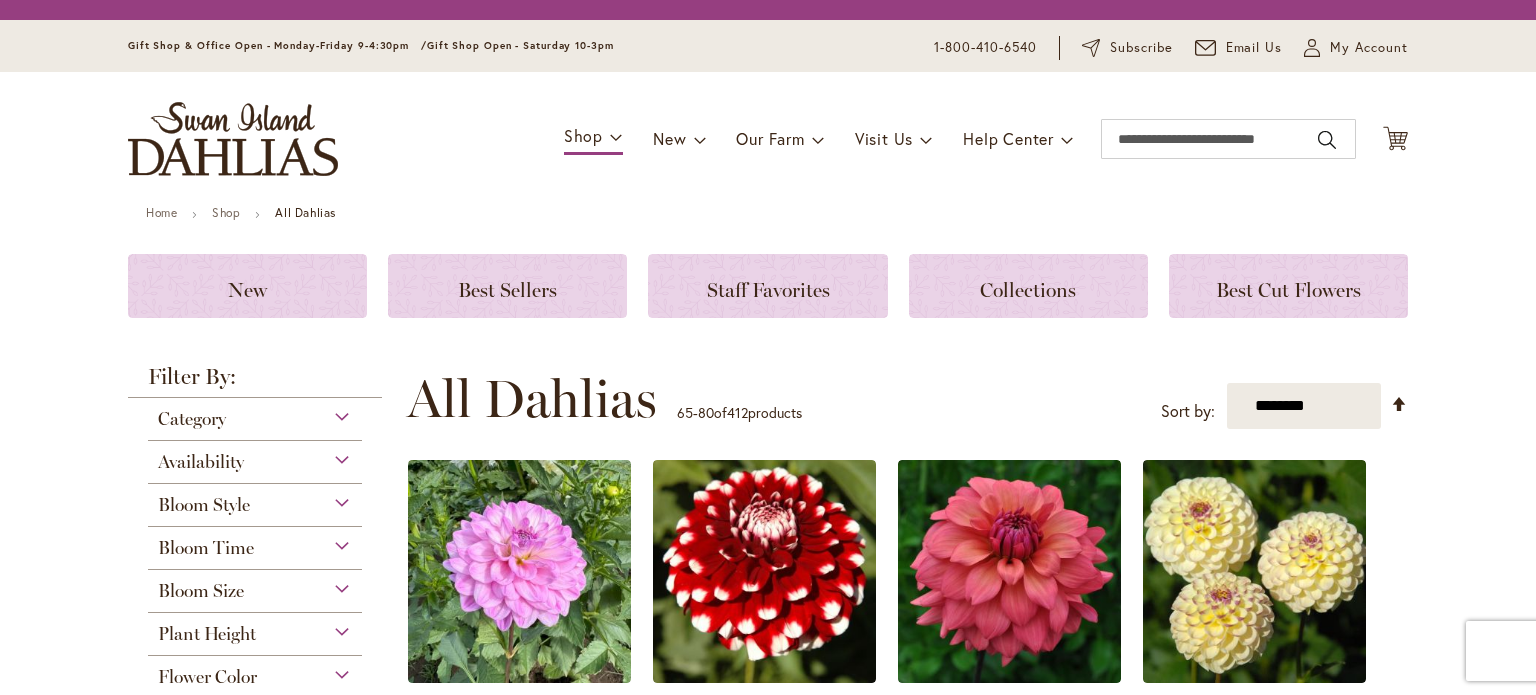 scroll, scrollTop: 0, scrollLeft: 0, axis: both 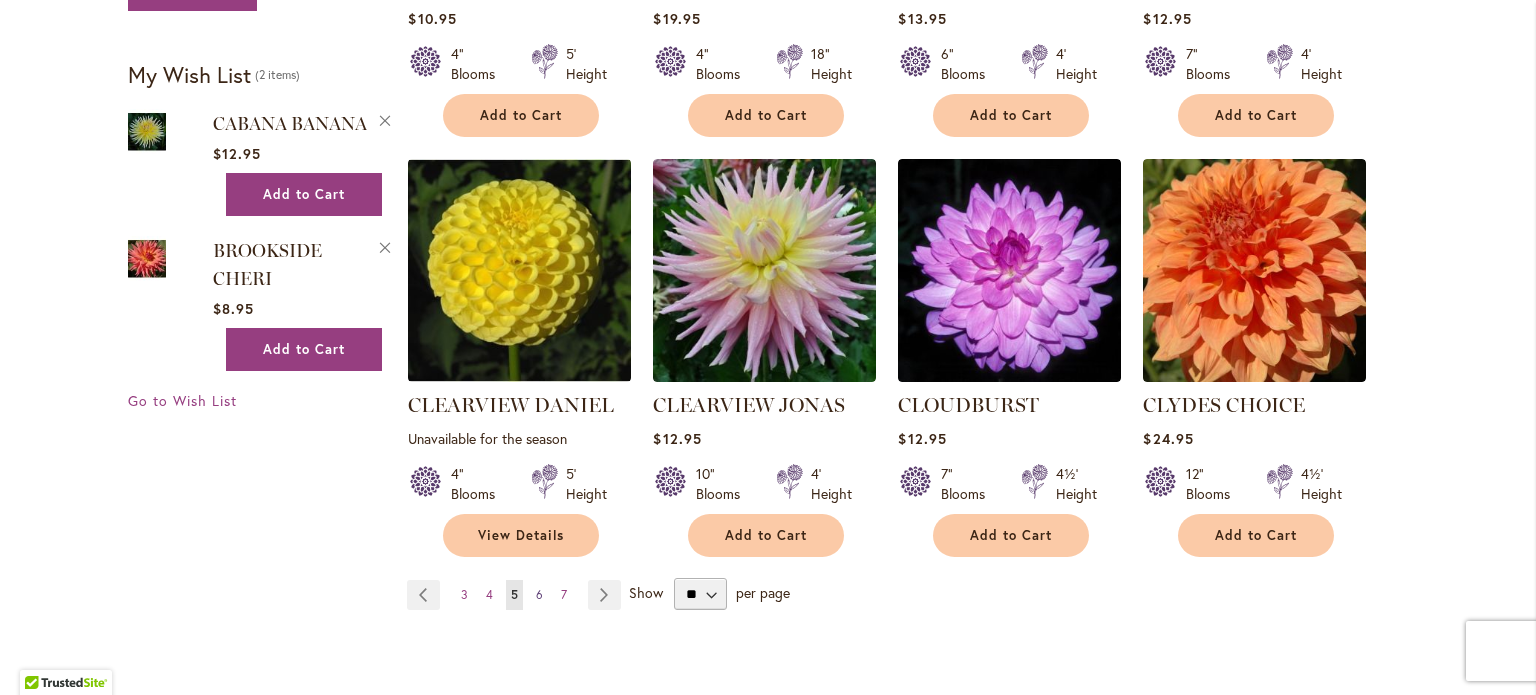click on "6" at bounding box center [539, 594] 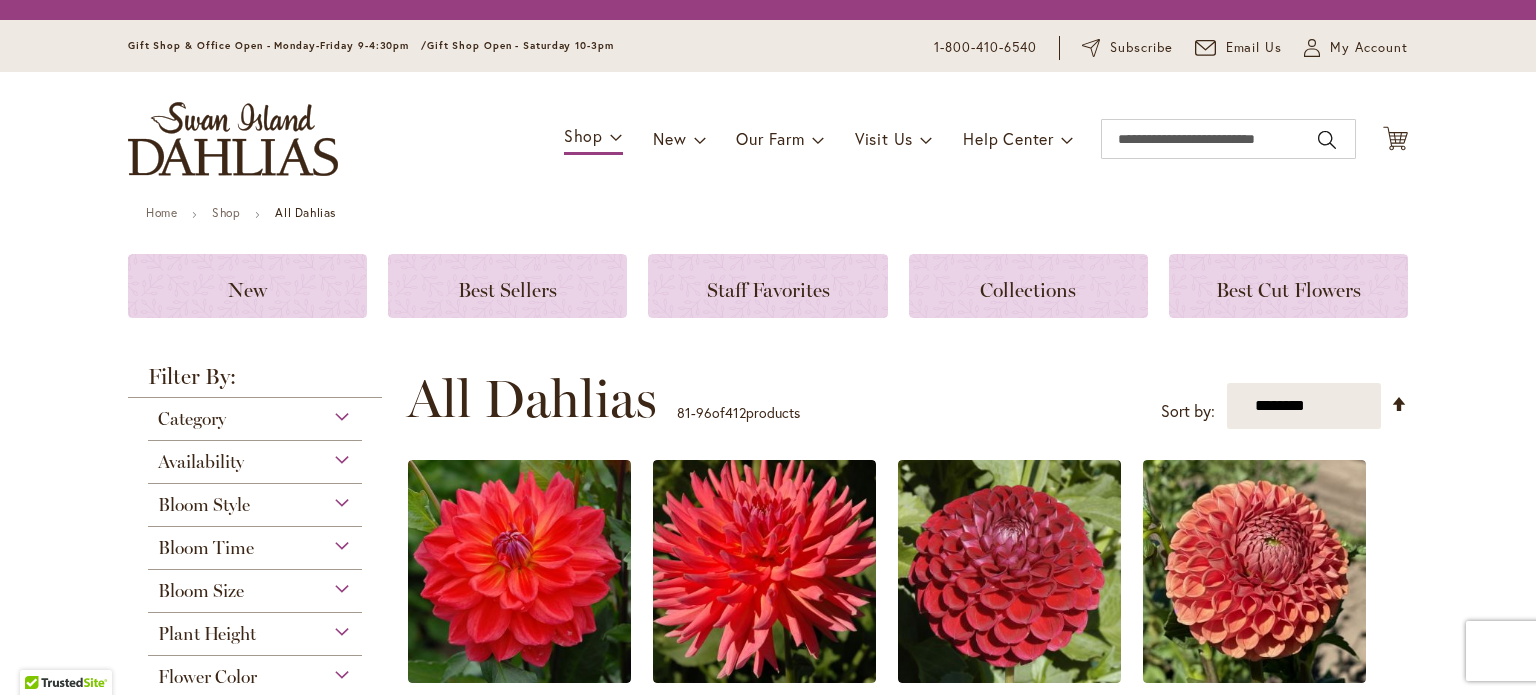 scroll, scrollTop: 0, scrollLeft: 0, axis: both 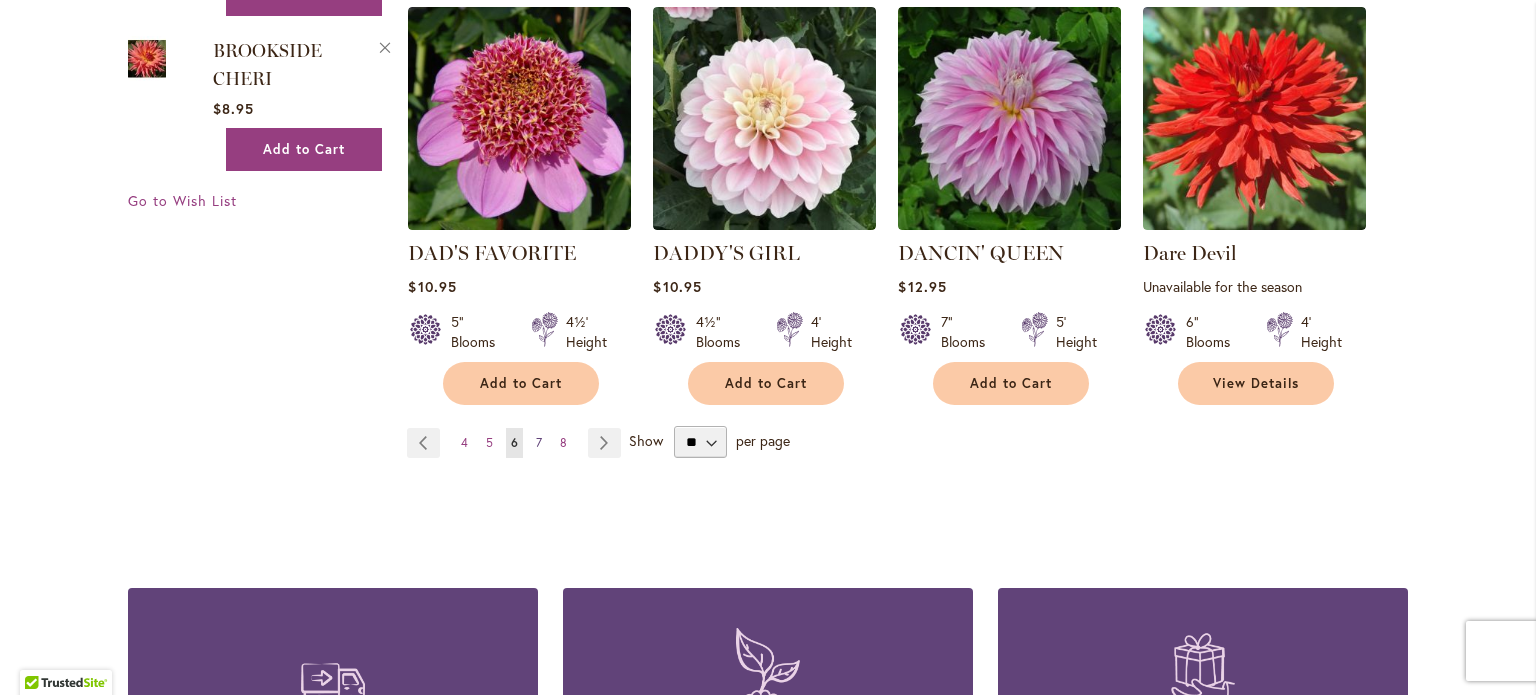 click on "Page
7" at bounding box center (539, 443) 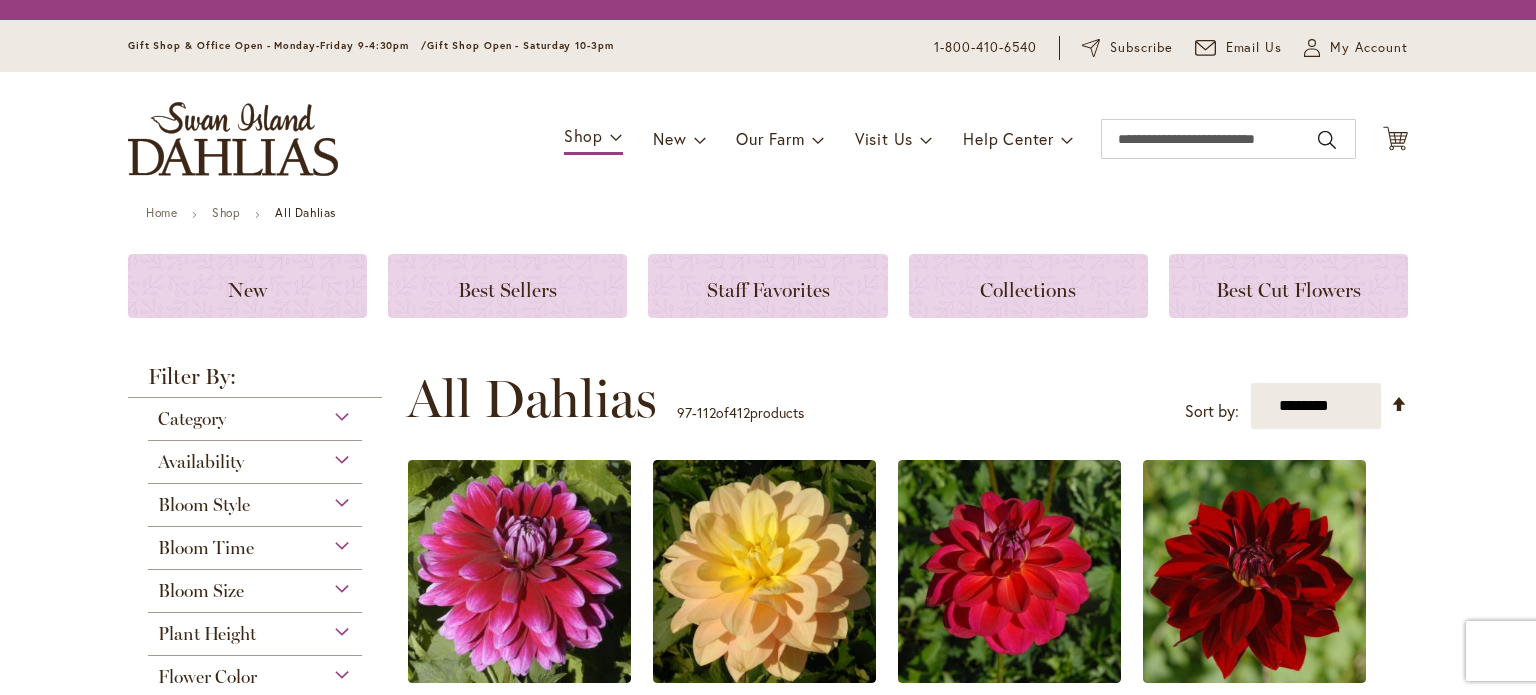 scroll, scrollTop: 0, scrollLeft: 0, axis: both 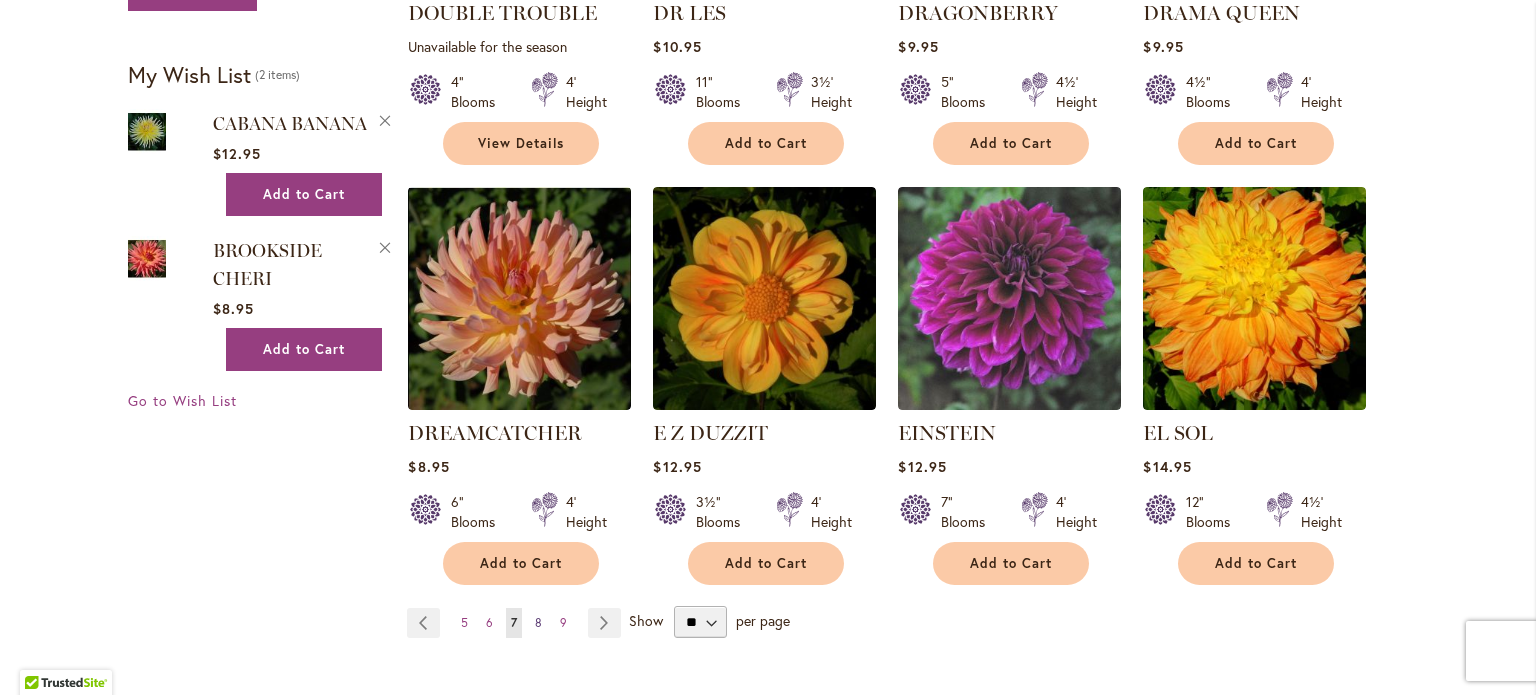 click on "8" at bounding box center [538, 622] 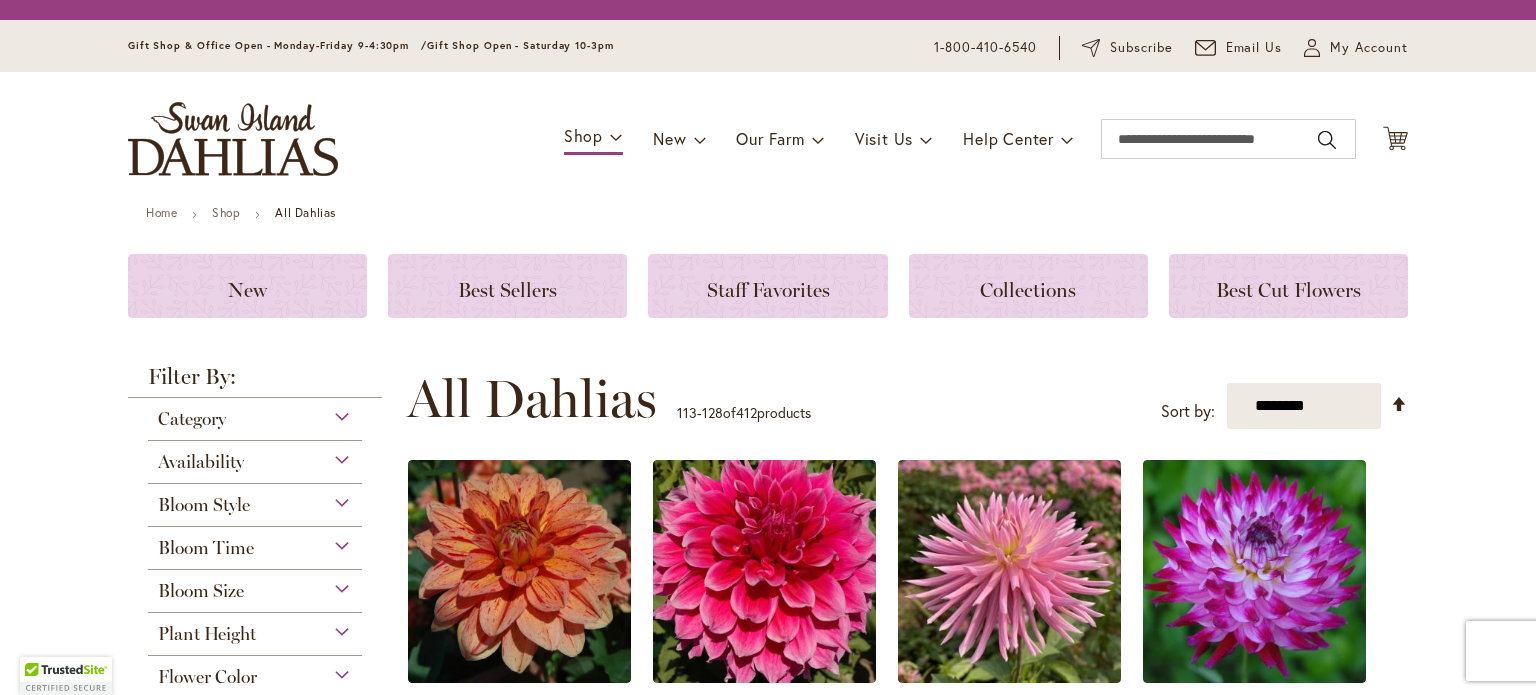 scroll, scrollTop: 0, scrollLeft: 0, axis: both 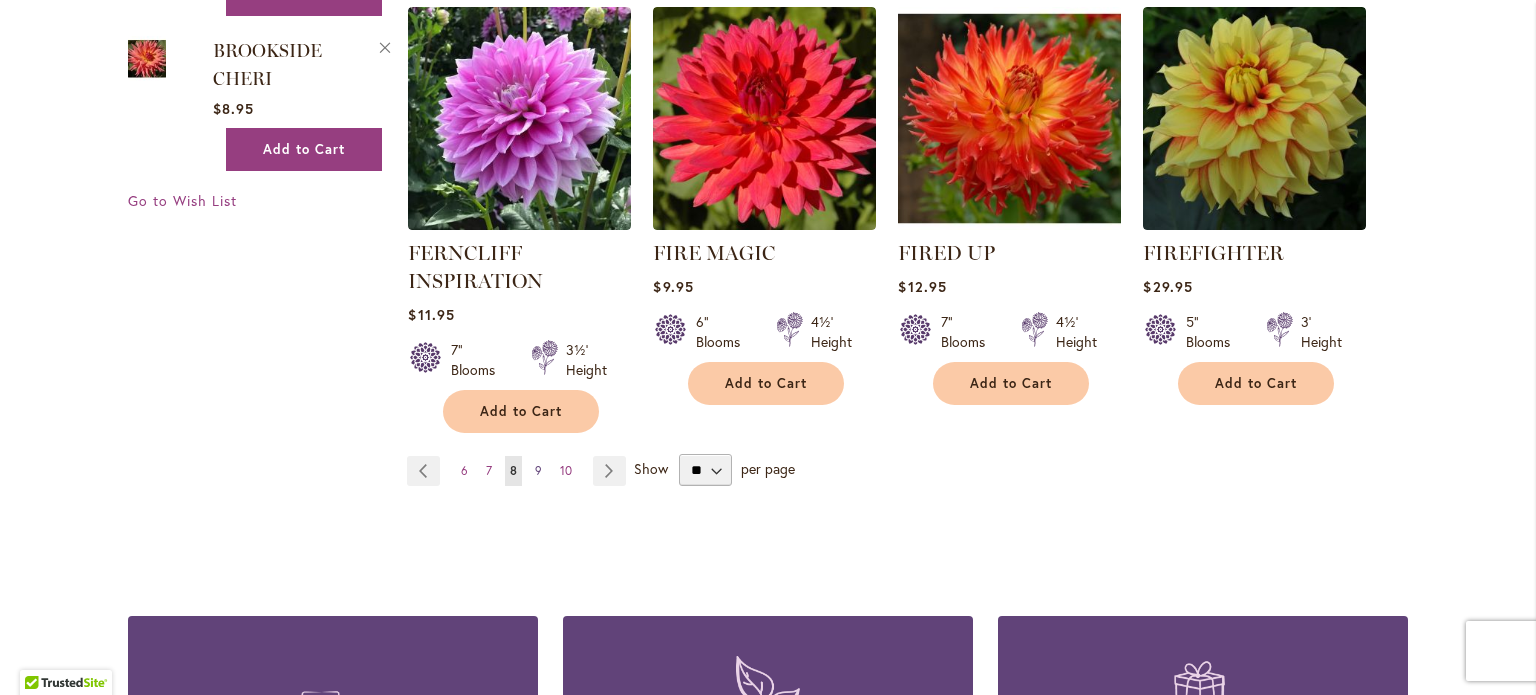 click on "Page
9" at bounding box center (538, 471) 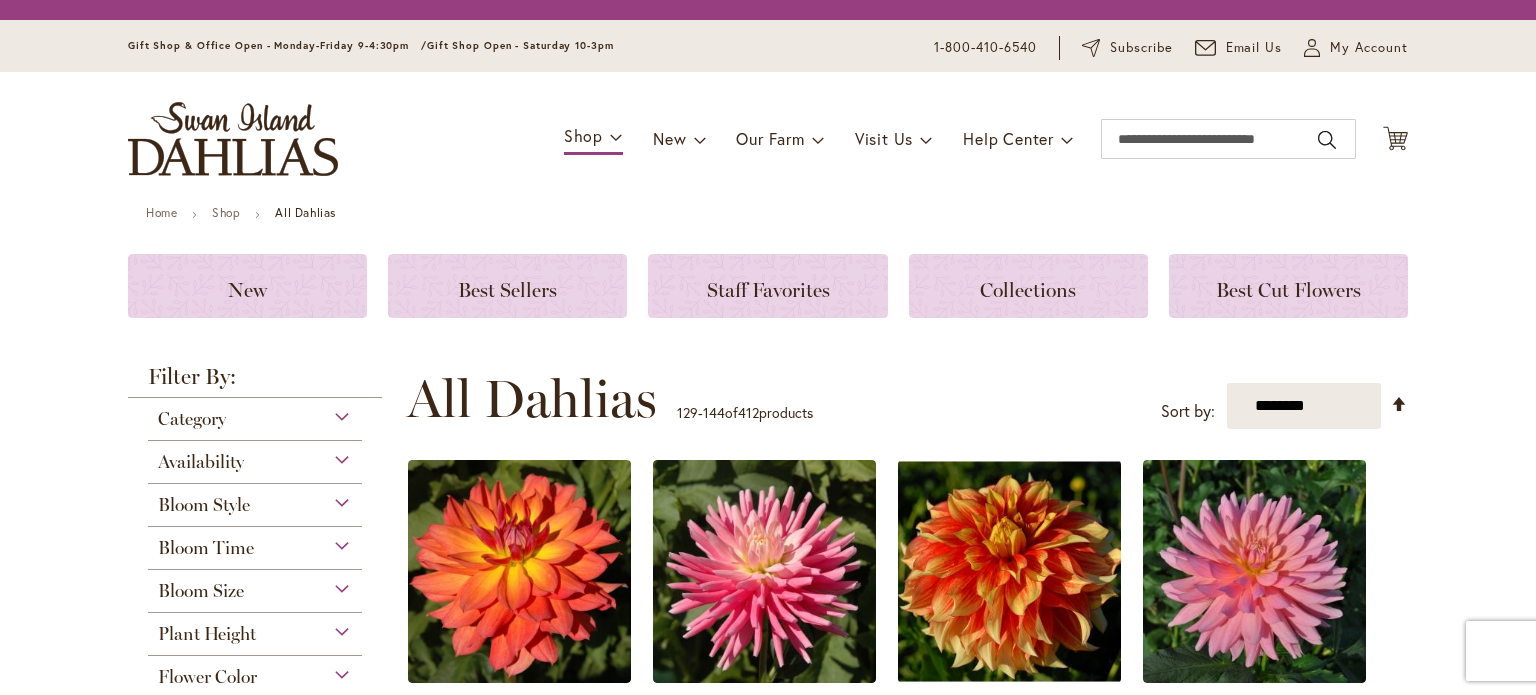 scroll, scrollTop: 0, scrollLeft: 0, axis: both 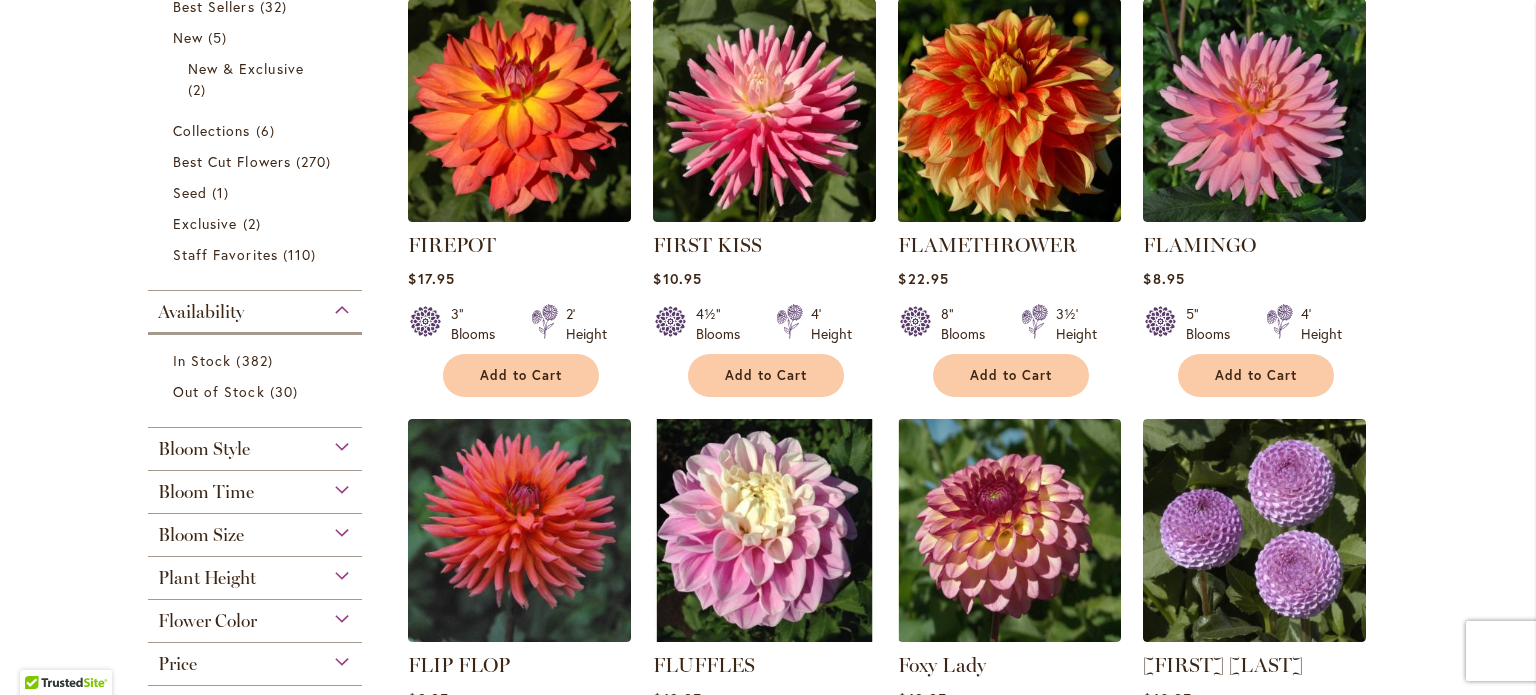 click at bounding box center (1010, 111) 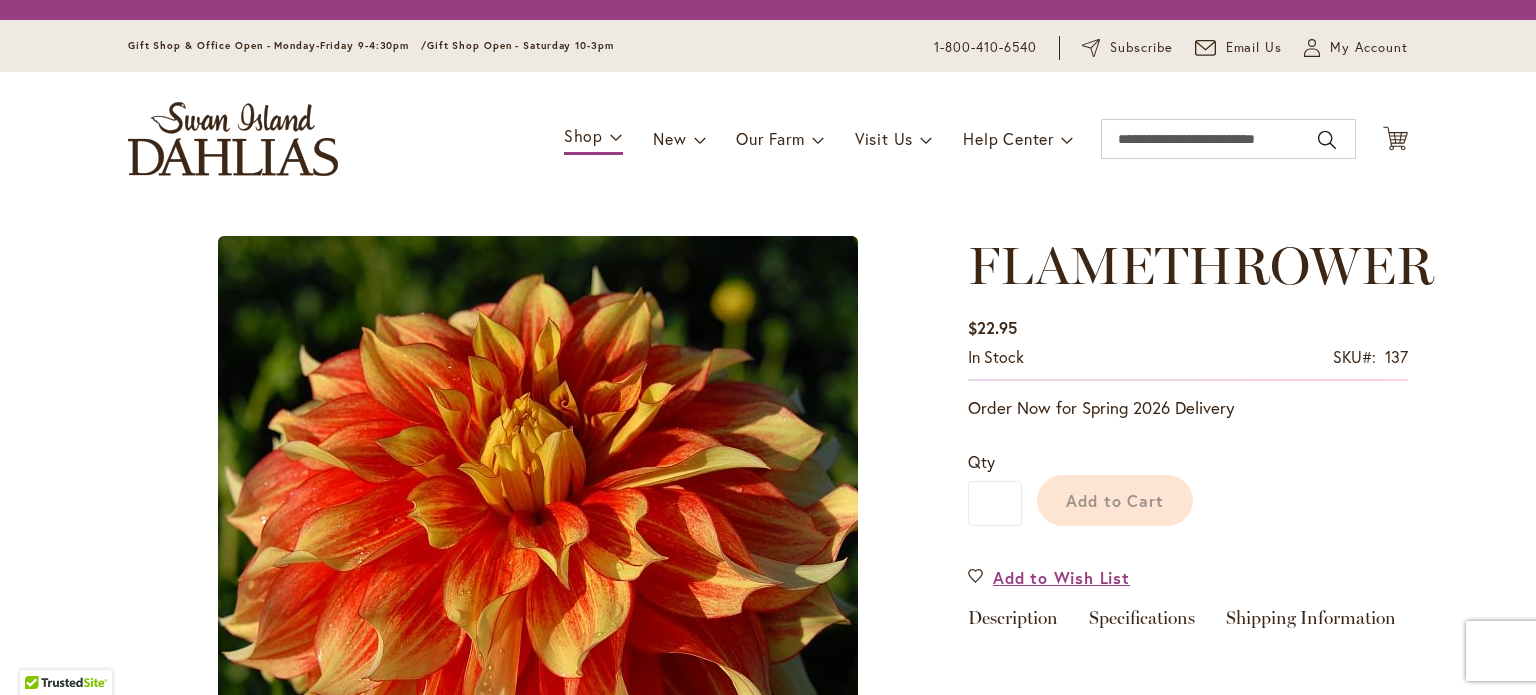 scroll, scrollTop: 0, scrollLeft: 0, axis: both 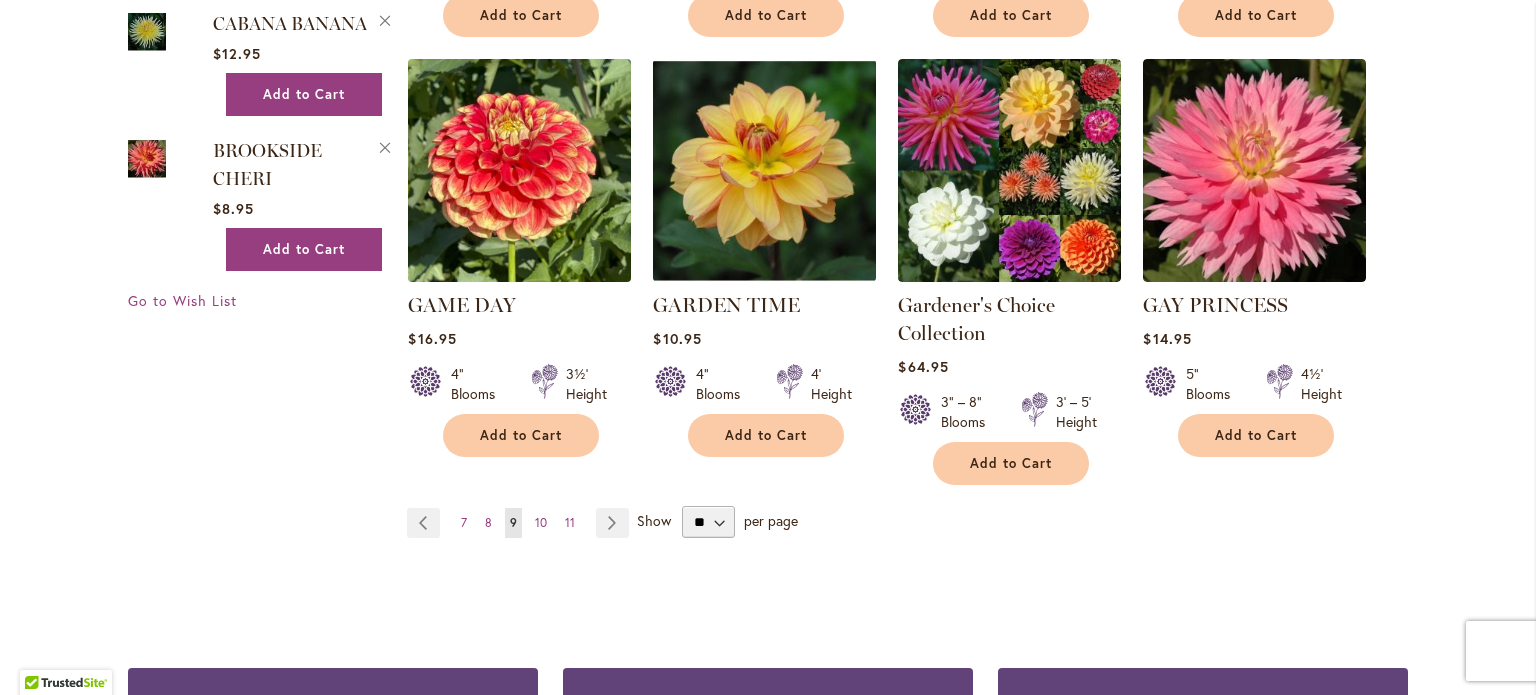 click at bounding box center (520, 171) 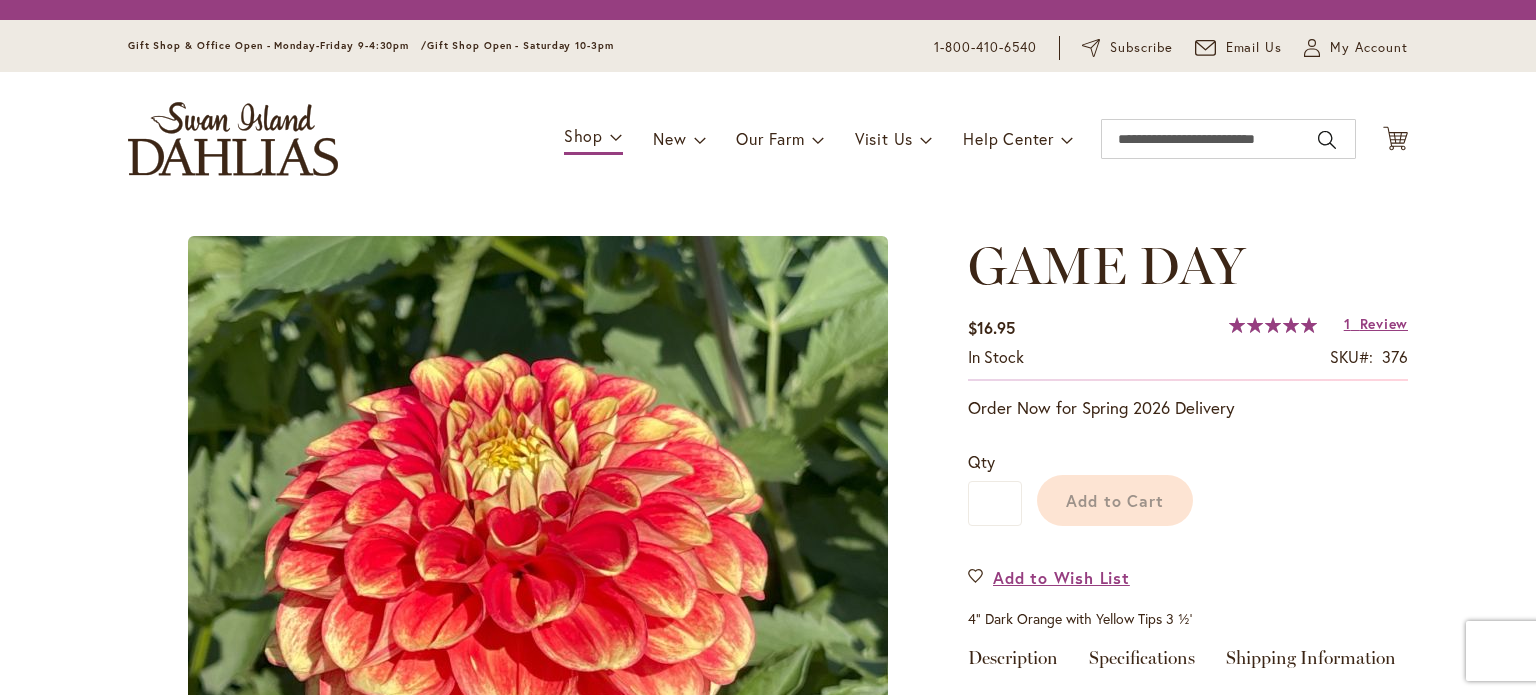 scroll, scrollTop: 0, scrollLeft: 0, axis: both 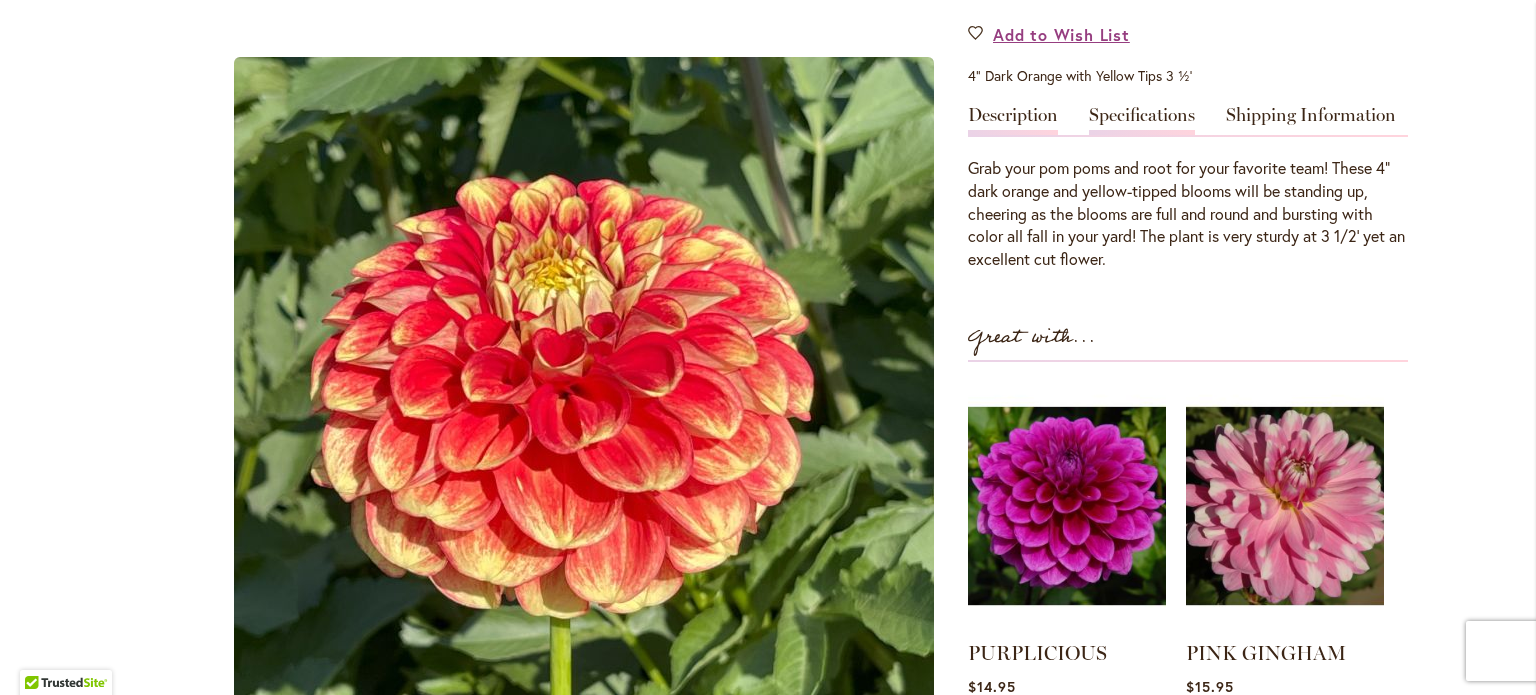 click on "Specifications" at bounding box center (1142, 120) 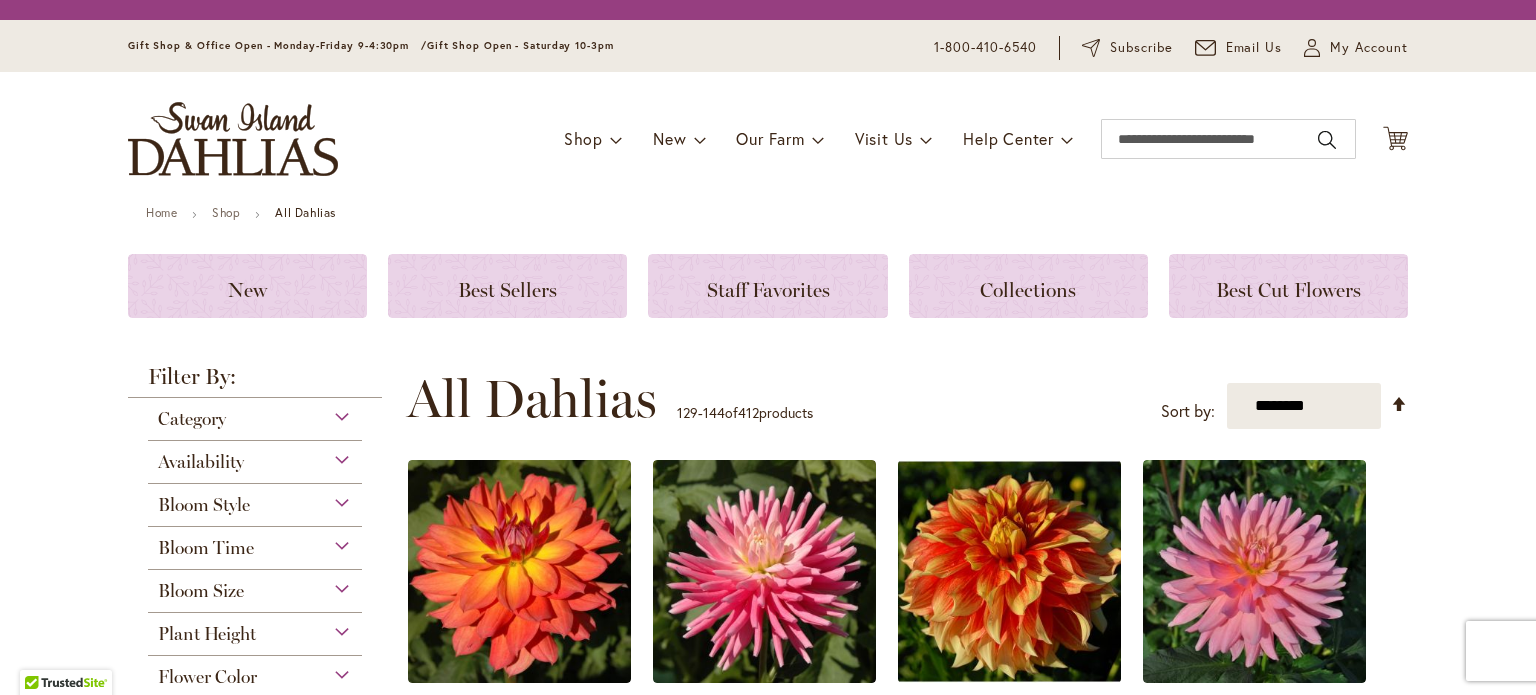scroll, scrollTop: 0, scrollLeft: 0, axis: both 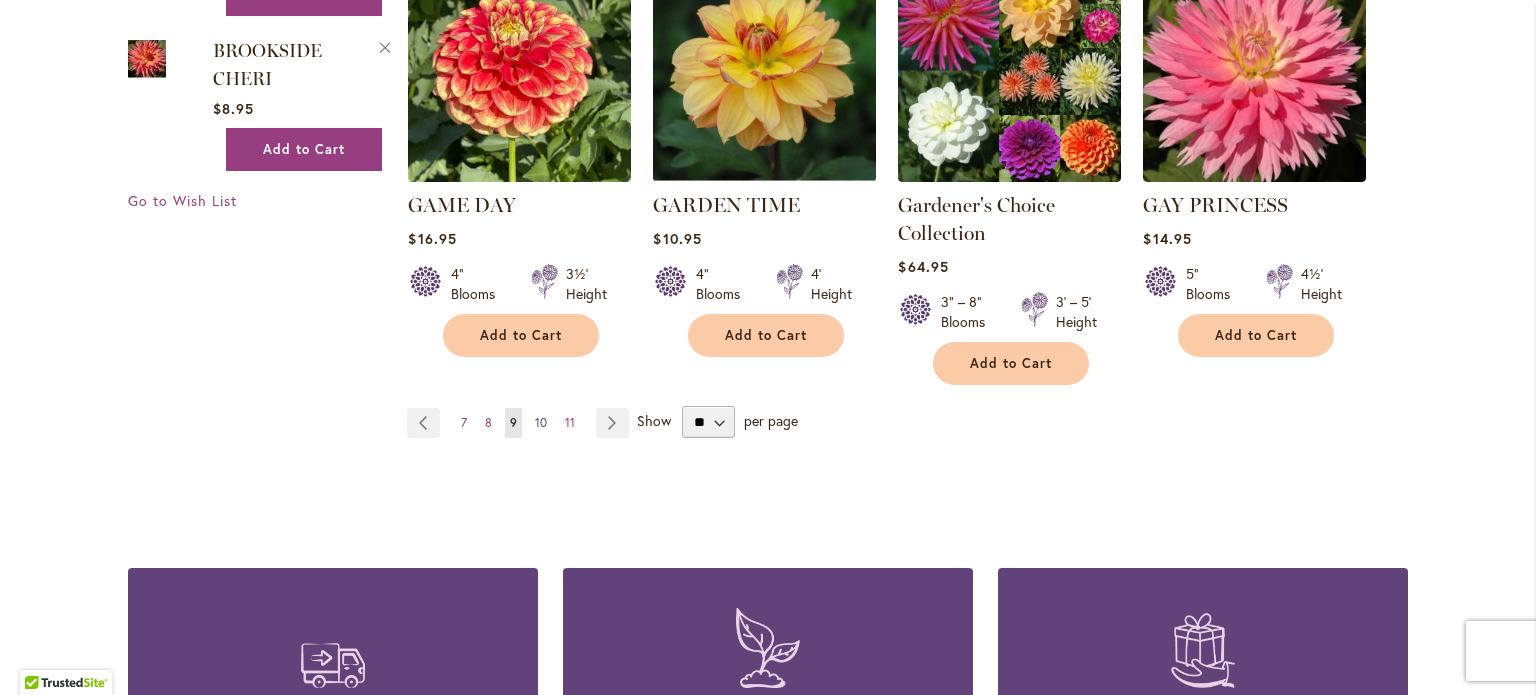 click on "10" at bounding box center (541, 422) 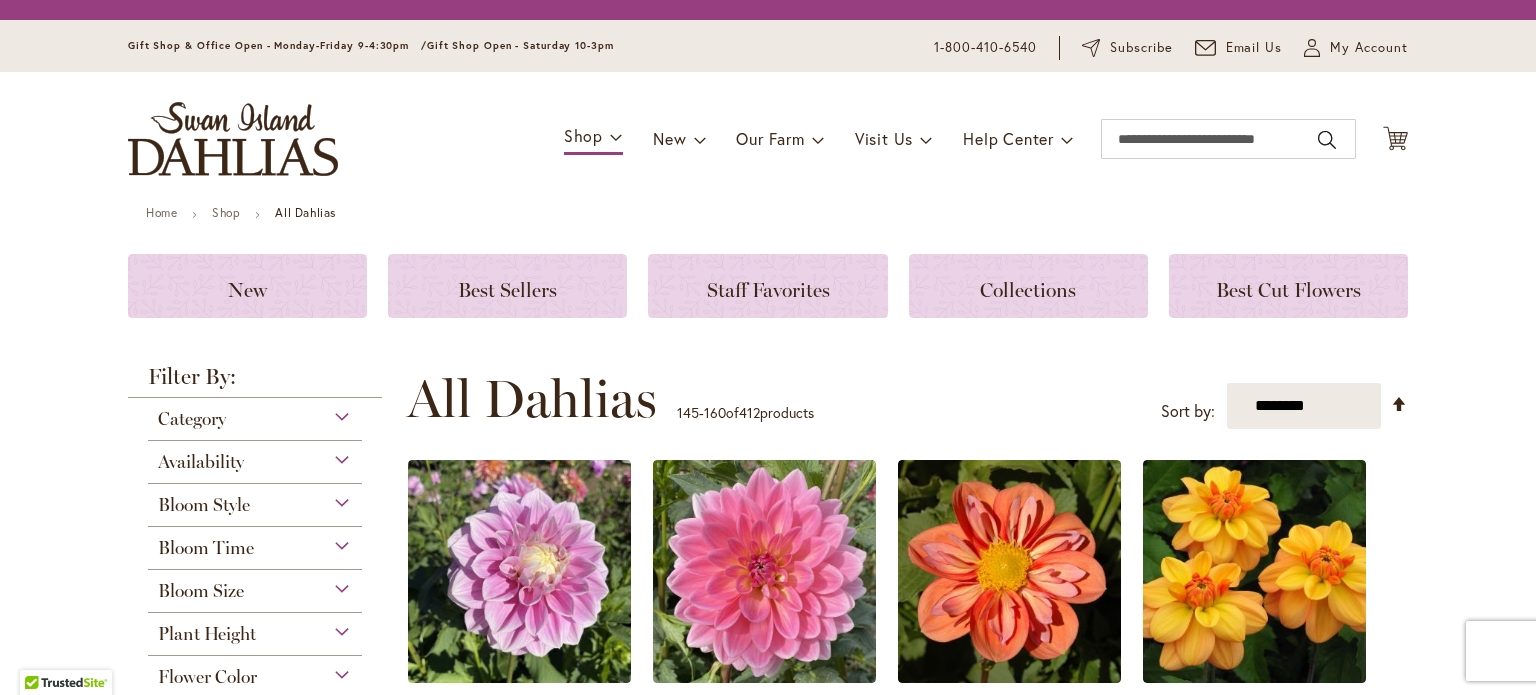 scroll, scrollTop: 0, scrollLeft: 0, axis: both 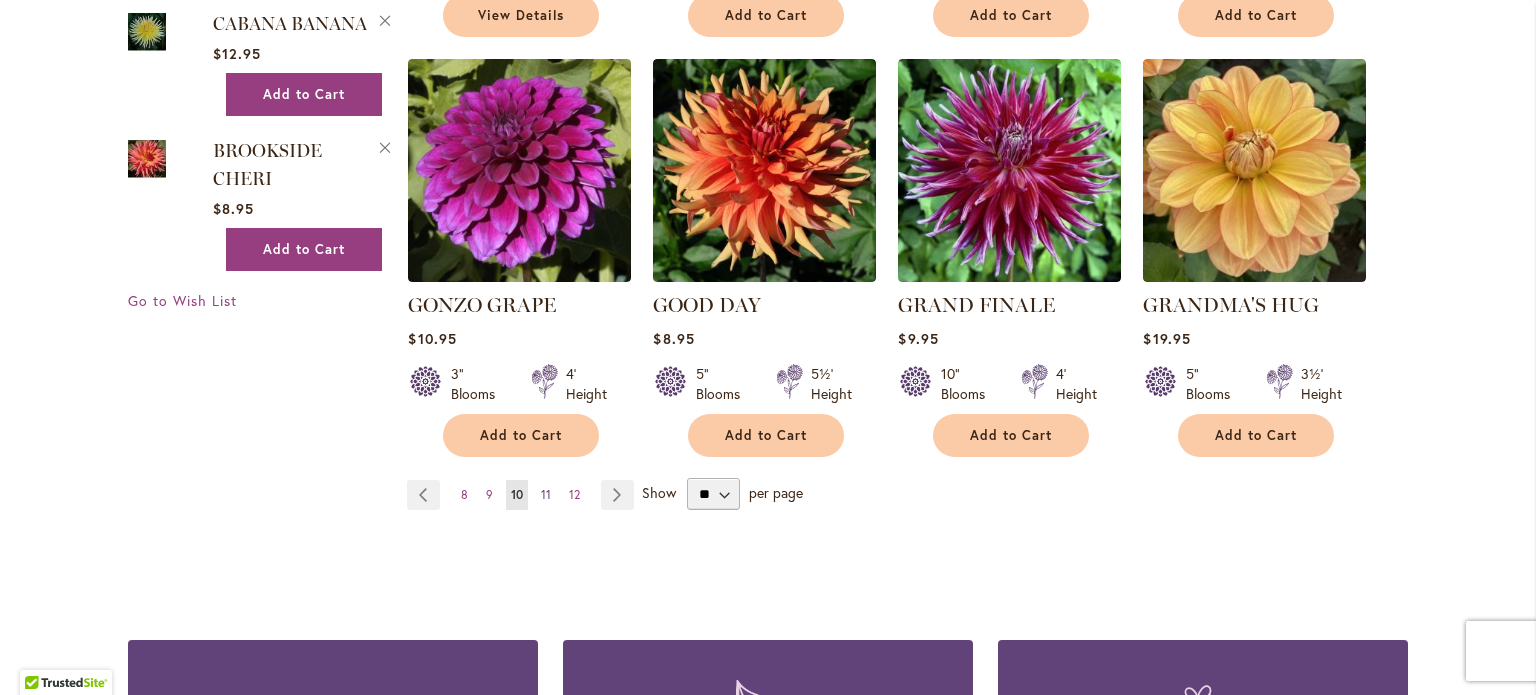 click on "11" at bounding box center [546, 494] 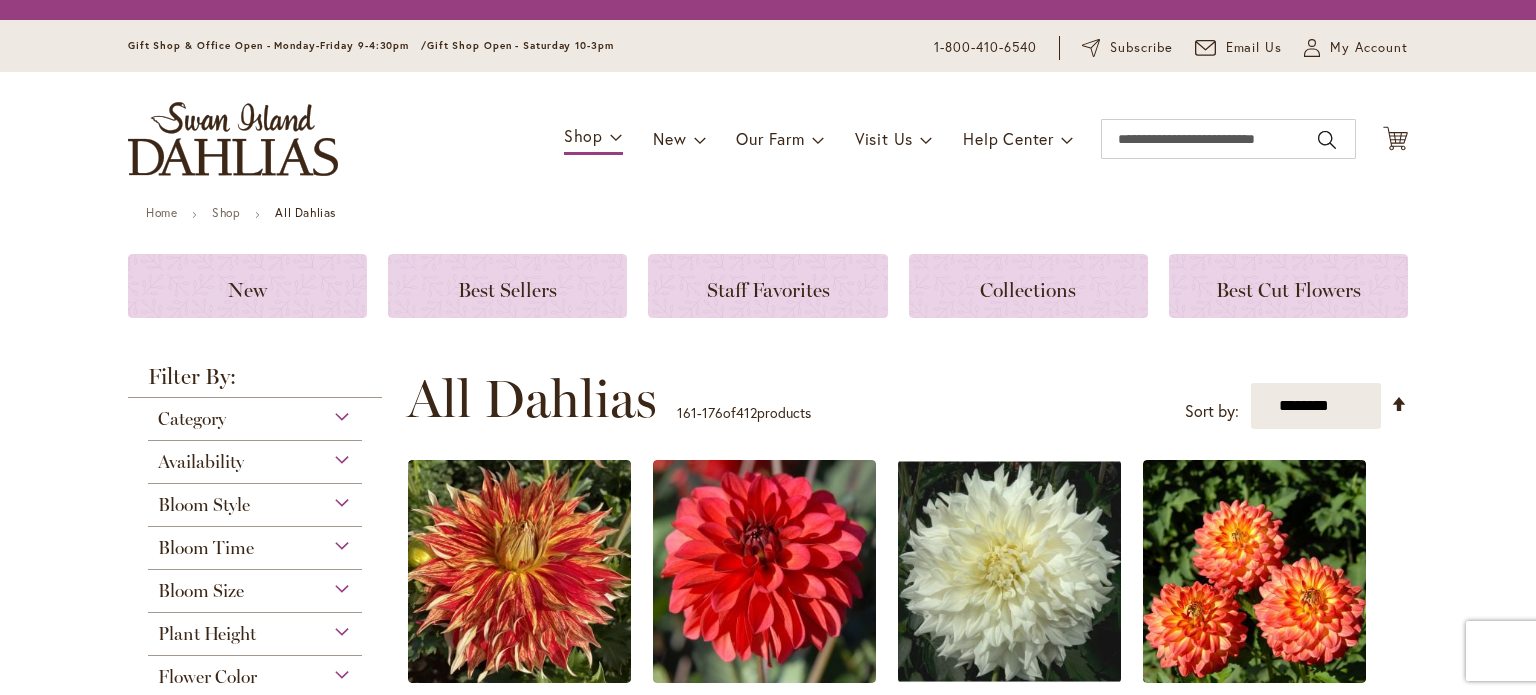 scroll, scrollTop: 0, scrollLeft: 0, axis: both 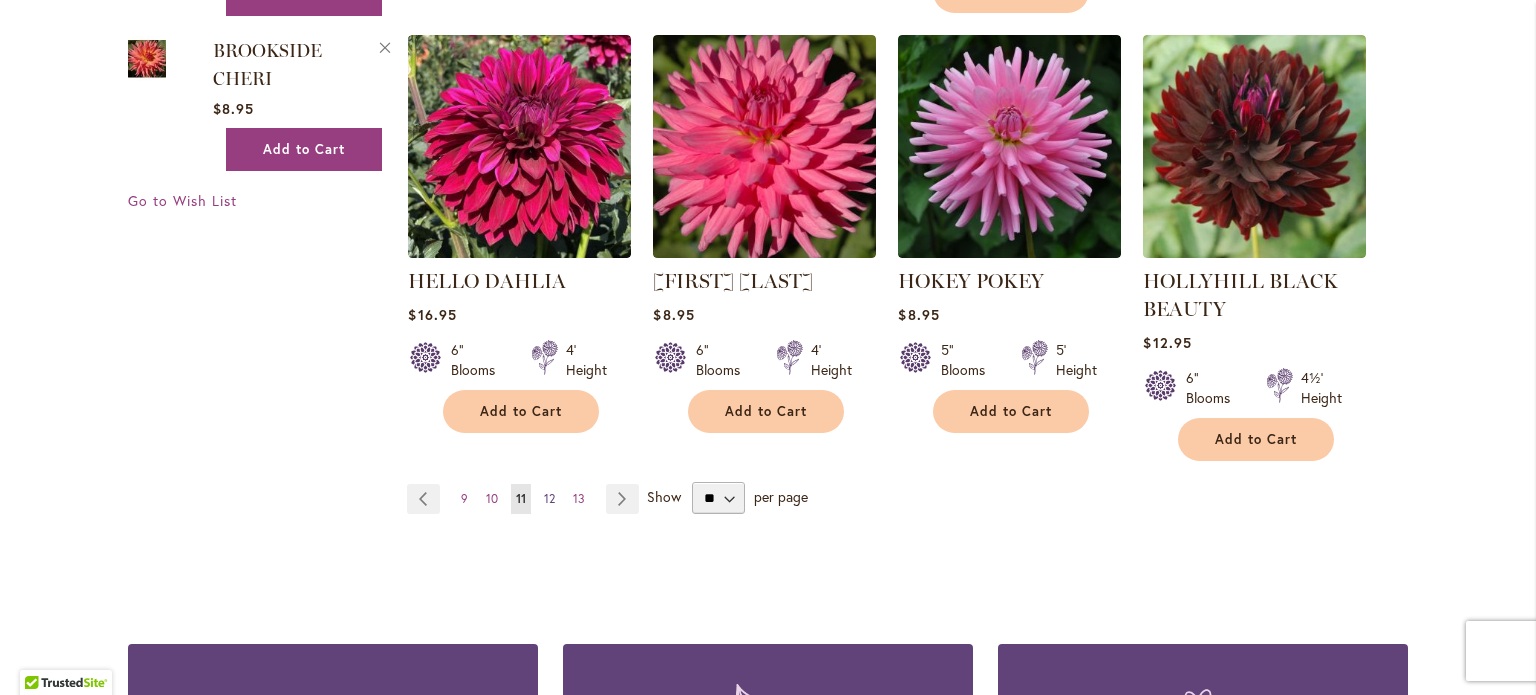 click on "12" at bounding box center [549, 498] 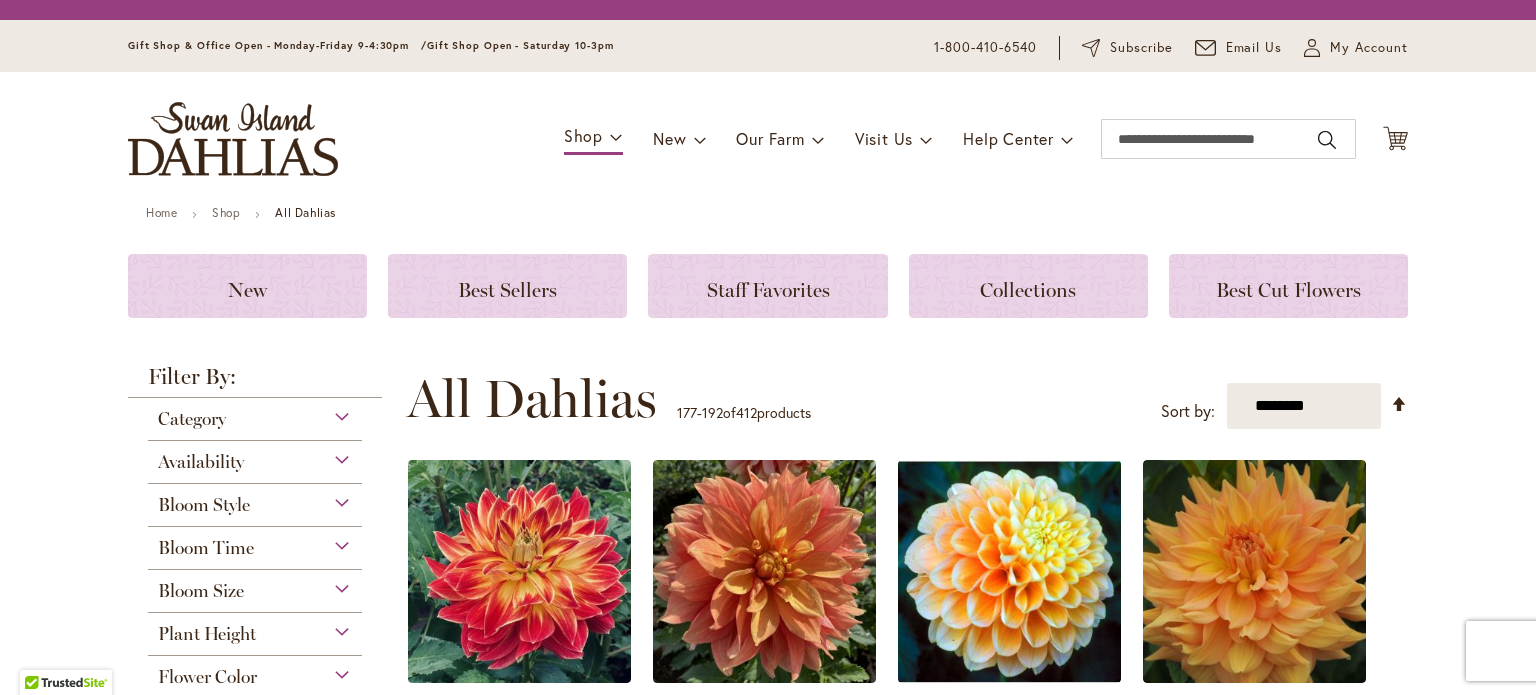scroll, scrollTop: 0, scrollLeft: 0, axis: both 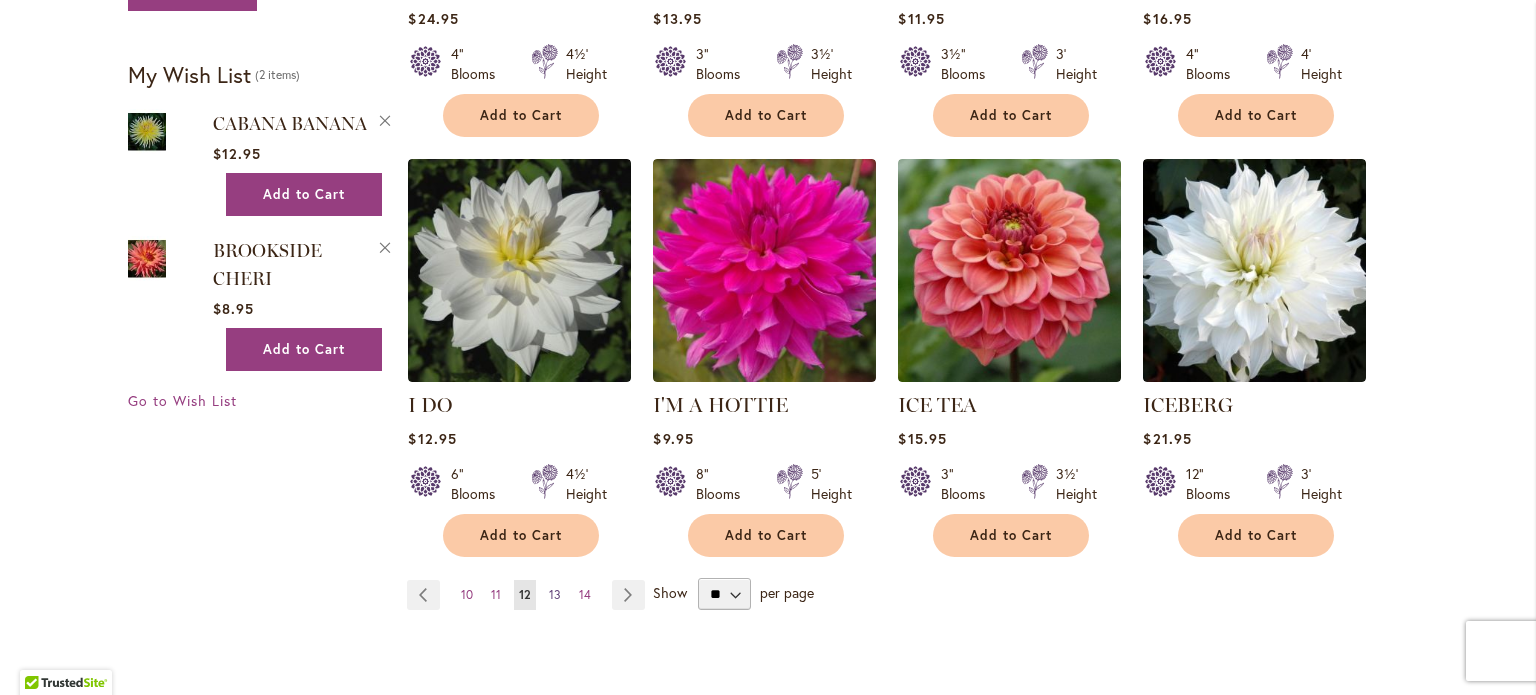 click on "13" at bounding box center (555, 594) 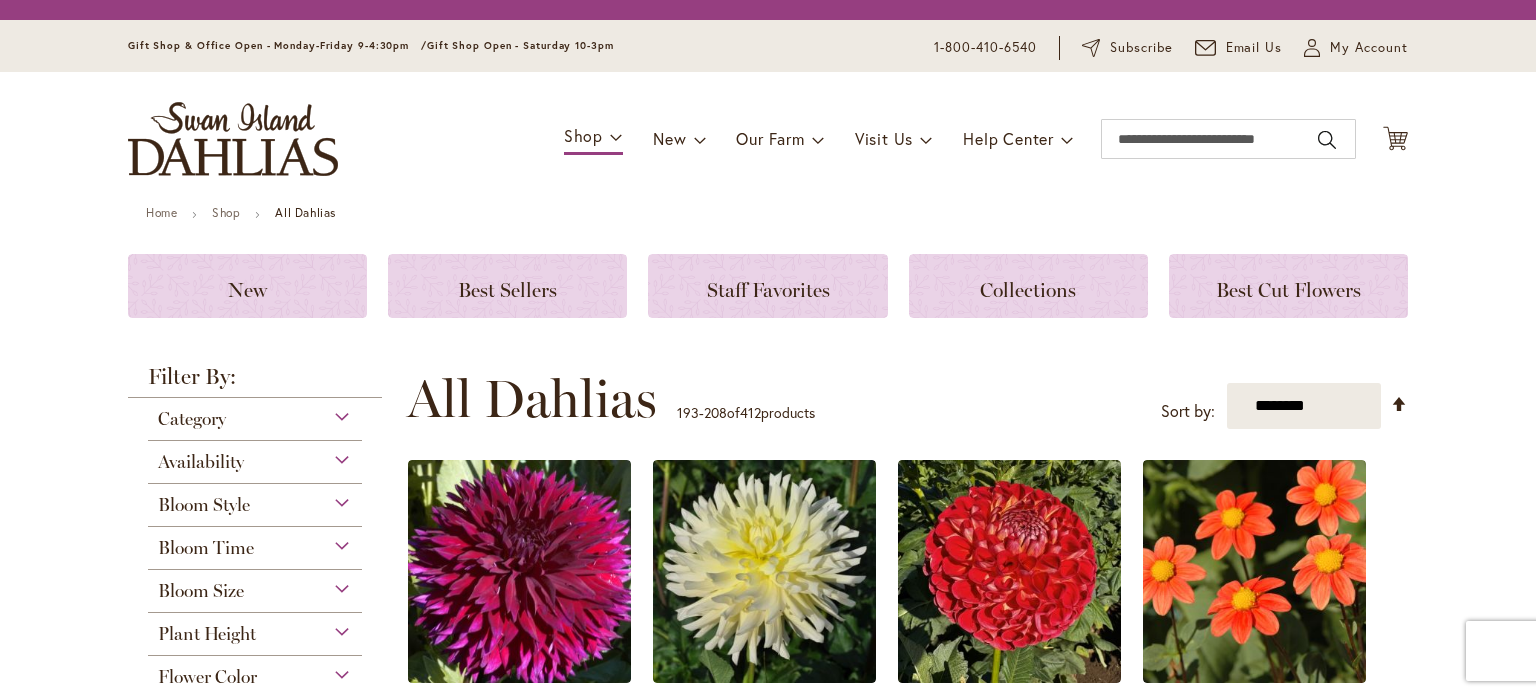 scroll, scrollTop: 0, scrollLeft: 0, axis: both 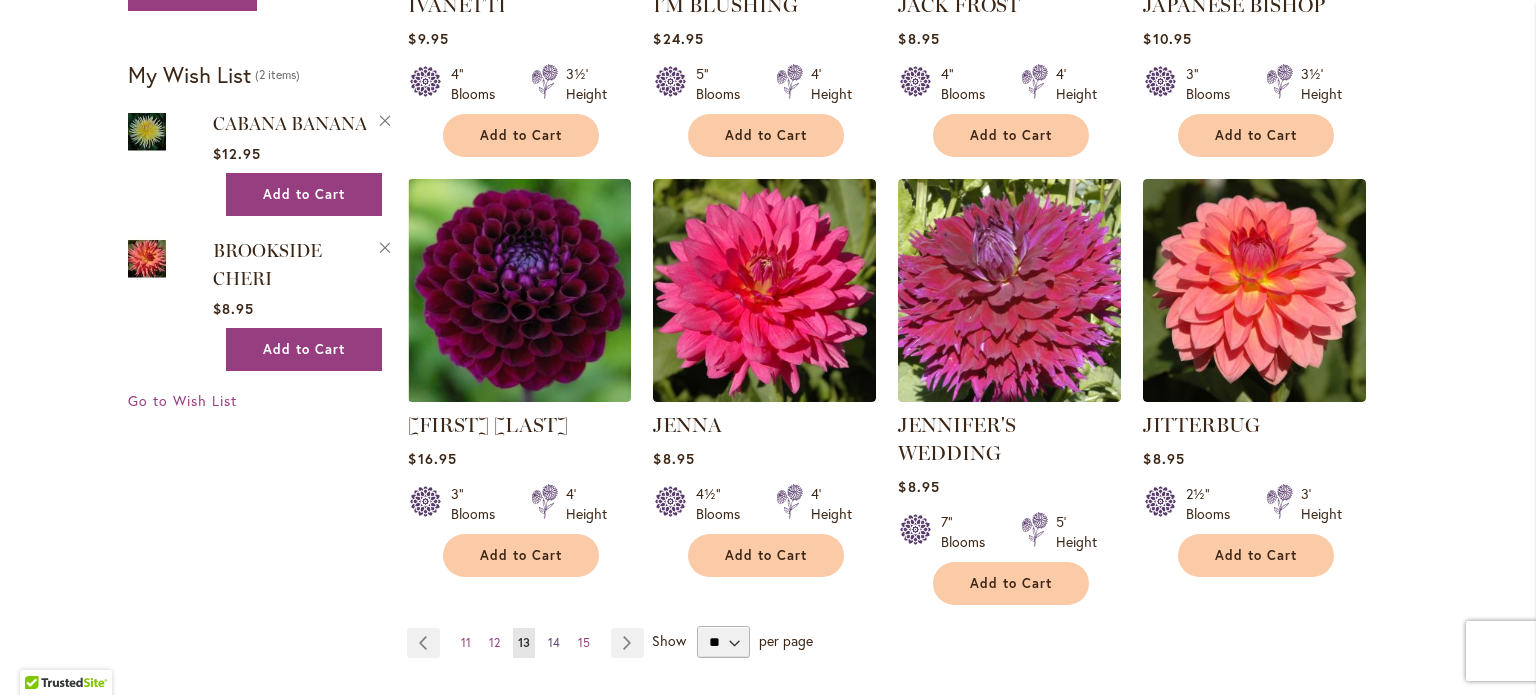 click on "14" at bounding box center [554, 642] 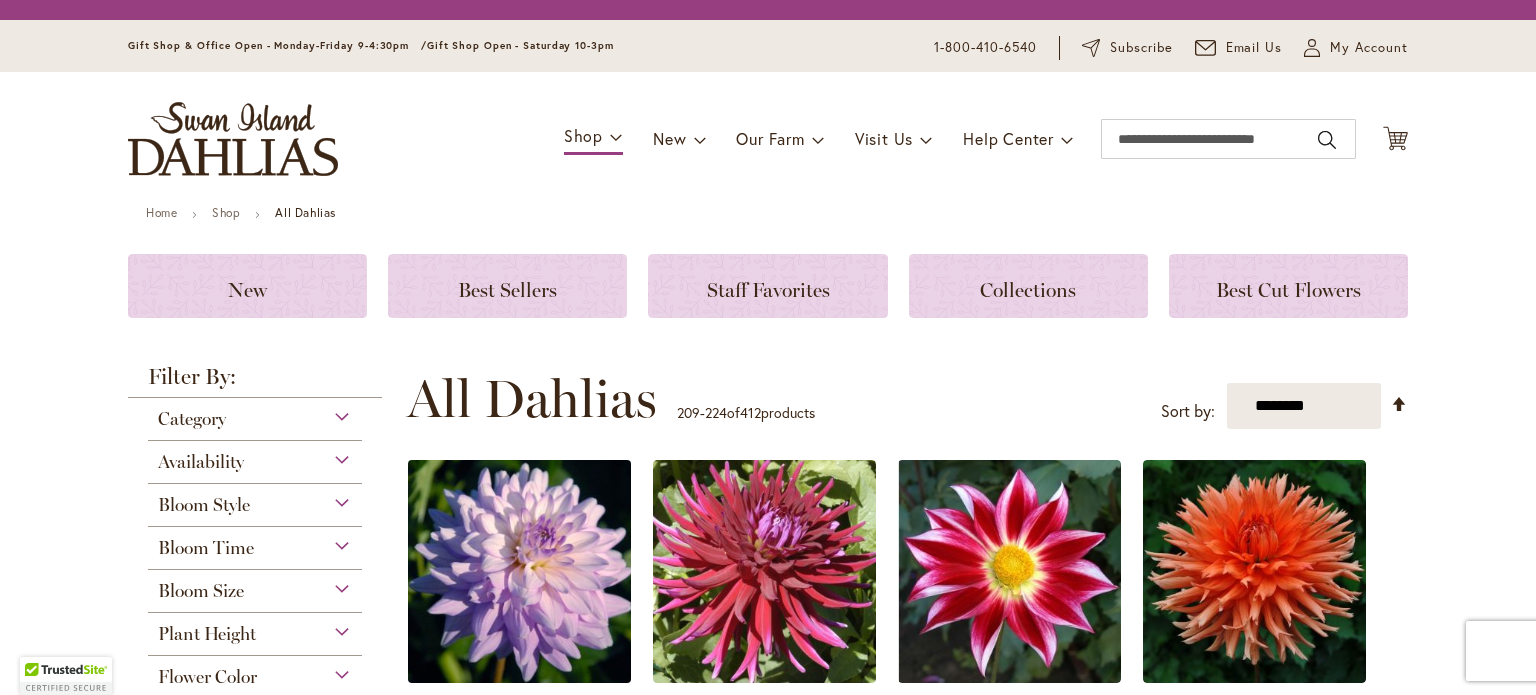 scroll, scrollTop: 0, scrollLeft: 0, axis: both 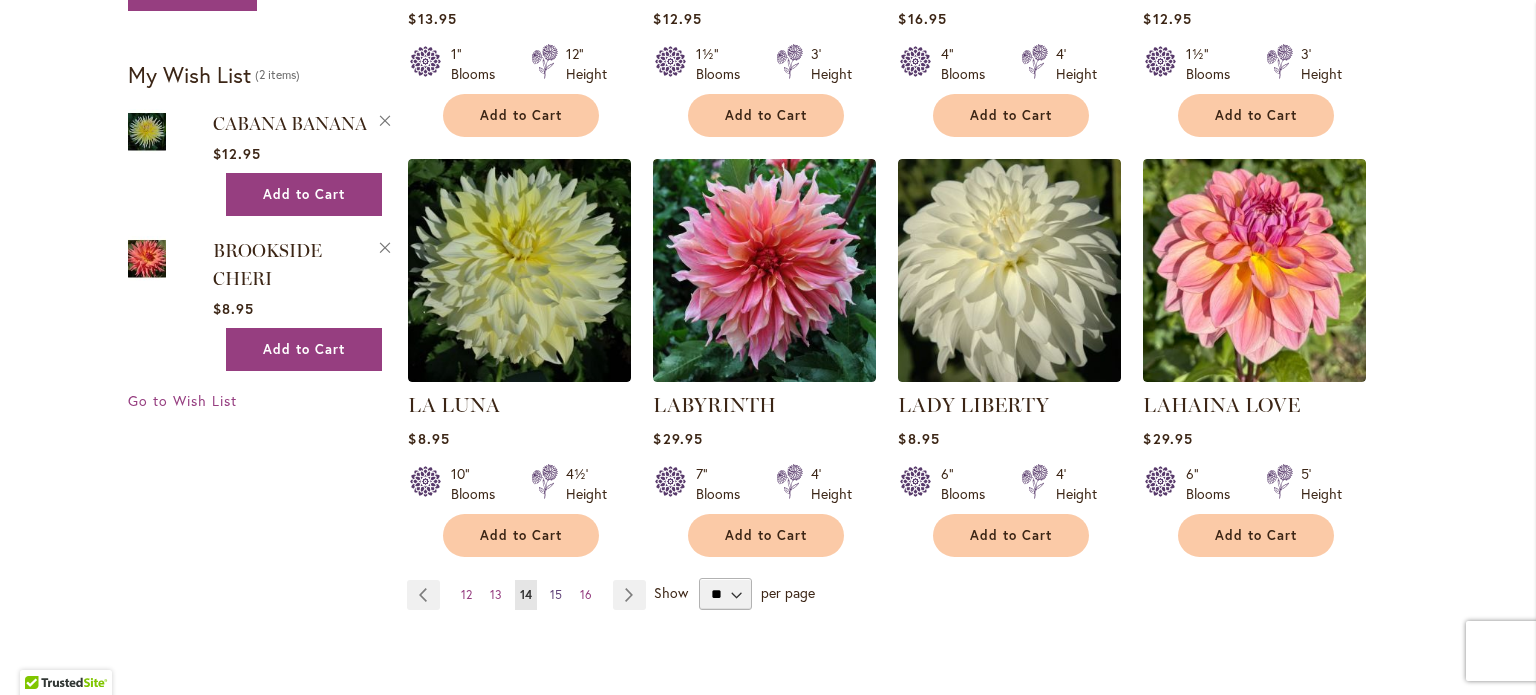 click on "15" at bounding box center [556, 594] 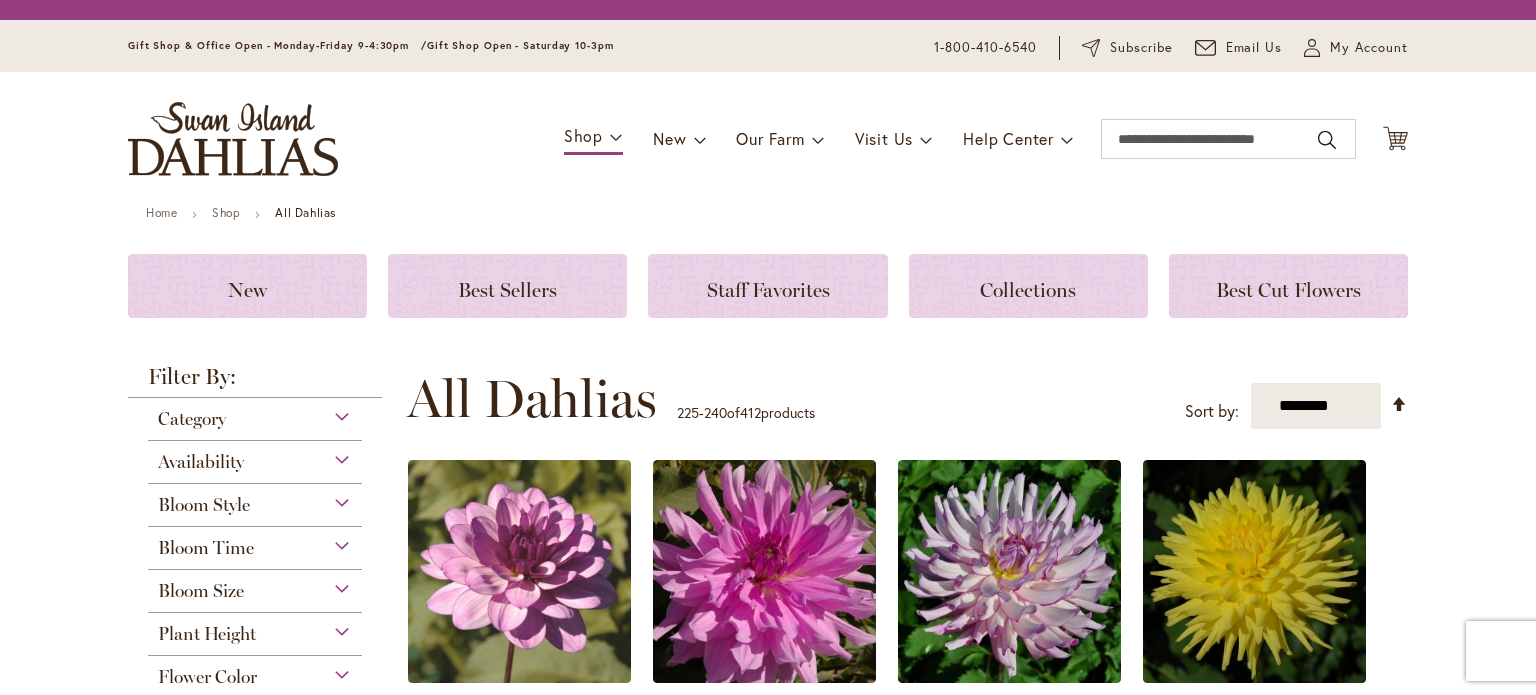 scroll, scrollTop: 0, scrollLeft: 0, axis: both 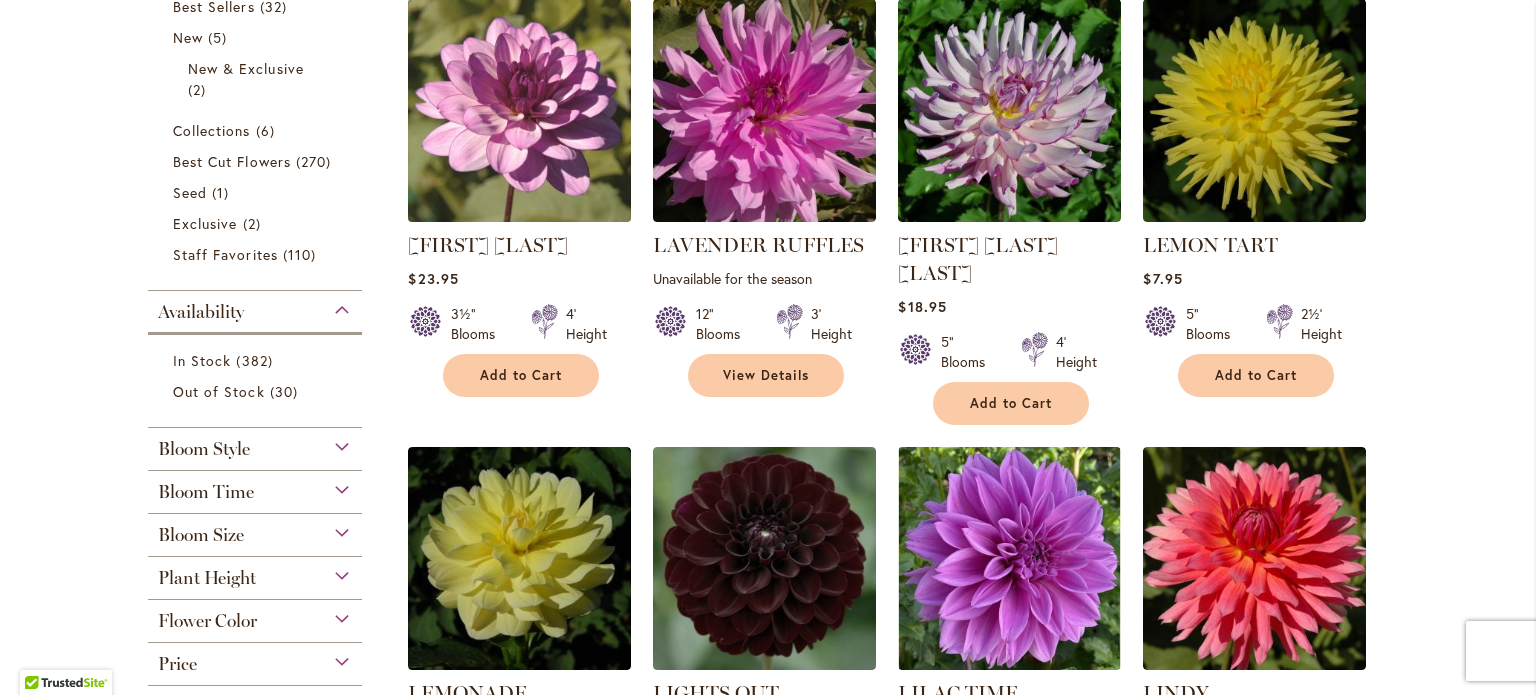 click at bounding box center (520, 111) 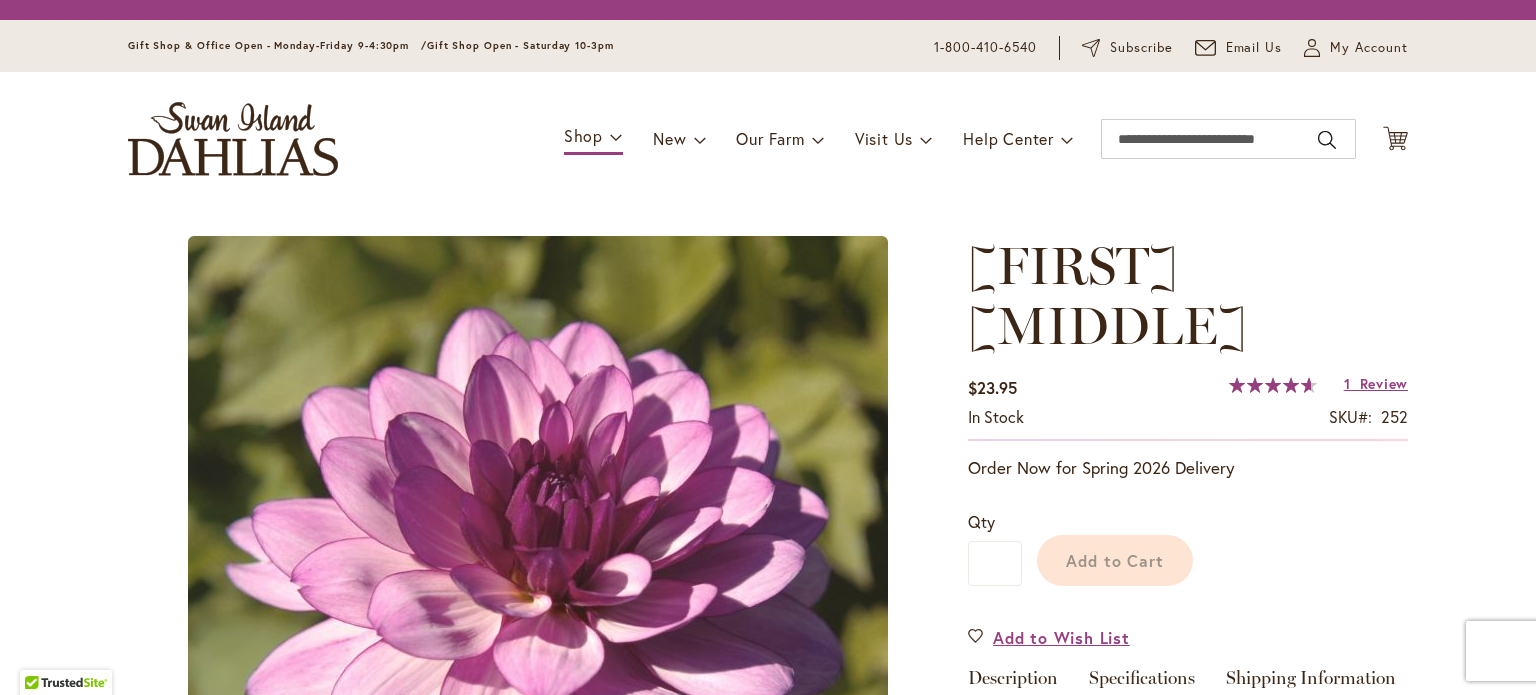 scroll, scrollTop: 0, scrollLeft: 0, axis: both 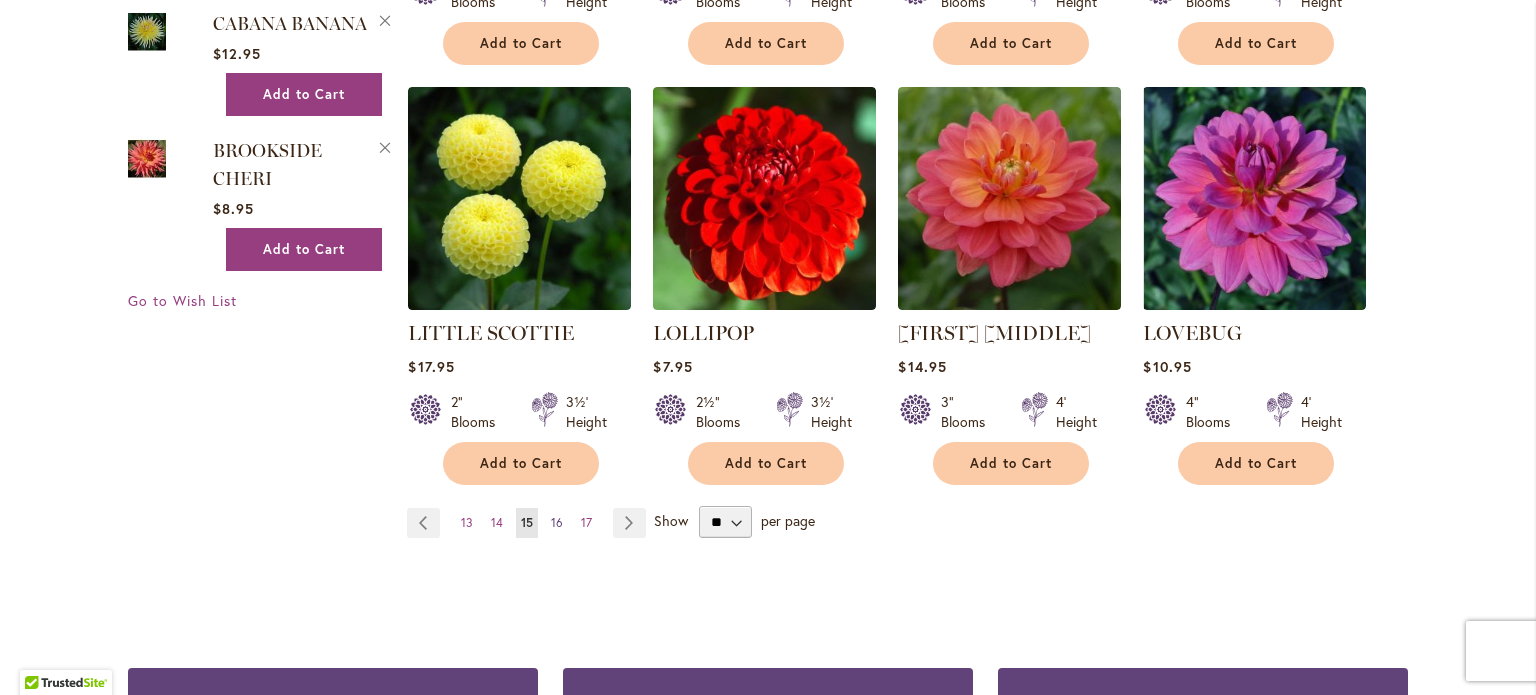 click on "16" at bounding box center (557, 522) 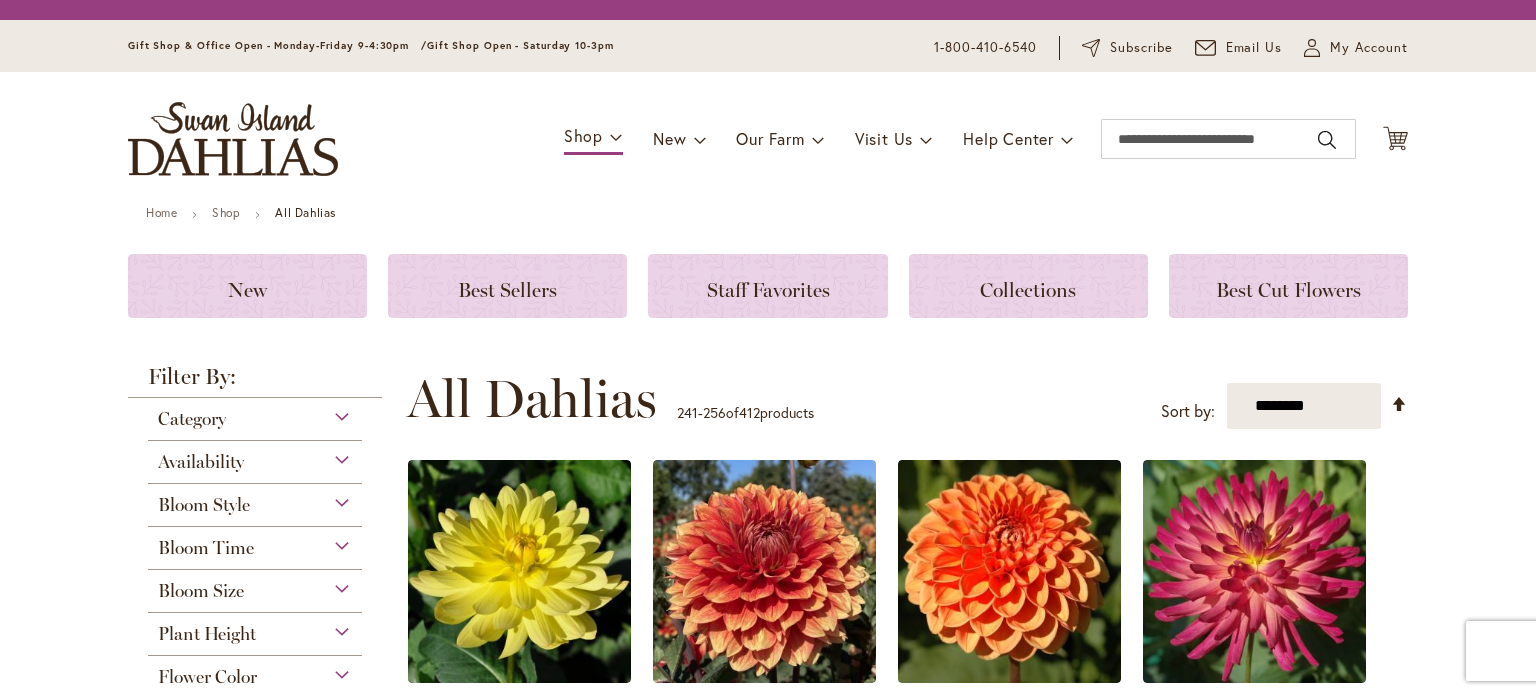scroll, scrollTop: 0, scrollLeft: 0, axis: both 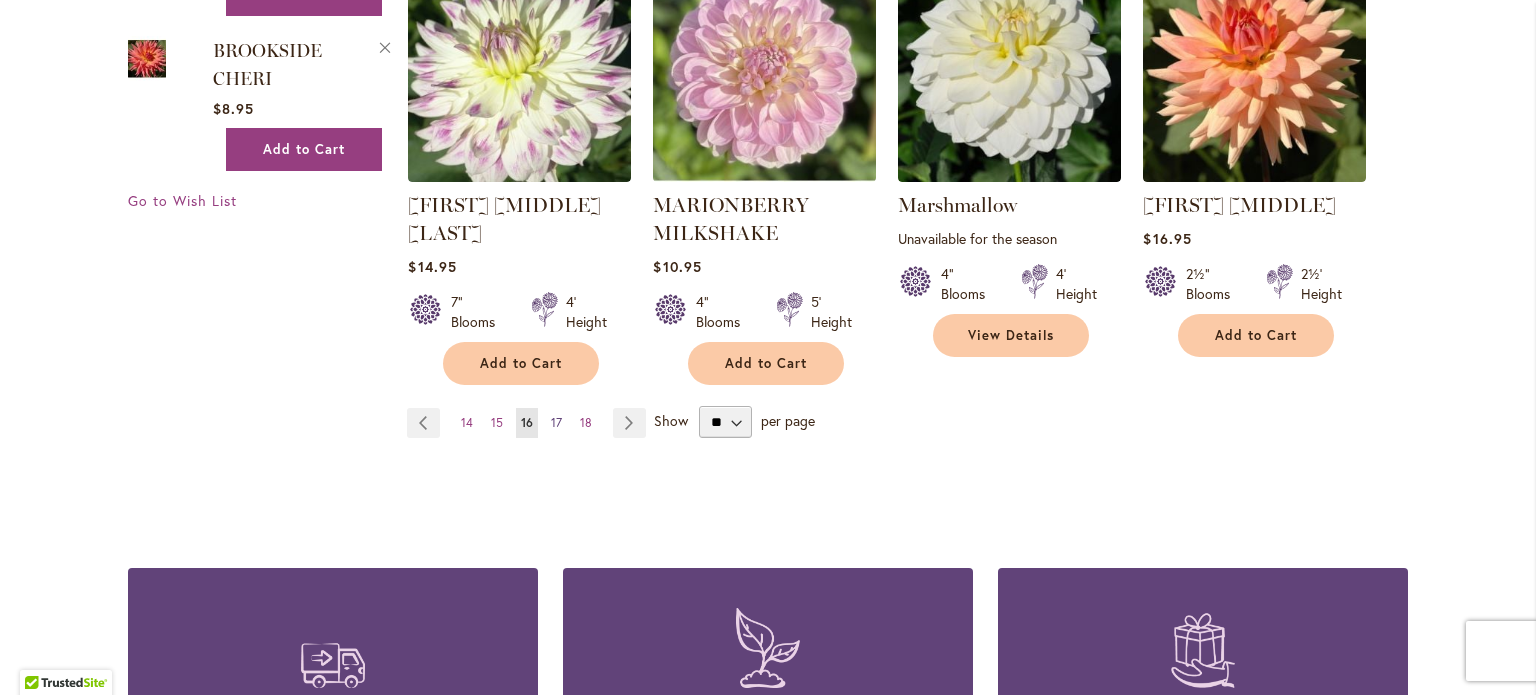 click on "17" at bounding box center (556, 422) 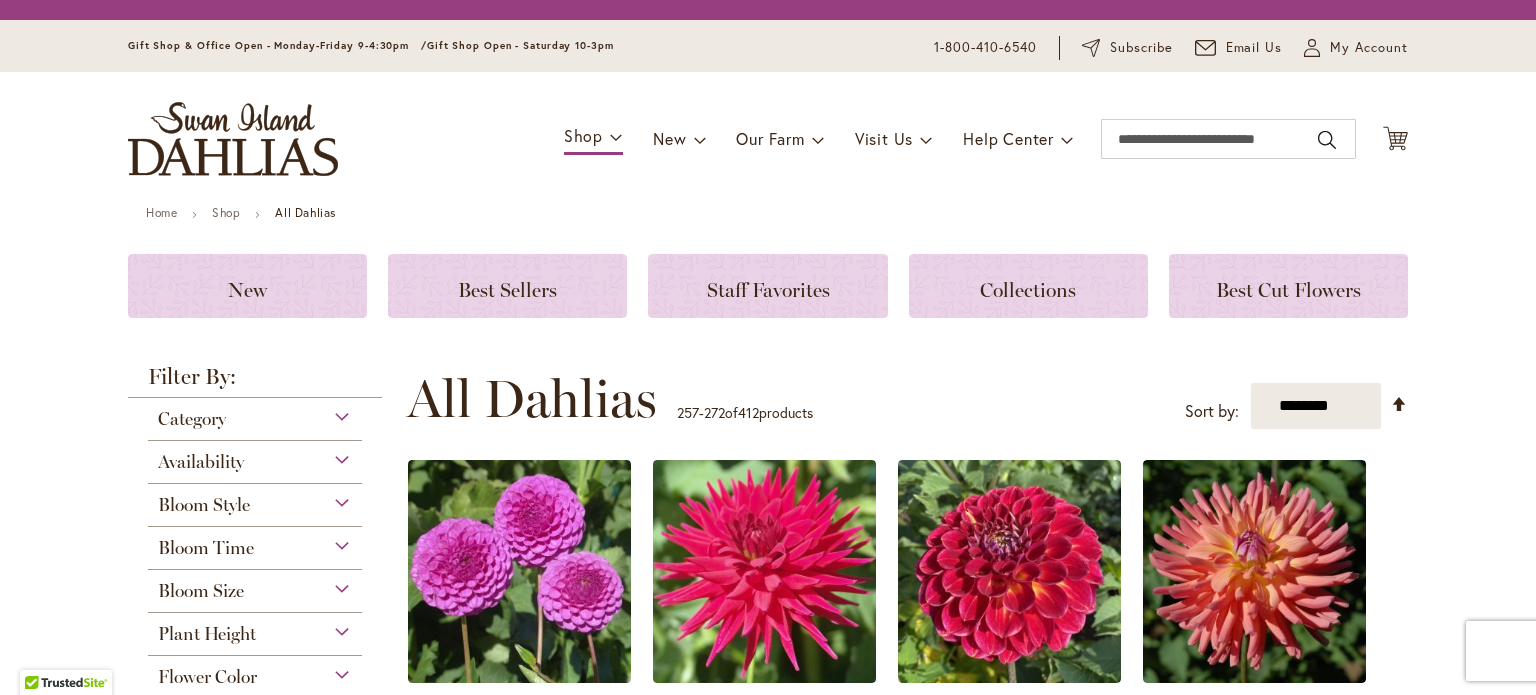 scroll, scrollTop: 0, scrollLeft: 0, axis: both 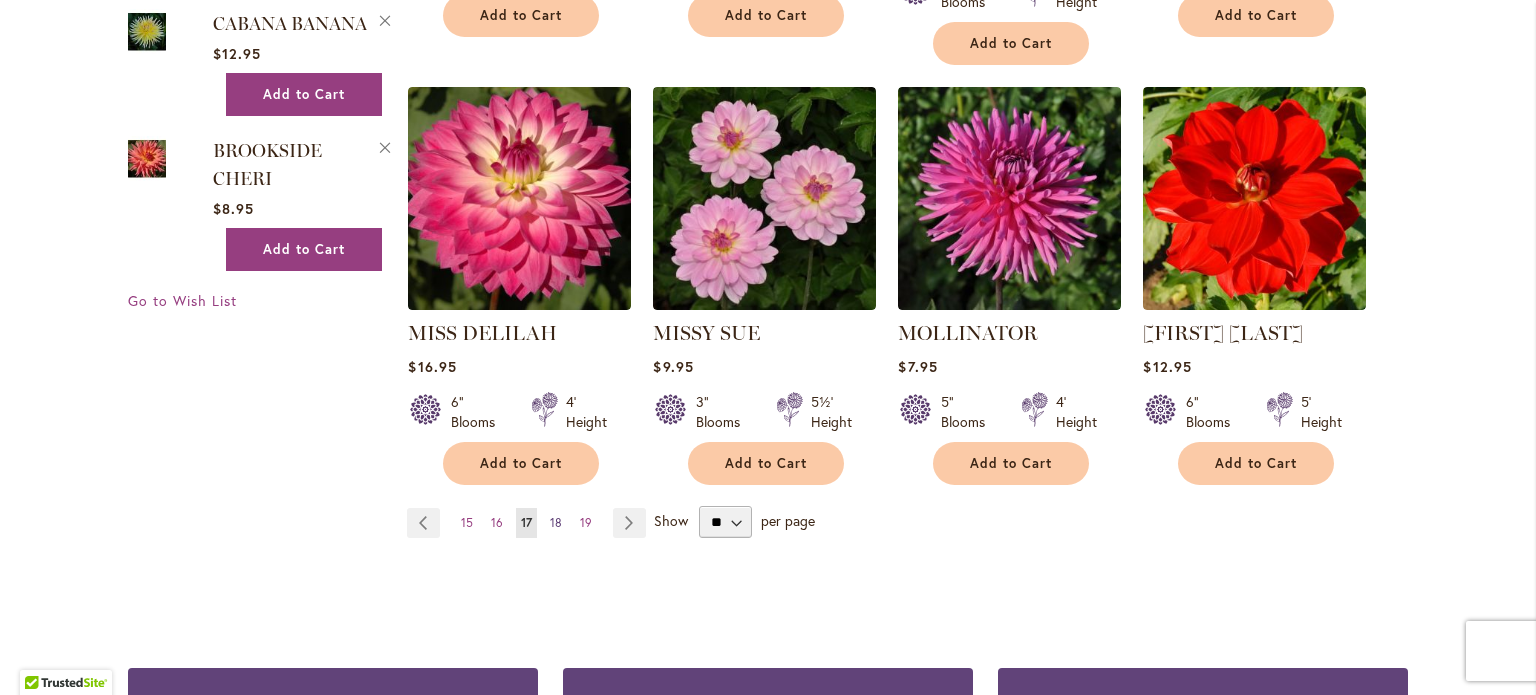 click on "18" at bounding box center [556, 522] 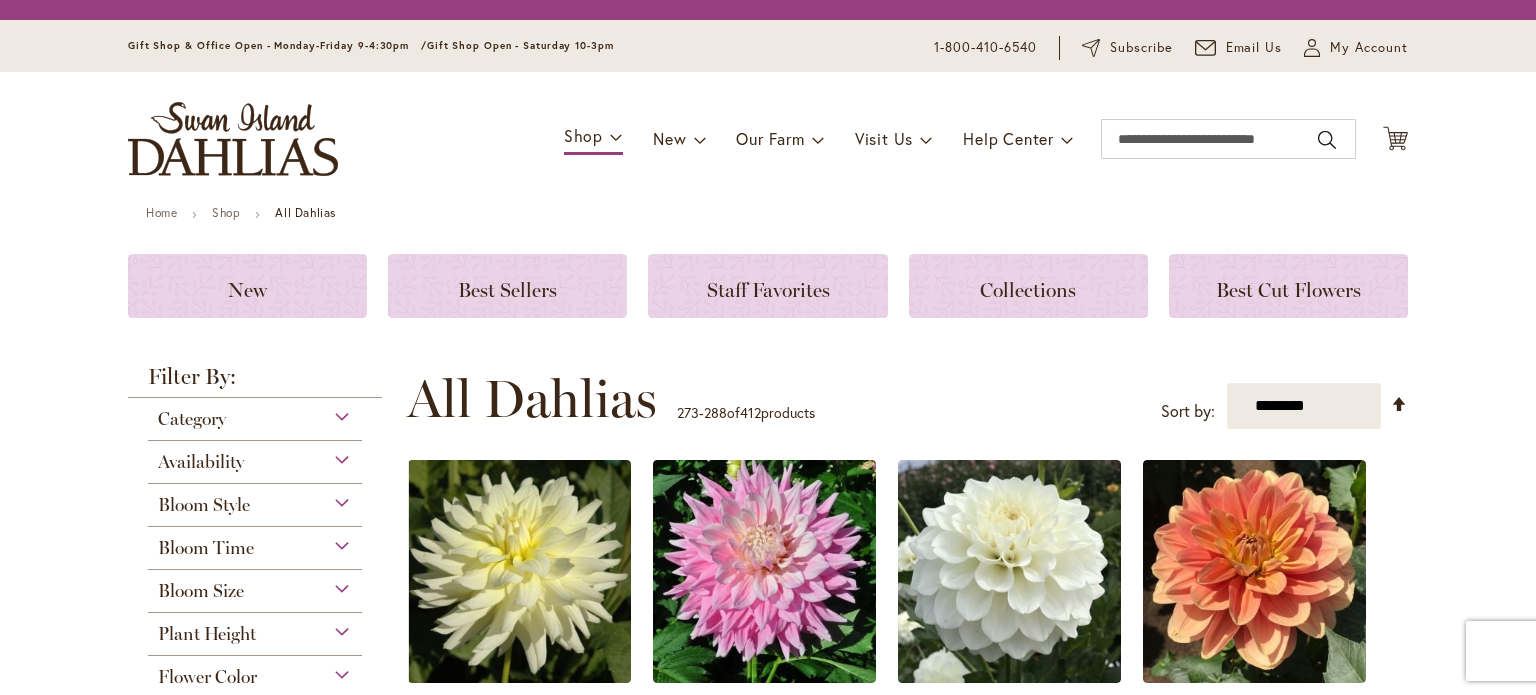 scroll, scrollTop: 0, scrollLeft: 0, axis: both 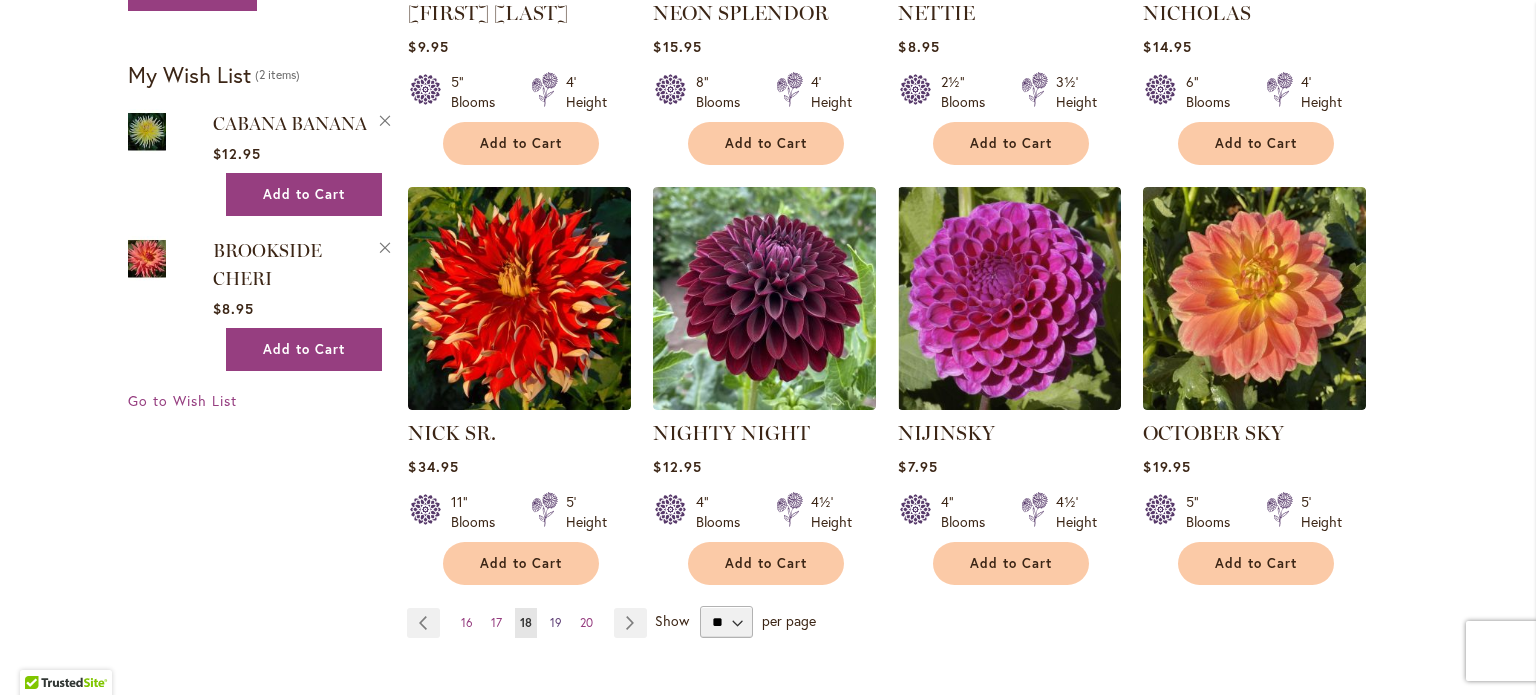 click on "19" at bounding box center [556, 622] 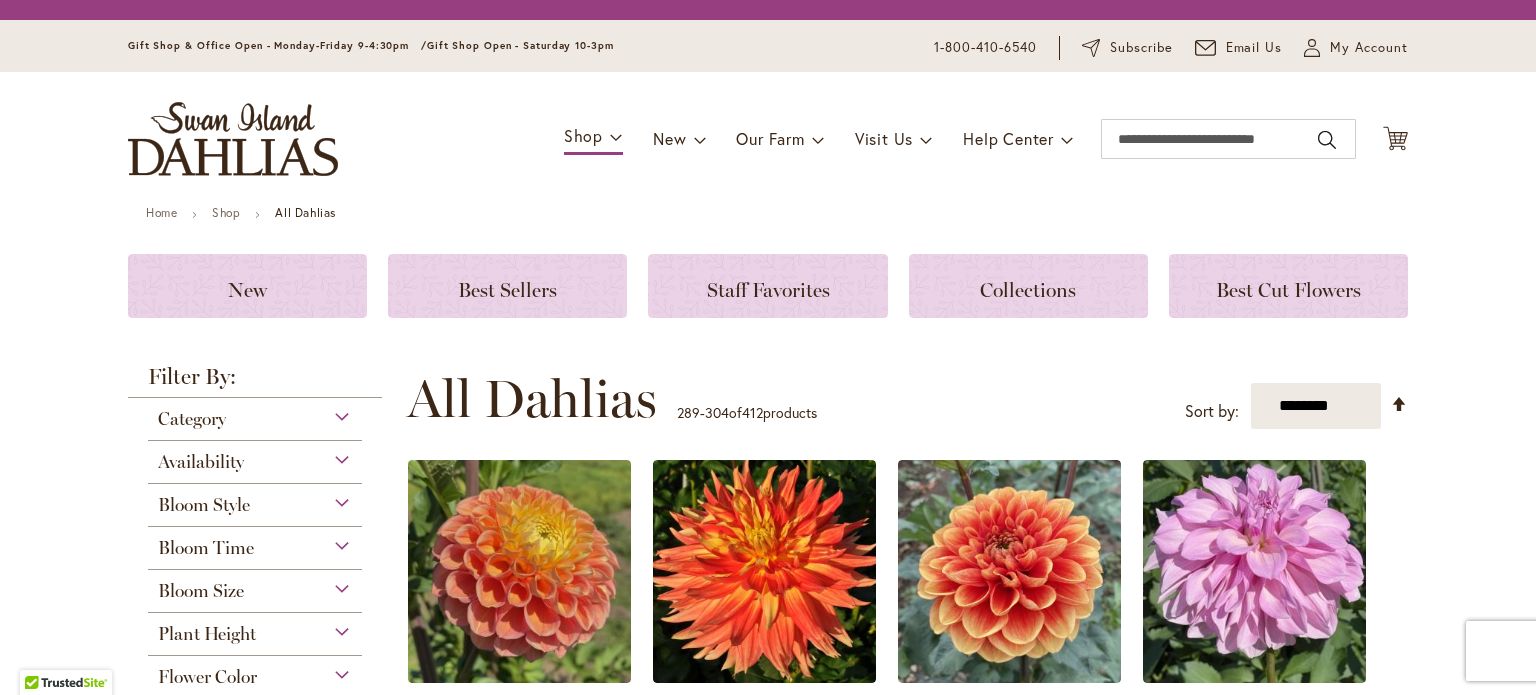 scroll, scrollTop: 0, scrollLeft: 0, axis: both 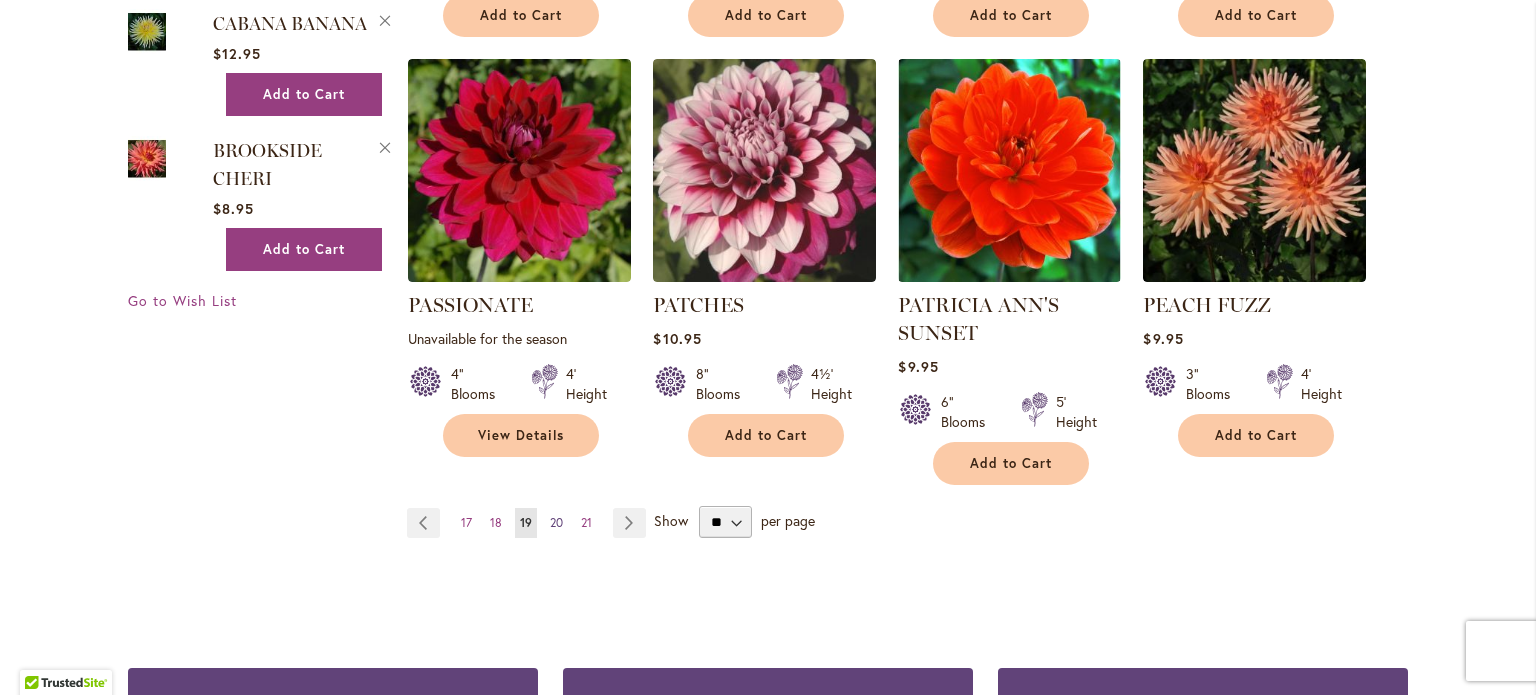 click on "20" at bounding box center (556, 522) 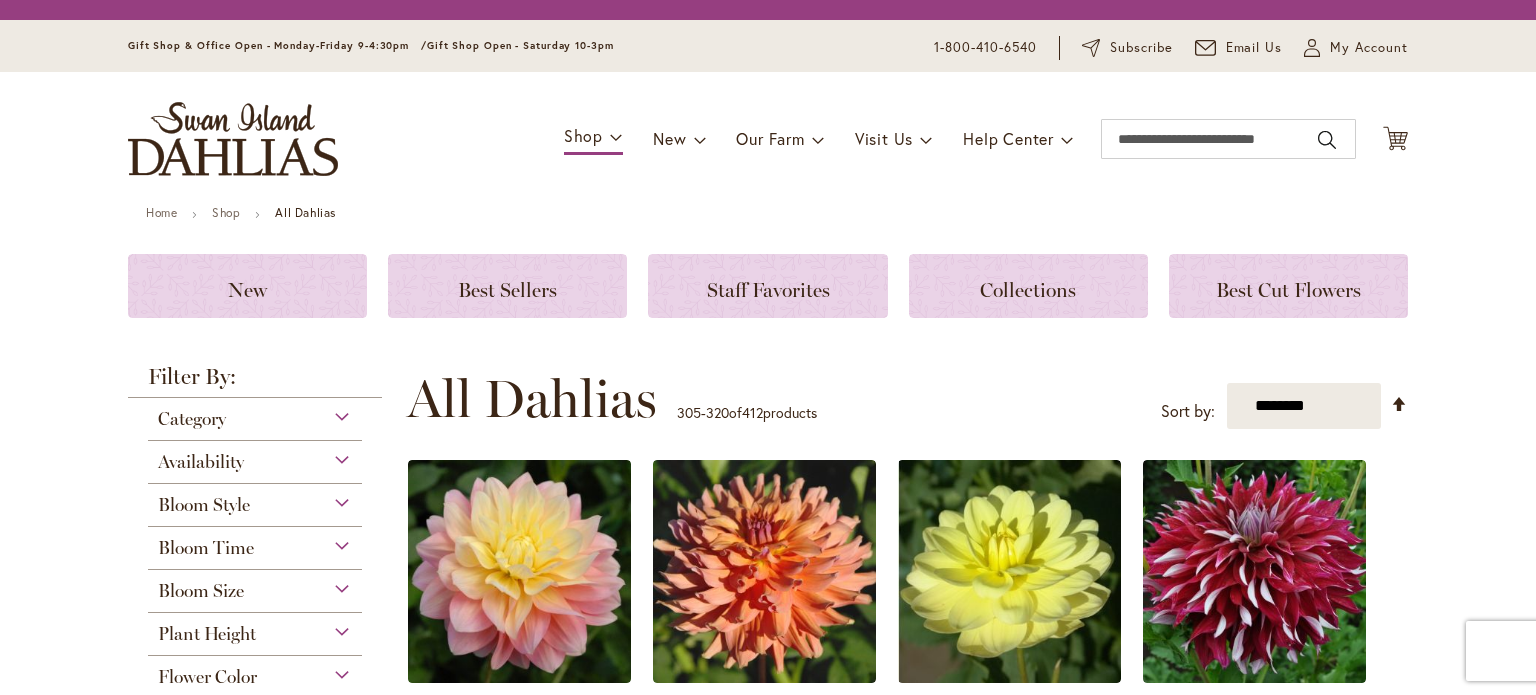 scroll, scrollTop: 0, scrollLeft: 0, axis: both 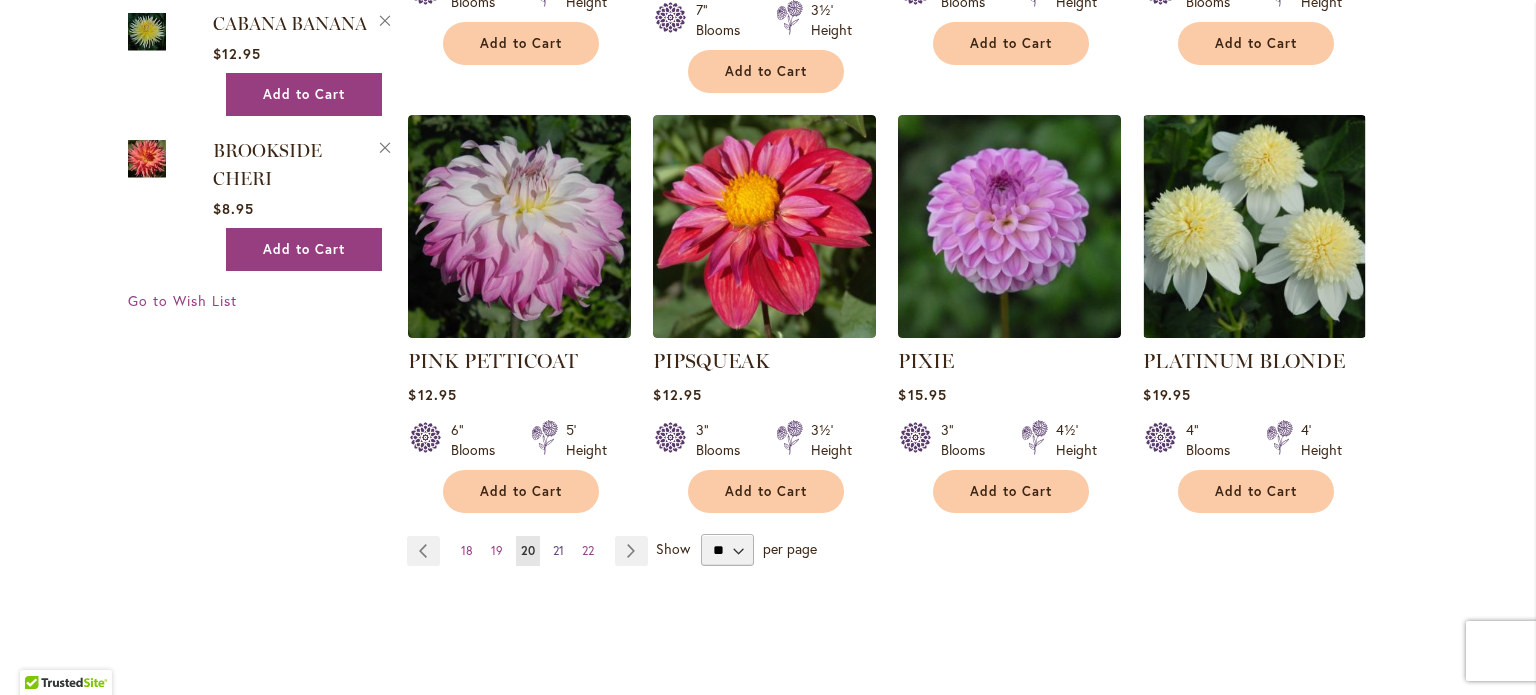 click on "21" at bounding box center [558, 550] 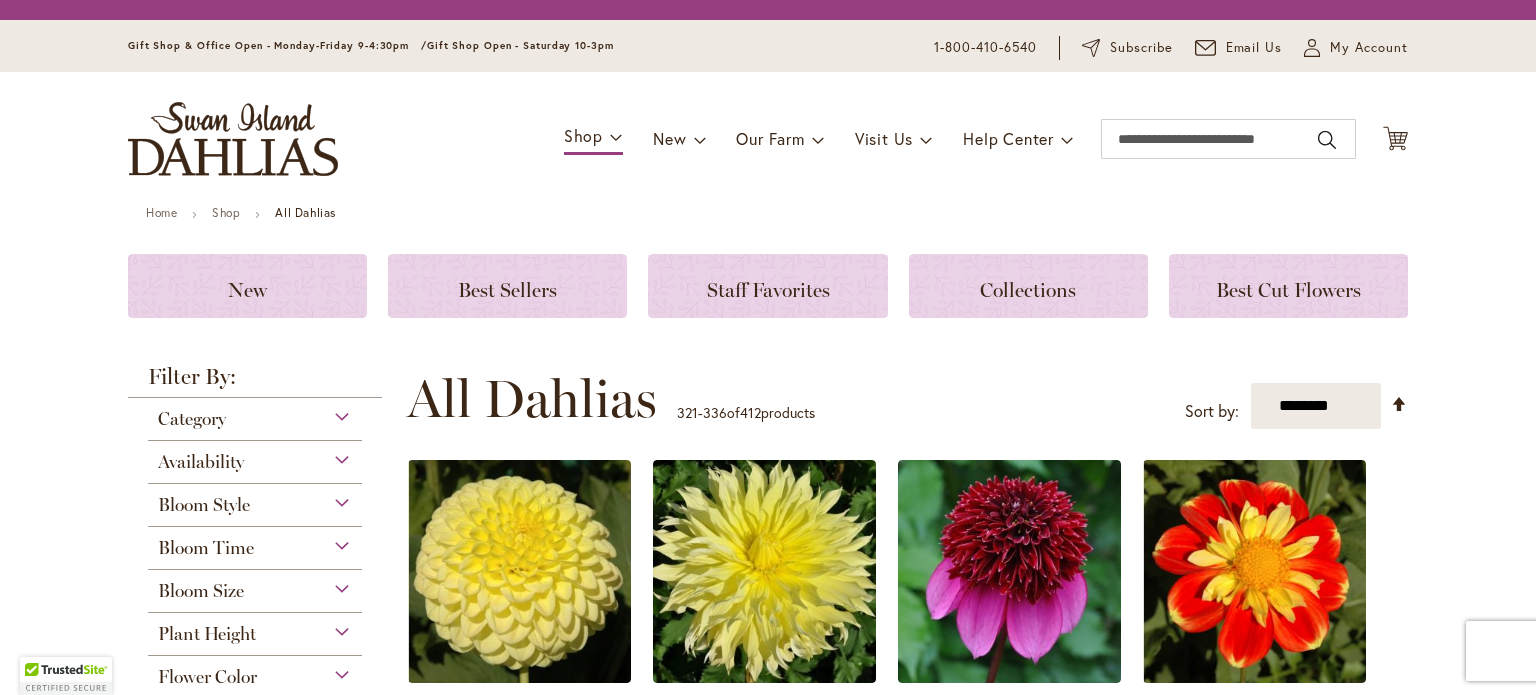 scroll, scrollTop: 0, scrollLeft: 0, axis: both 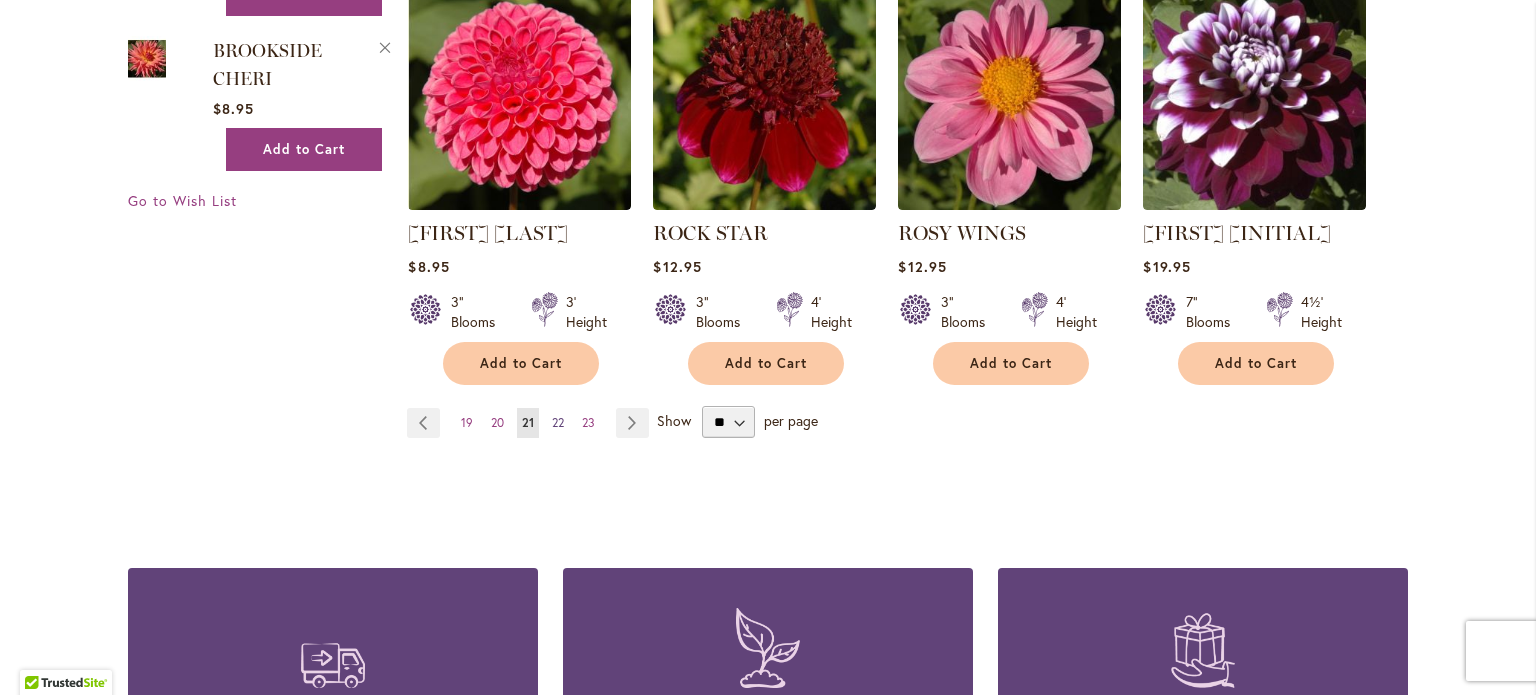 click on "22" at bounding box center [558, 422] 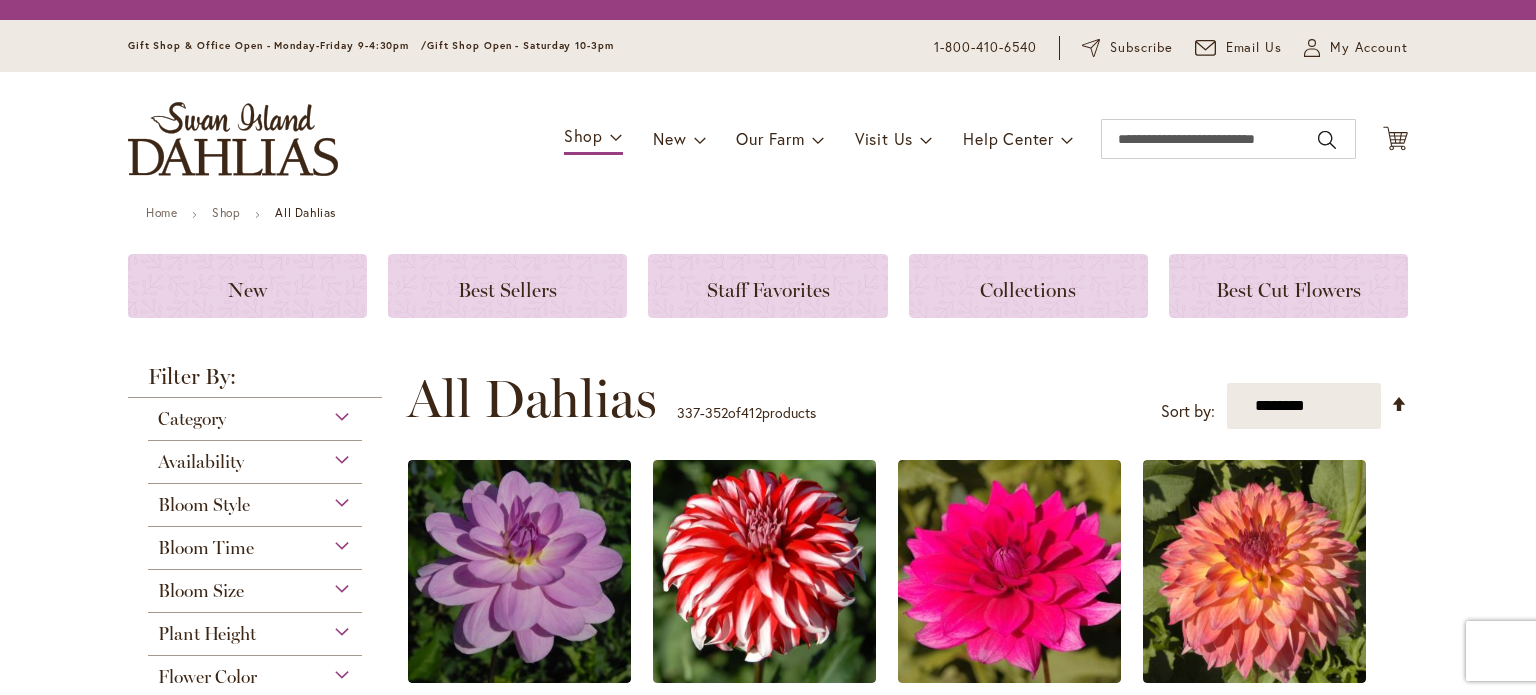 scroll, scrollTop: 0, scrollLeft: 0, axis: both 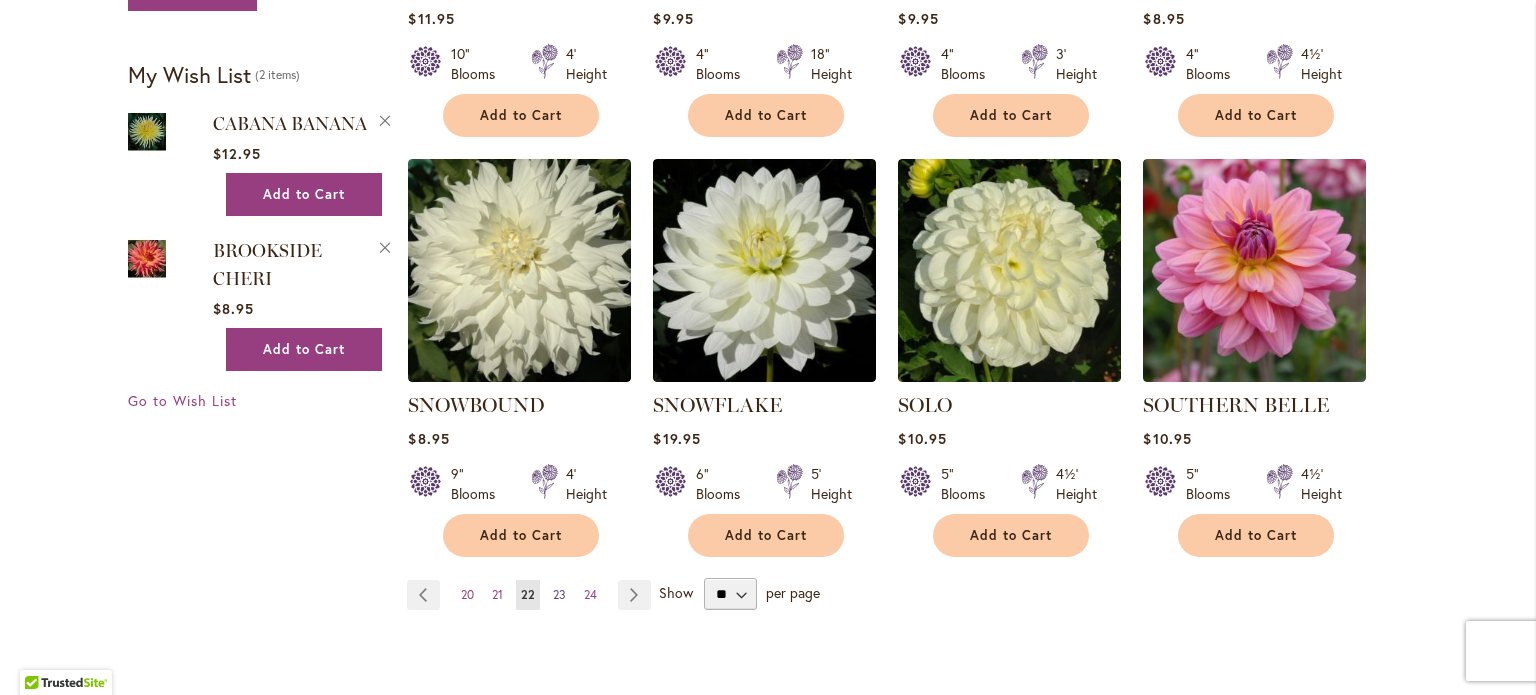 click on "23" at bounding box center [559, 594] 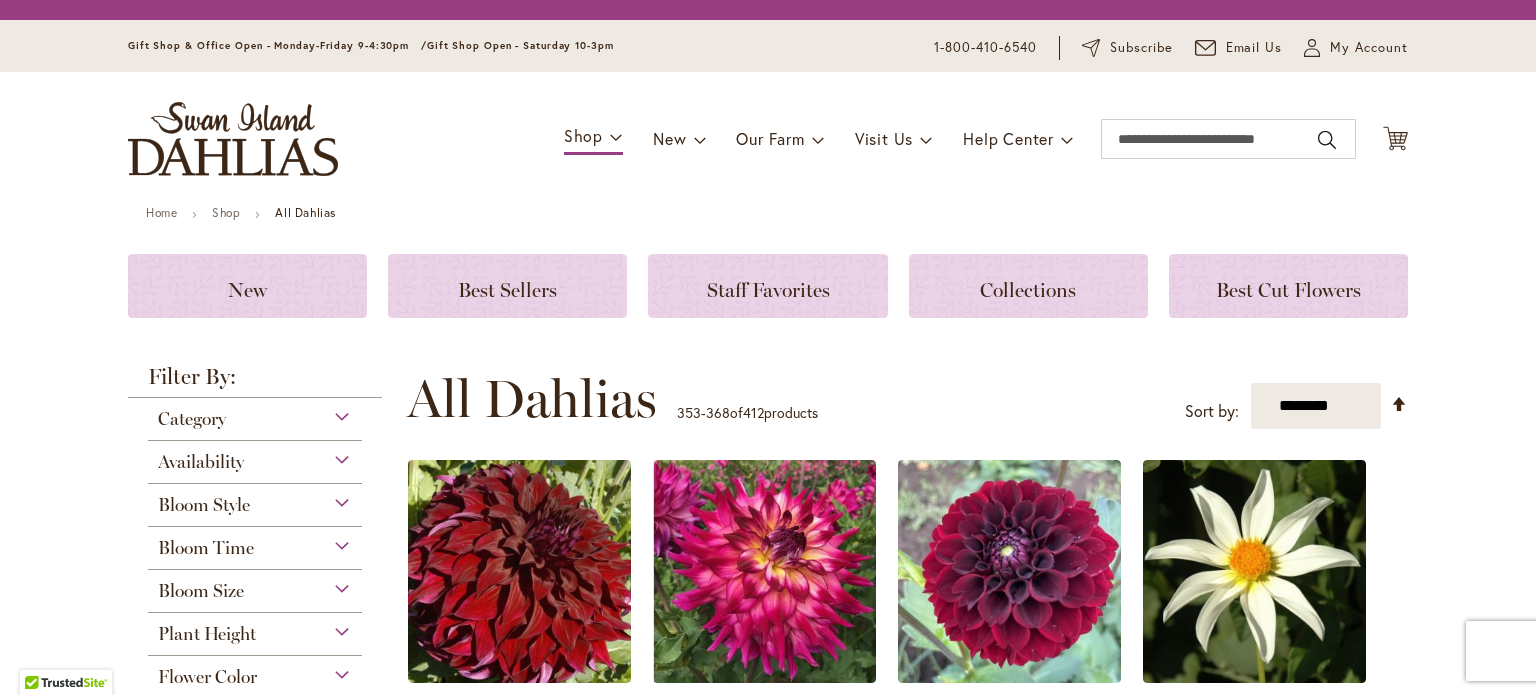 scroll, scrollTop: 0, scrollLeft: 0, axis: both 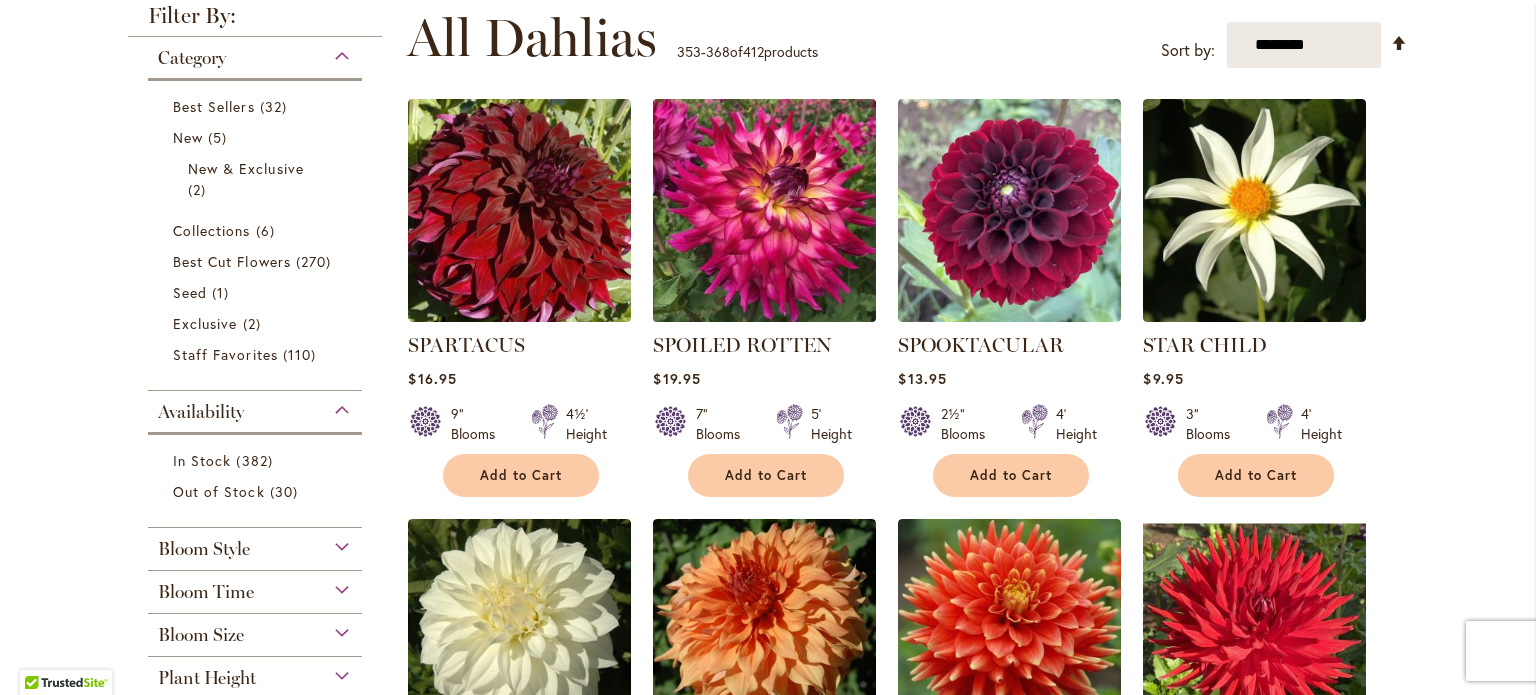 click at bounding box center [765, 211] 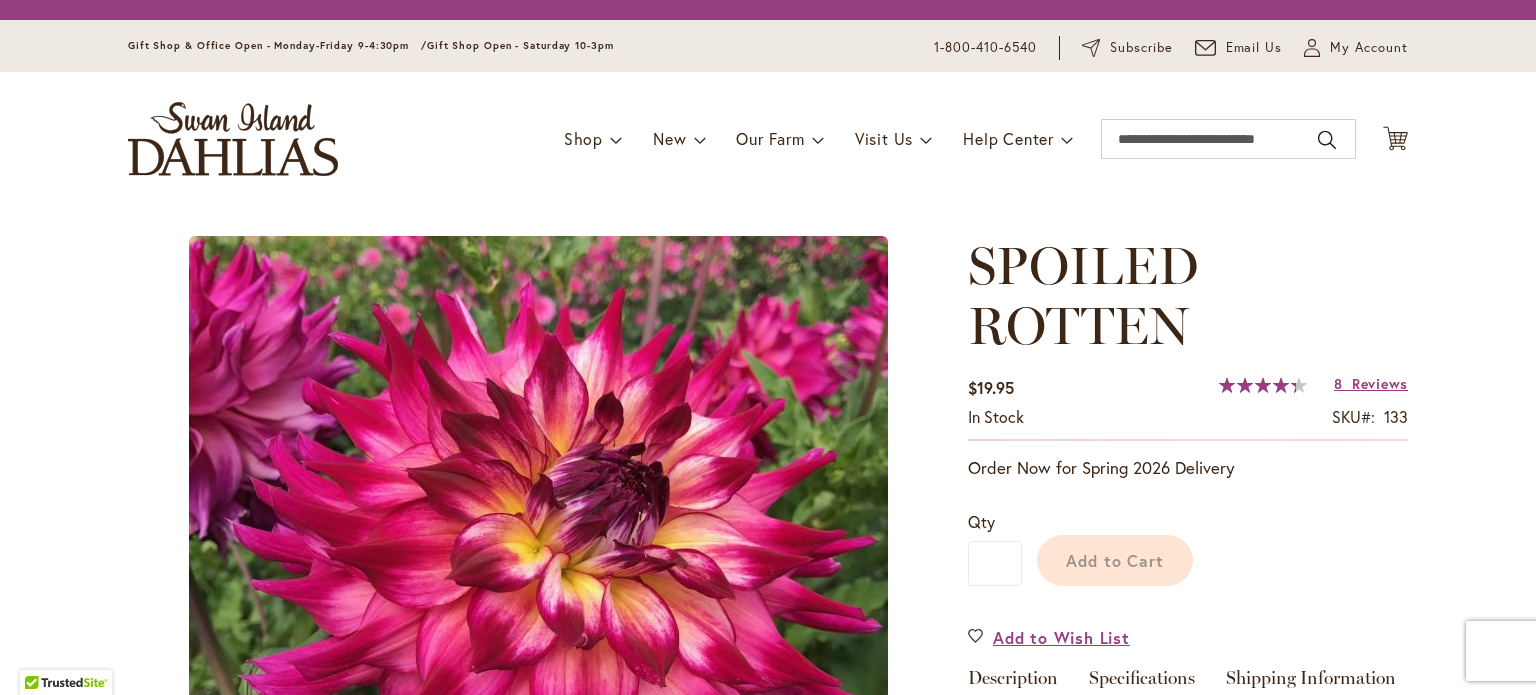 scroll, scrollTop: 0, scrollLeft: 0, axis: both 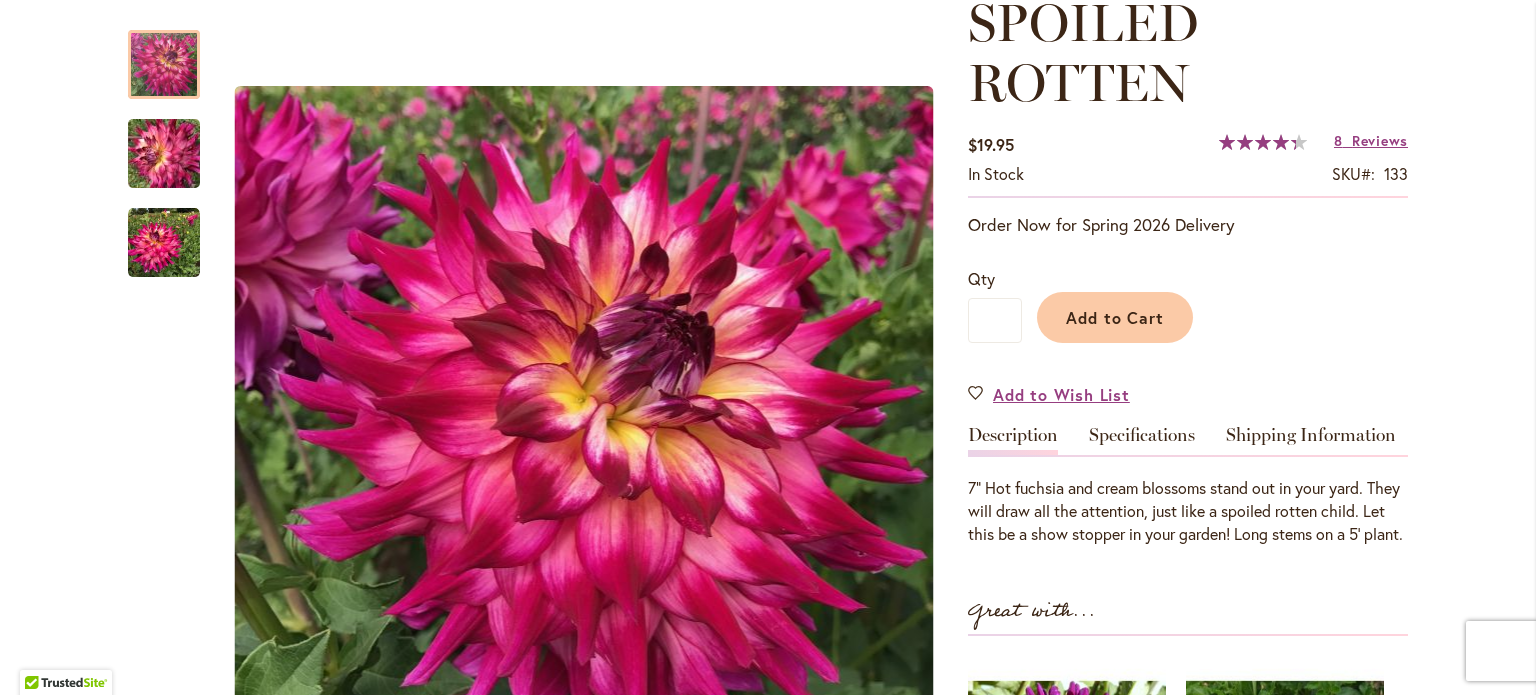 click on "Specifications" at bounding box center [1142, 440] 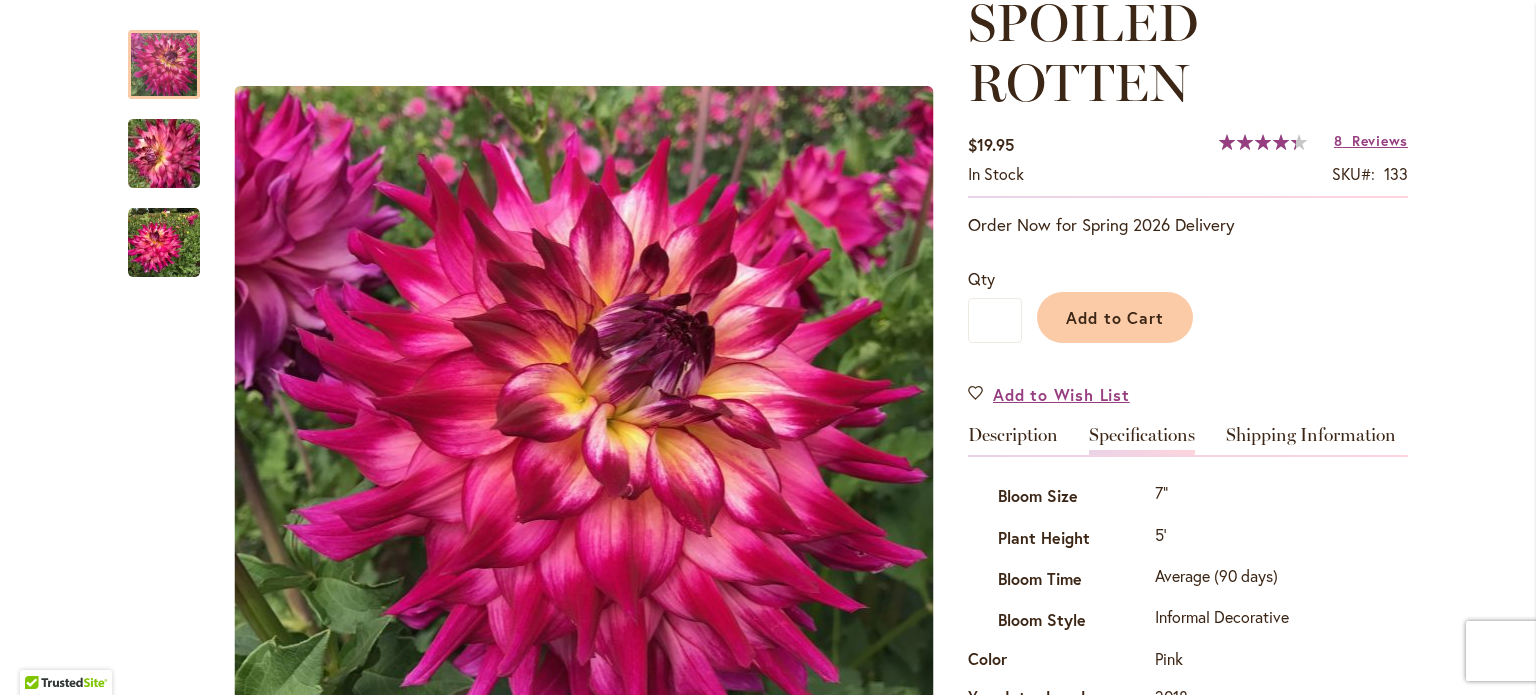 scroll, scrollTop: 724, scrollLeft: 0, axis: vertical 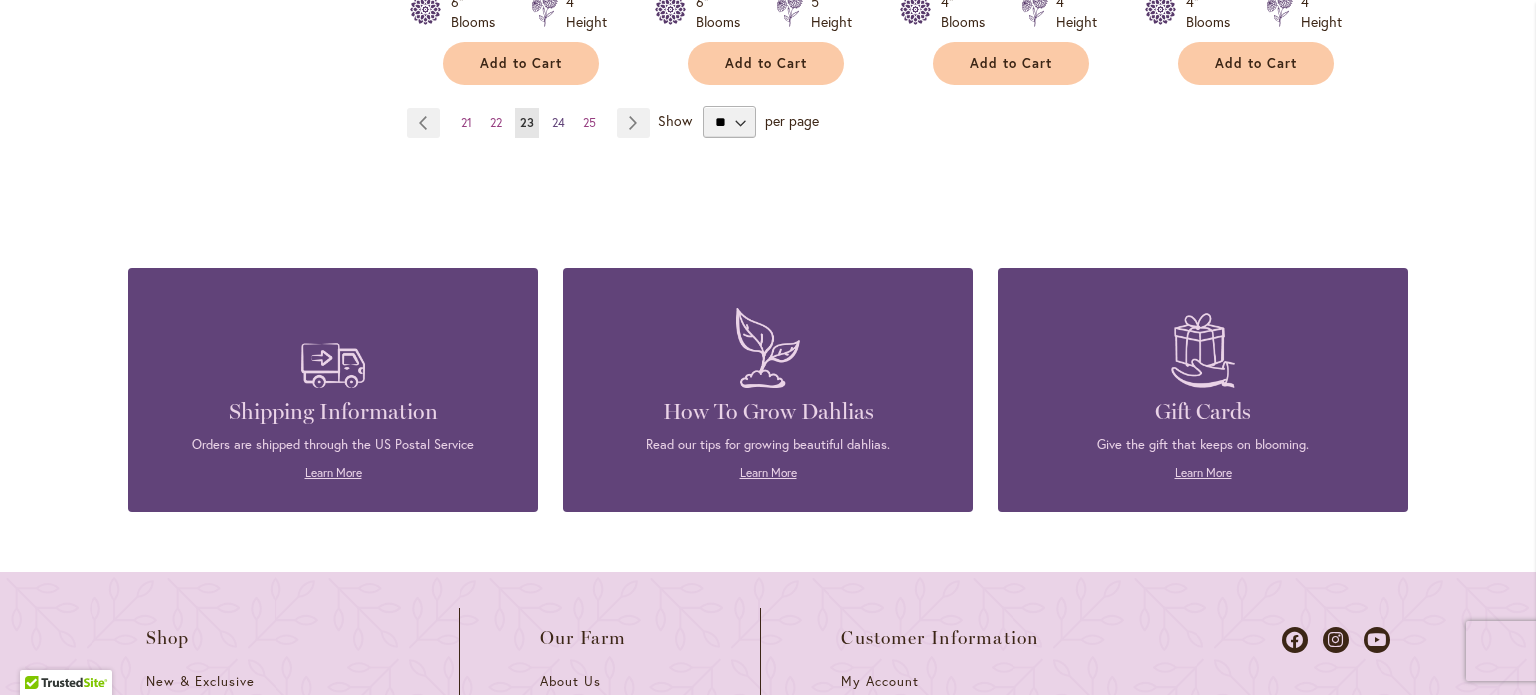 click on "24" at bounding box center [558, 122] 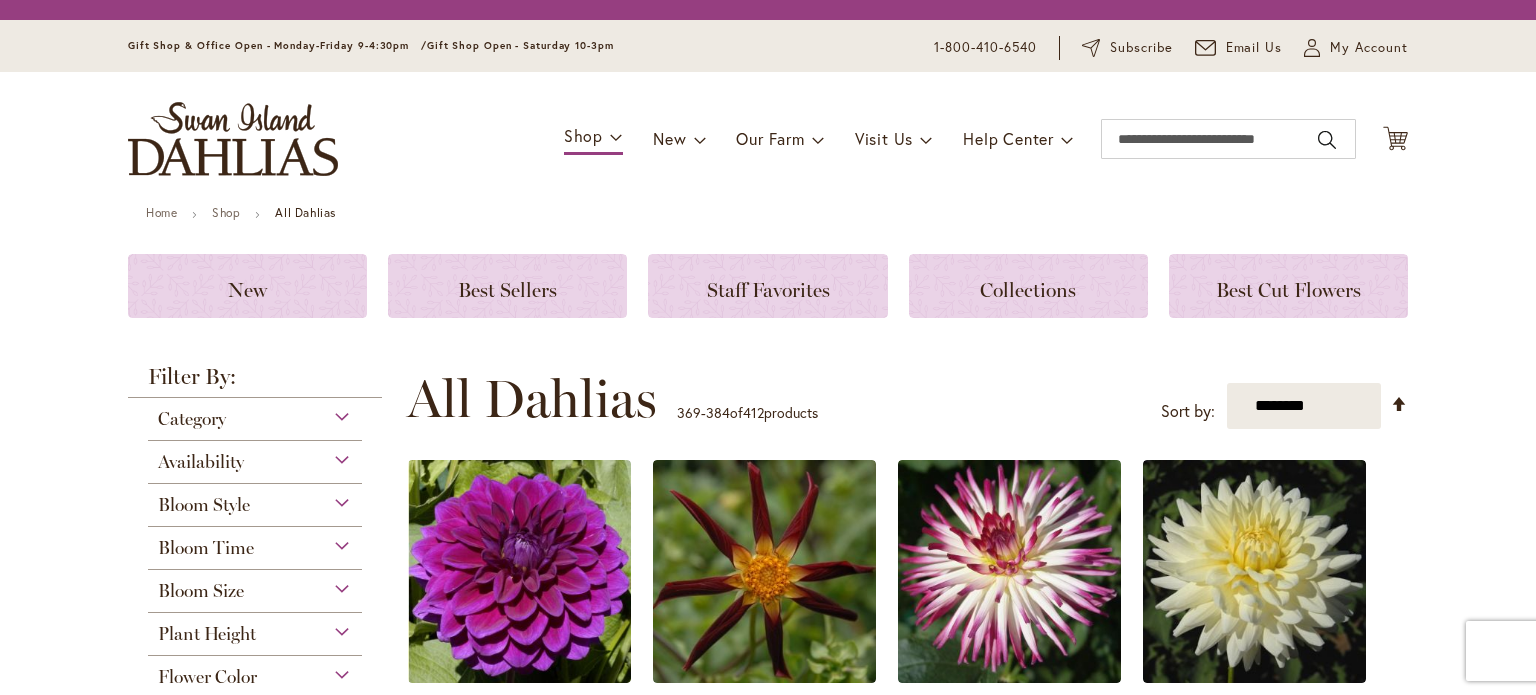 scroll, scrollTop: 0, scrollLeft: 0, axis: both 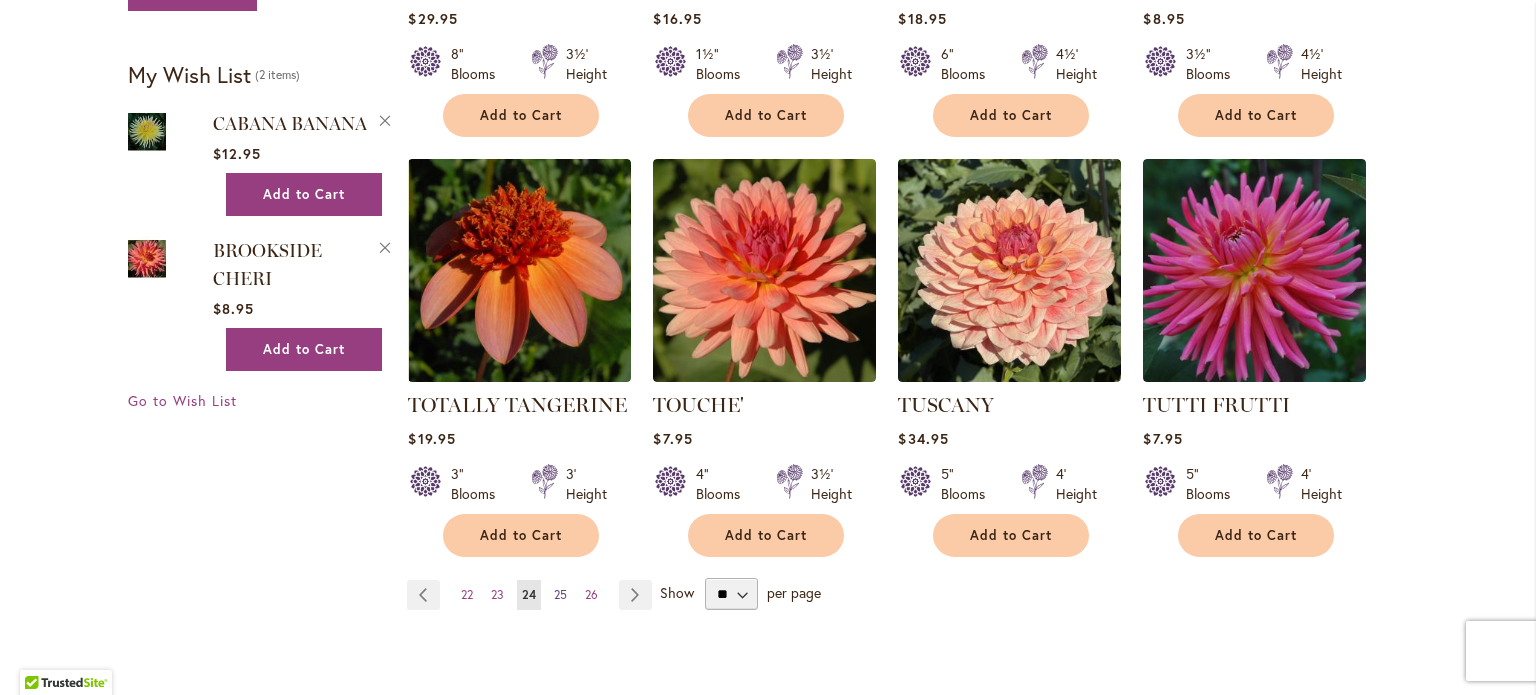 click on "25" at bounding box center (560, 594) 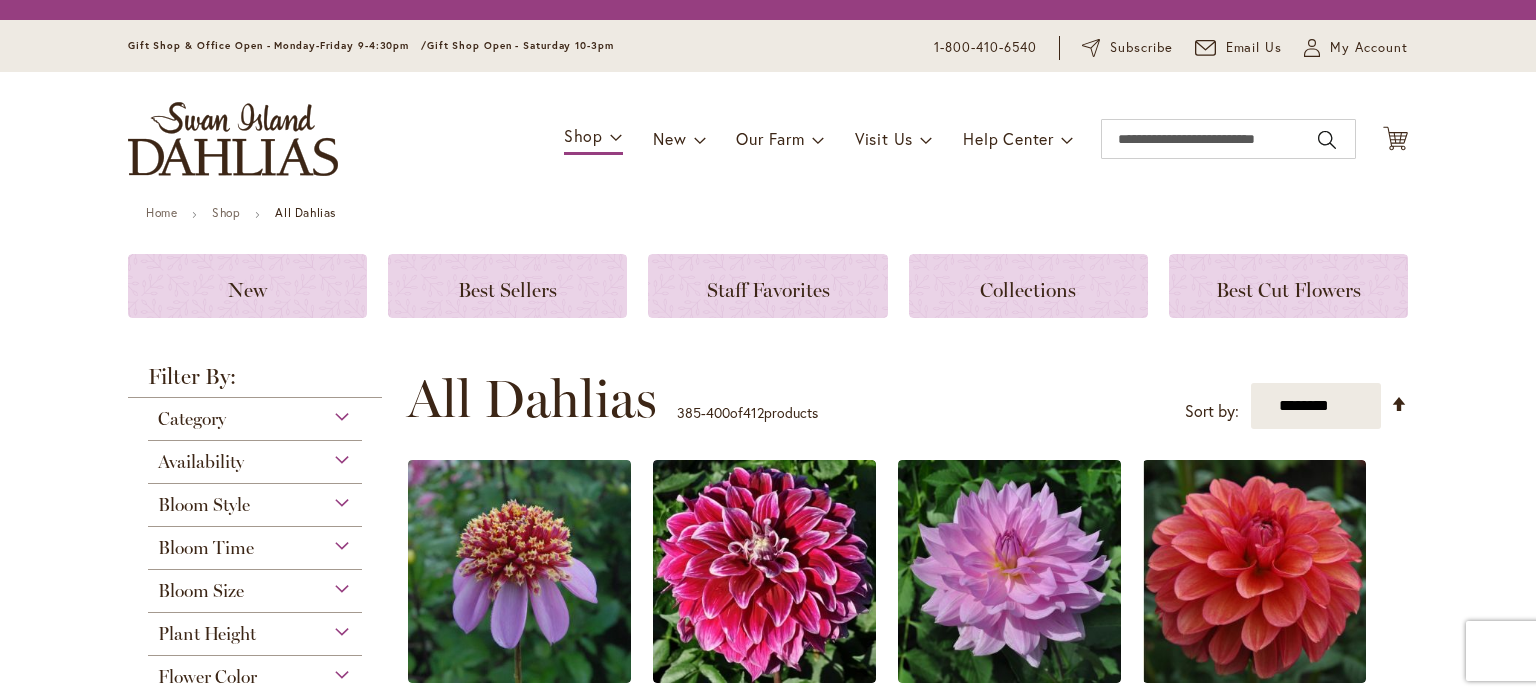 scroll, scrollTop: 0, scrollLeft: 0, axis: both 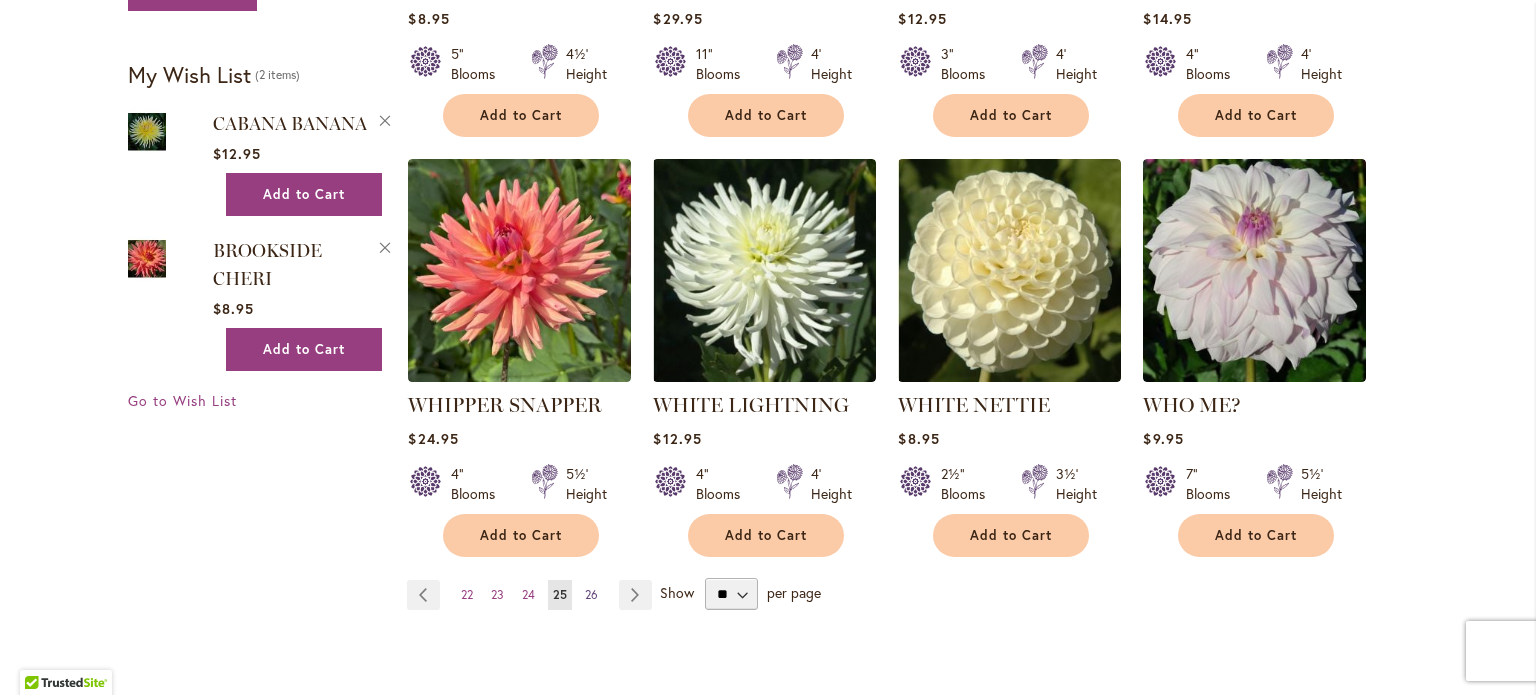 click on "26" at bounding box center (591, 594) 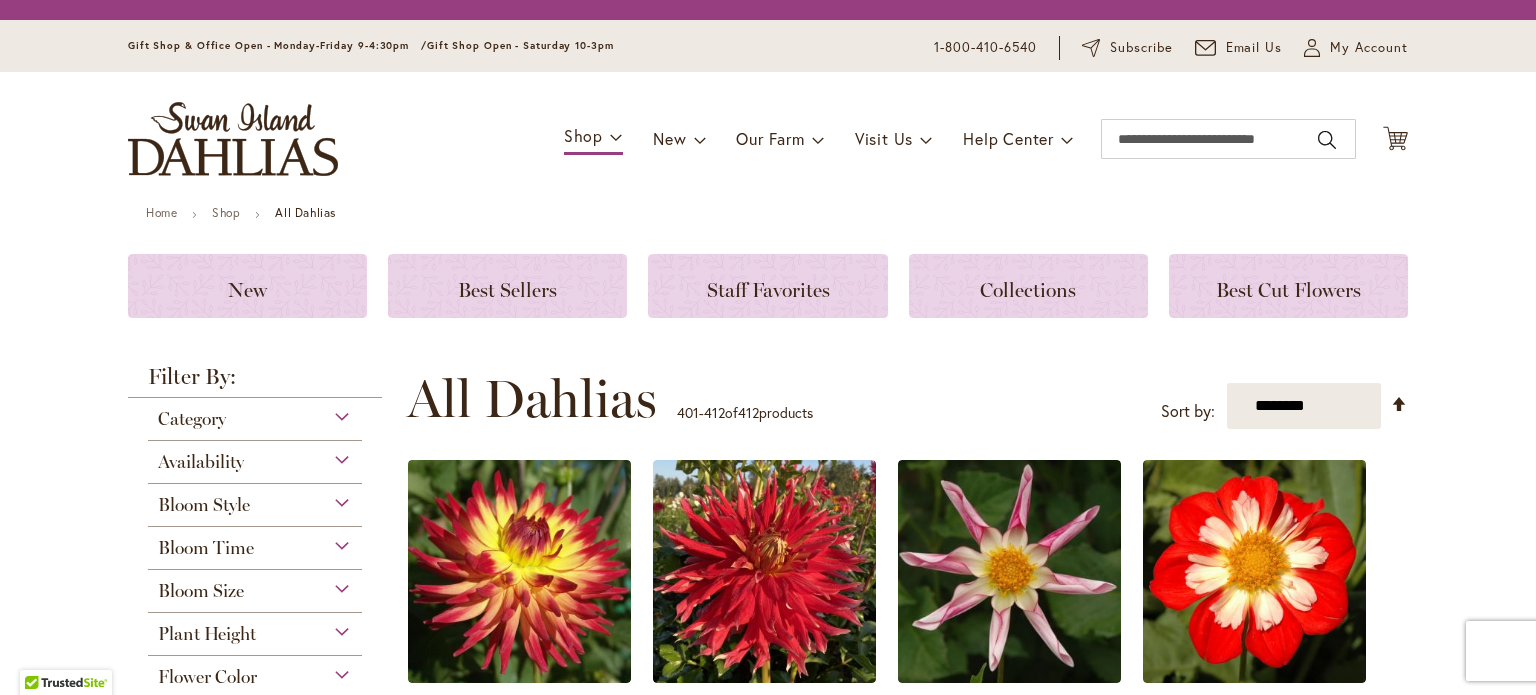 scroll, scrollTop: 0, scrollLeft: 0, axis: both 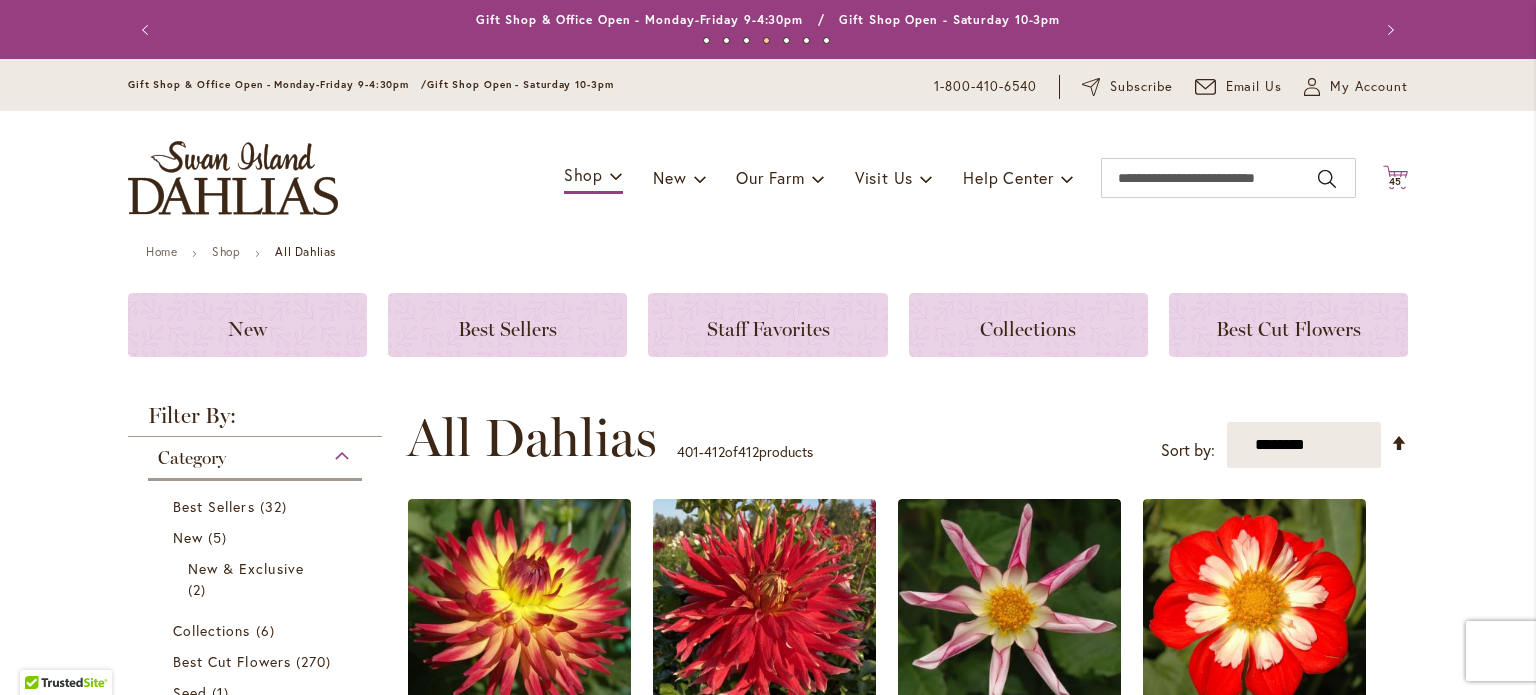 click 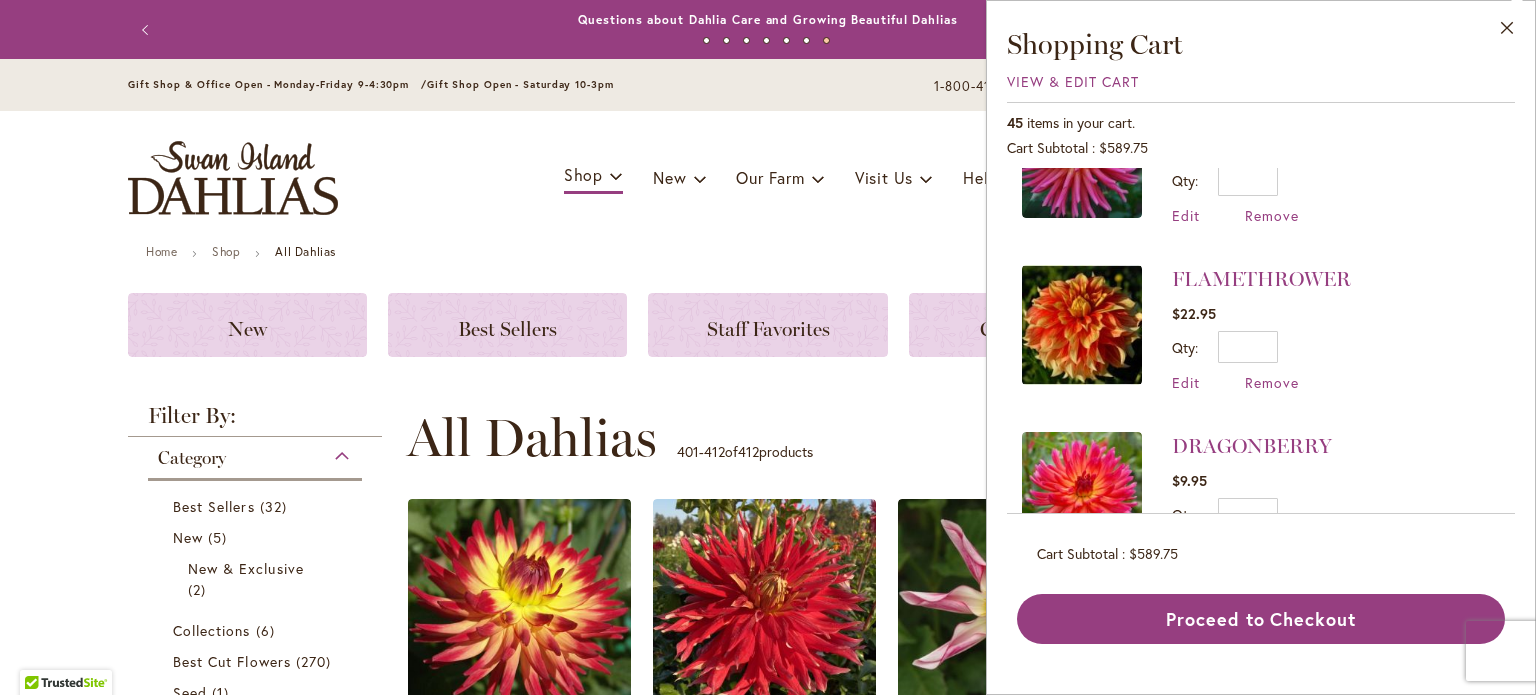 scroll, scrollTop: 0, scrollLeft: 0, axis: both 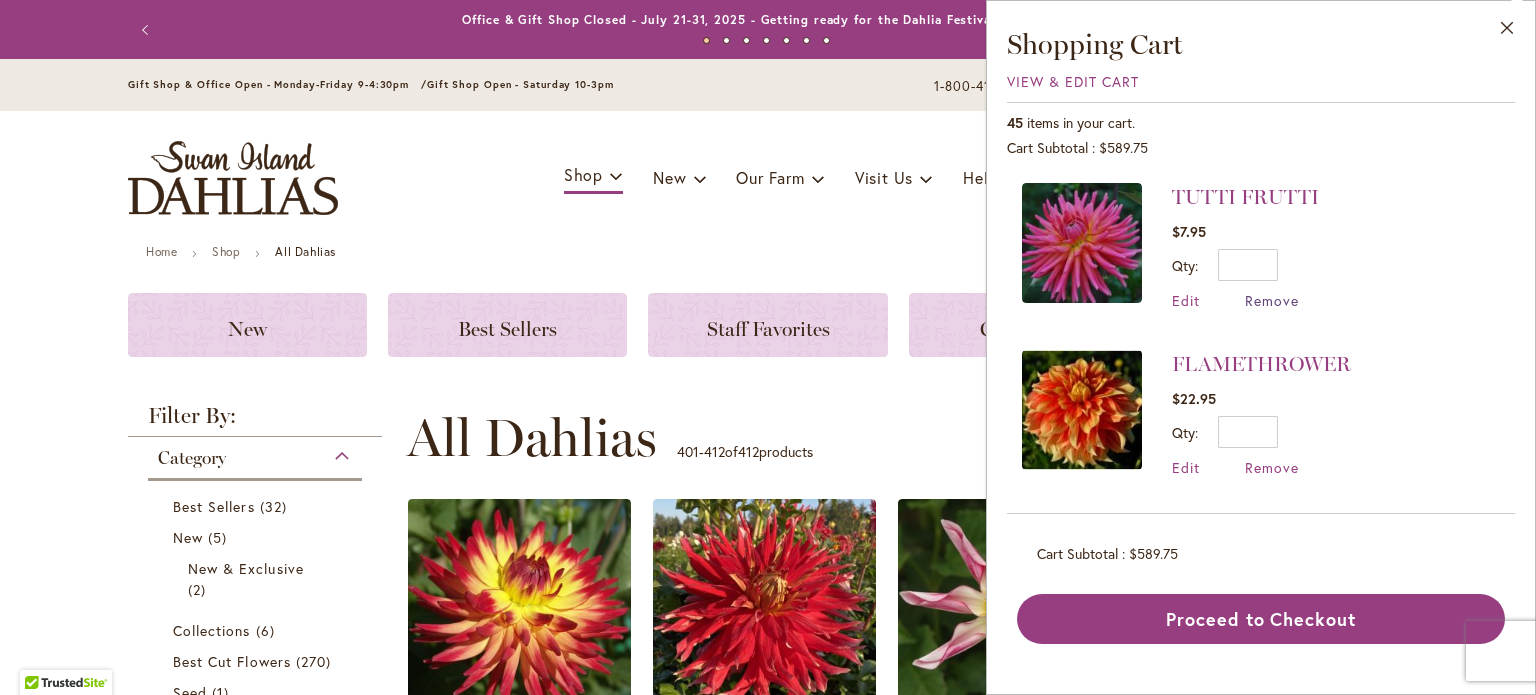 click on "Remove" at bounding box center [1272, 300] 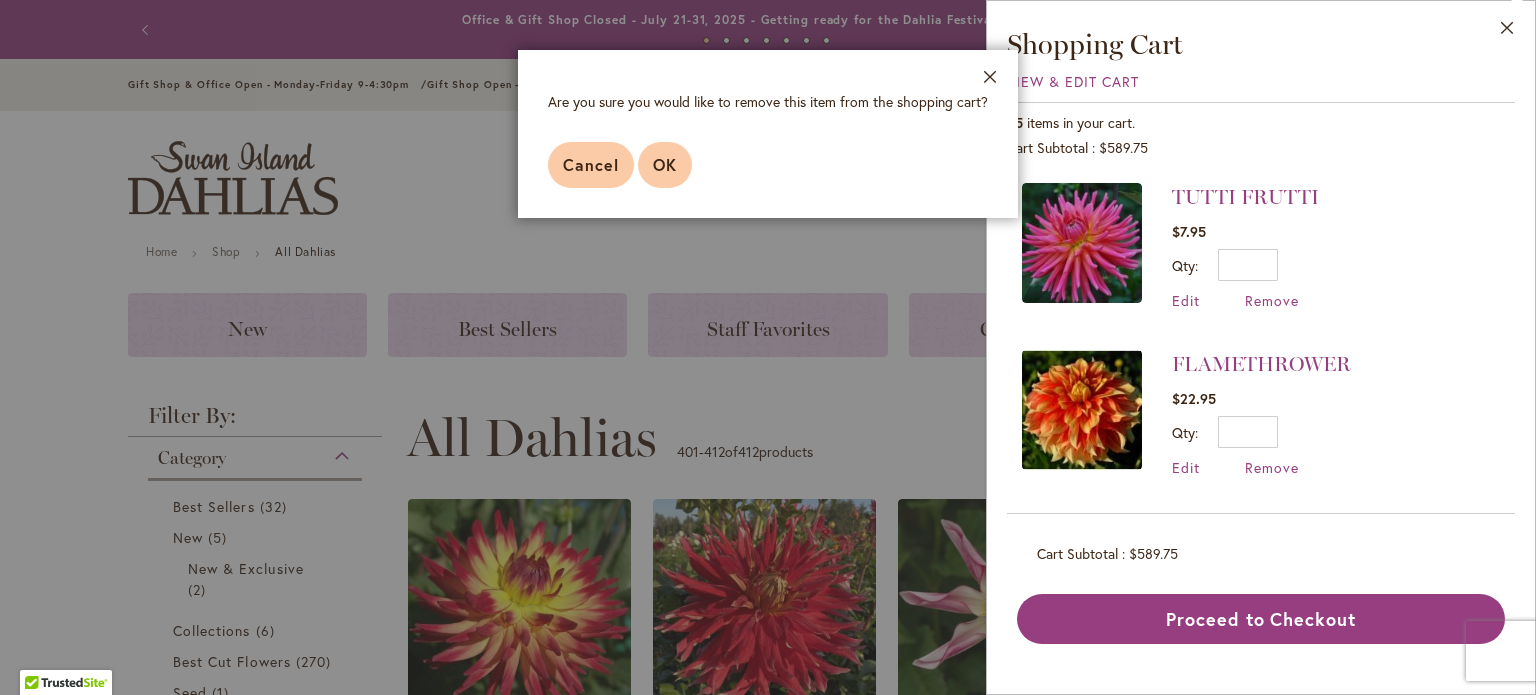 click on "OK" at bounding box center (665, 164) 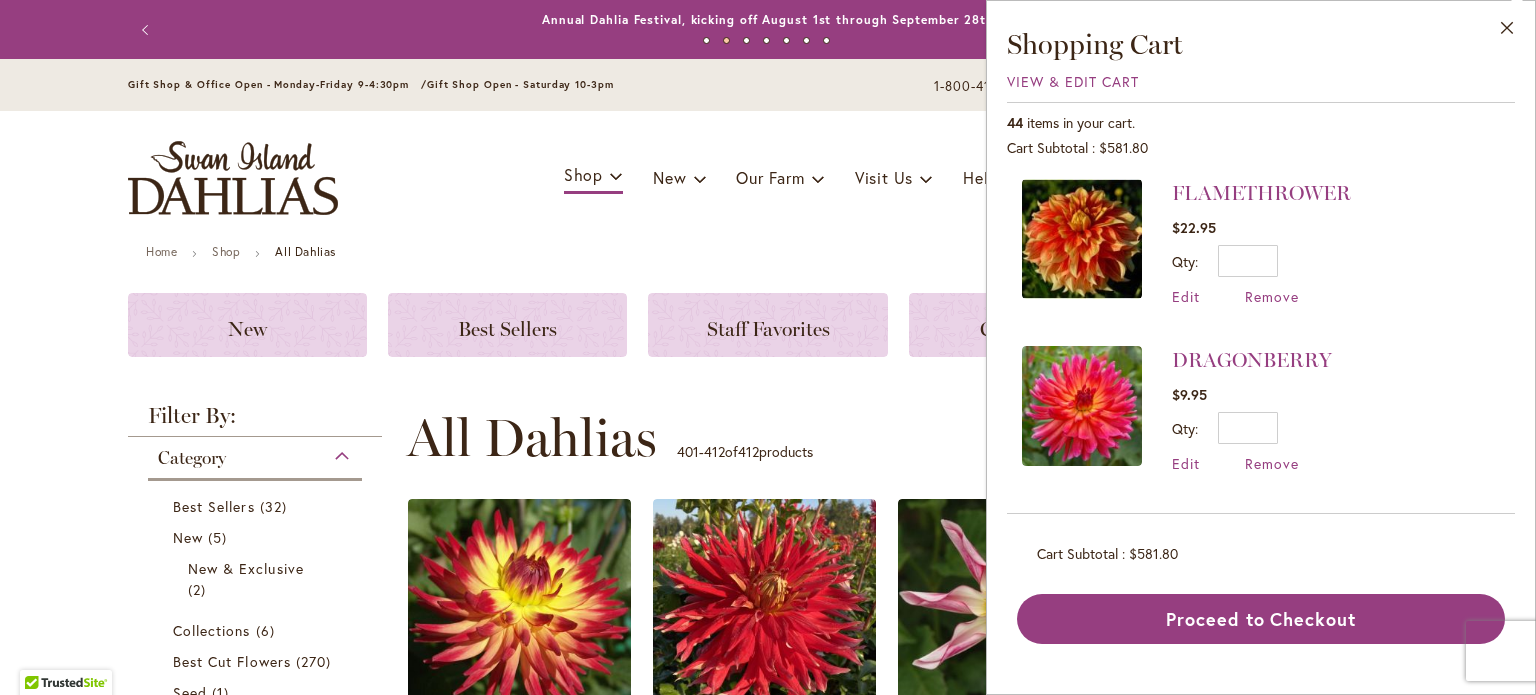 scroll, scrollTop: 0, scrollLeft: 0, axis: both 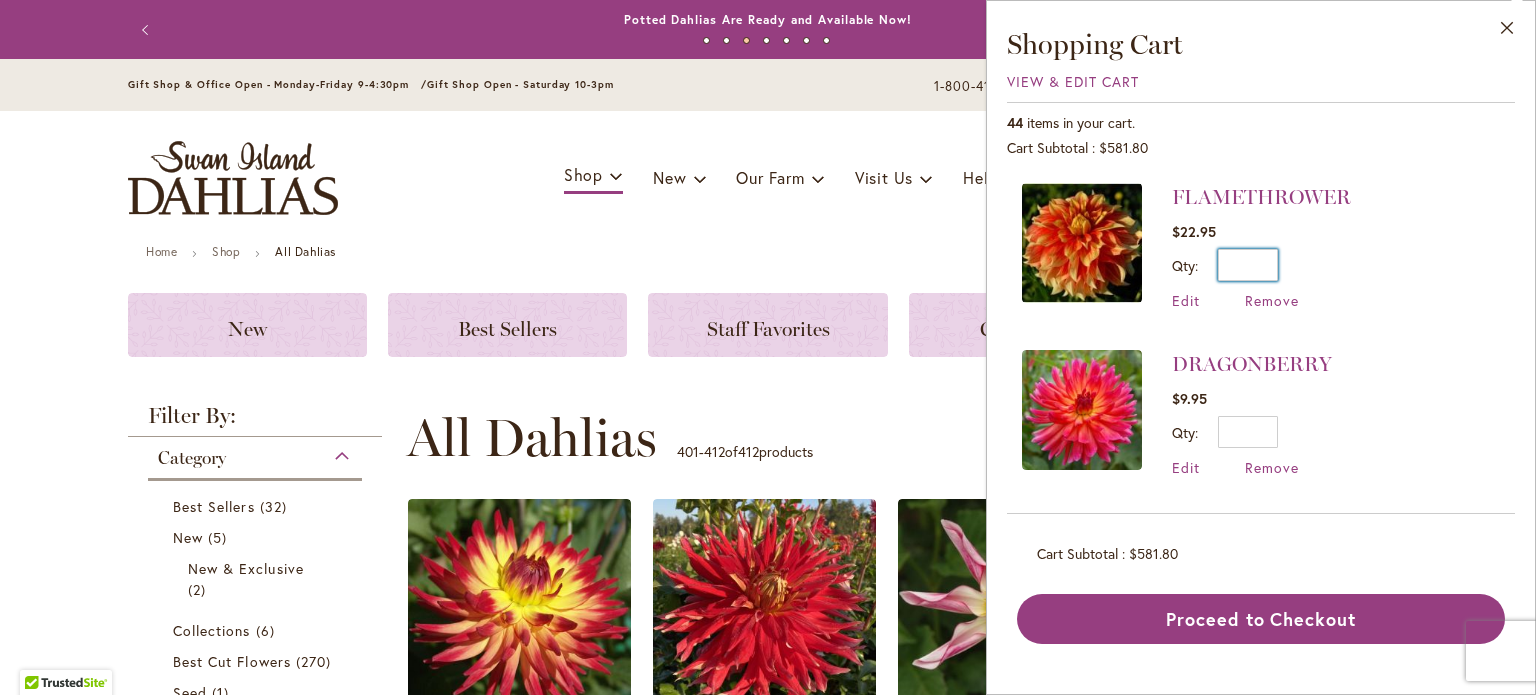 click on "*" at bounding box center [1248, 265] 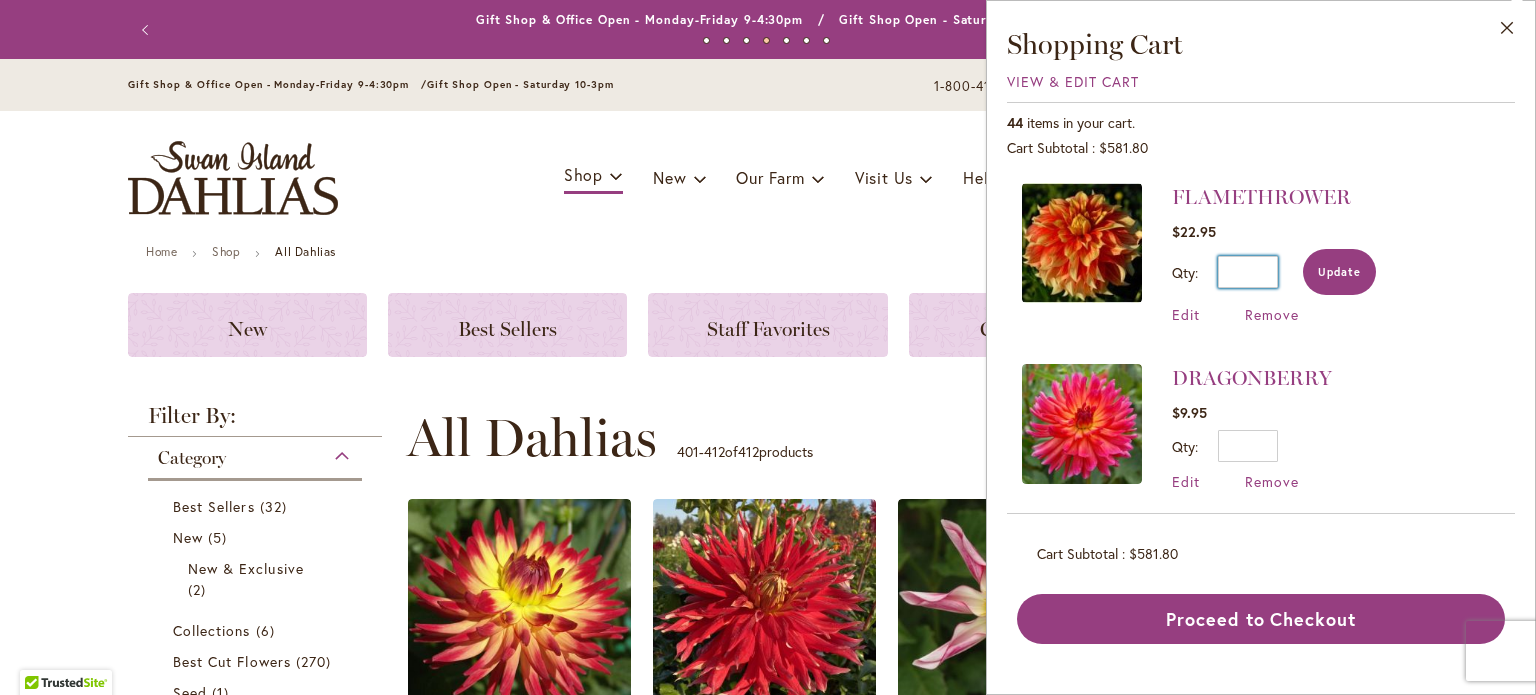 type on "*" 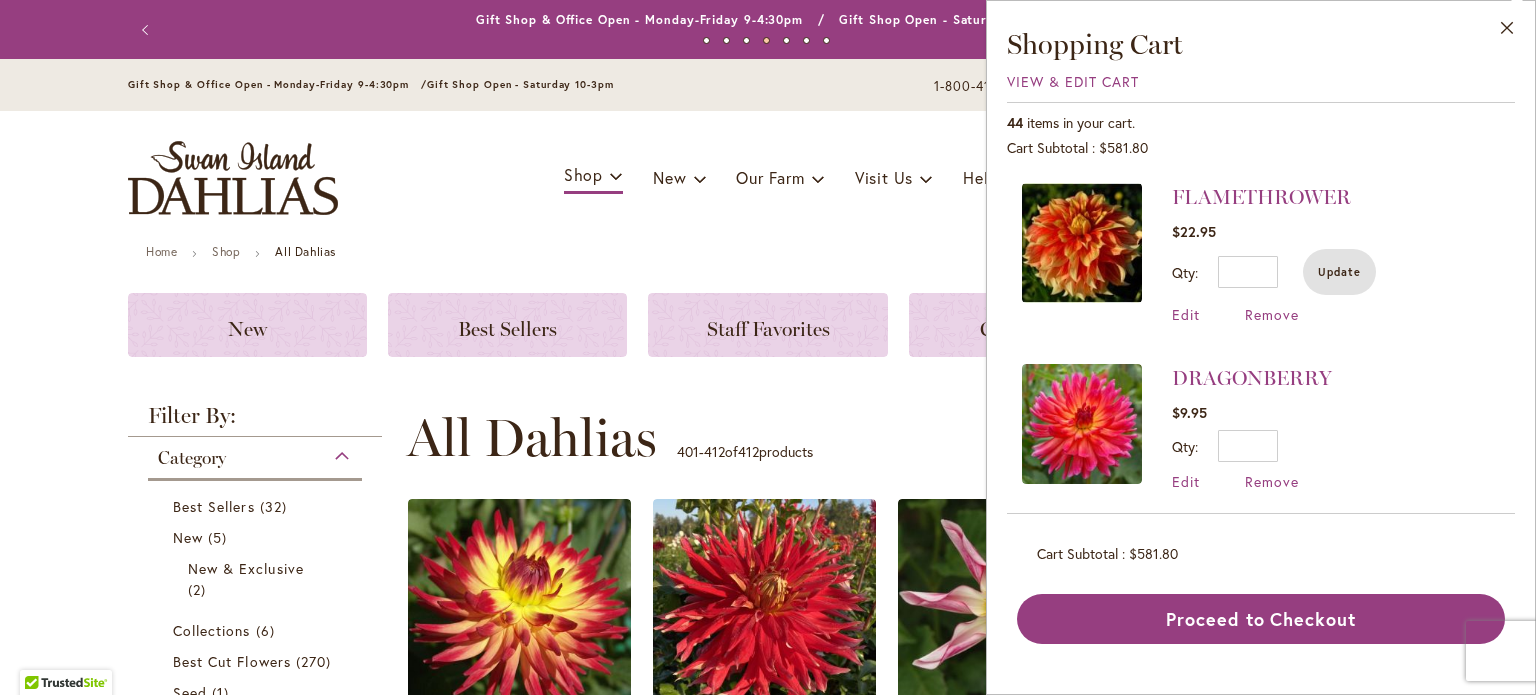 click on "Update" at bounding box center [1339, 272] 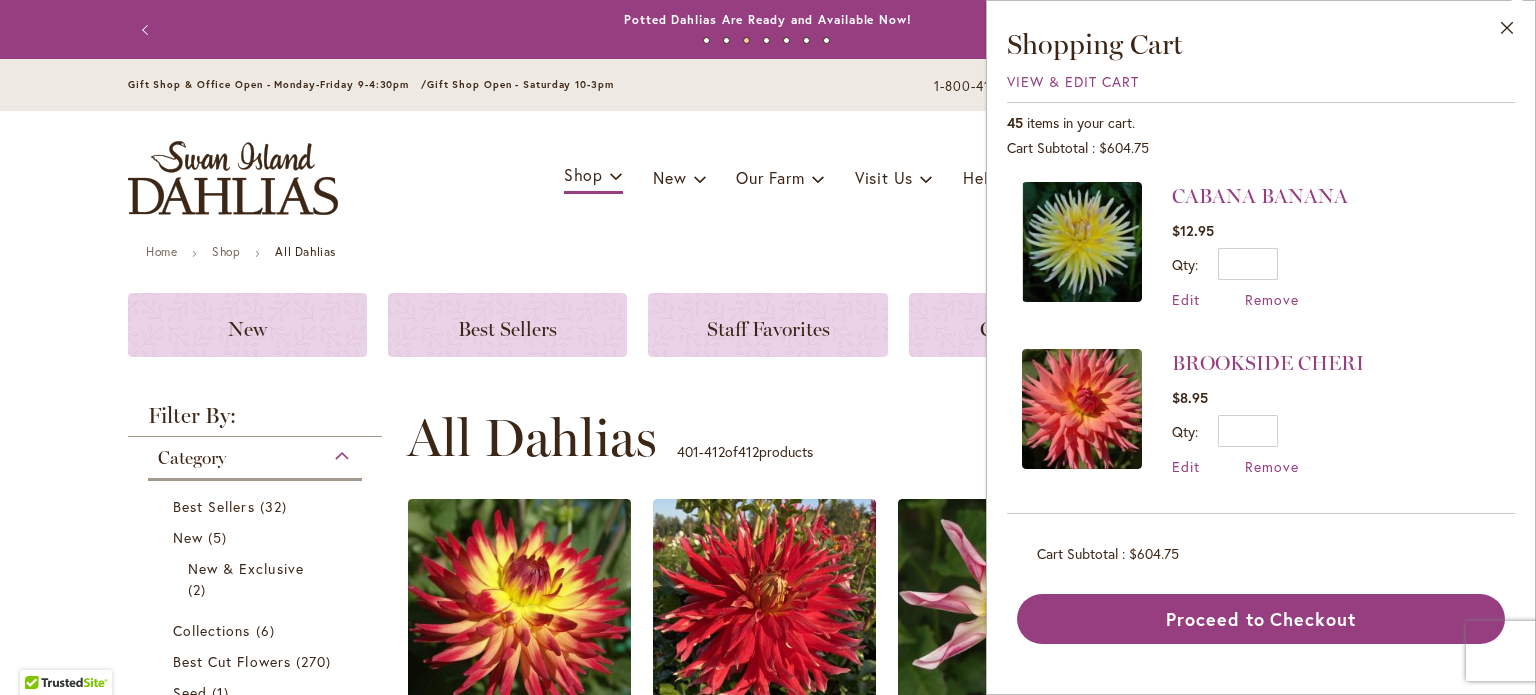 scroll, scrollTop: 500, scrollLeft: 0, axis: vertical 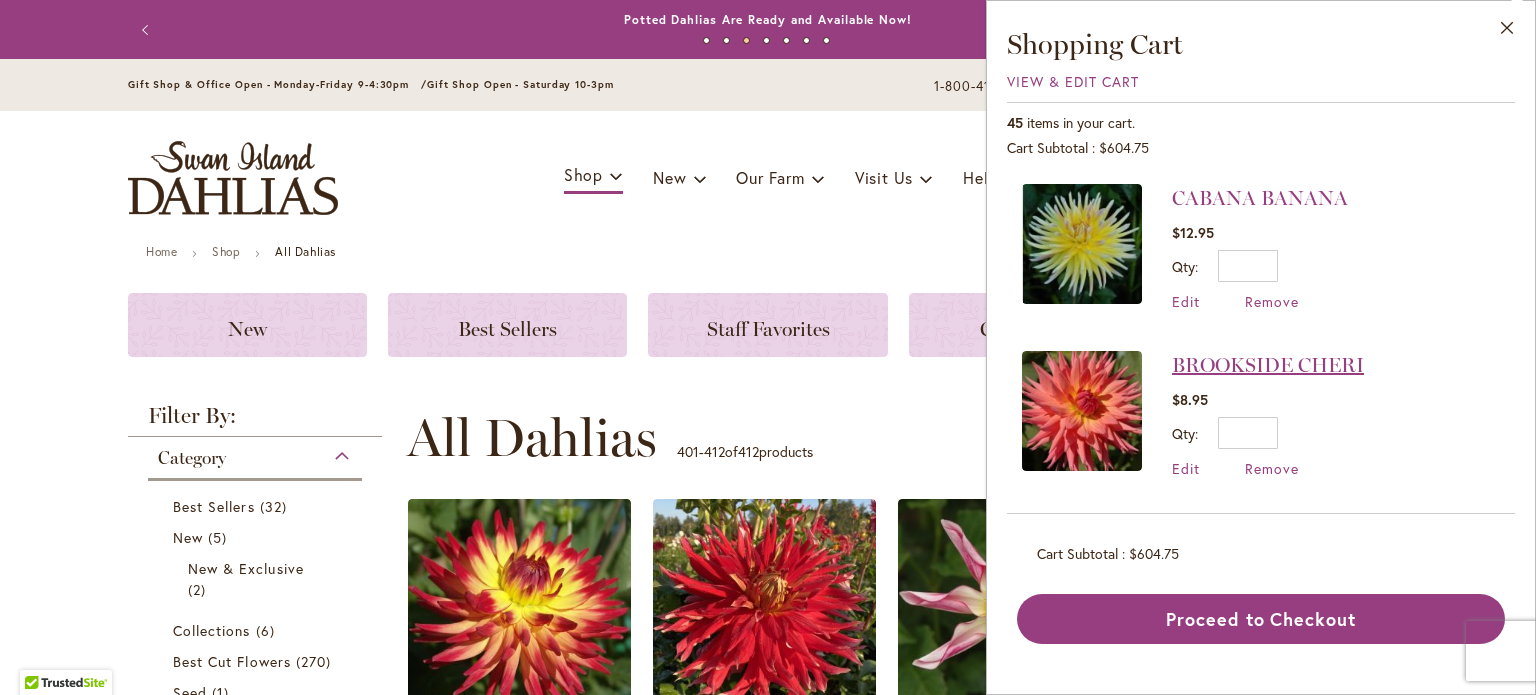 click on "BROOKSIDE CHERI" at bounding box center (1268, 365) 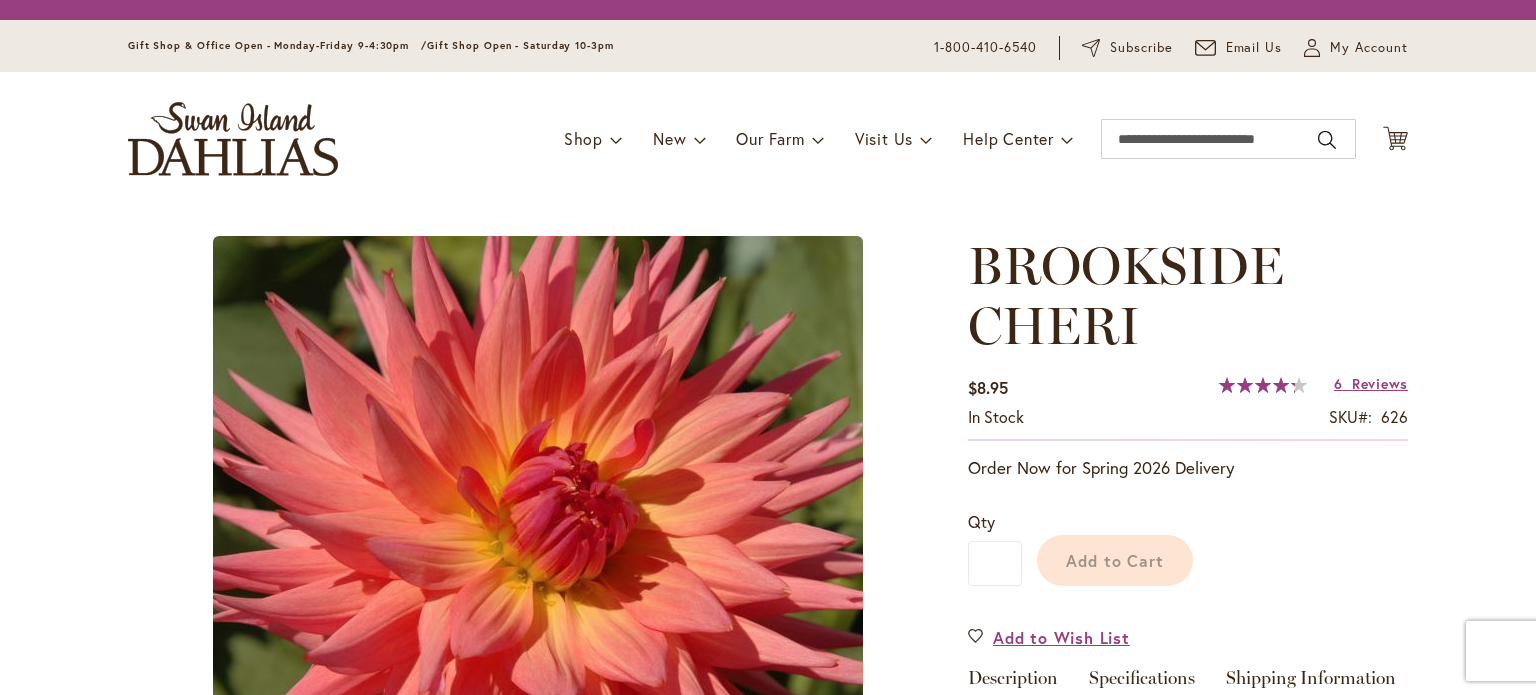 scroll, scrollTop: 0, scrollLeft: 0, axis: both 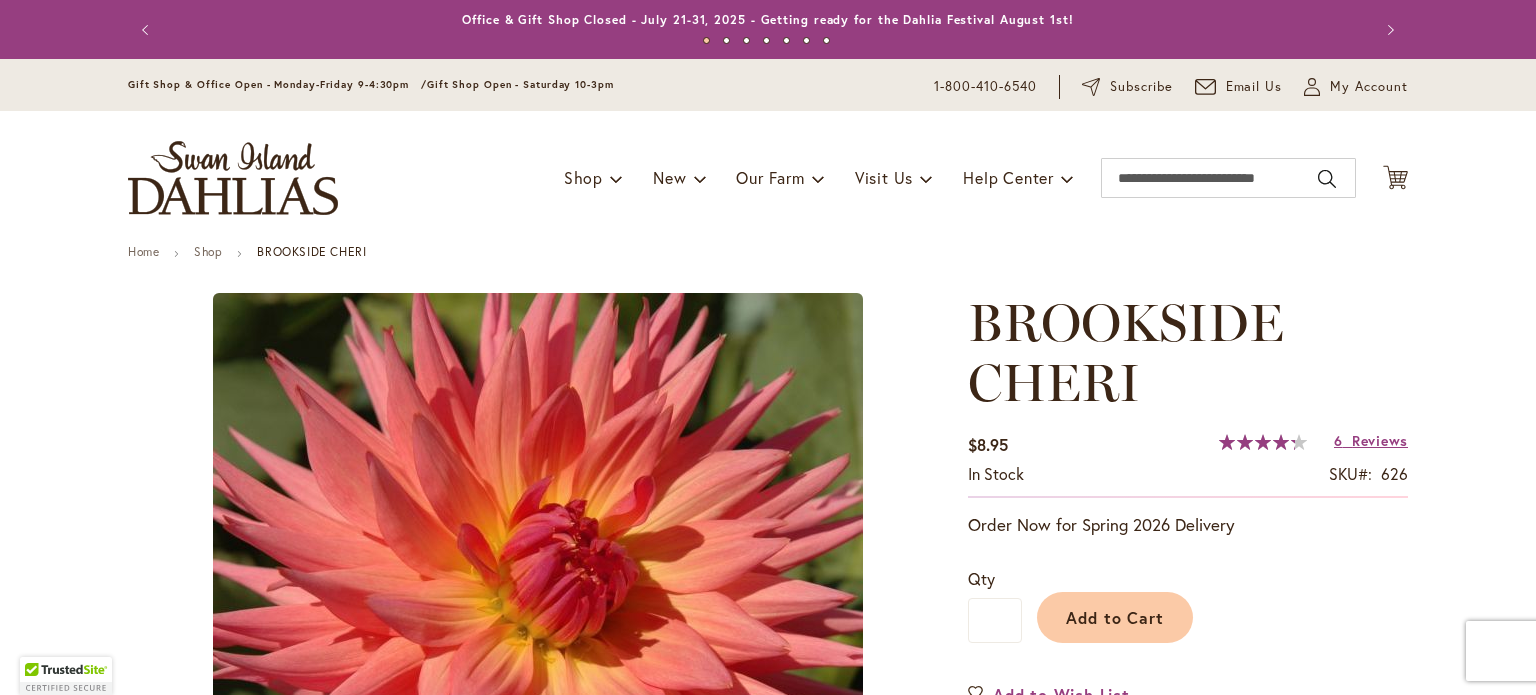 type on "******" 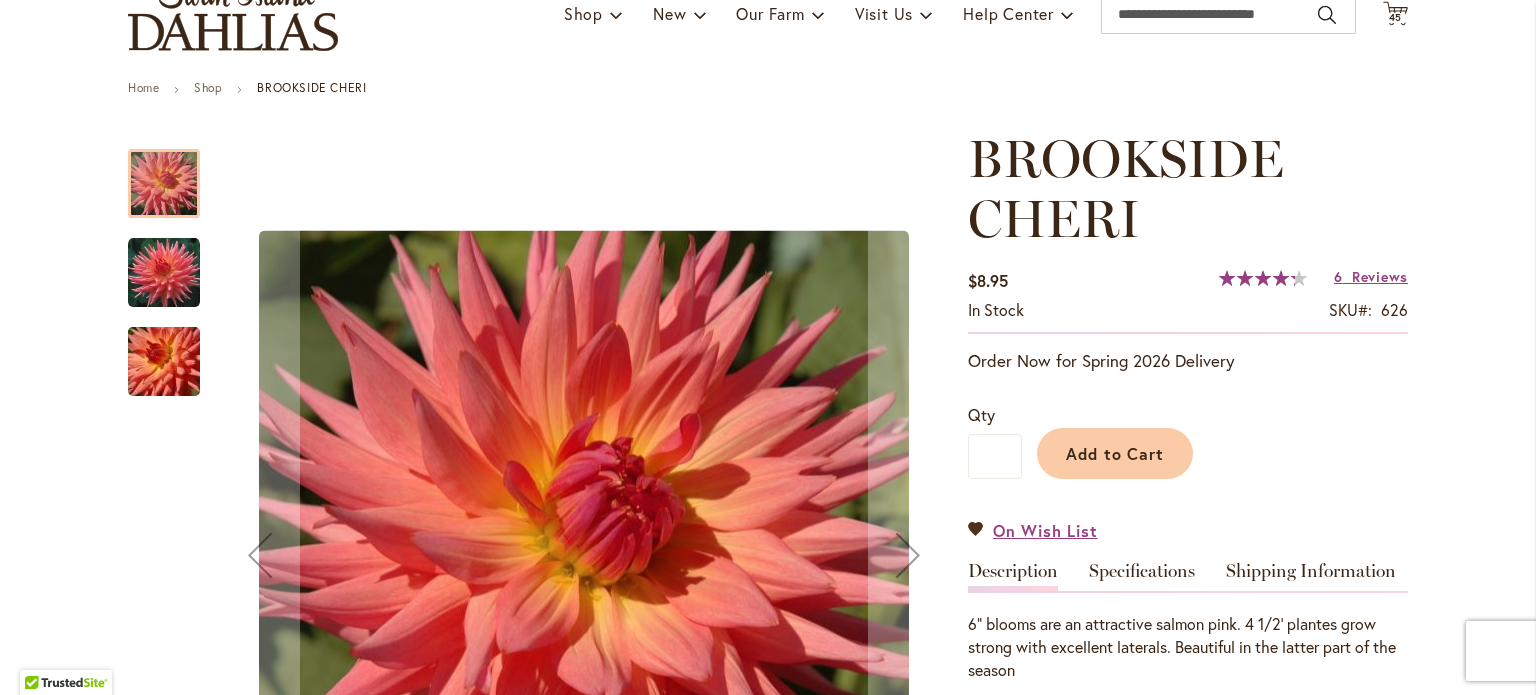 scroll, scrollTop: 100, scrollLeft: 0, axis: vertical 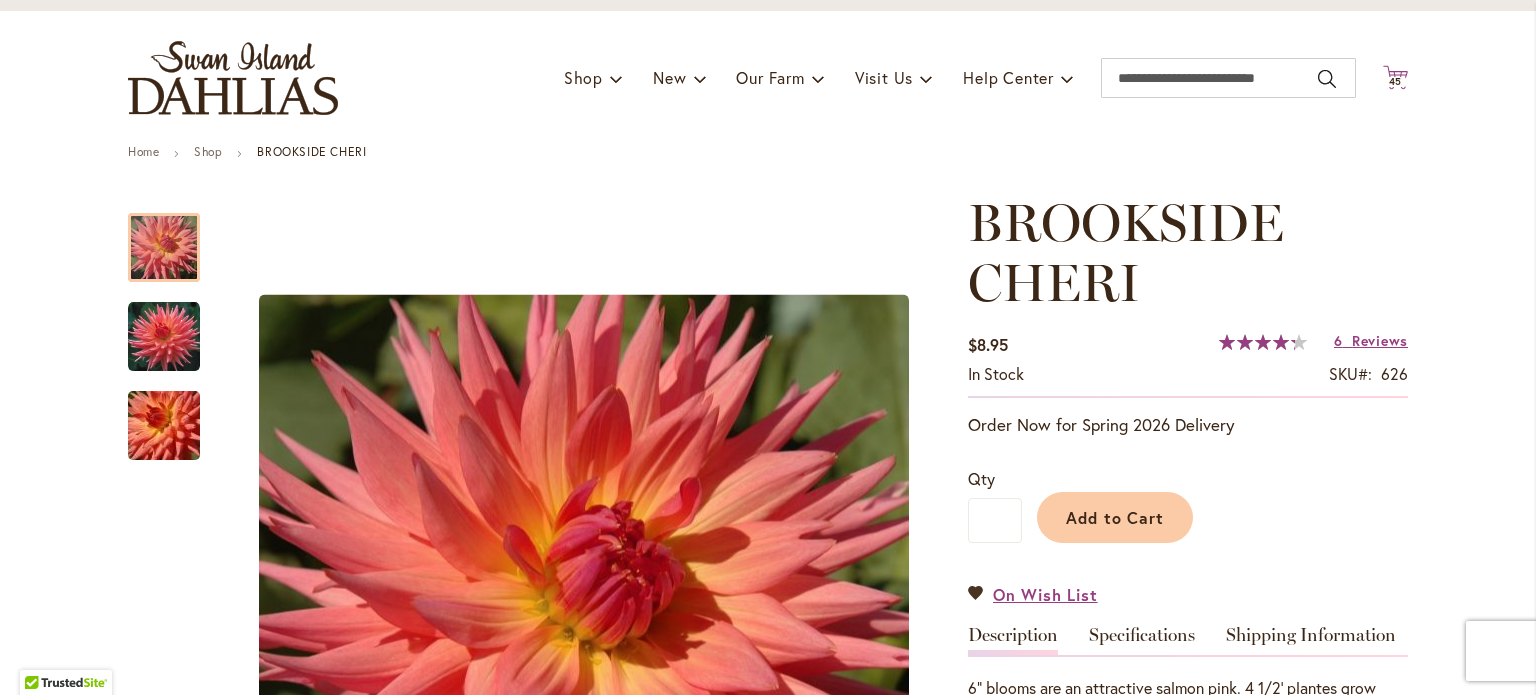 click on "45
45
items" at bounding box center [1396, 82] 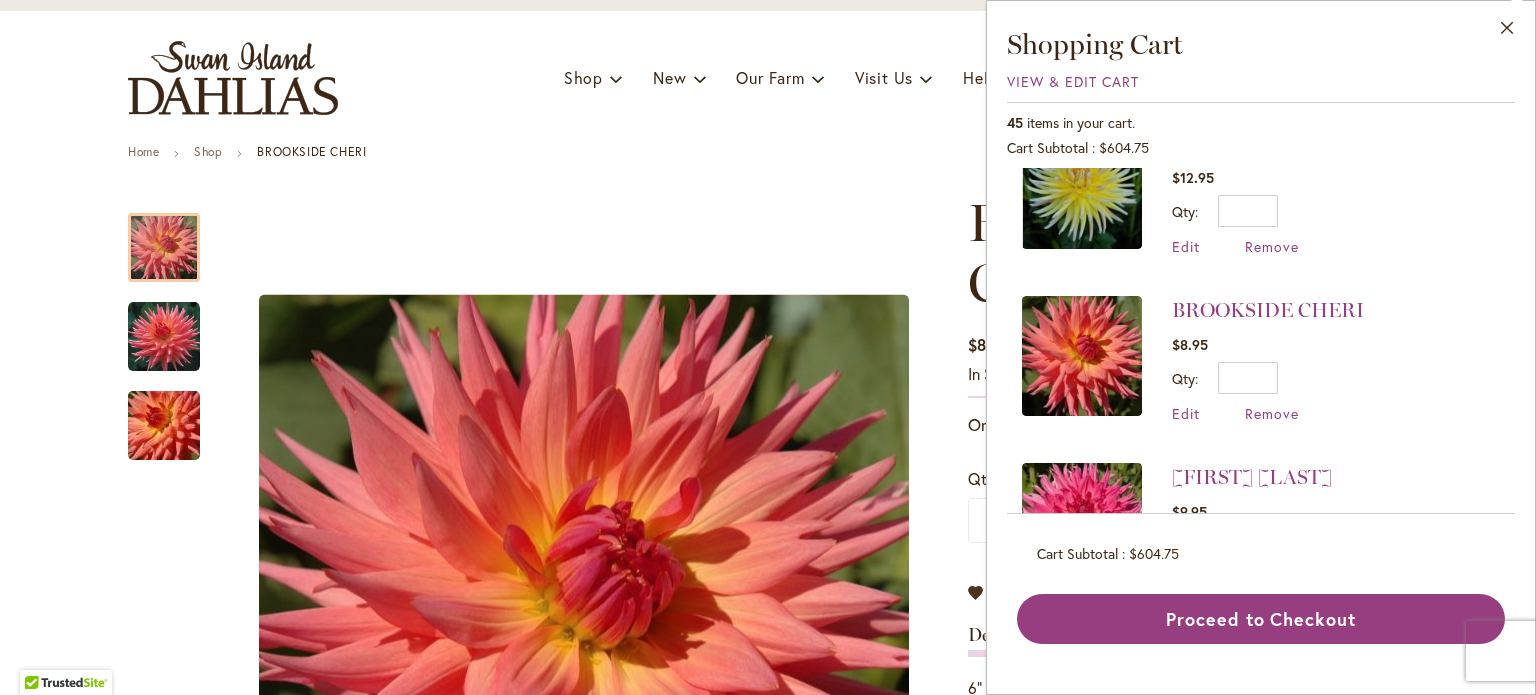 scroll, scrollTop: 600, scrollLeft: 0, axis: vertical 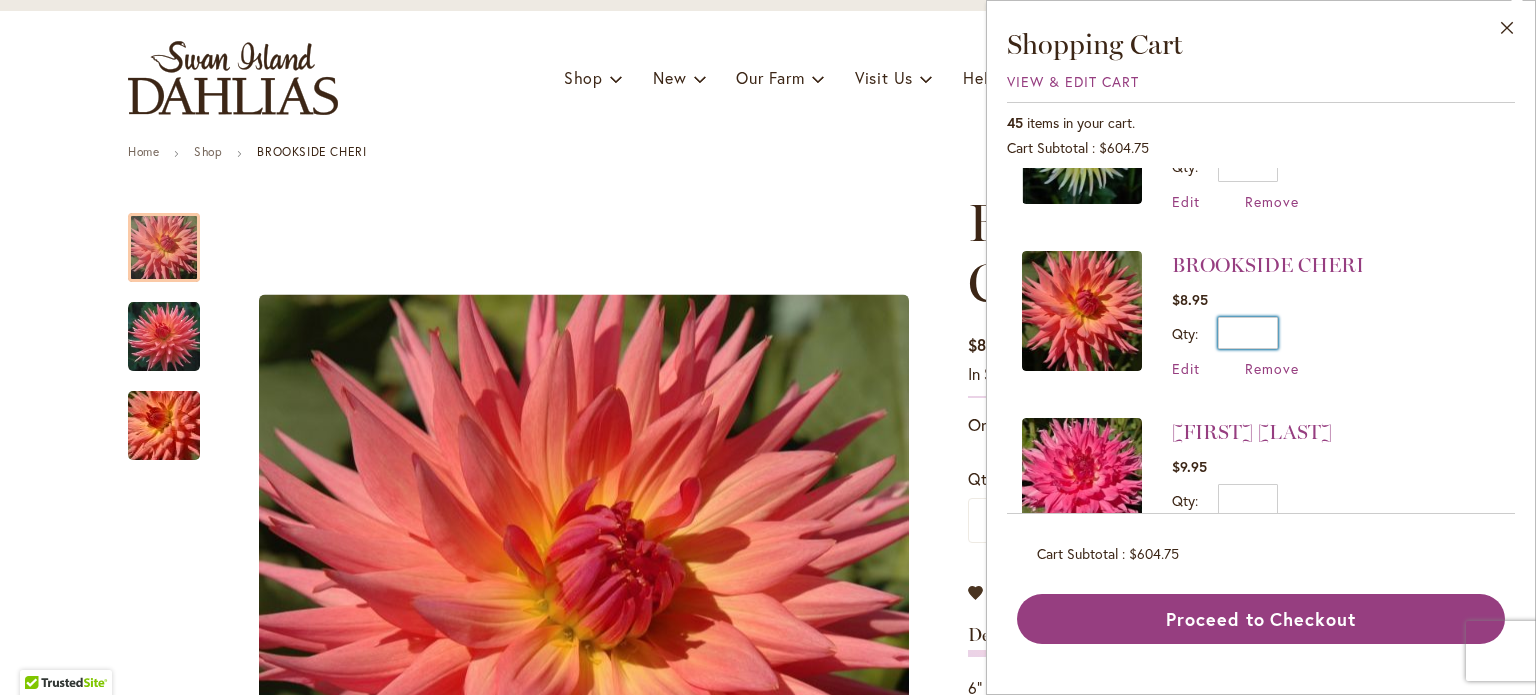 click on "*" at bounding box center (1248, 333) 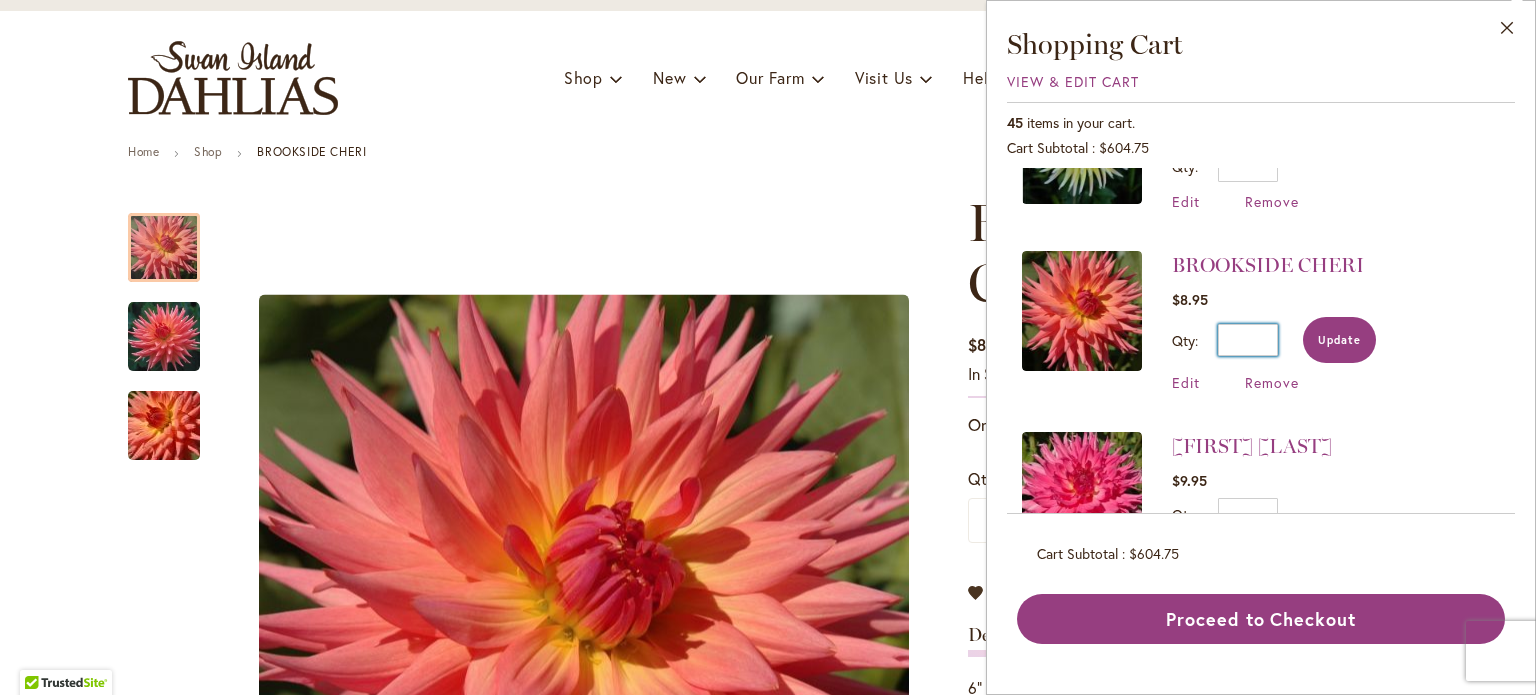 type on "*" 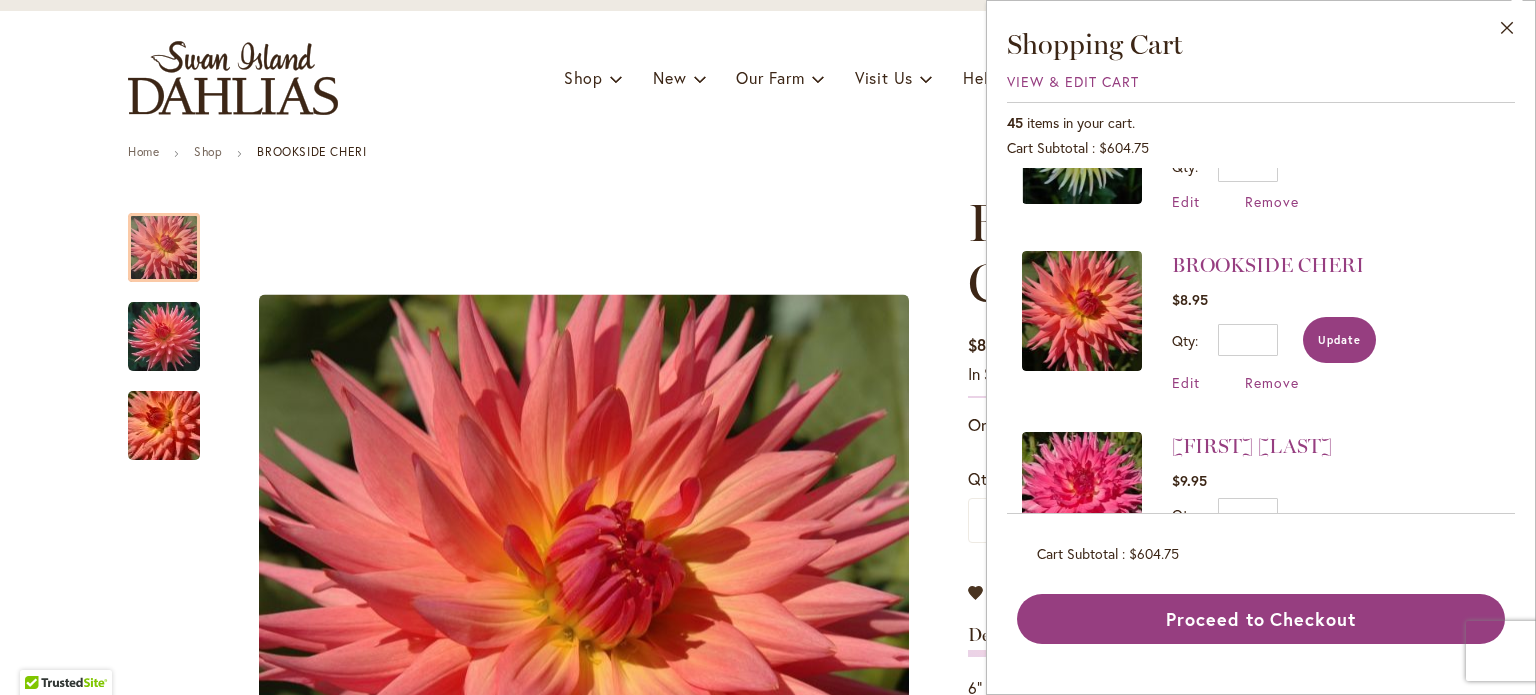 click on "Update" at bounding box center (1339, 340) 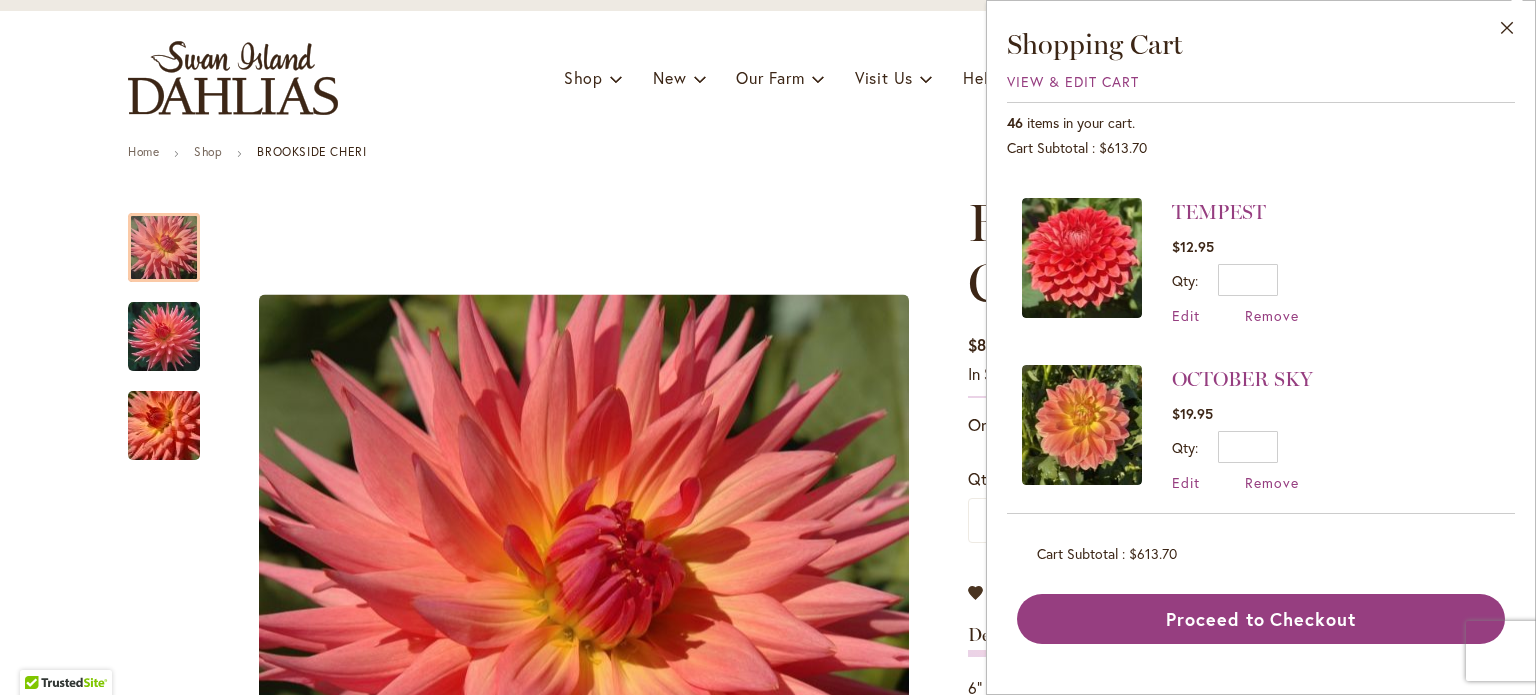 scroll, scrollTop: 1657, scrollLeft: 0, axis: vertical 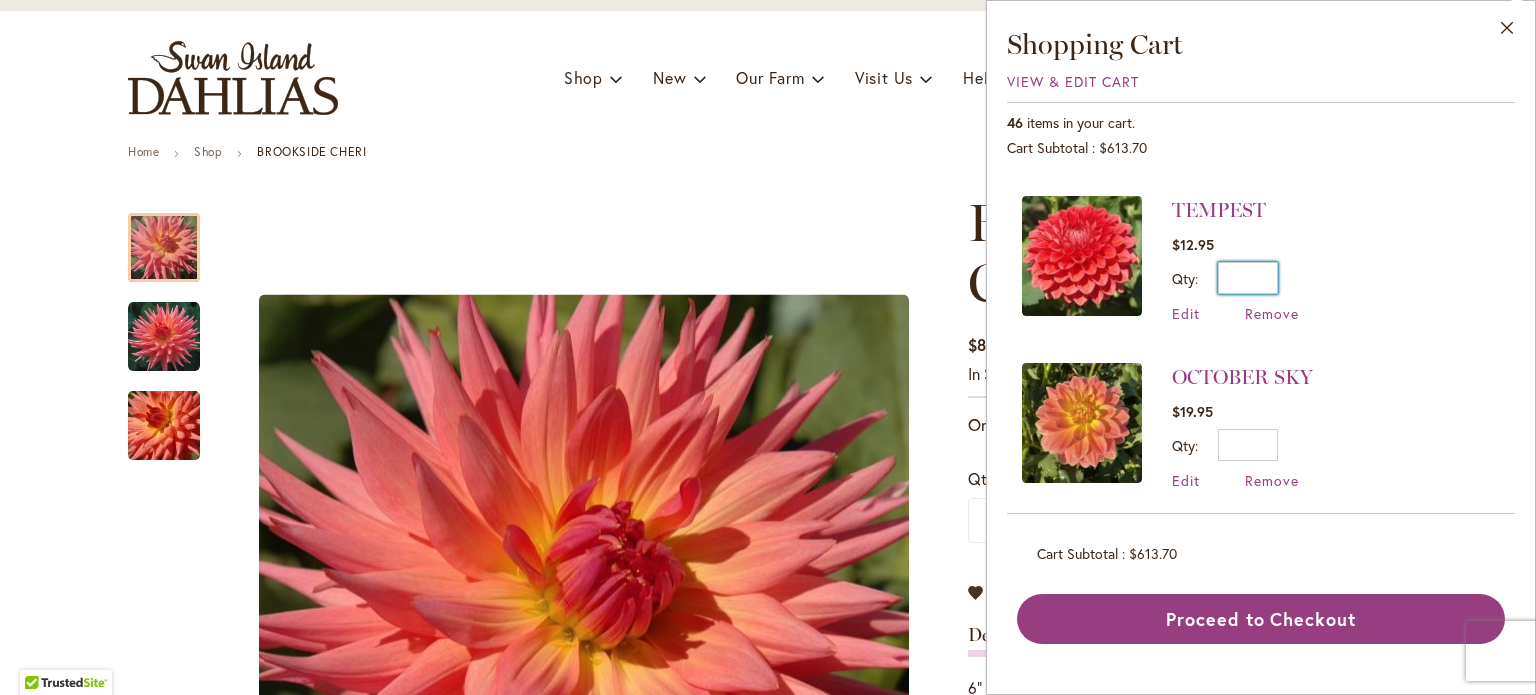 click on "*" at bounding box center (1248, 278) 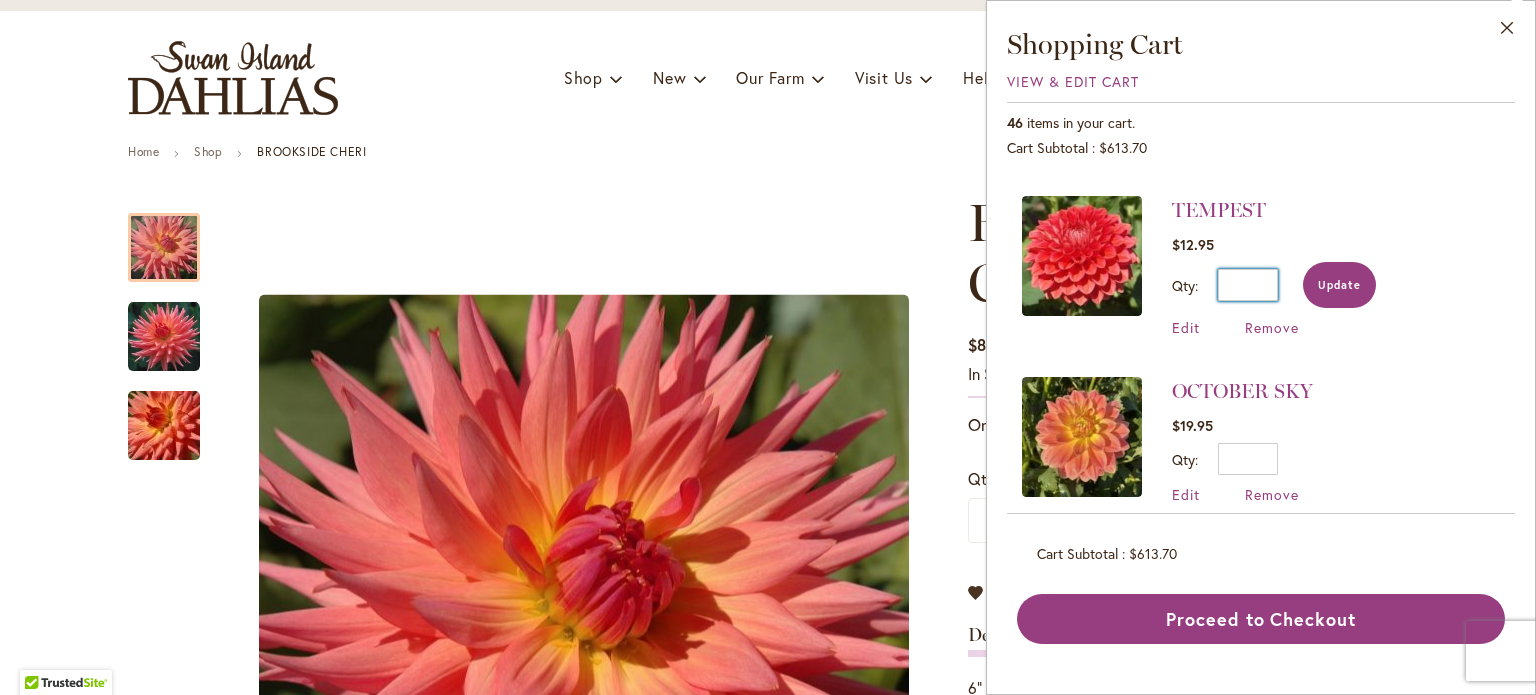 type on "*" 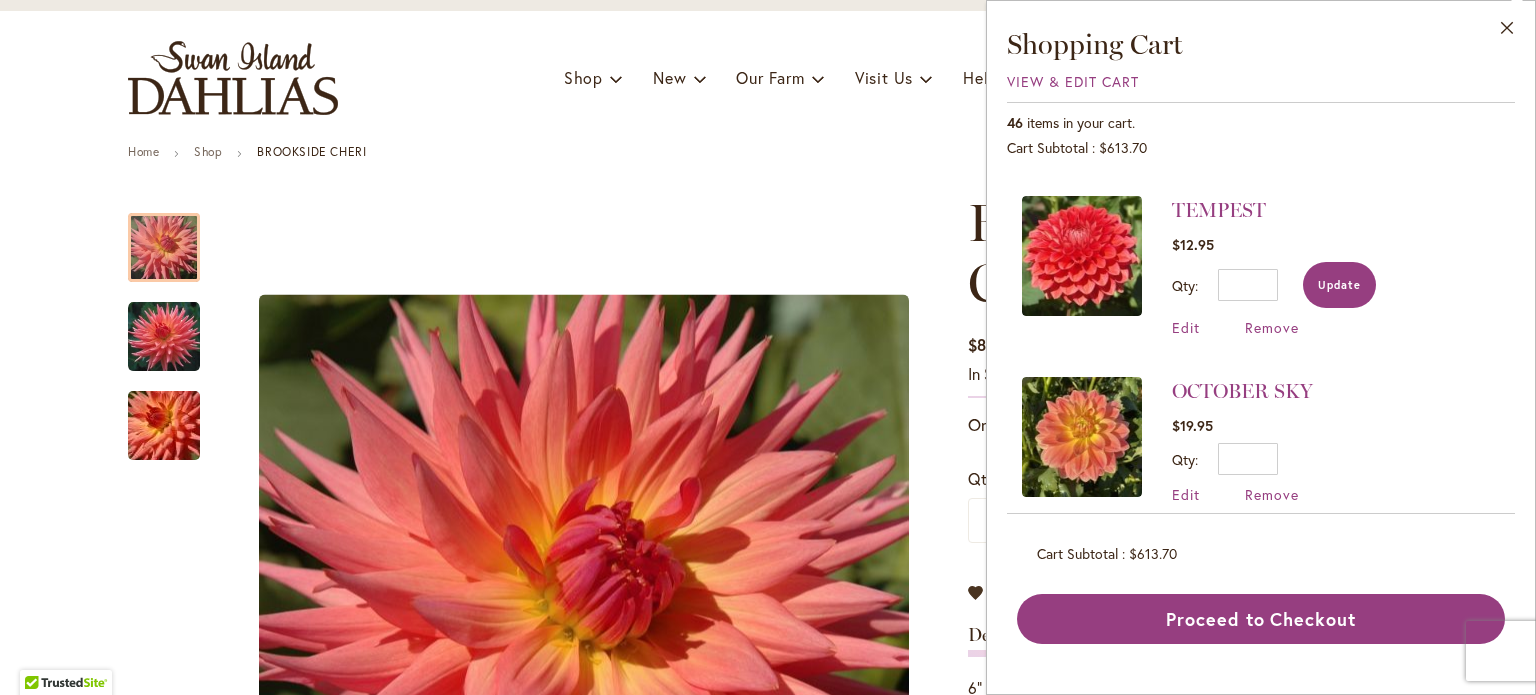 click on "Update" at bounding box center (1339, 285) 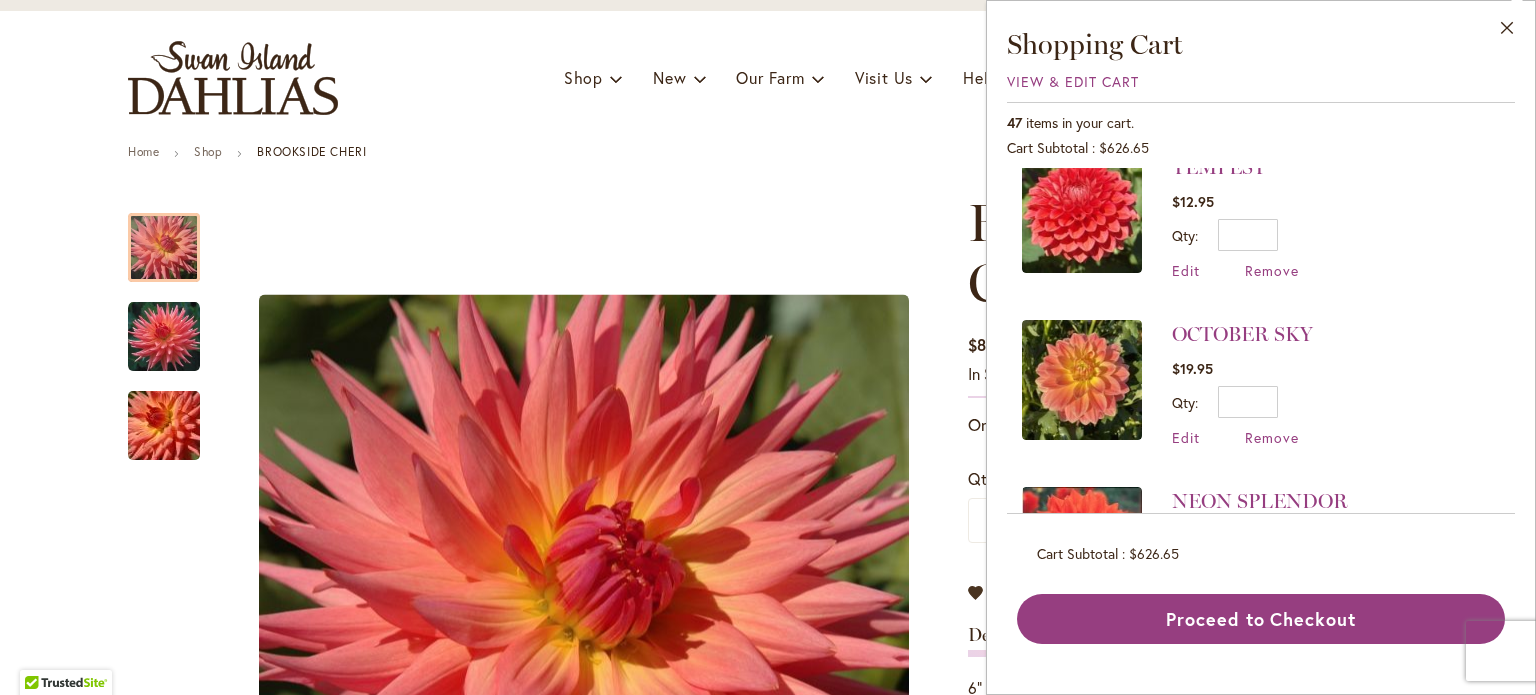 scroll, scrollTop: 1500, scrollLeft: 0, axis: vertical 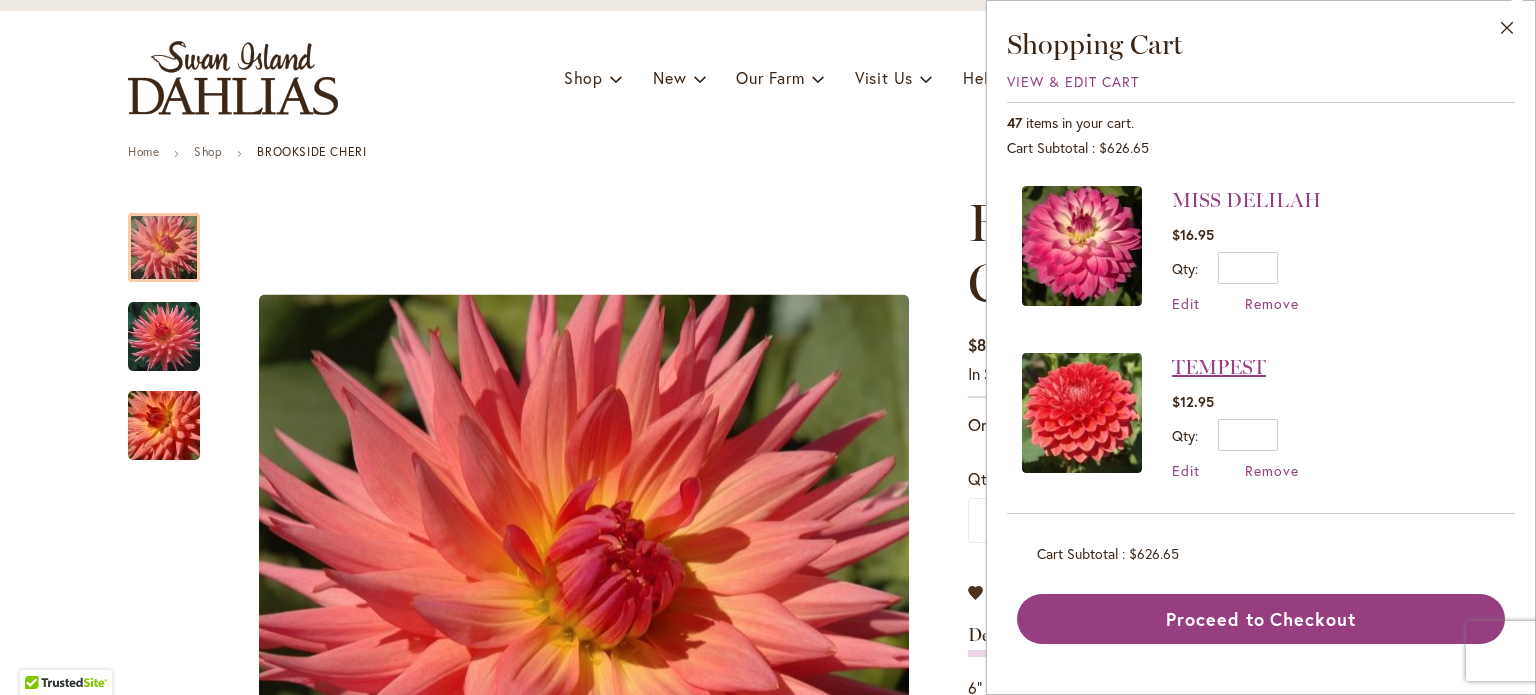 click on "TEMPEST" at bounding box center [1219, 367] 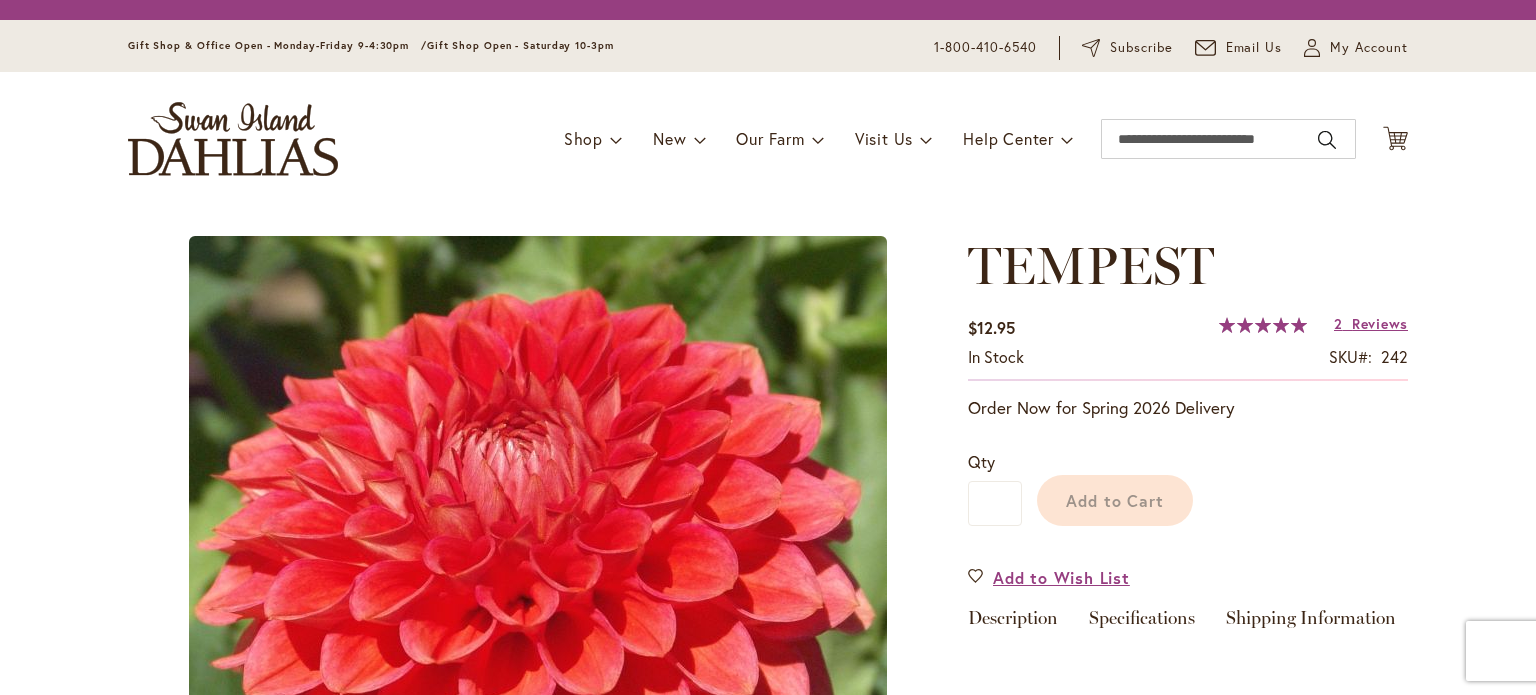 scroll, scrollTop: 0, scrollLeft: 0, axis: both 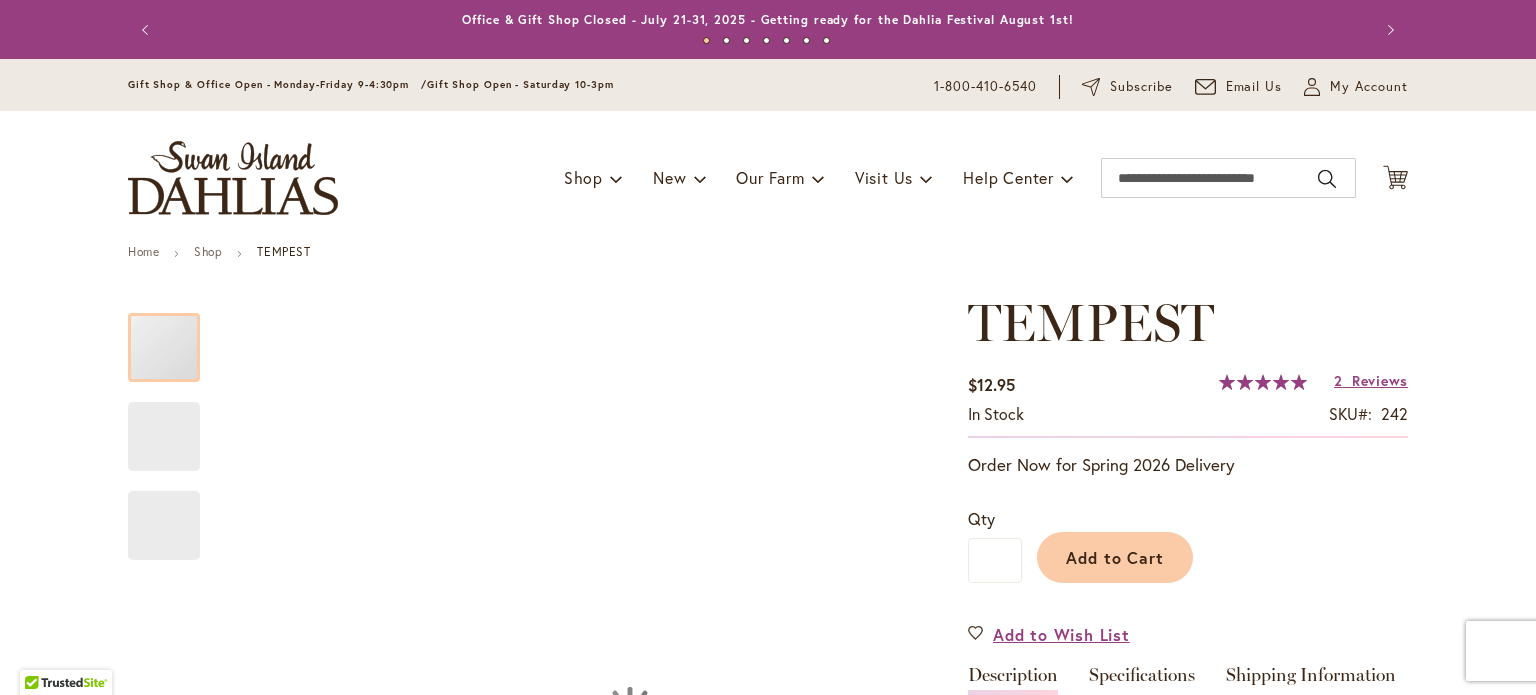 type on "******" 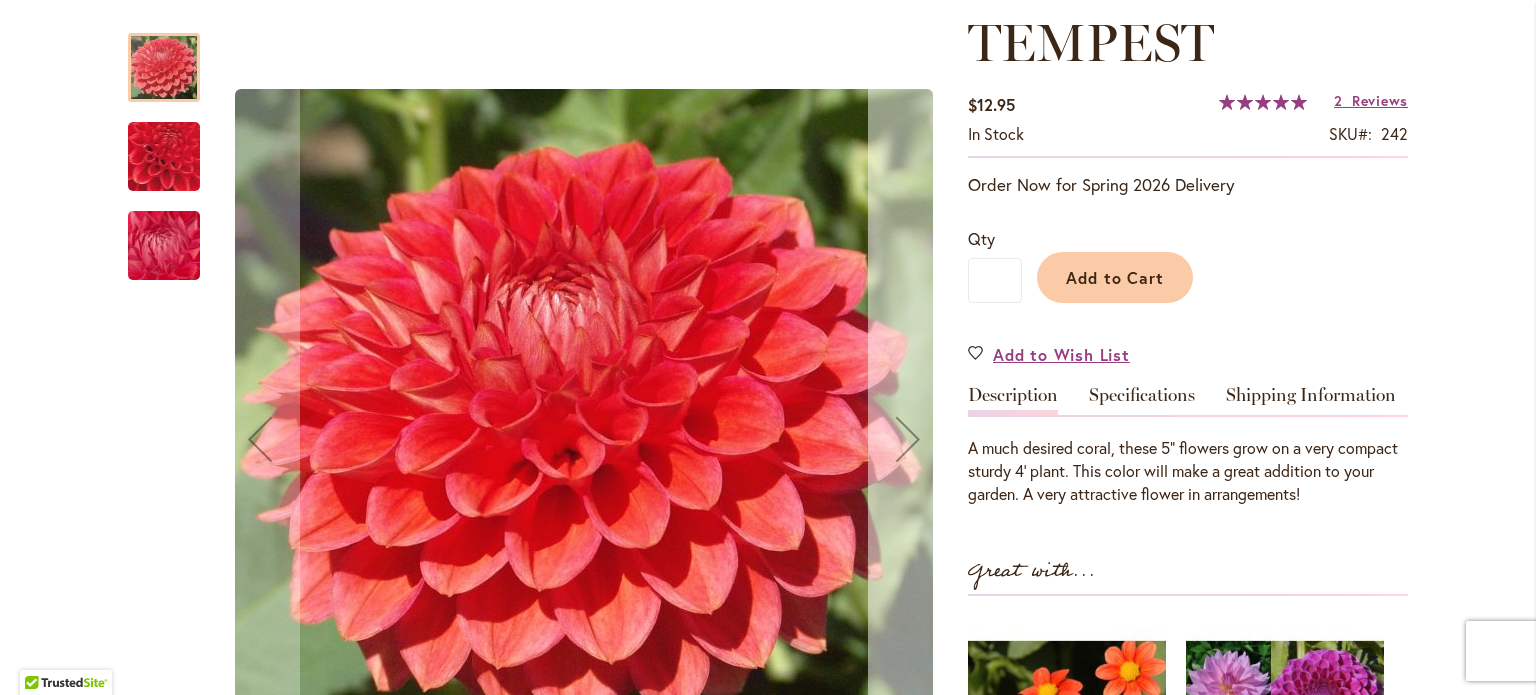 scroll, scrollTop: 300, scrollLeft: 0, axis: vertical 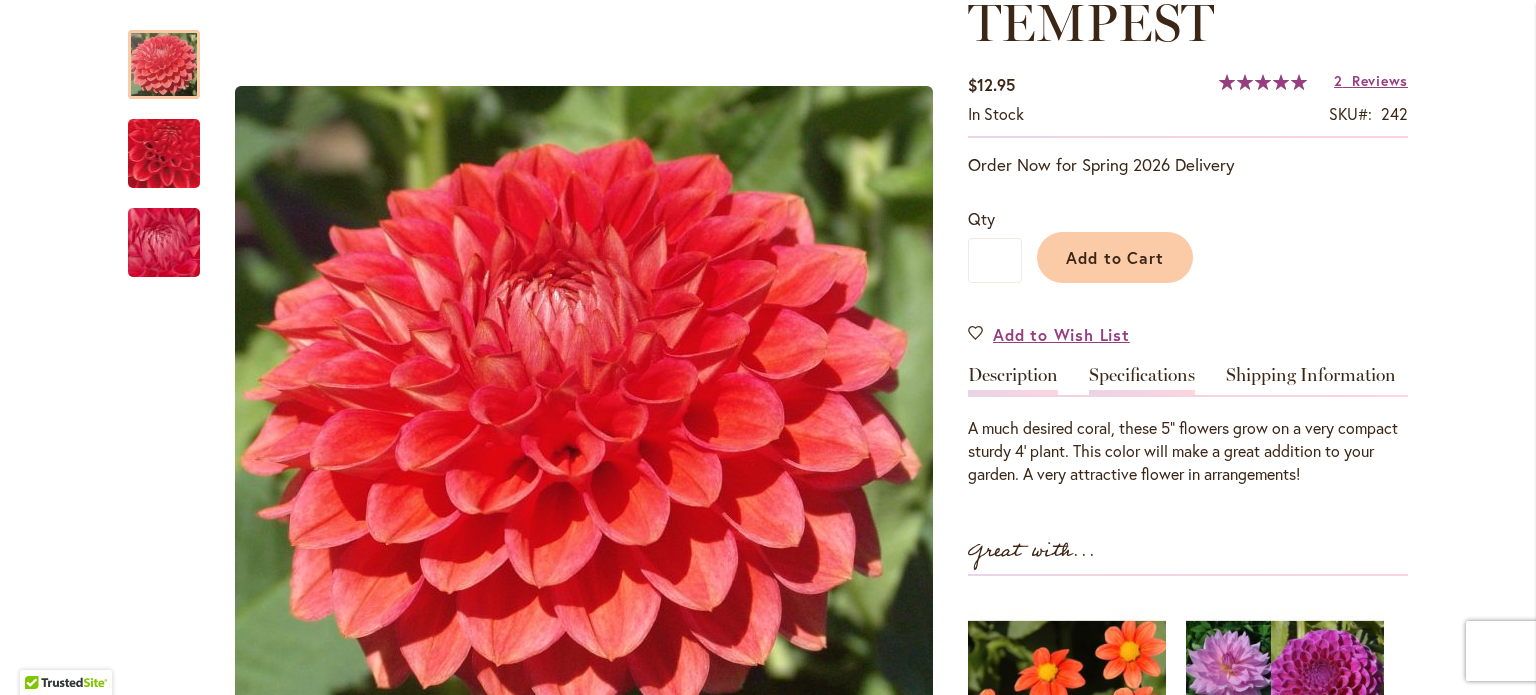 click on "Specifications" at bounding box center (1142, 380) 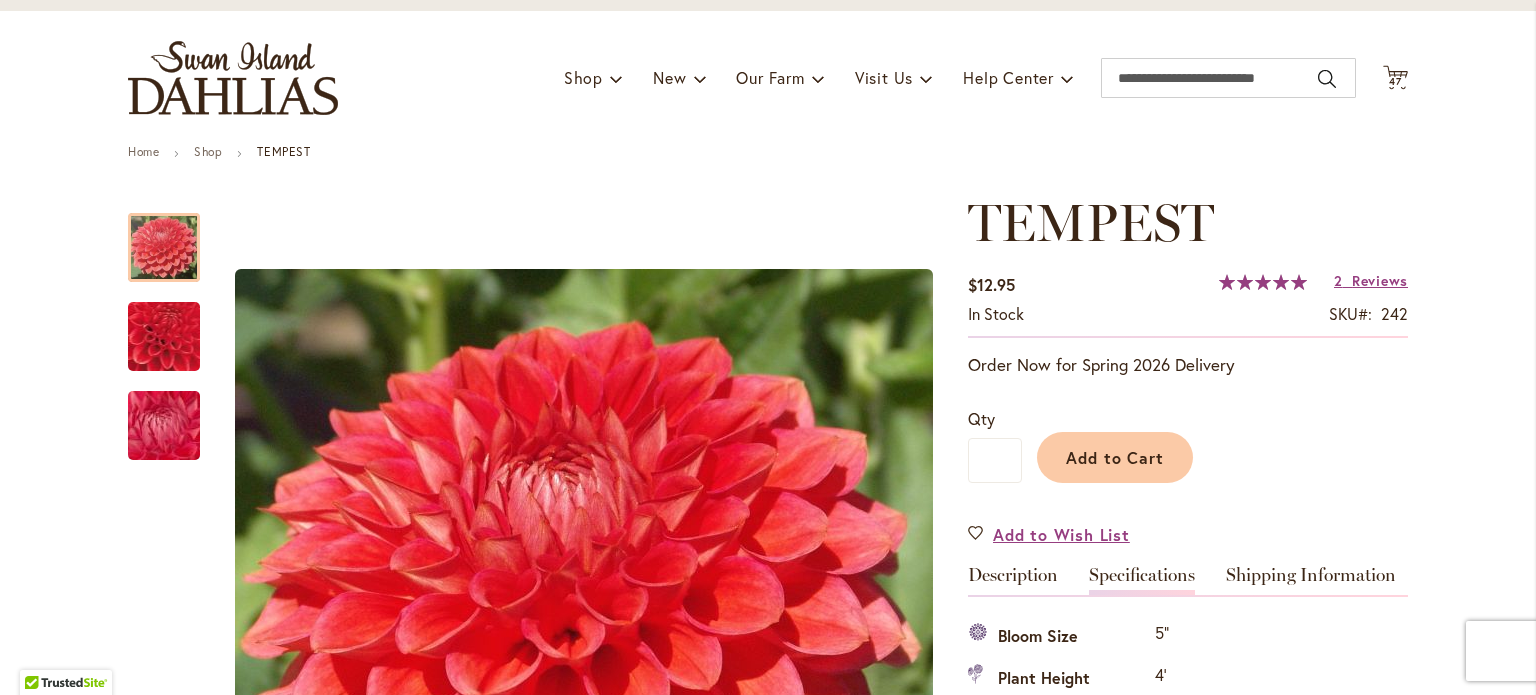 scroll, scrollTop: 64, scrollLeft: 0, axis: vertical 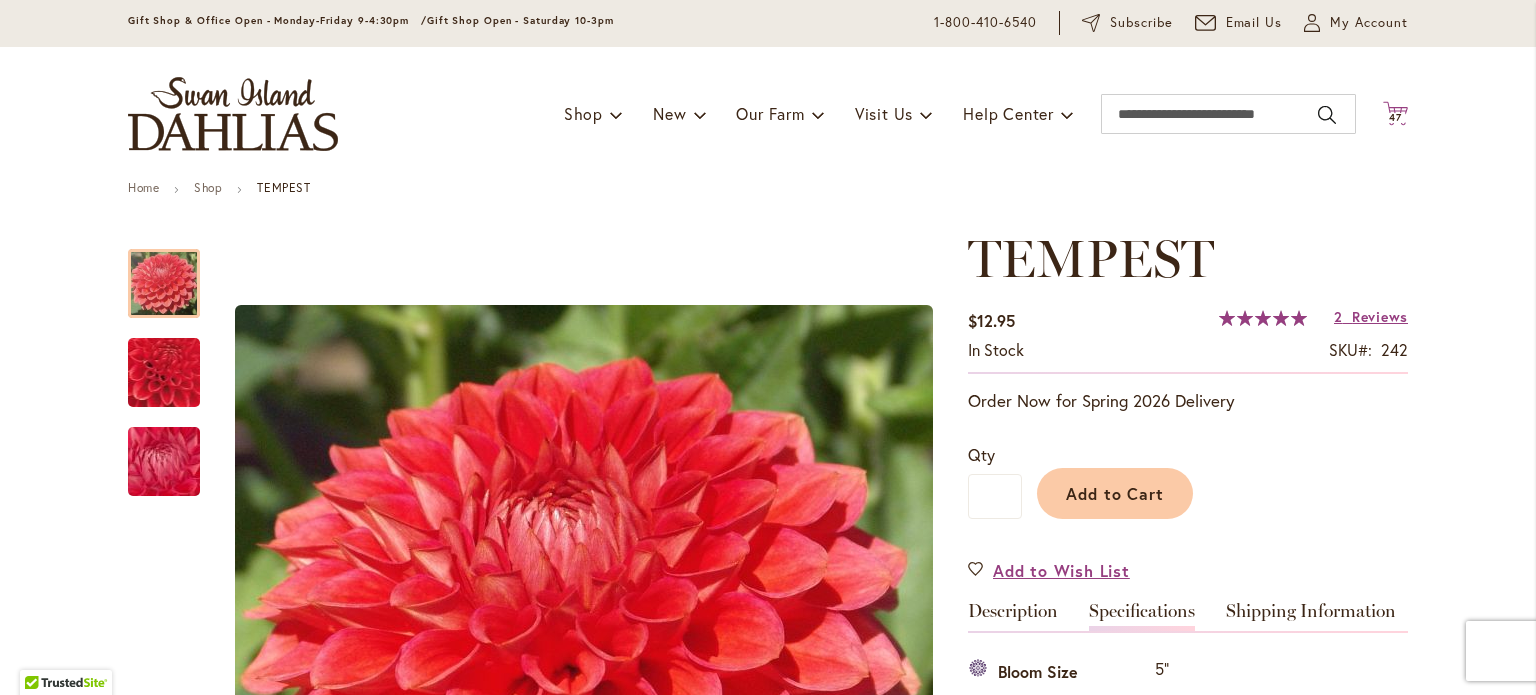 click 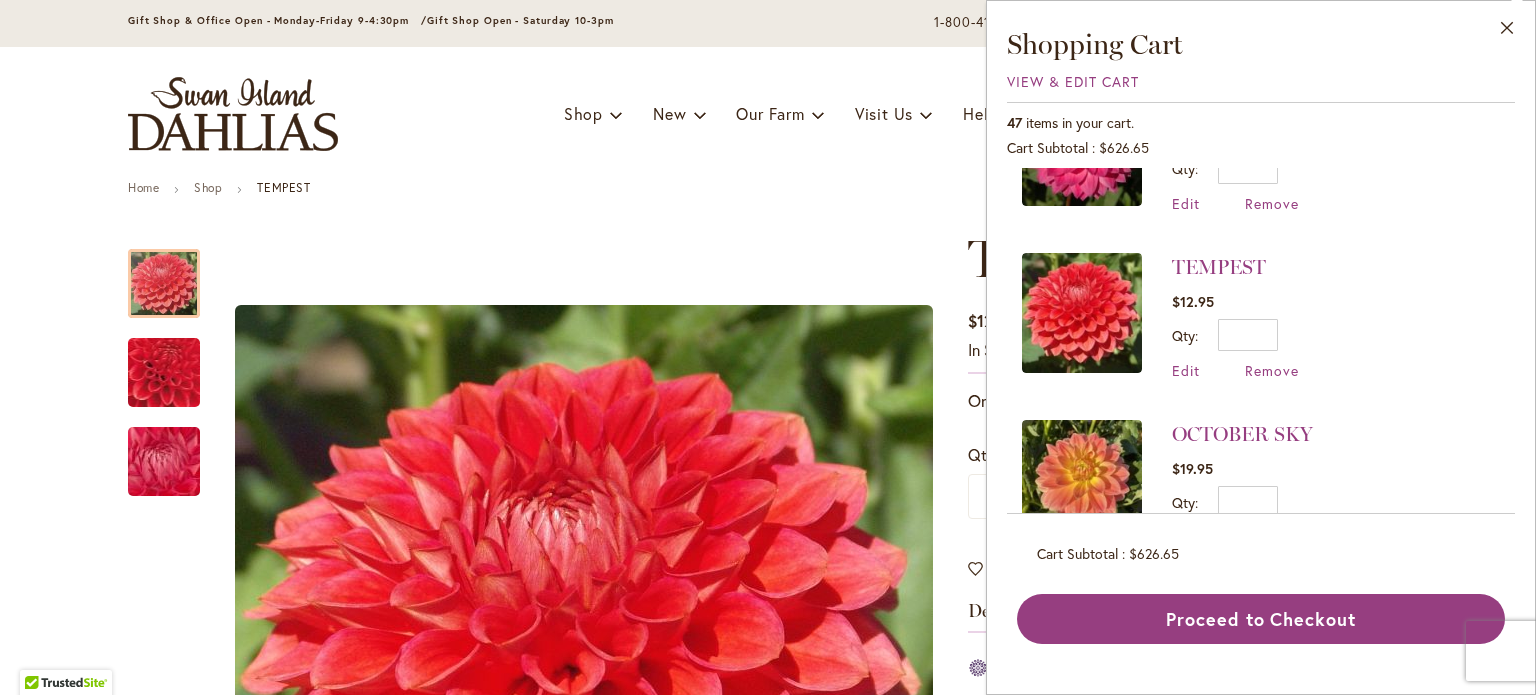 scroll, scrollTop: 1800, scrollLeft: 0, axis: vertical 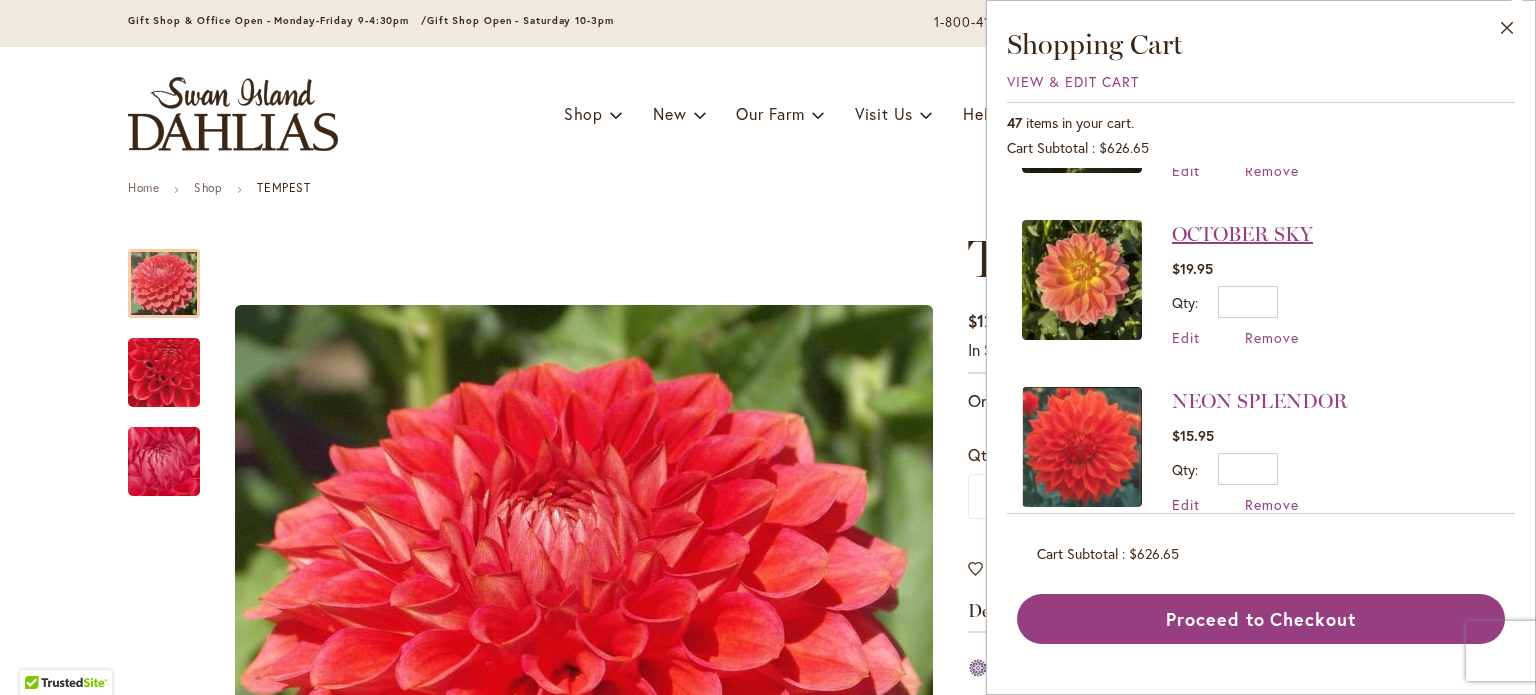 click on "OCTOBER SKY" at bounding box center [1242, 234] 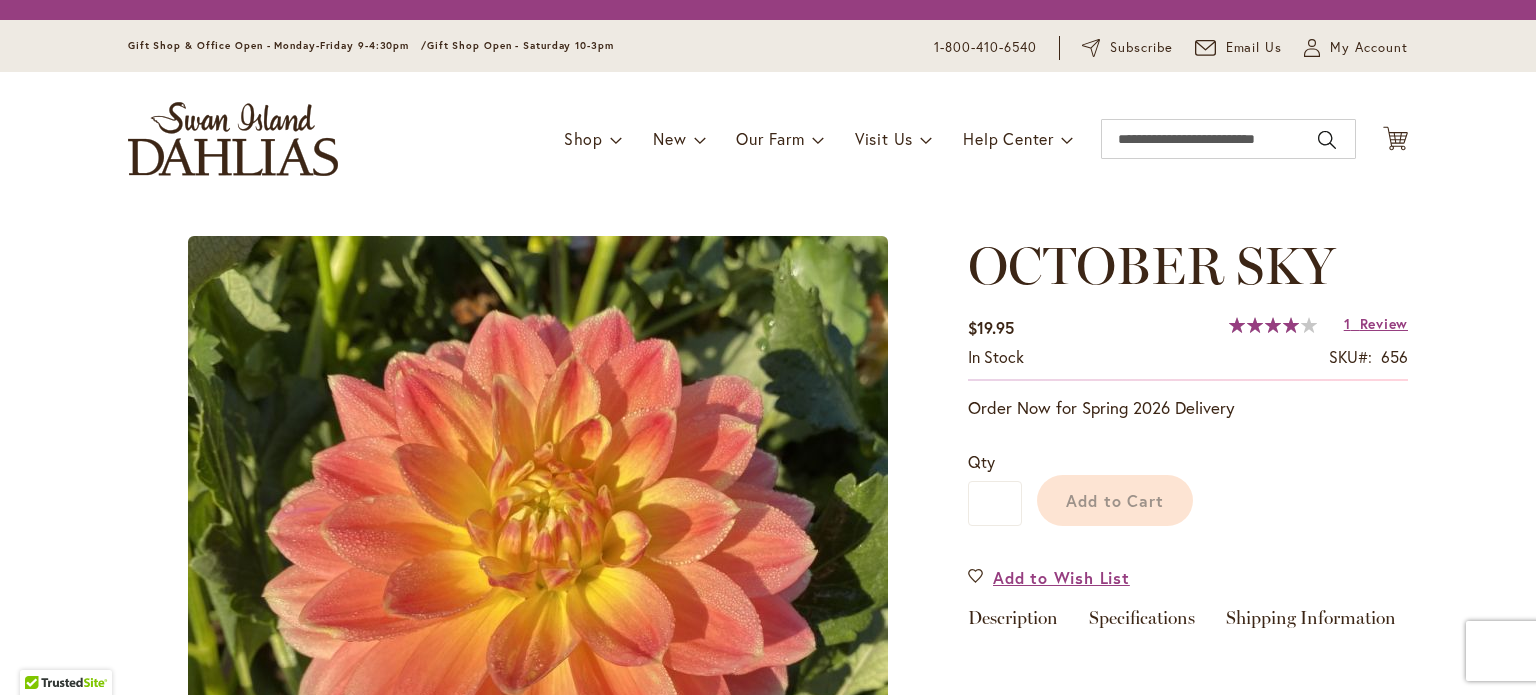 scroll, scrollTop: 0, scrollLeft: 0, axis: both 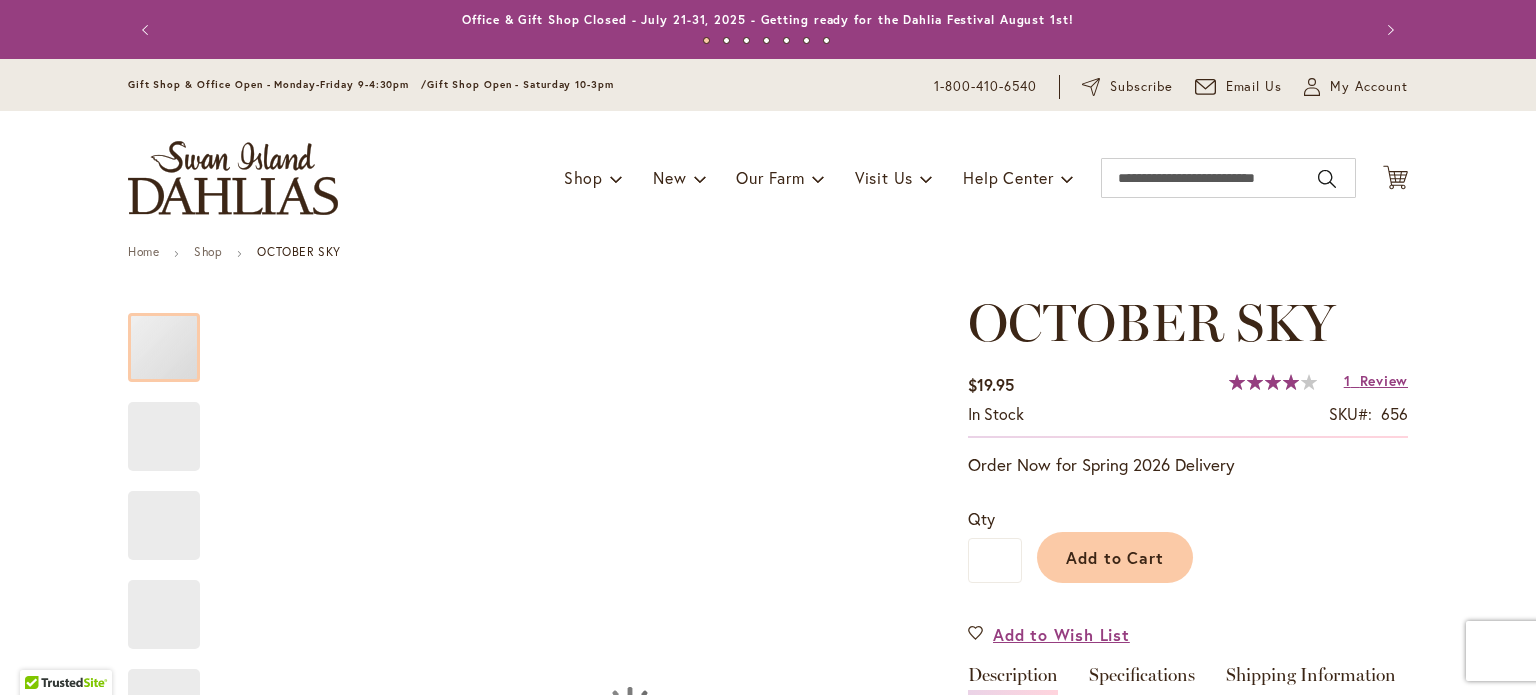type on "******" 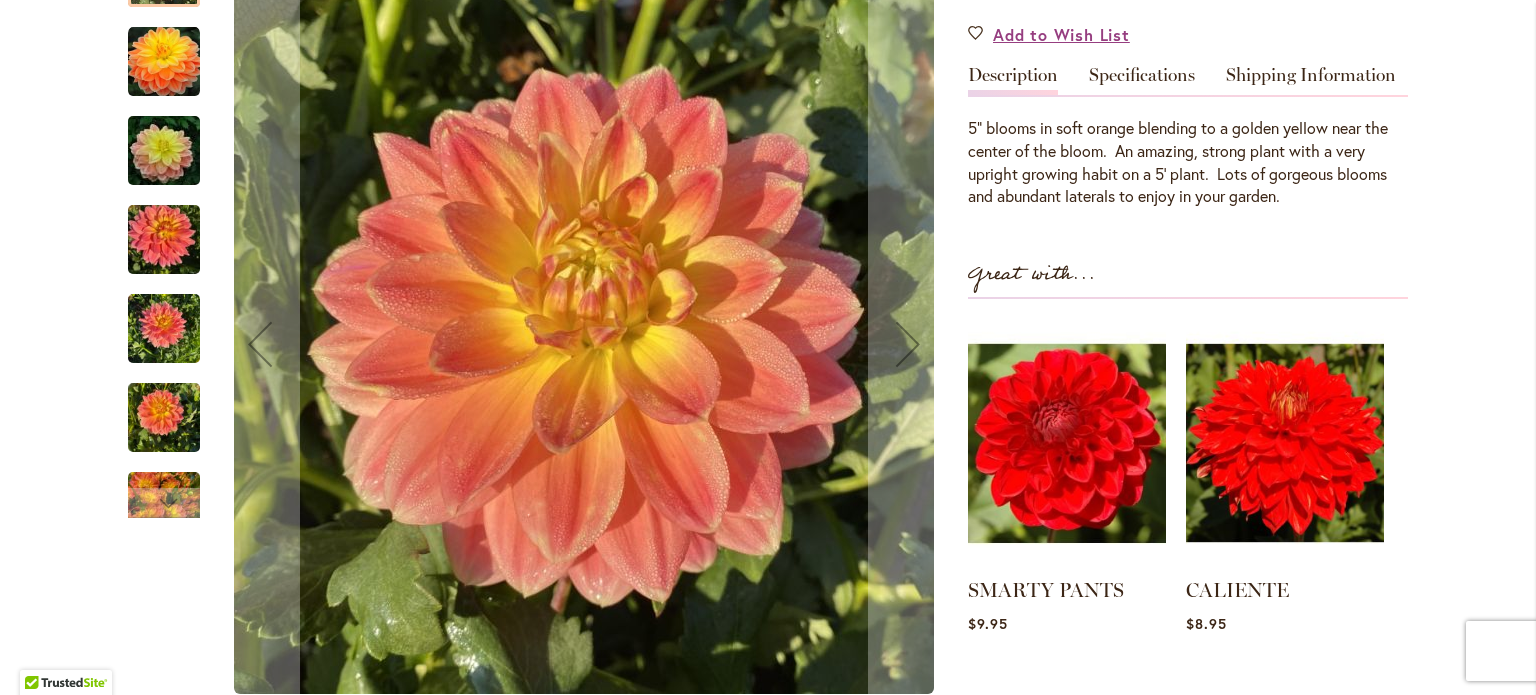 scroll, scrollTop: 200, scrollLeft: 0, axis: vertical 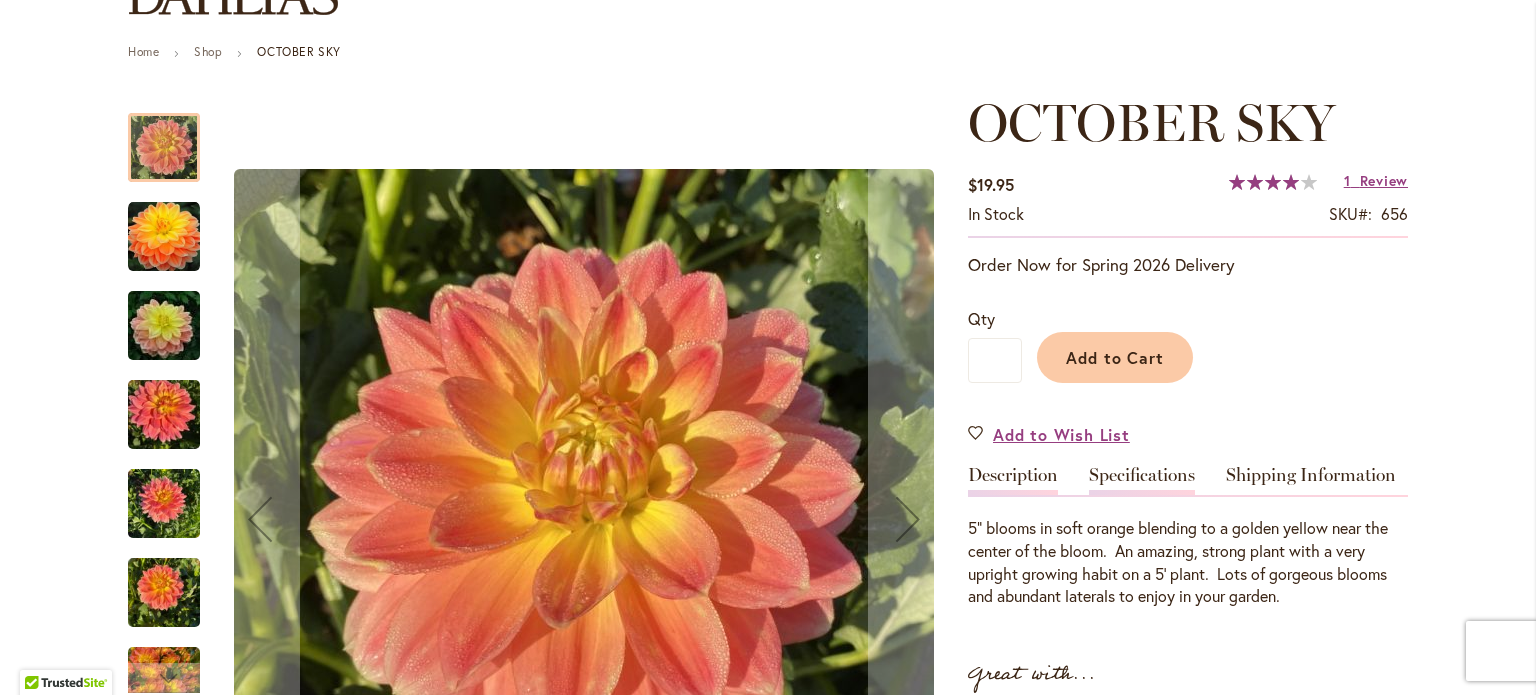 click on "Specifications" at bounding box center (1142, 480) 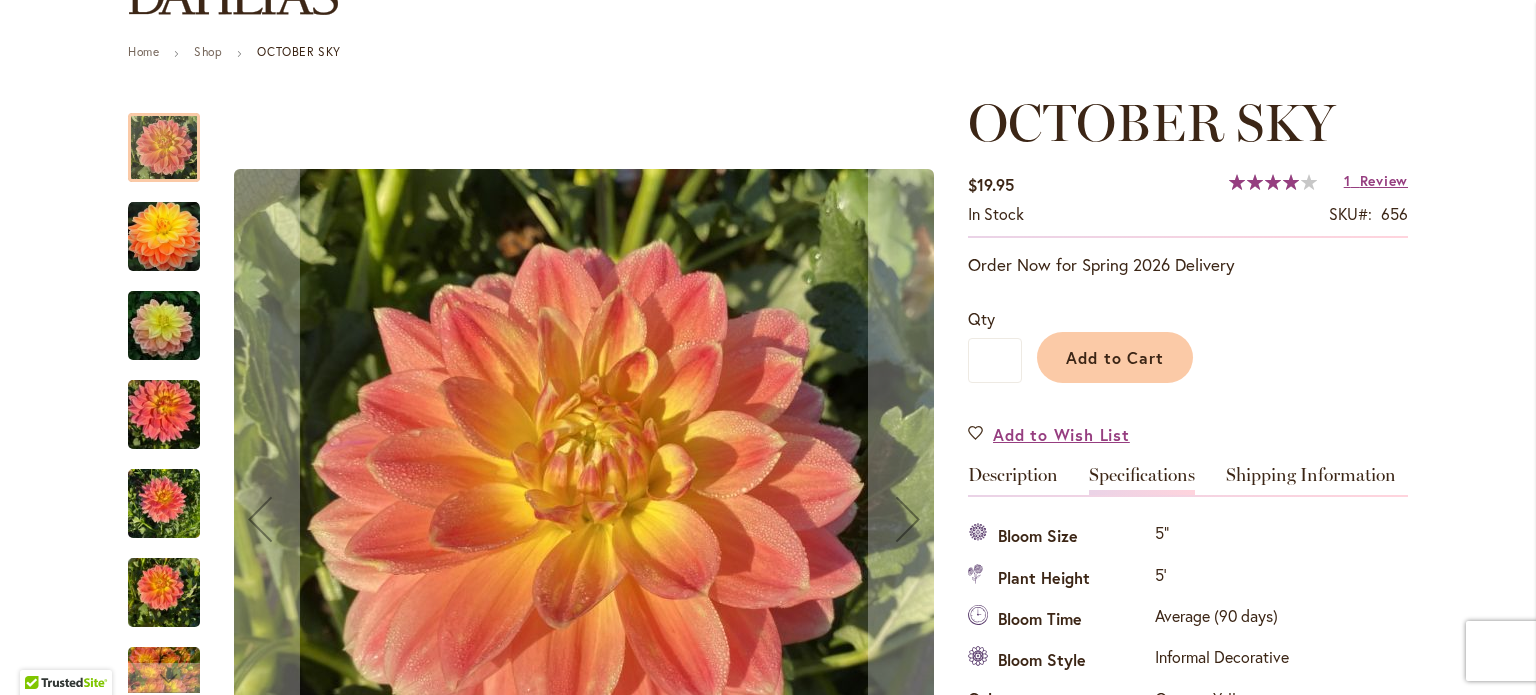 scroll, scrollTop: 664, scrollLeft: 0, axis: vertical 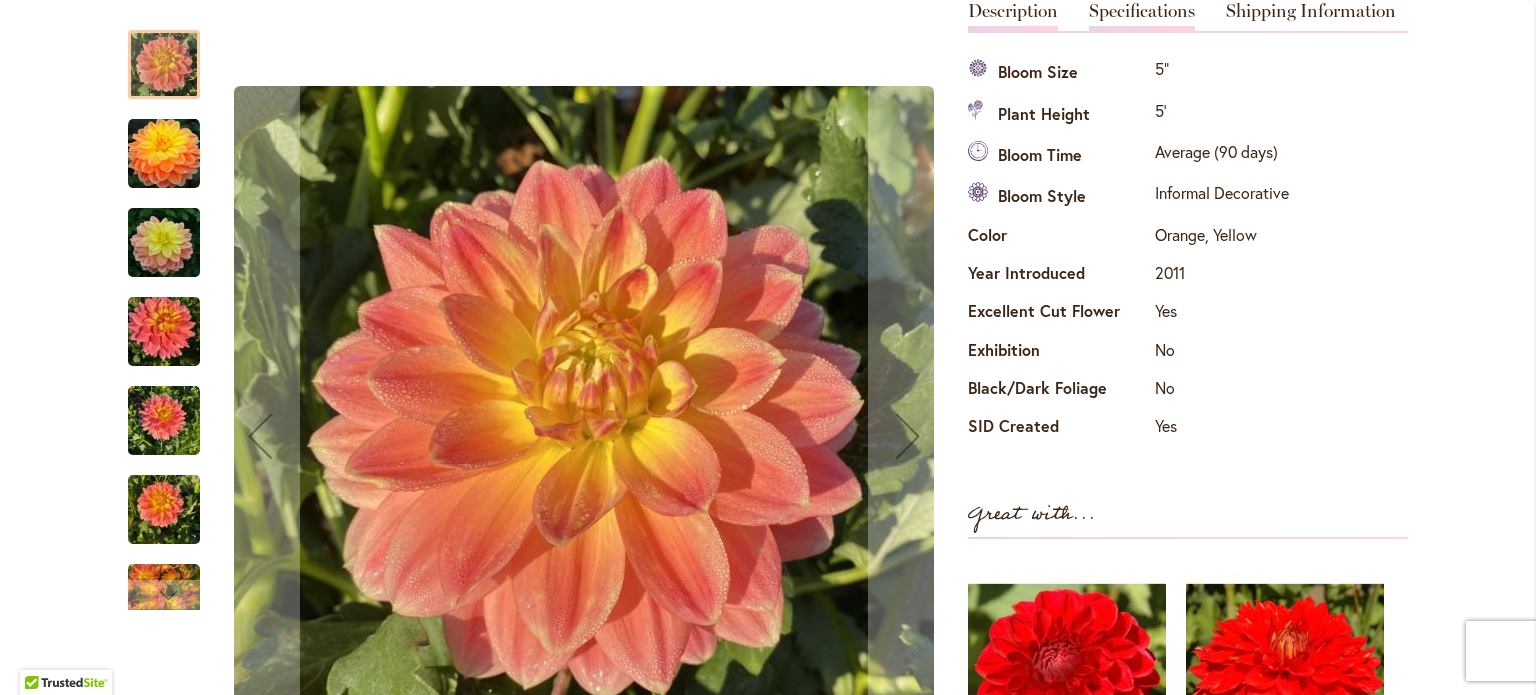 click on "Description" at bounding box center (1013, 16) 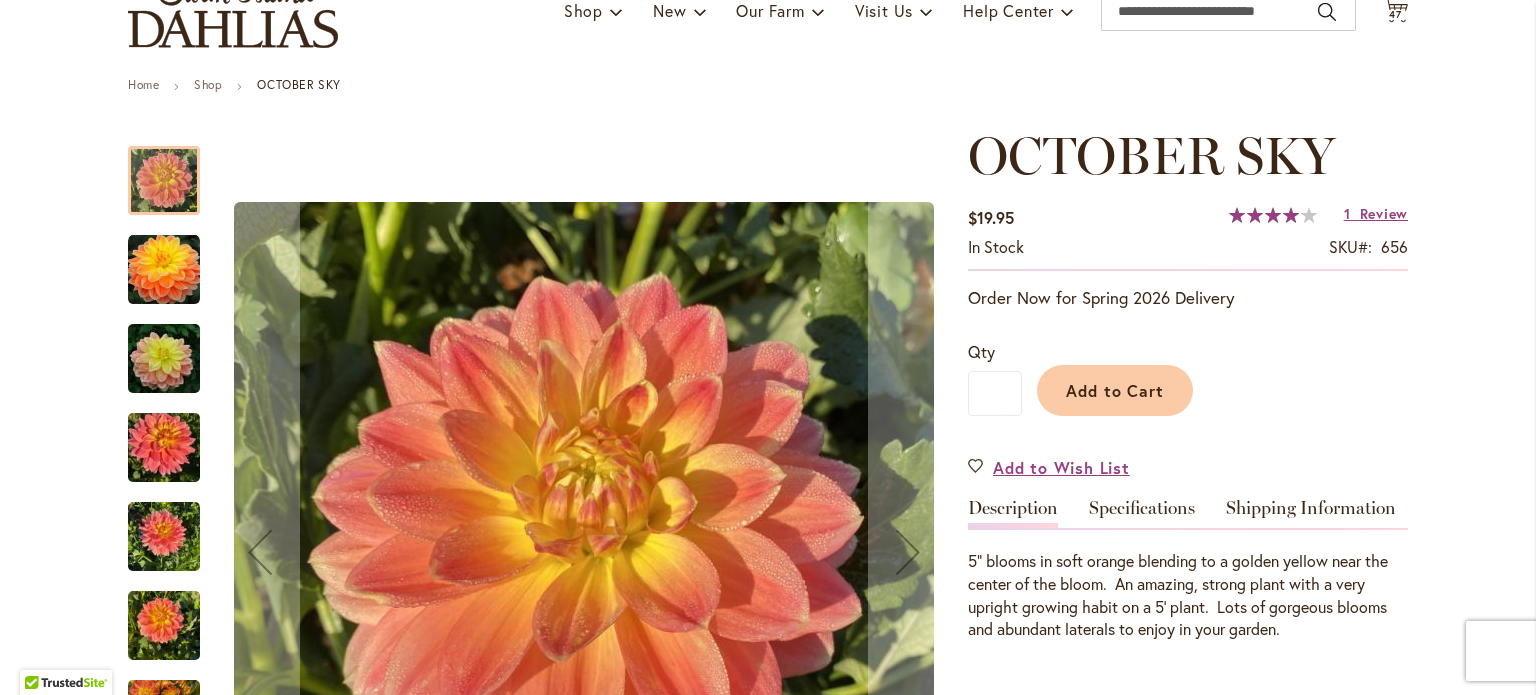scroll, scrollTop: 164, scrollLeft: 0, axis: vertical 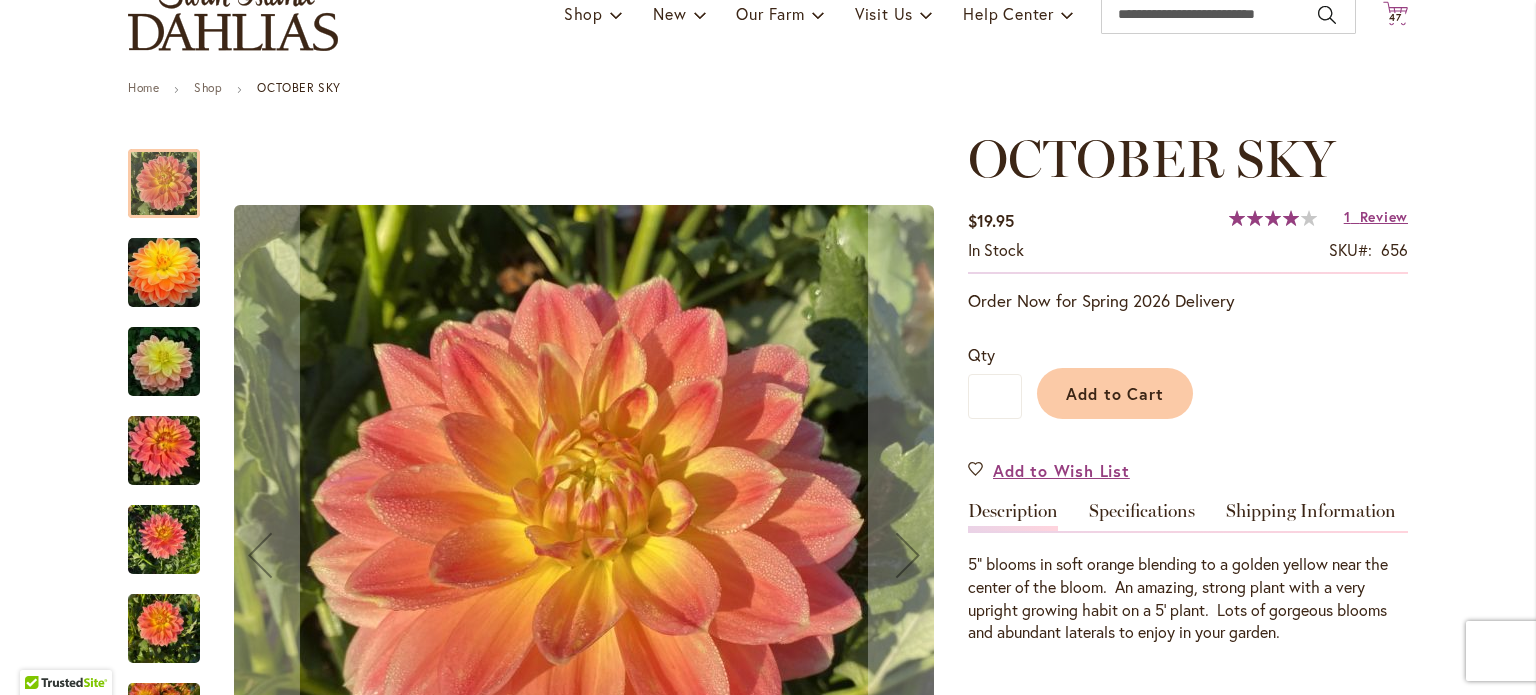 click on "47" at bounding box center [1395, 17] 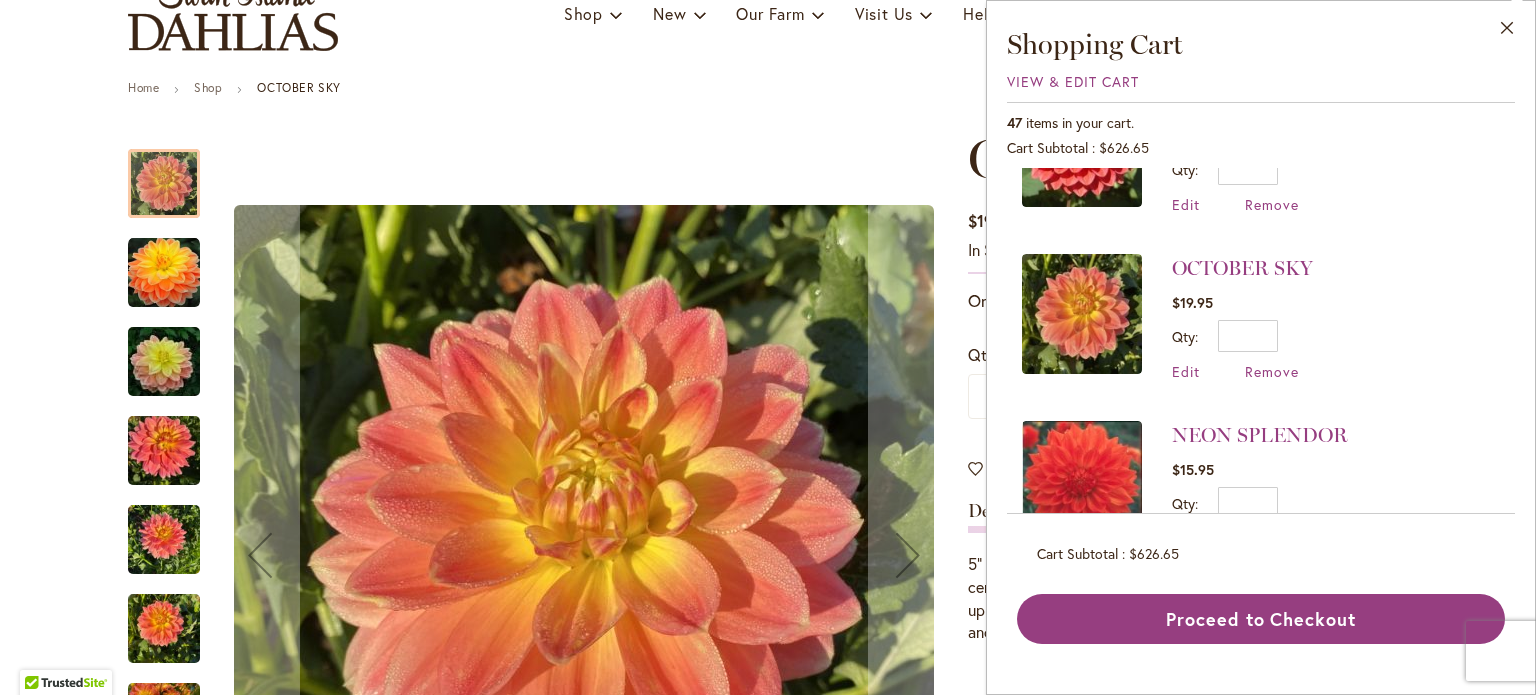 scroll, scrollTop: 1800, scrollLeft: 0, axis: vertical 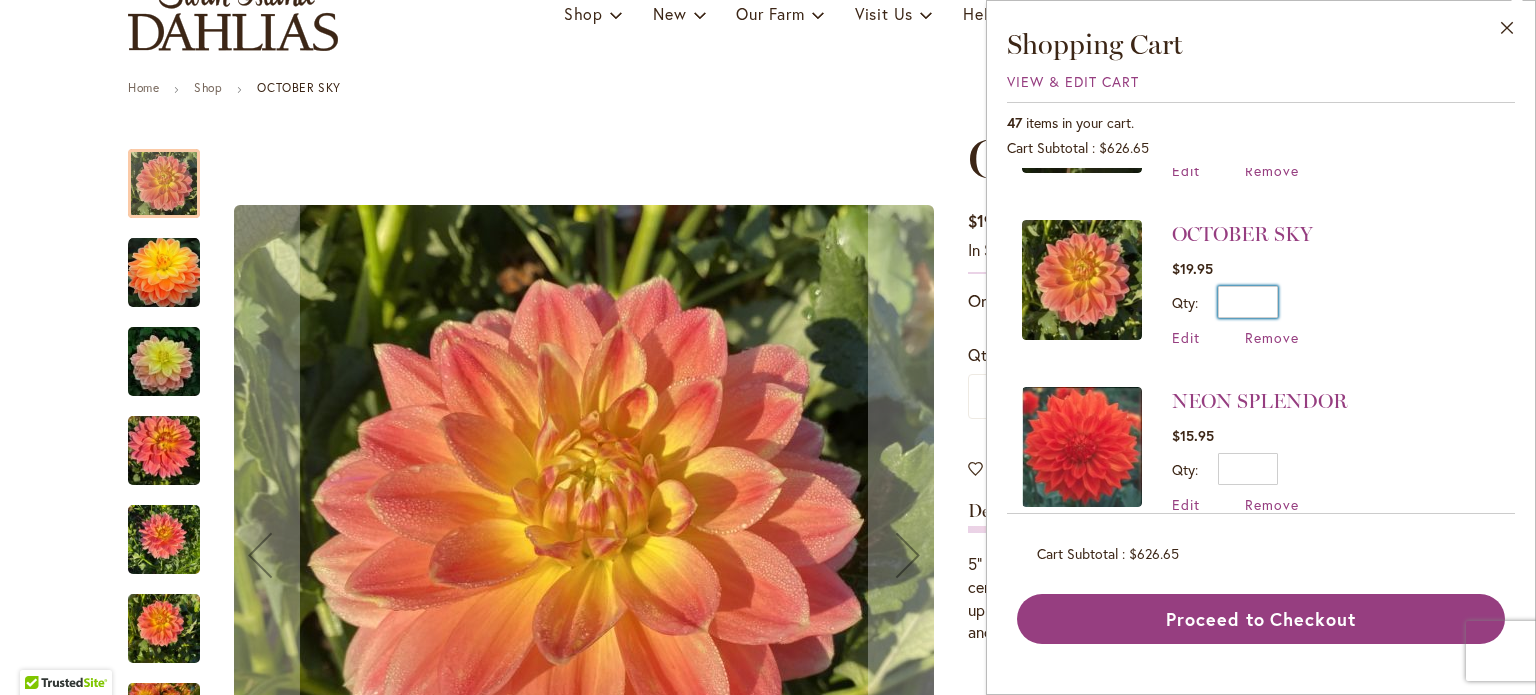 click on "*" at bounding box center (1248, 302) 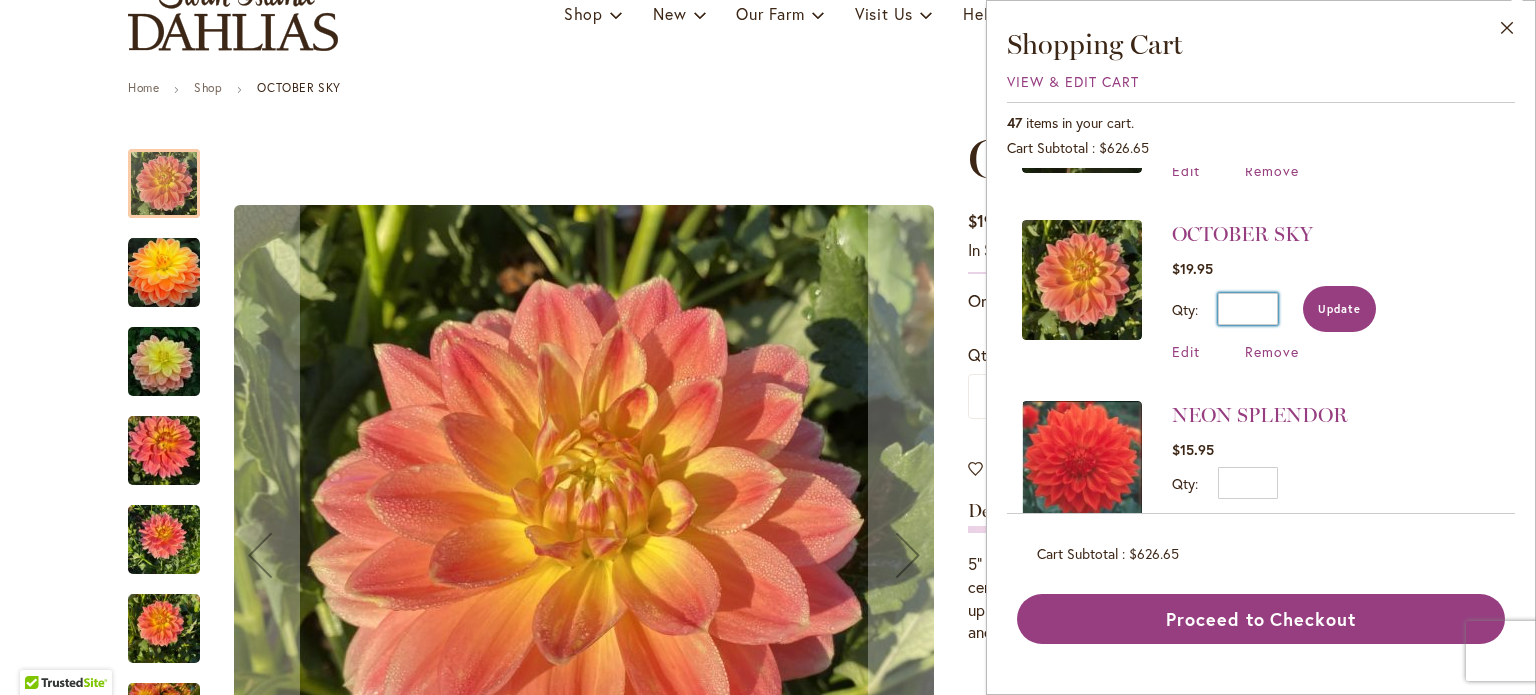 type on "*" 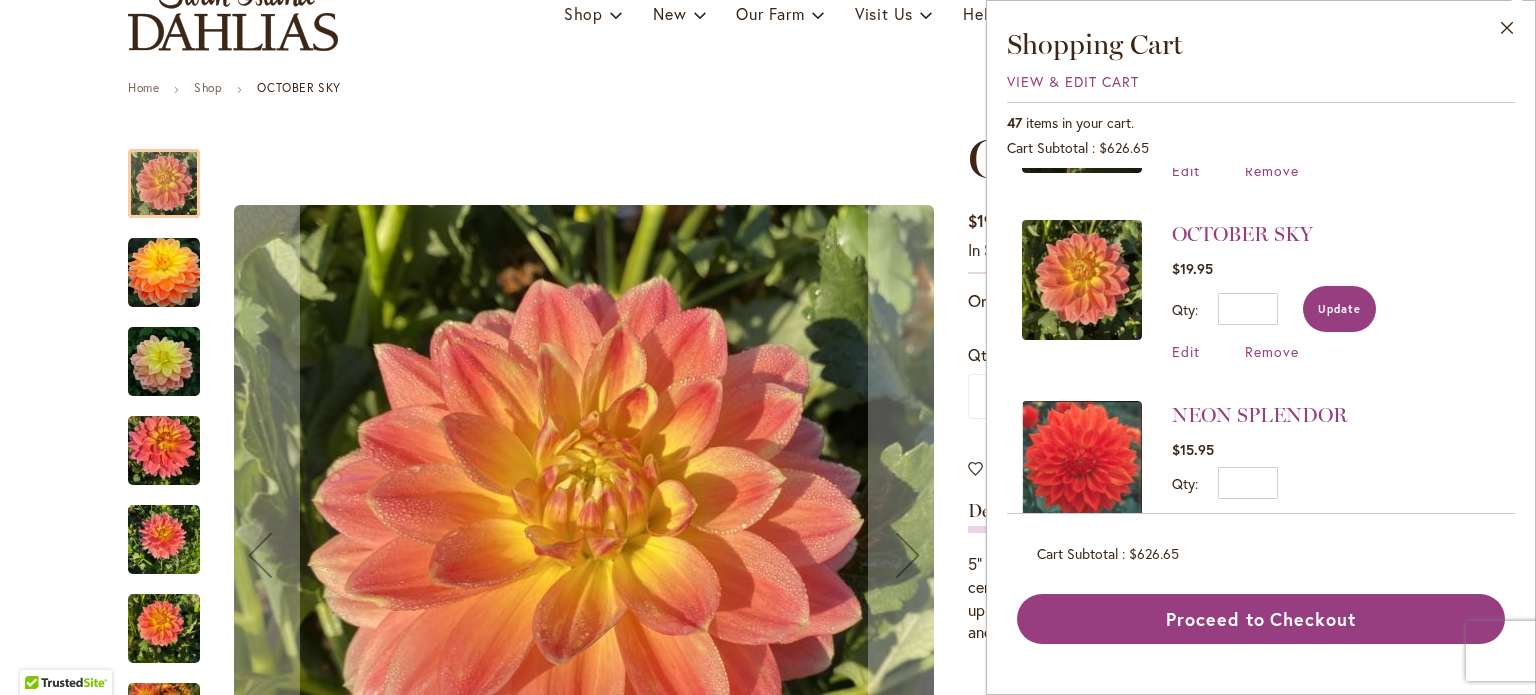 click on "Update" at bounding box center [1339, 309] 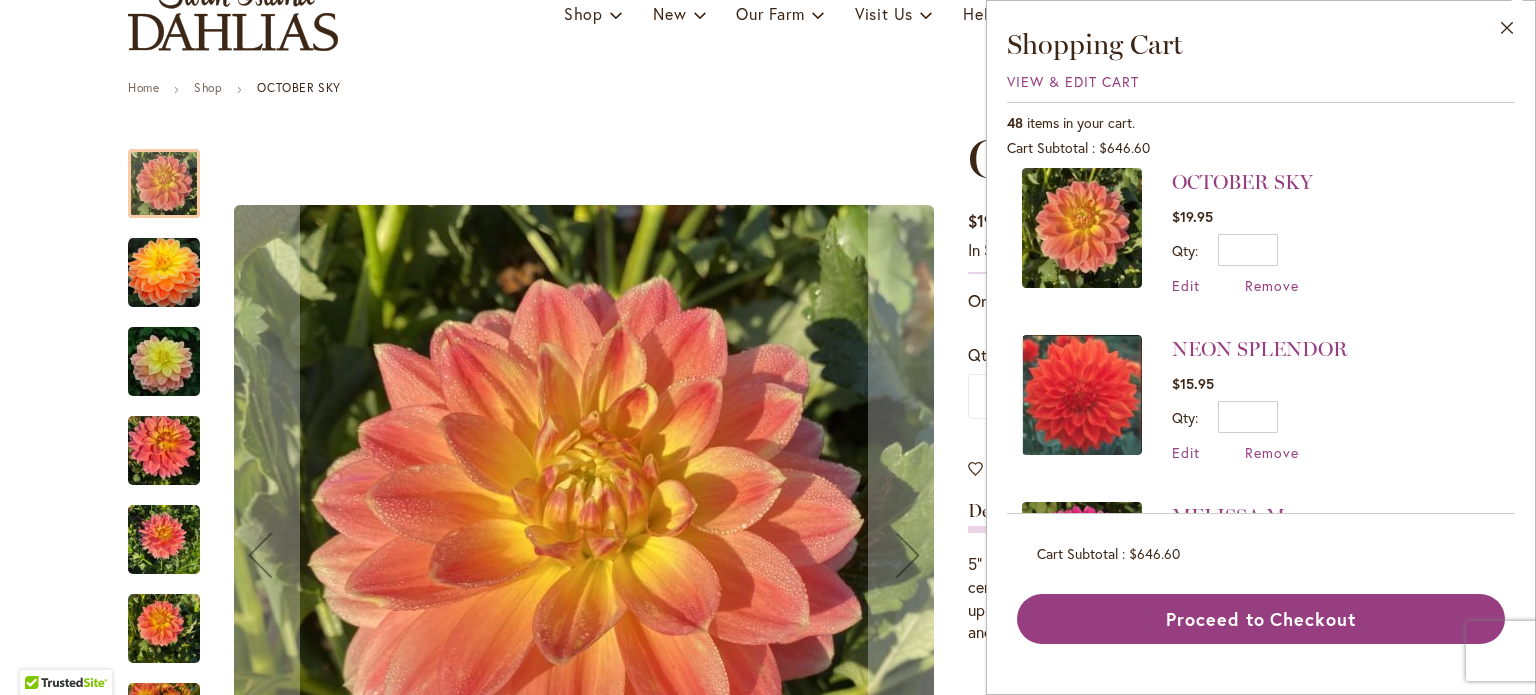 scroll, scrollTop: 1900, scrollLeft: 0, axis: vertical 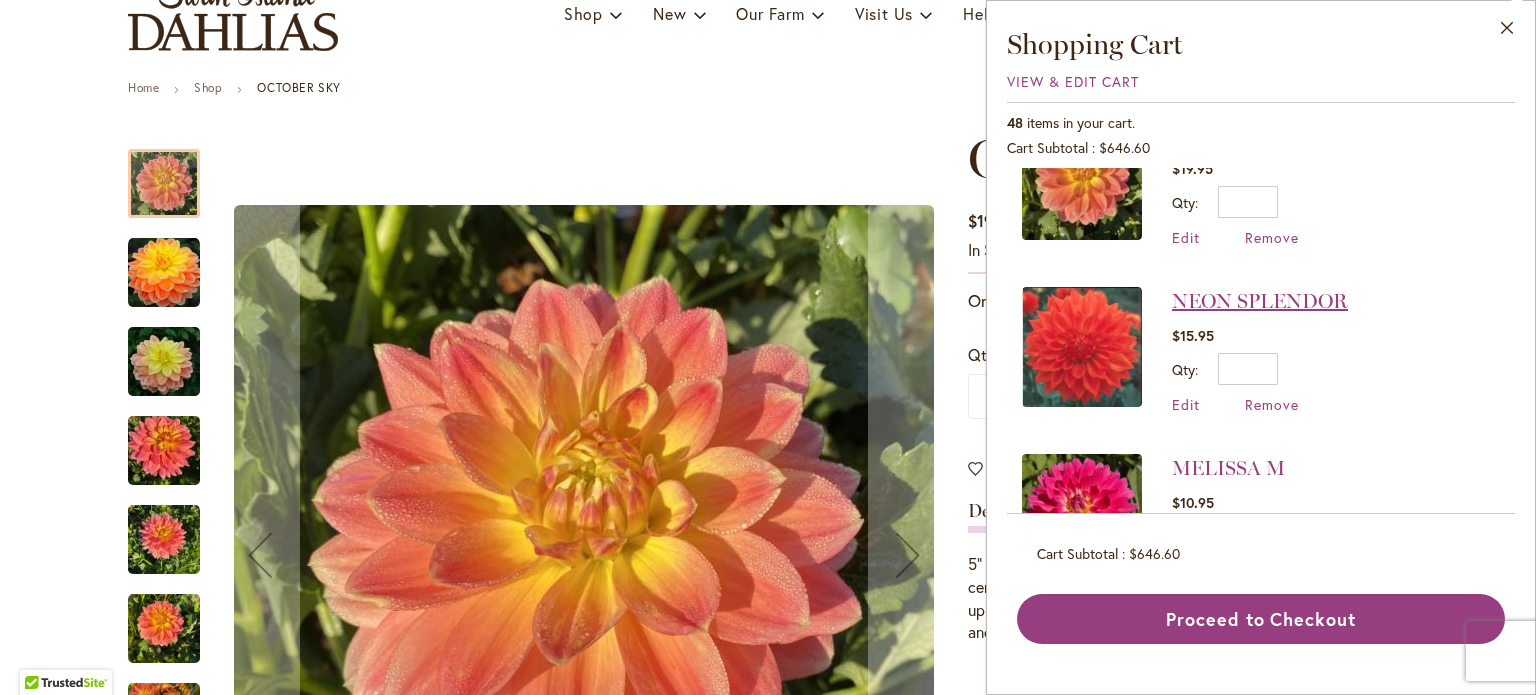 click on "NEON SPLENDOR" at bounding box center (1260, 301) 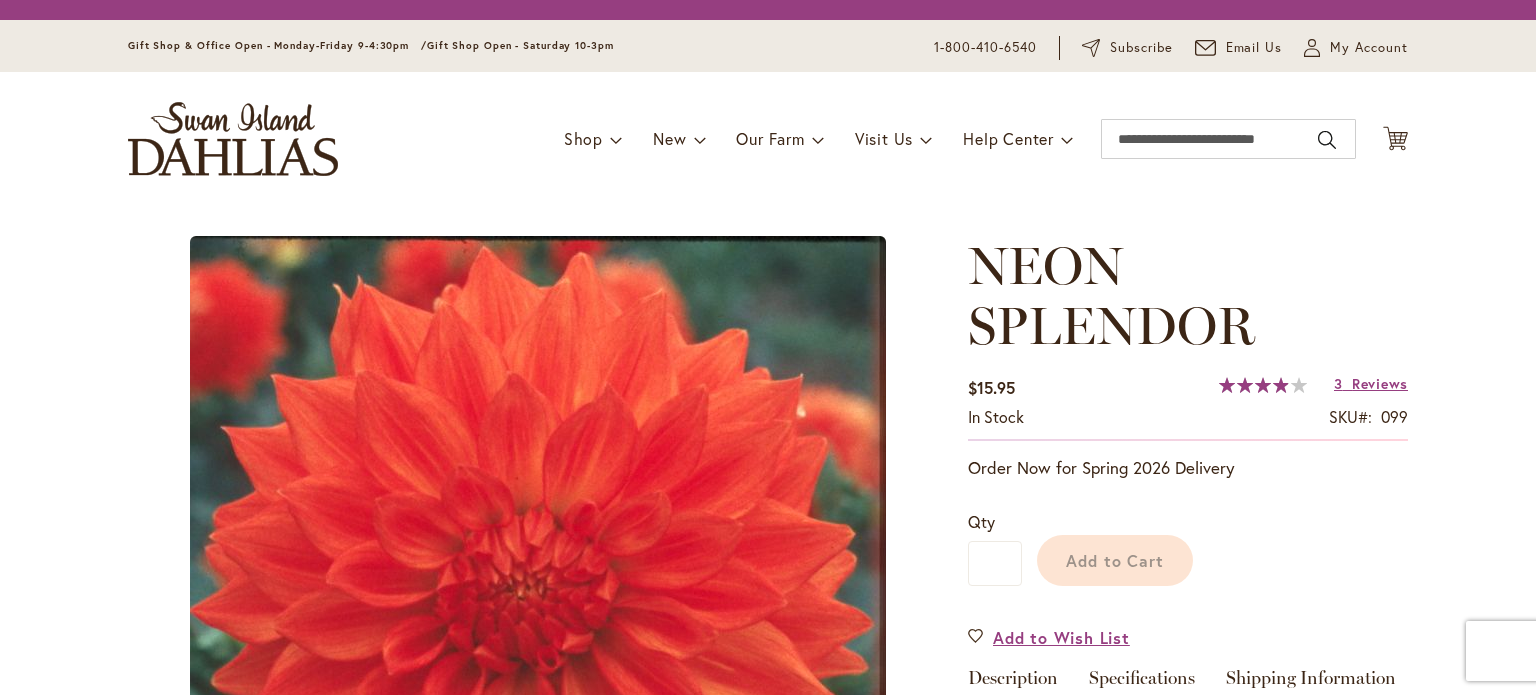 scroll, scrollTop: 0, scrollLeft: 0, axis: both 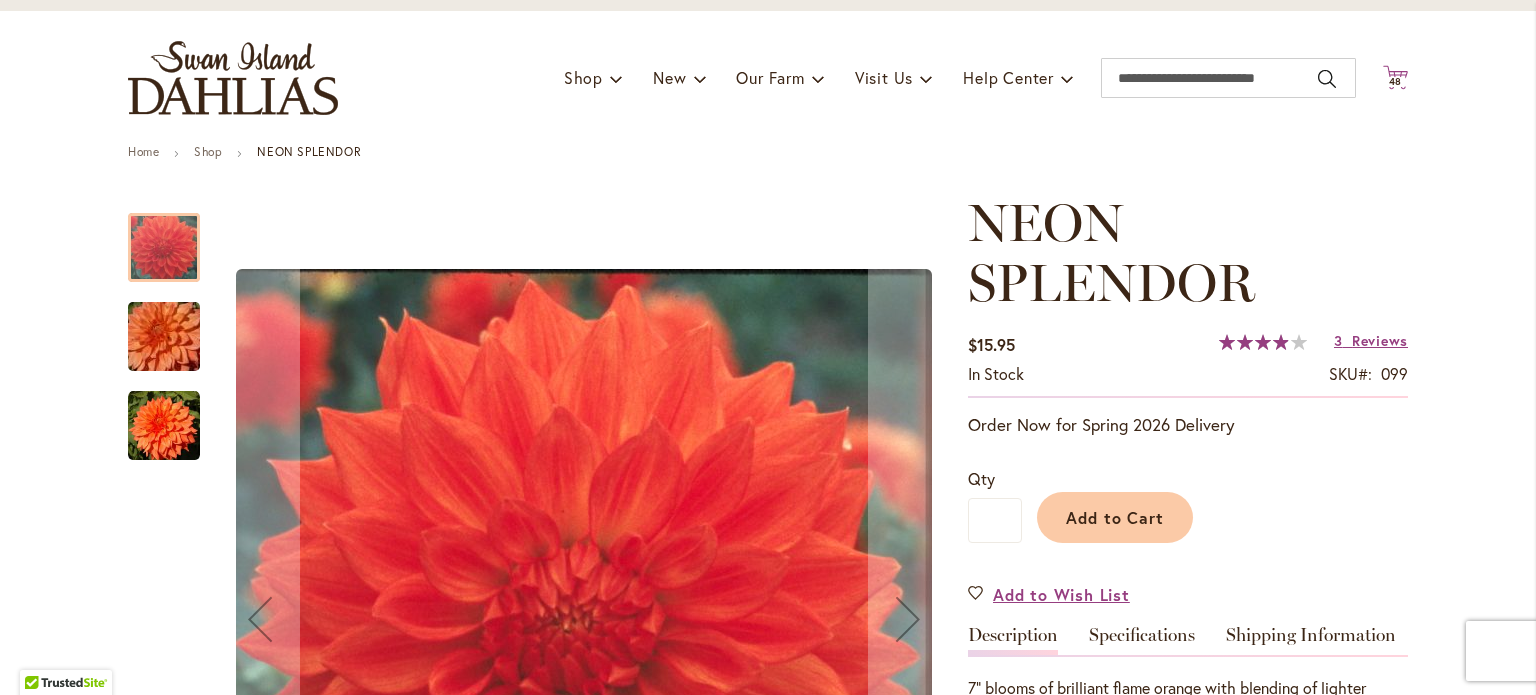 click on "Cart
.cls-1 {
fill: #231f20;
}" 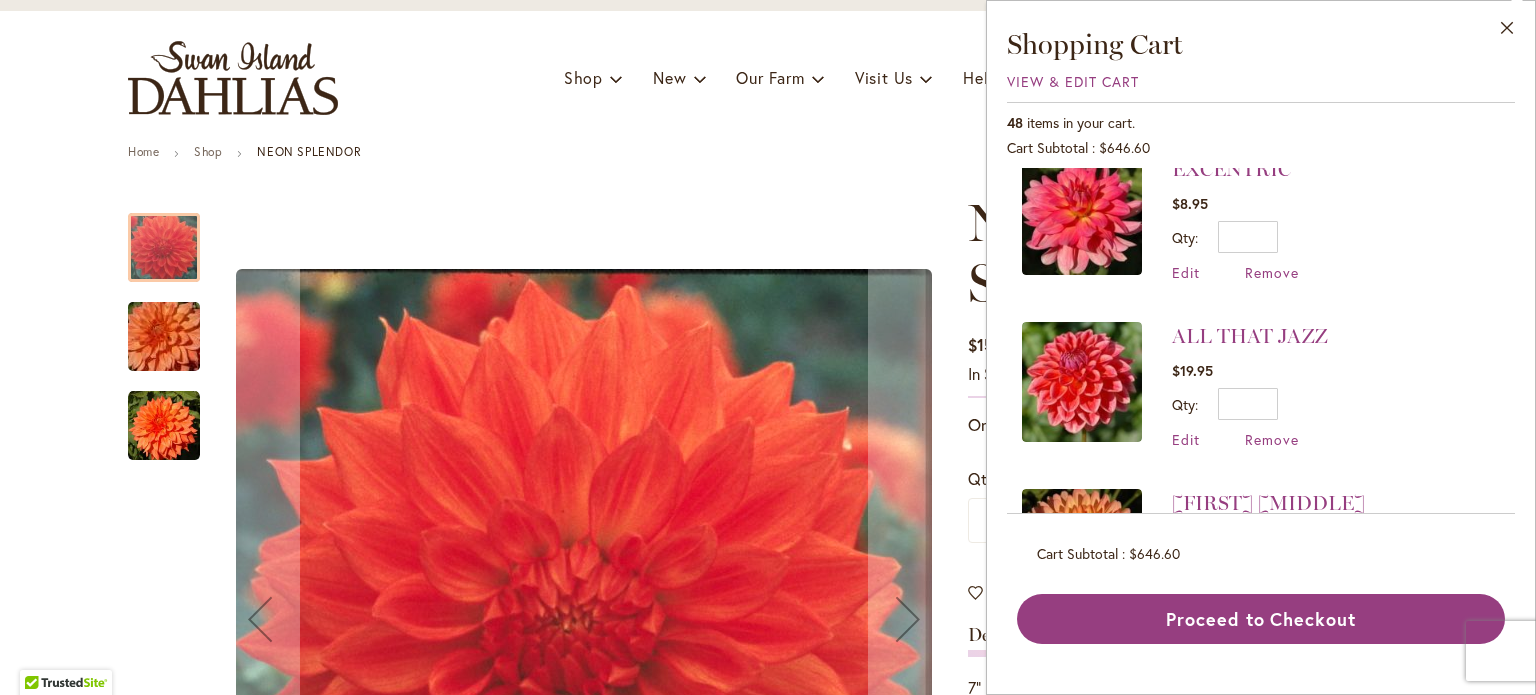 scroll, scrollTop: 2800, scrollLeft: 0, axis: vertical 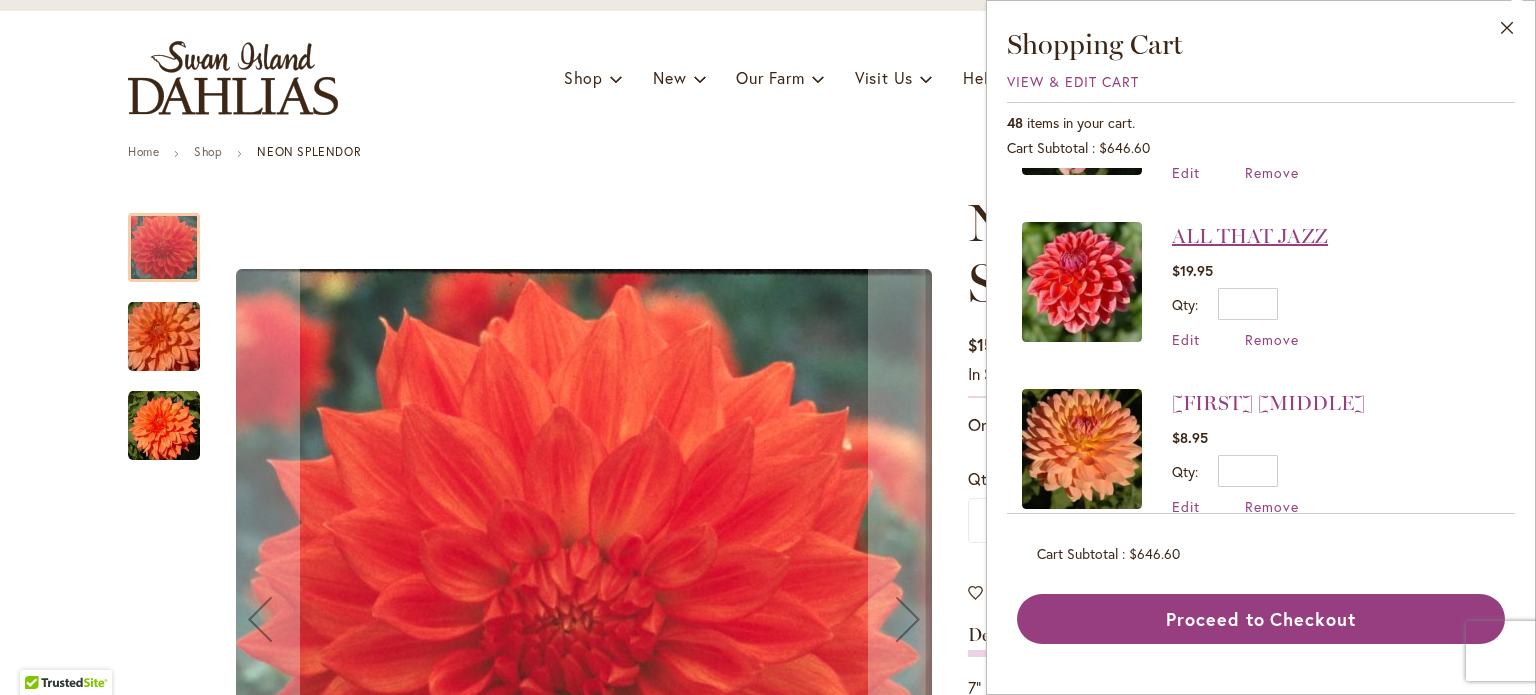 click on "ALL THAT JAZZ" at bounding box center [1250, 236] 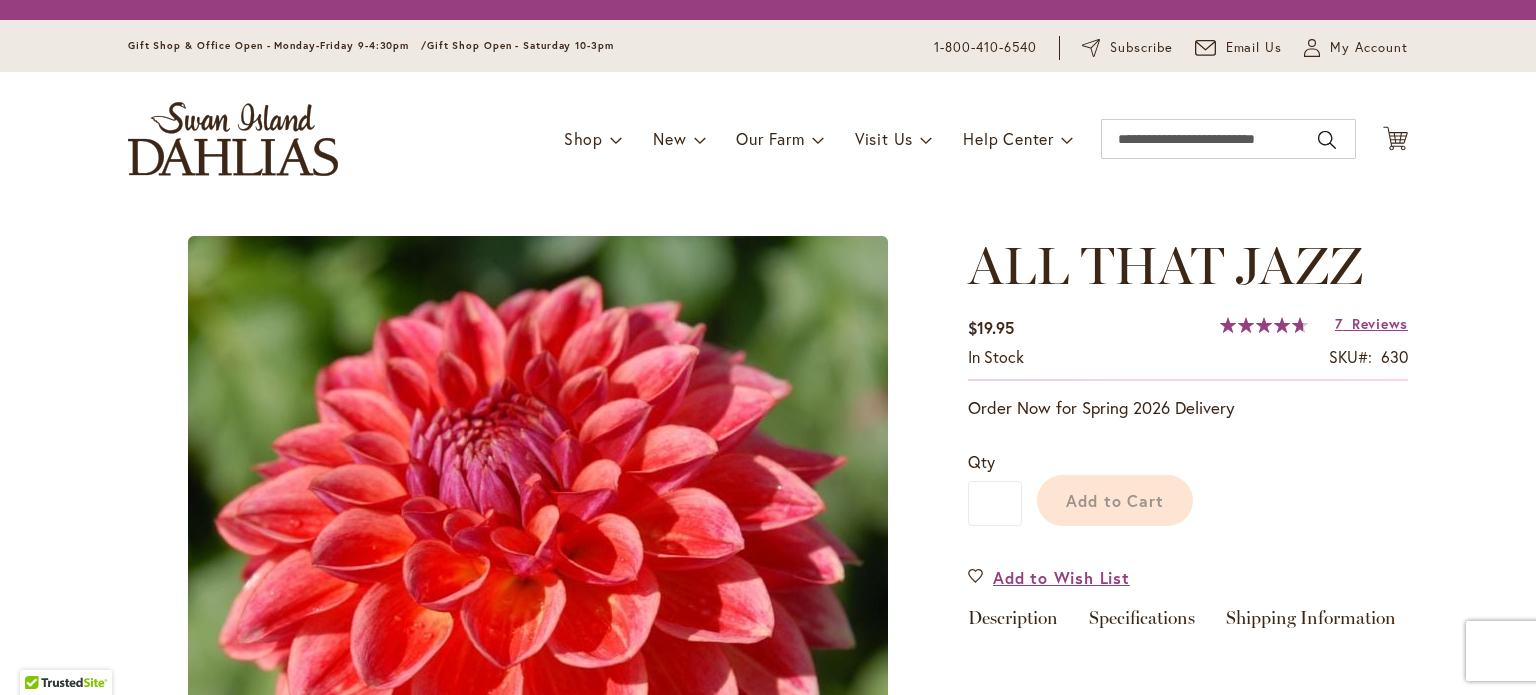 scroll, scrollTop: 0, scrollLeft: 0, axis: both 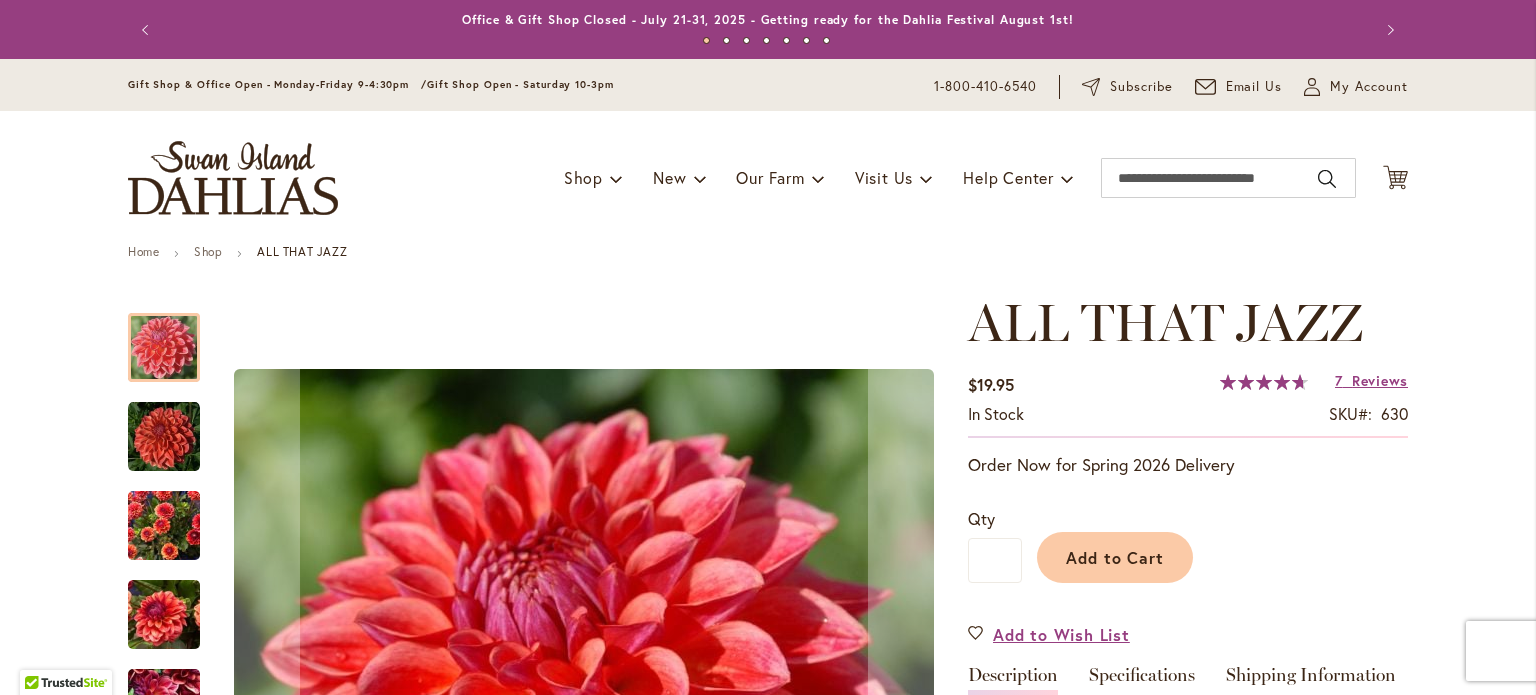 type on "******" 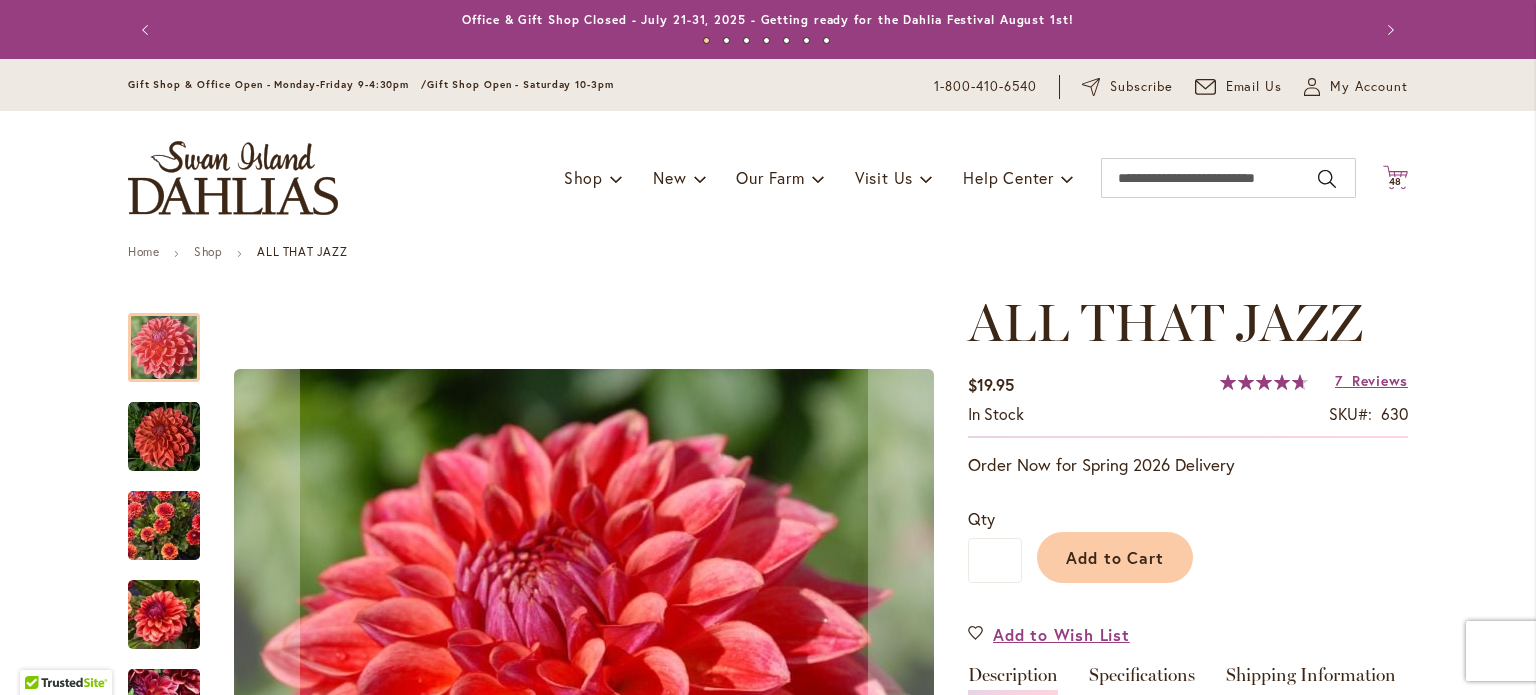 click on "Cart
.cls-1 {
fill: #231f20;
}" 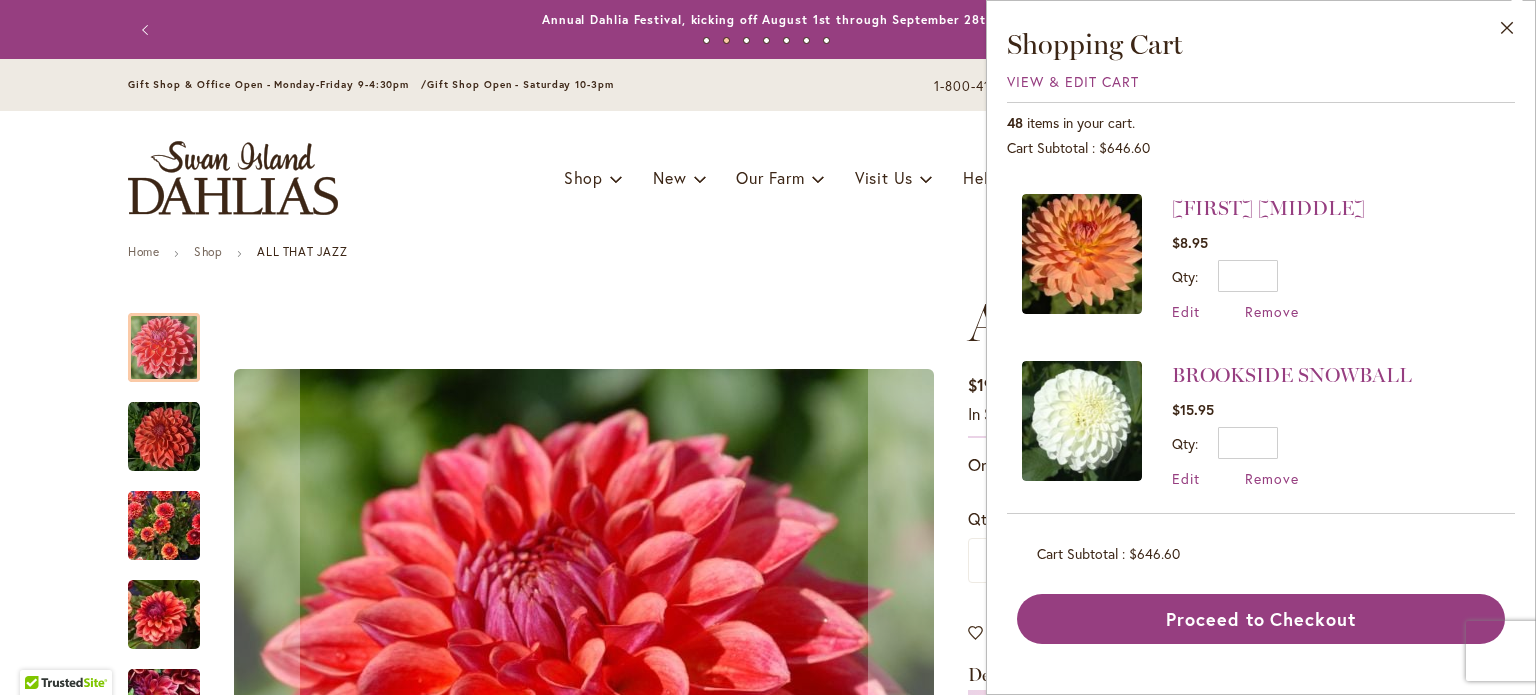 scroll, scrollTop: 3000, scrollLeft: 0, axis: vertical 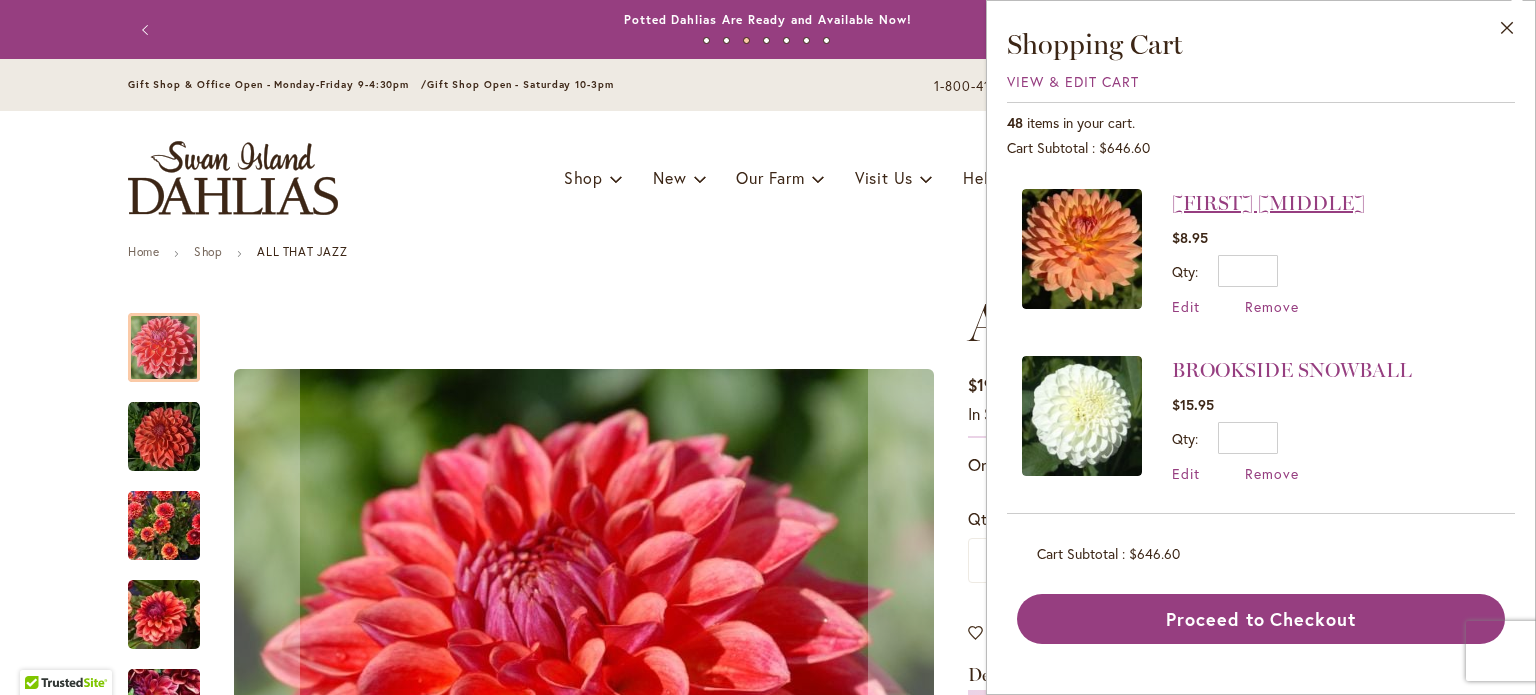 click on "[FIRST] [MIDDLE]" at bounding box center (1268, 203) 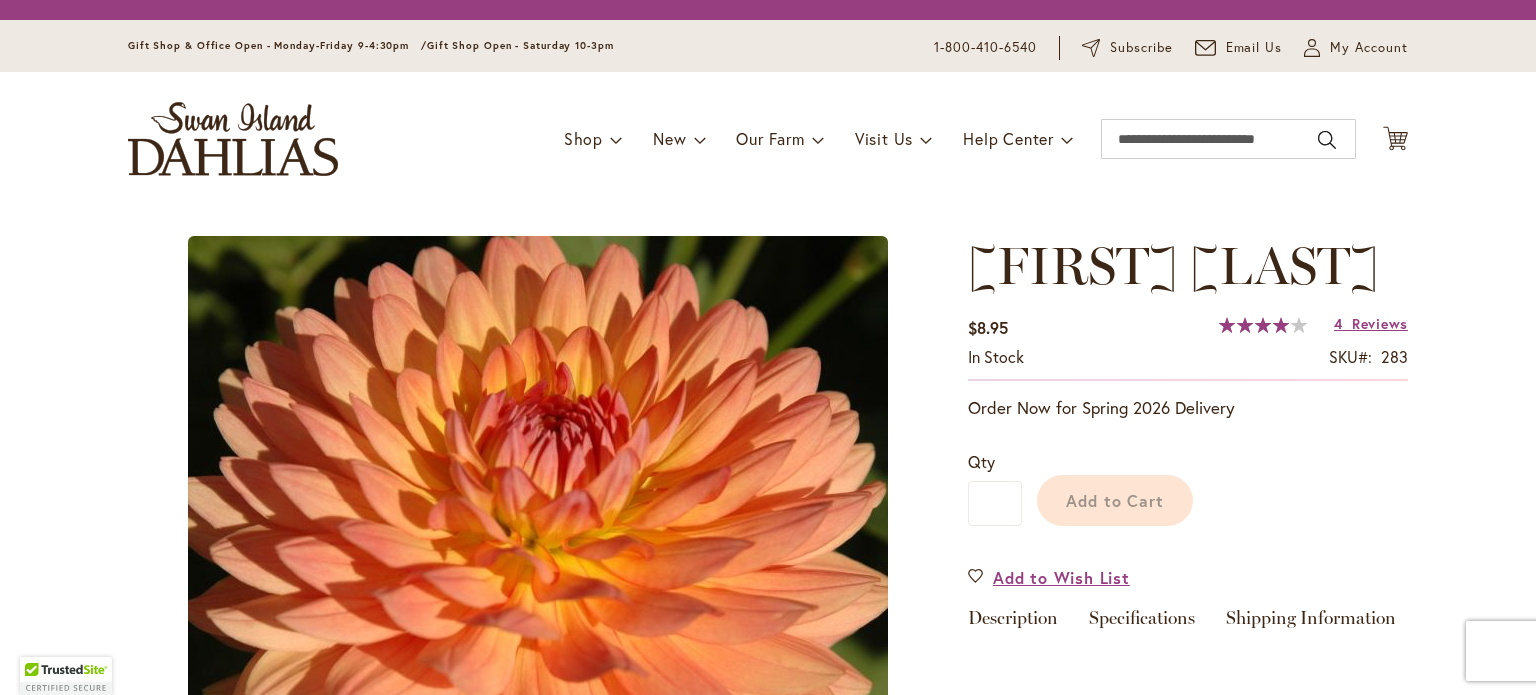 scroll, scrollTop: 0, scrollLeft: 0, axis: both 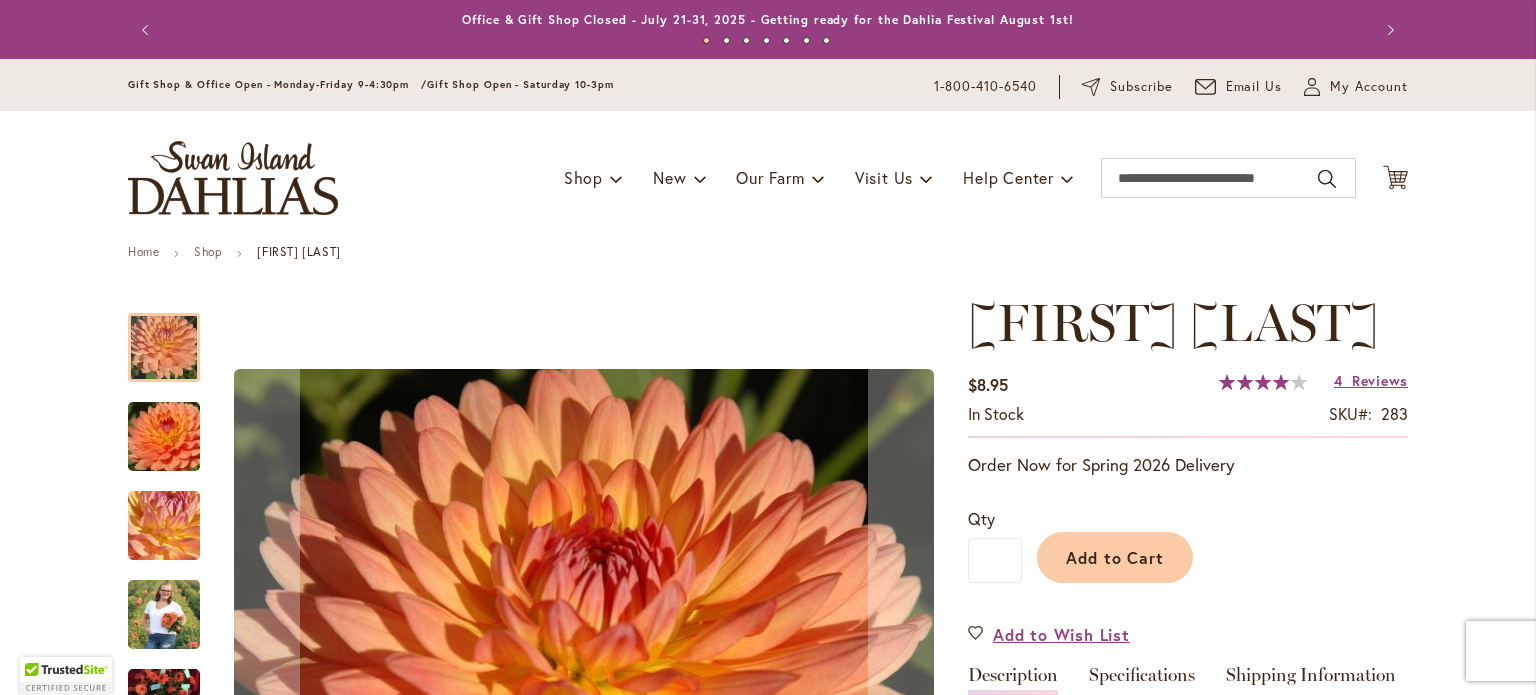 type on "******" 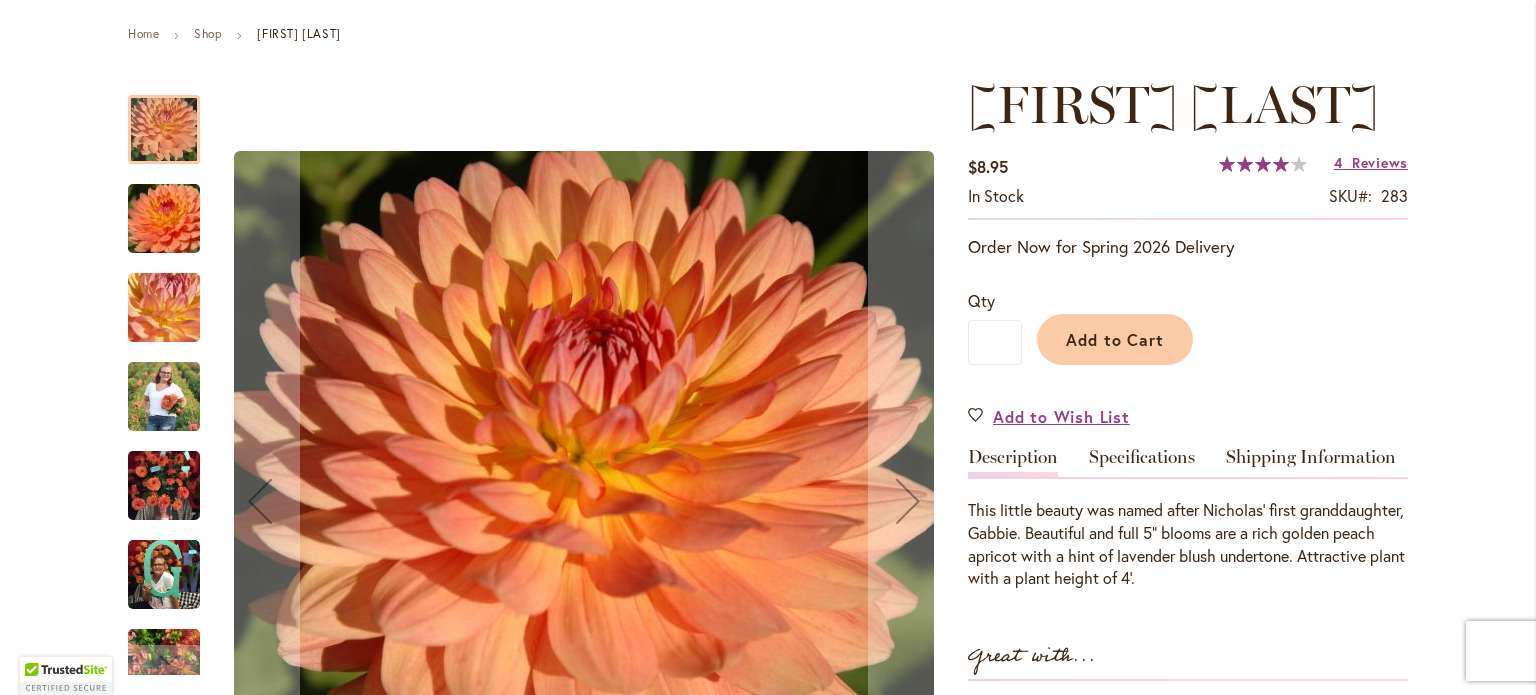 scroll, scrollTop: 300, scrollLeft: 0, axis: vertical 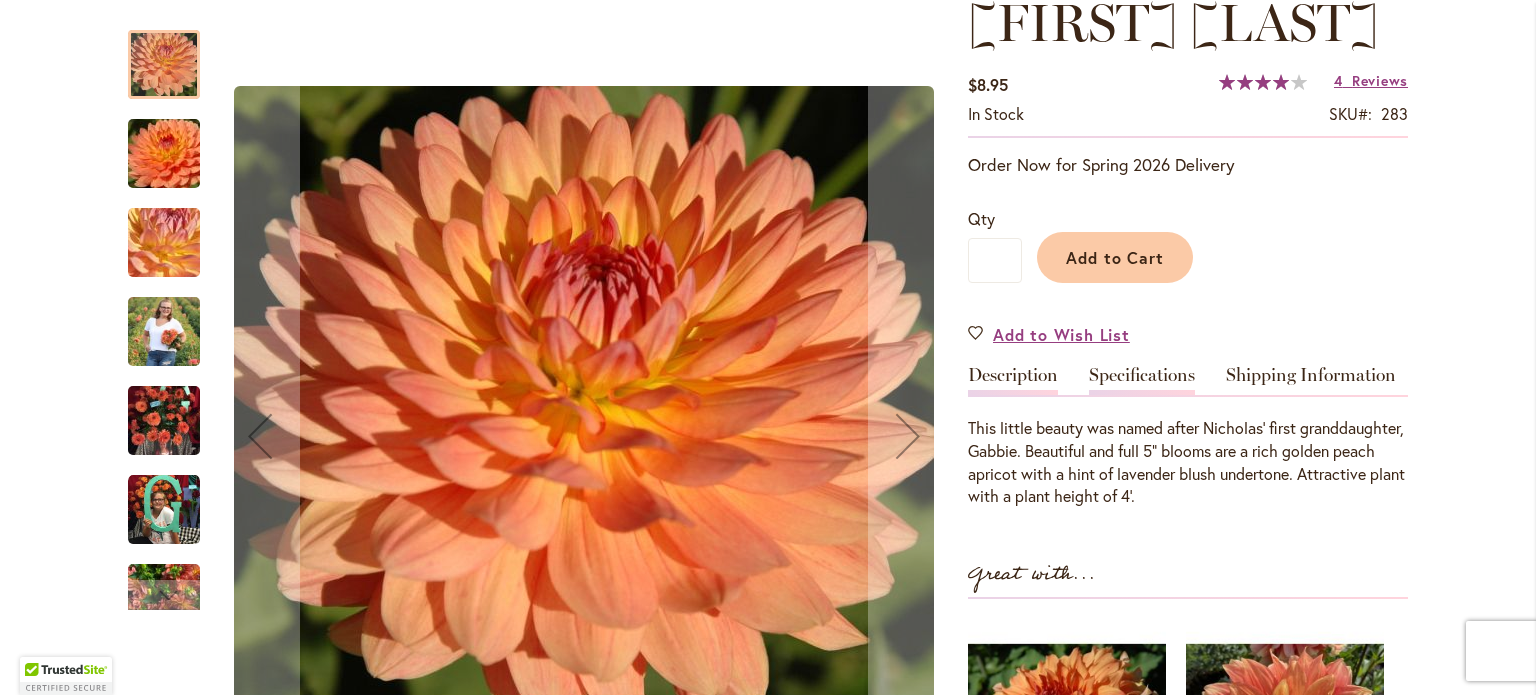 click on "Specifications" at bounding box center [1142, 380] 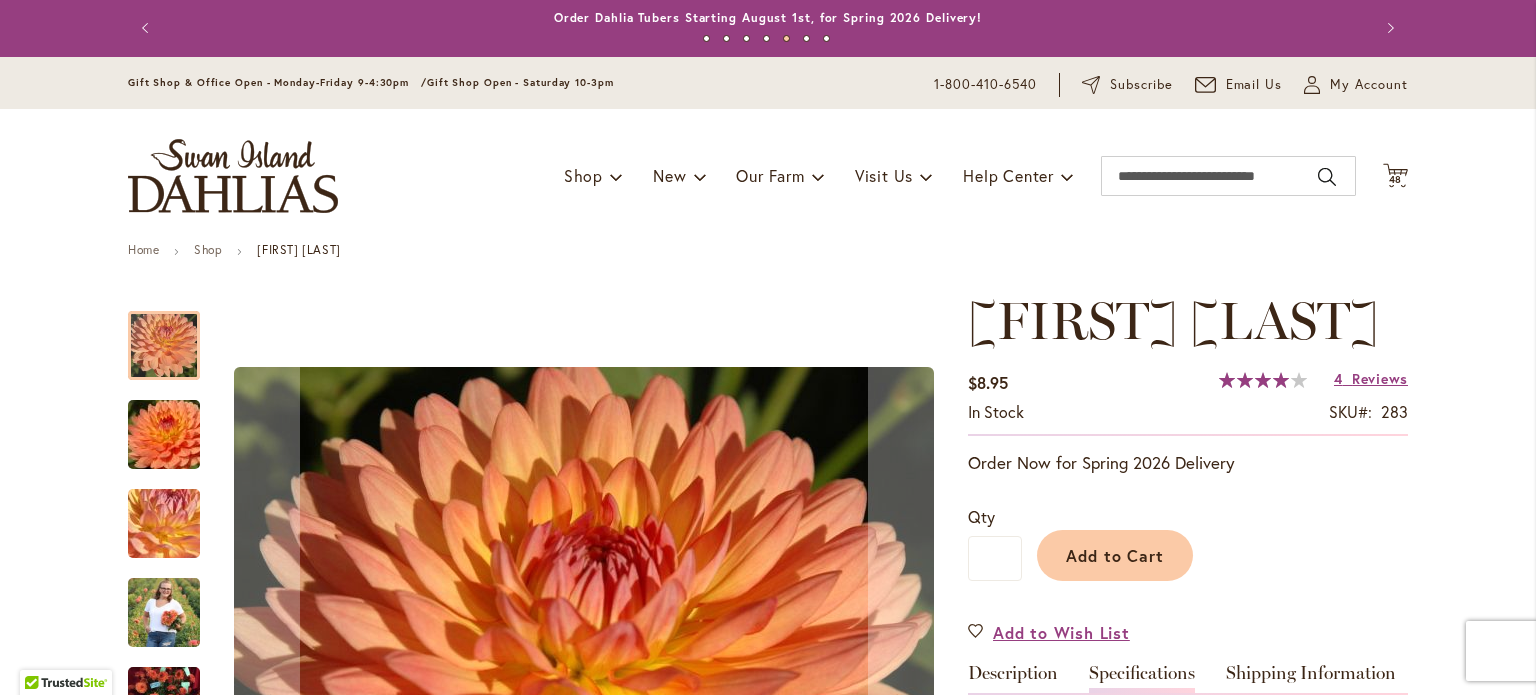 scroll, scrollTop: 0, scrollLeft: 0, axis: both 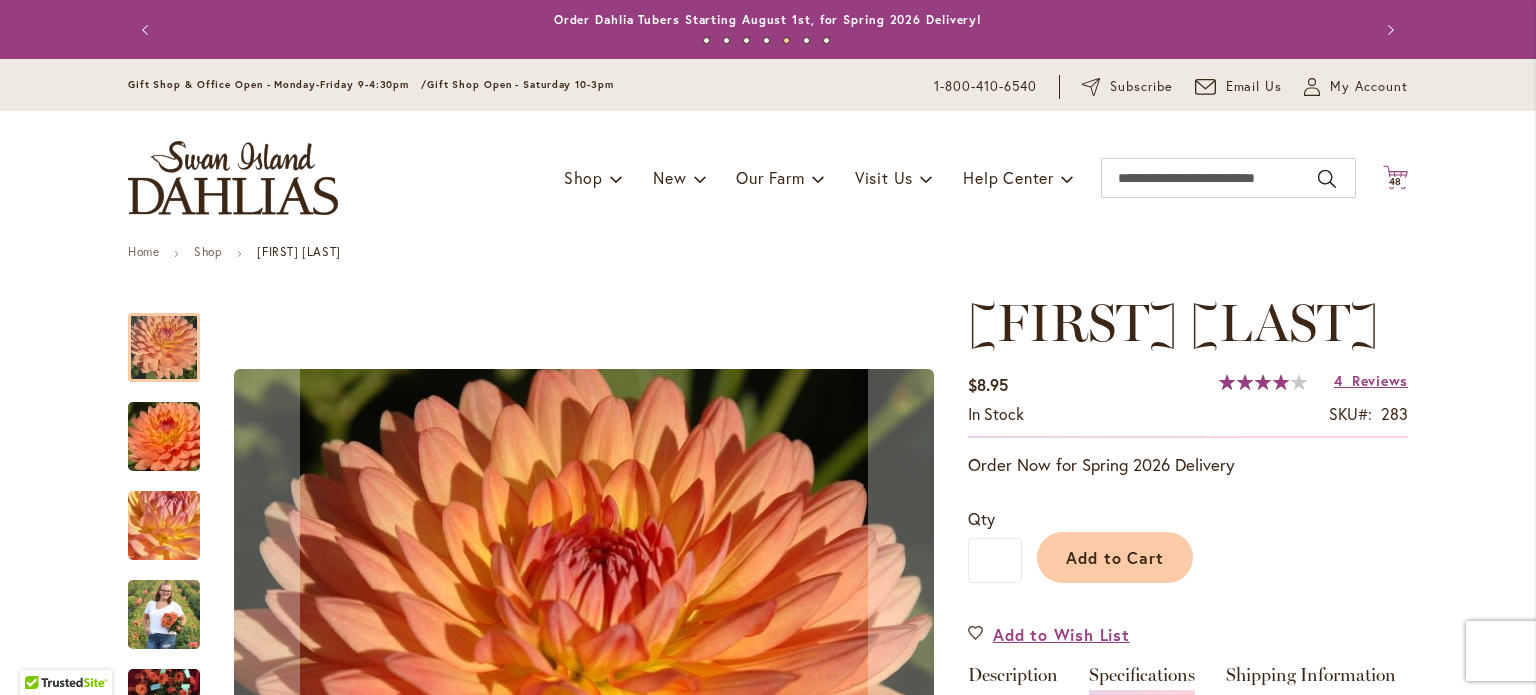 click on "Cart
.cls-1 {
fill: #231f20;
}" 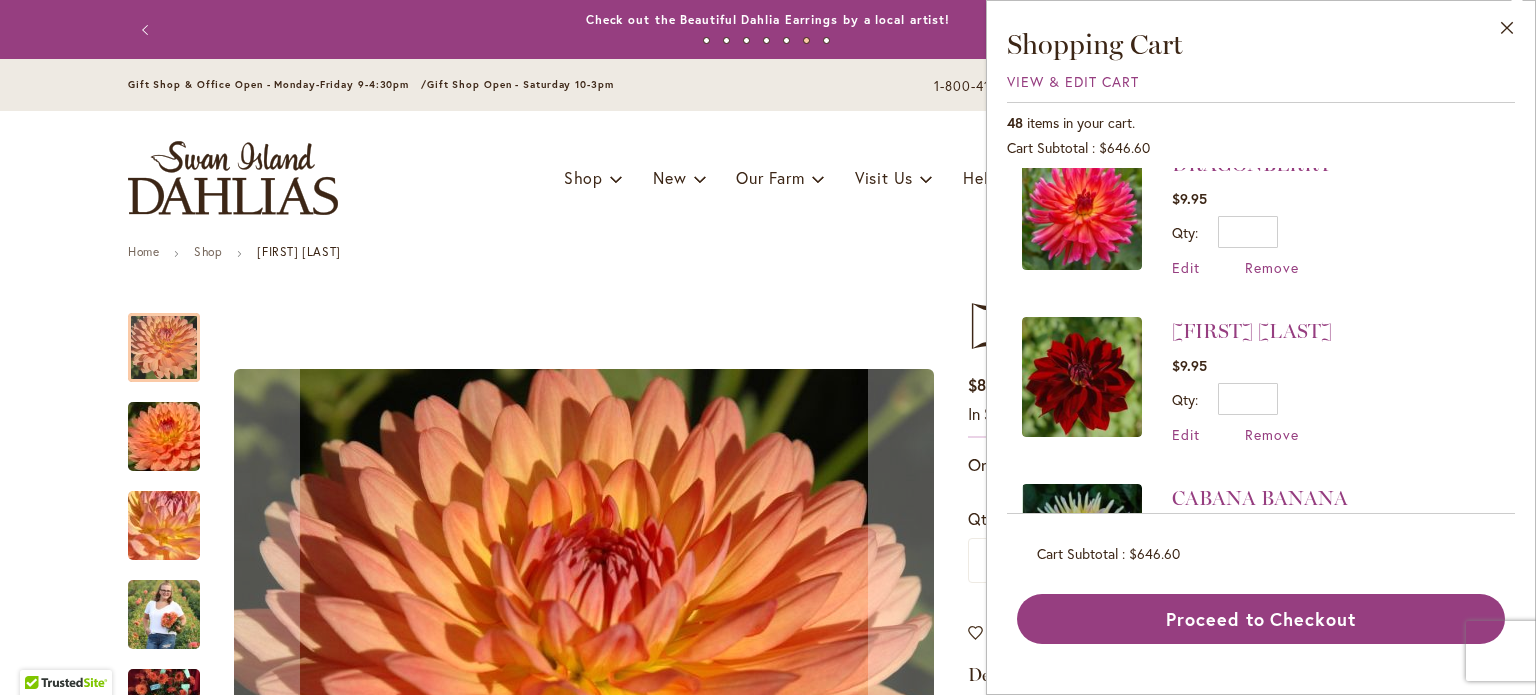 scroll, scrollTop: 300, scrollLeft: 0, axis: vertical 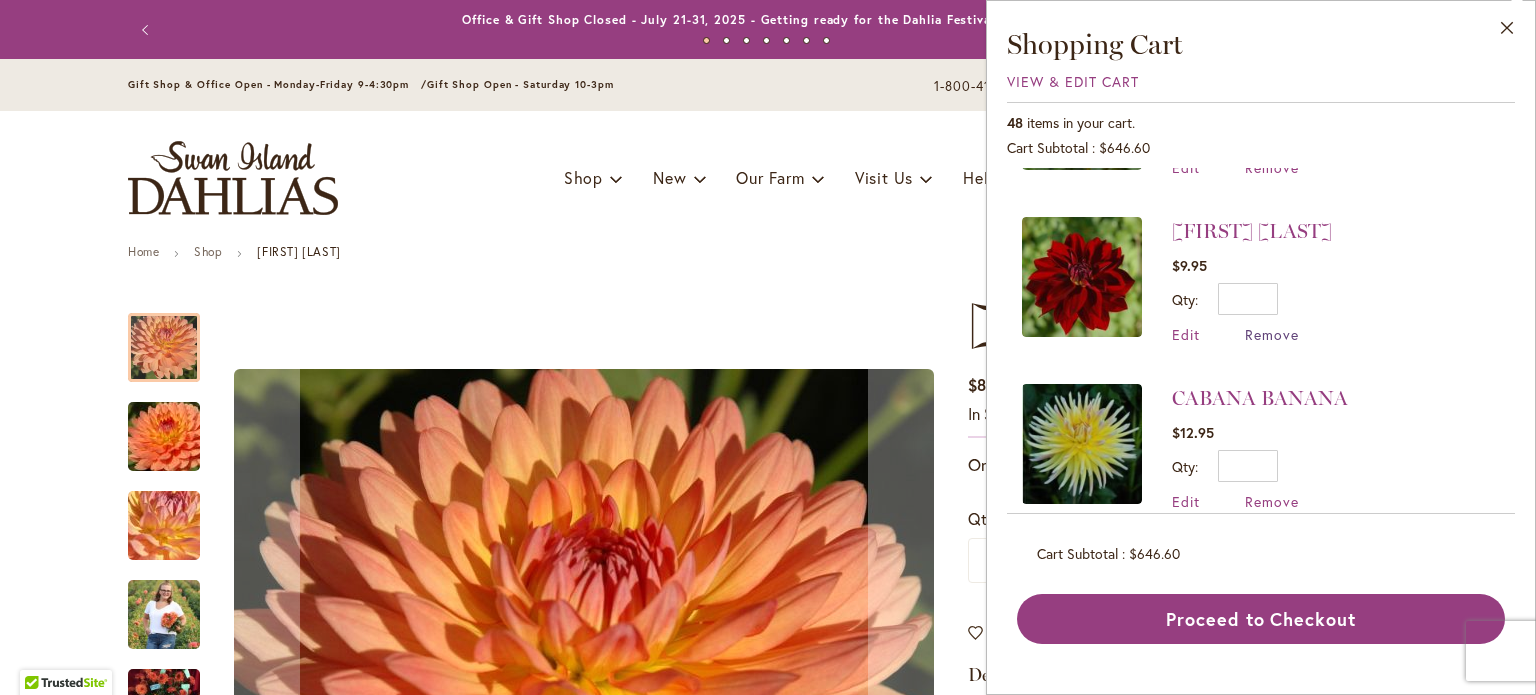 click on "Remove" at bounding box center [1272, 334] 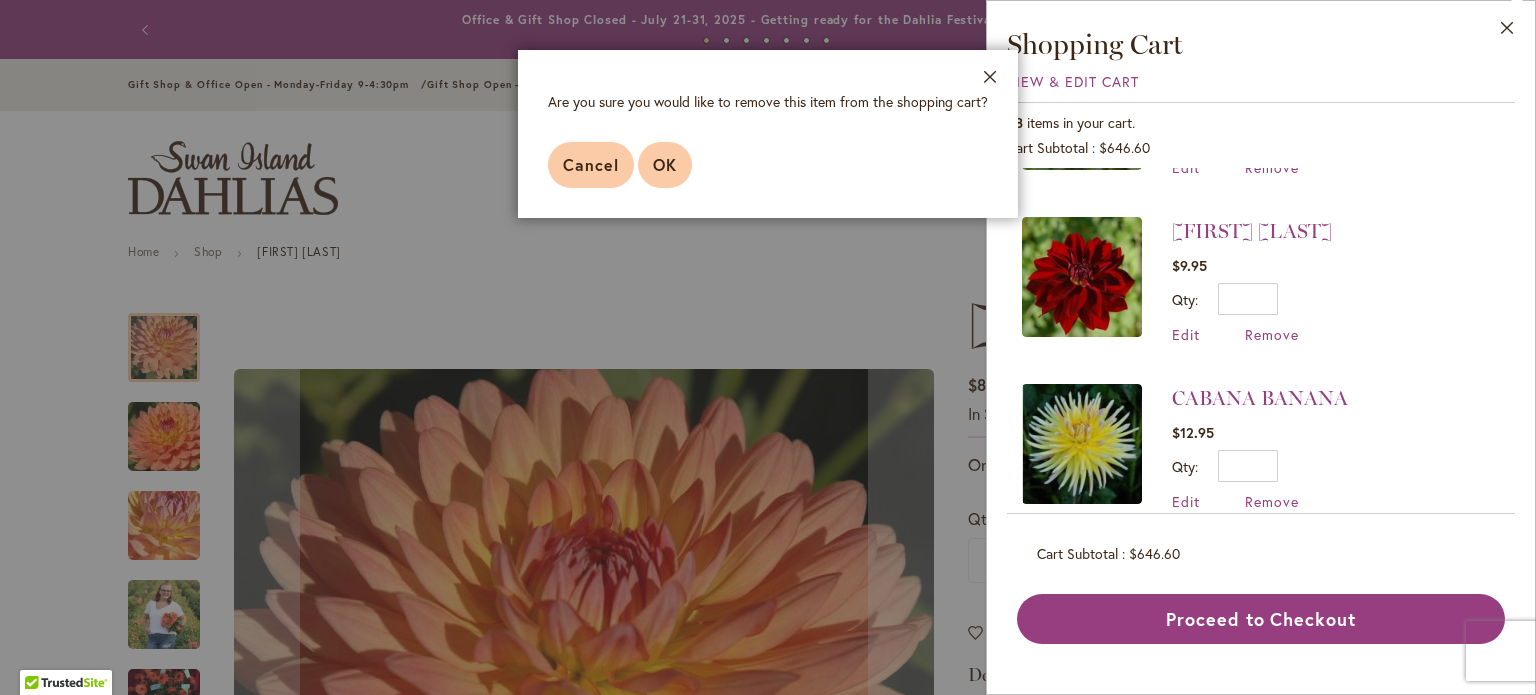 click on "OK" at bounding box center (665, 164) 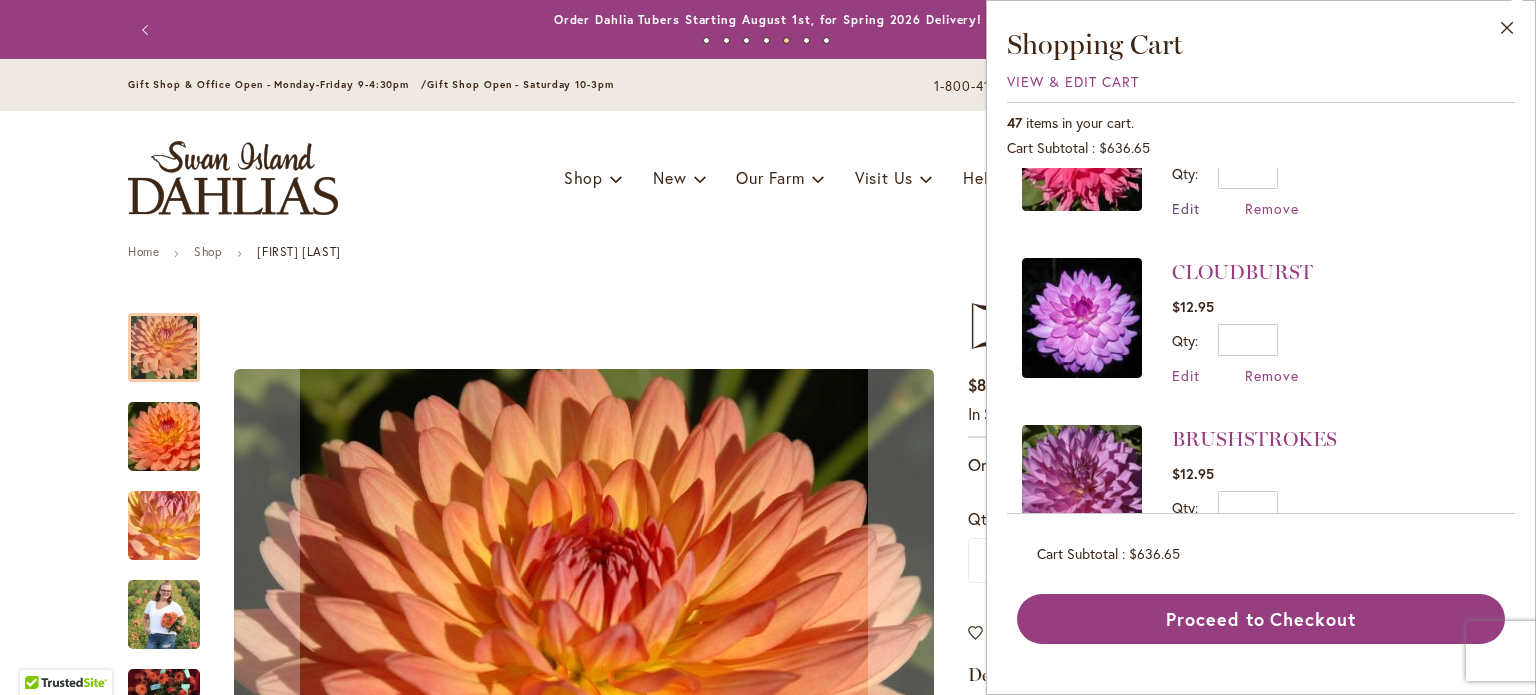 scroll, scrollTop: 700, scrollLeft: 0, axis: vertical 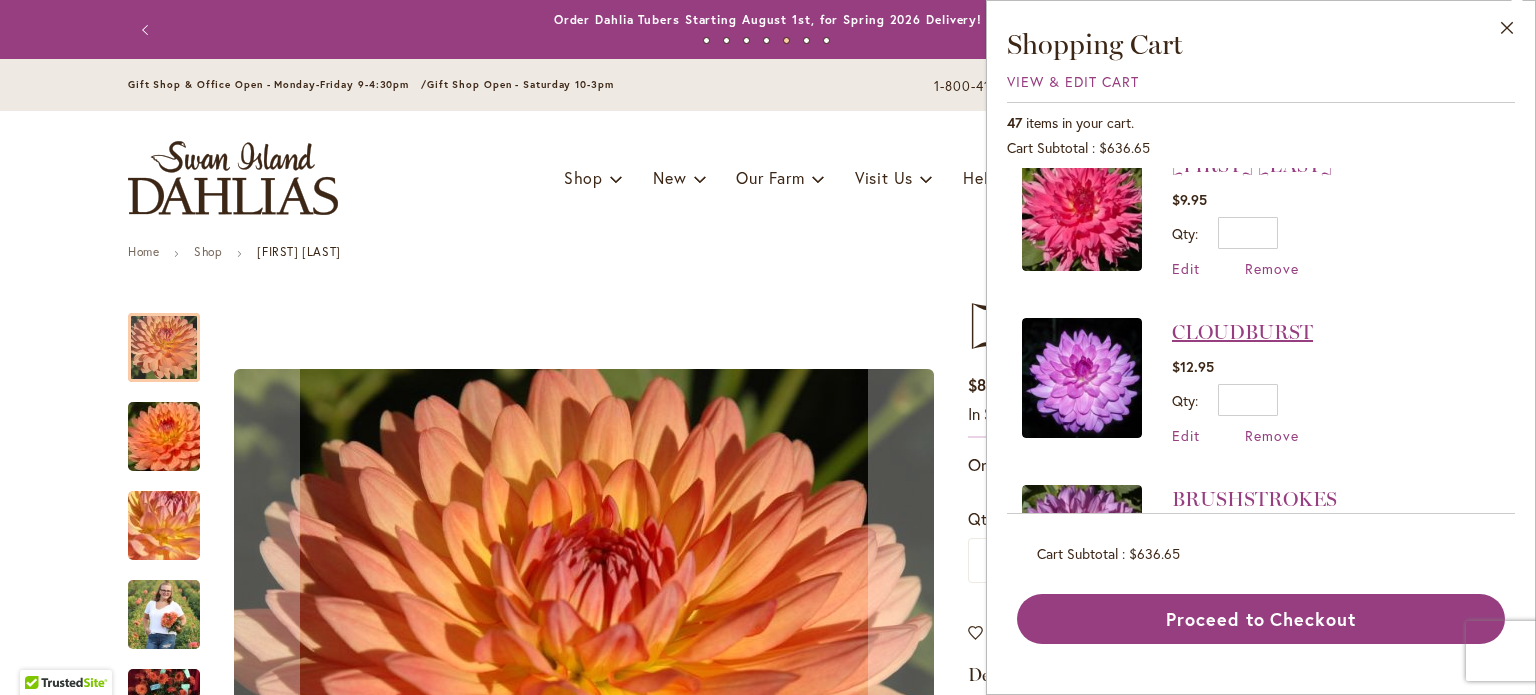 click on "CLOUDBURST" at bounding box center [1242, 332] 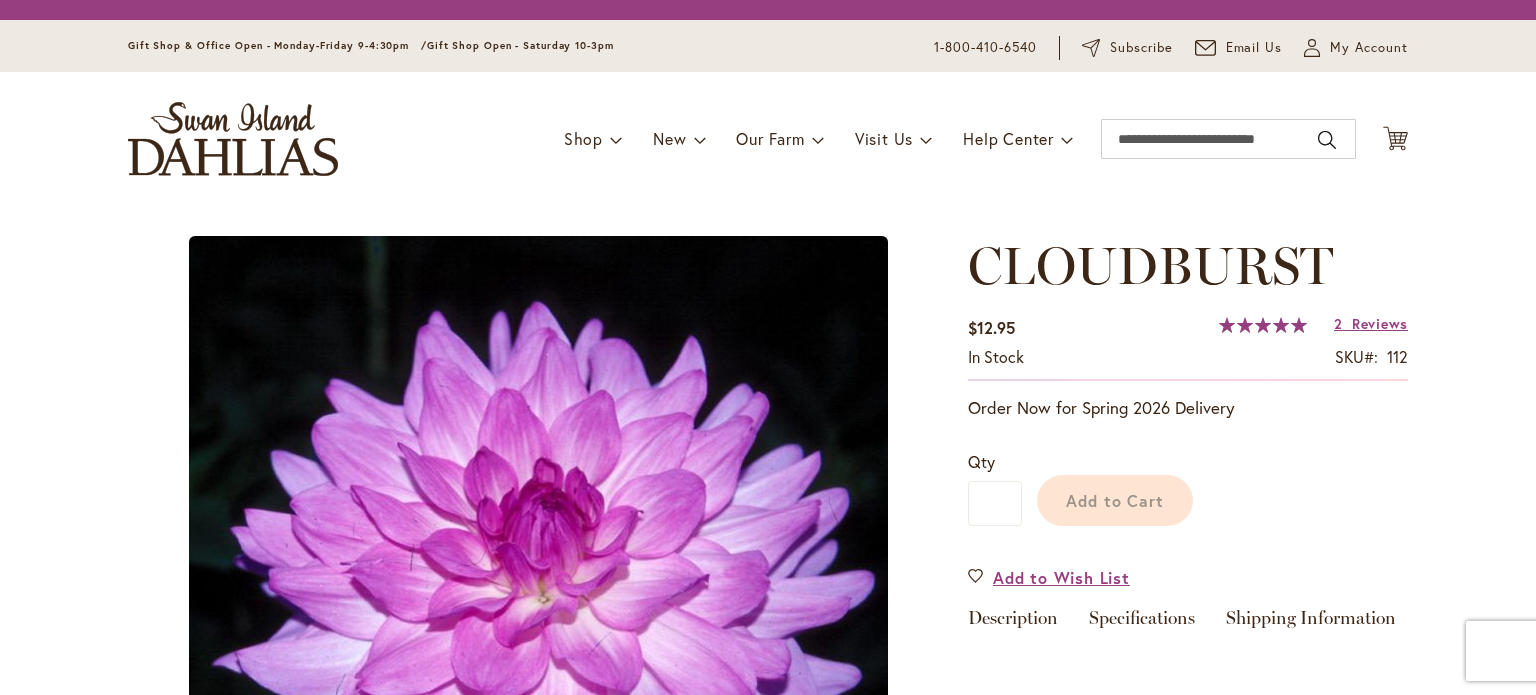 scroll, scrollTop: 0, scrollLeft: 0, axis: both 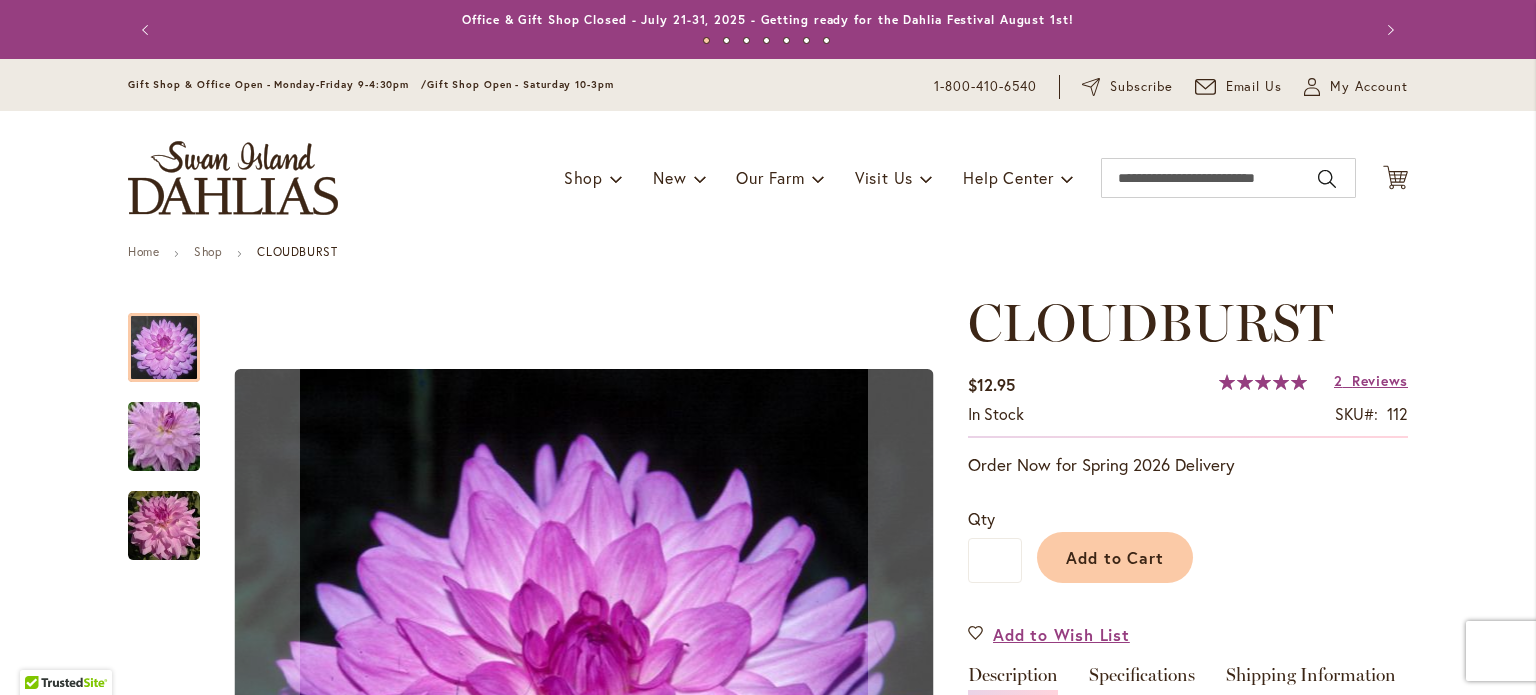 type on "******" 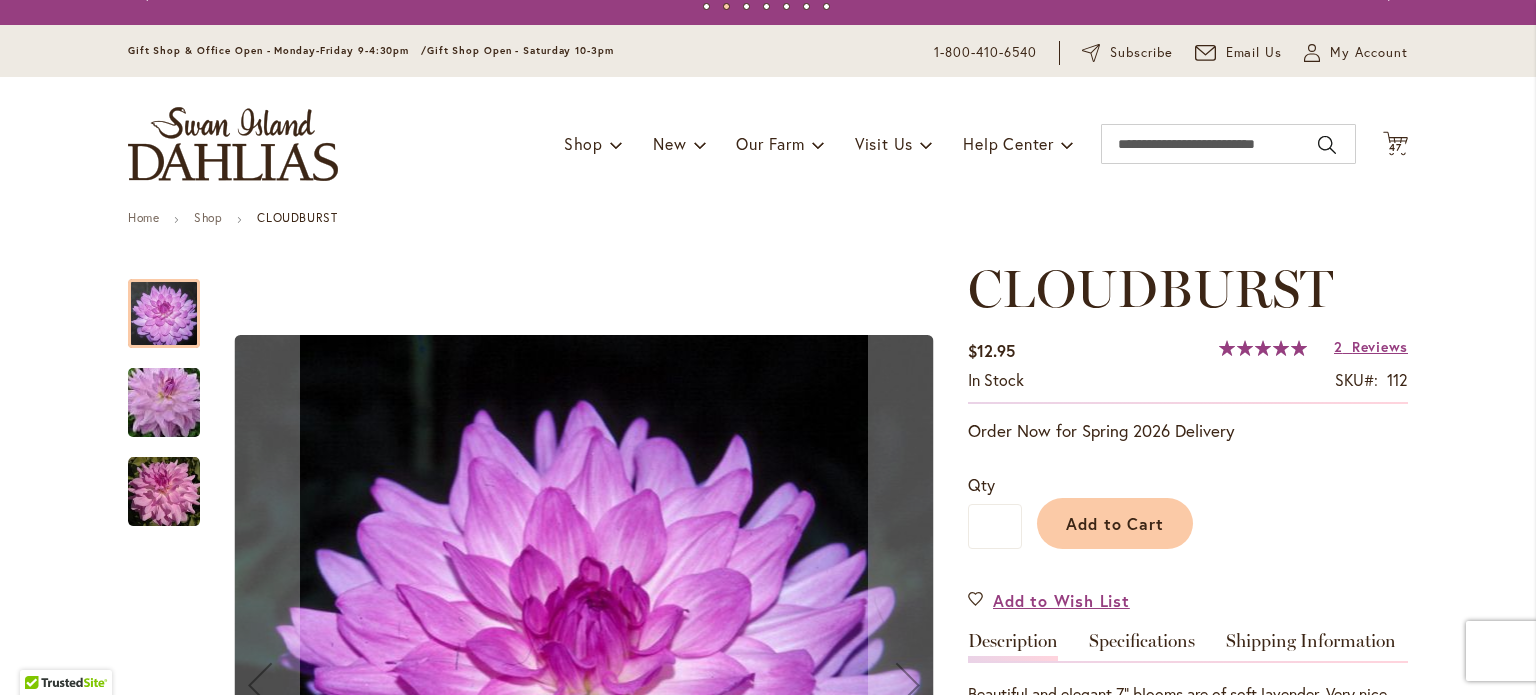 scroll, scrollTop: 0, scrollLeft: 0, axis: both 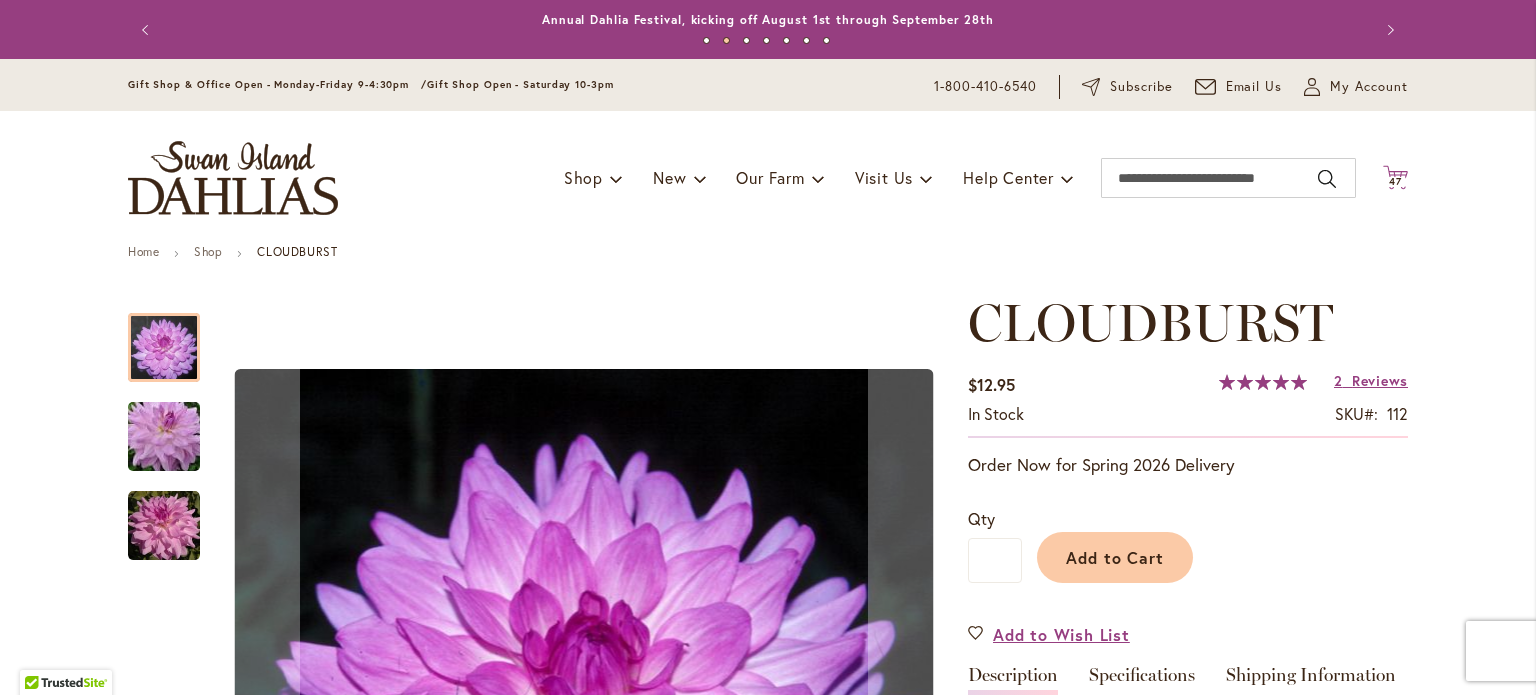 click on "47" at bounding box center [1395, 181] 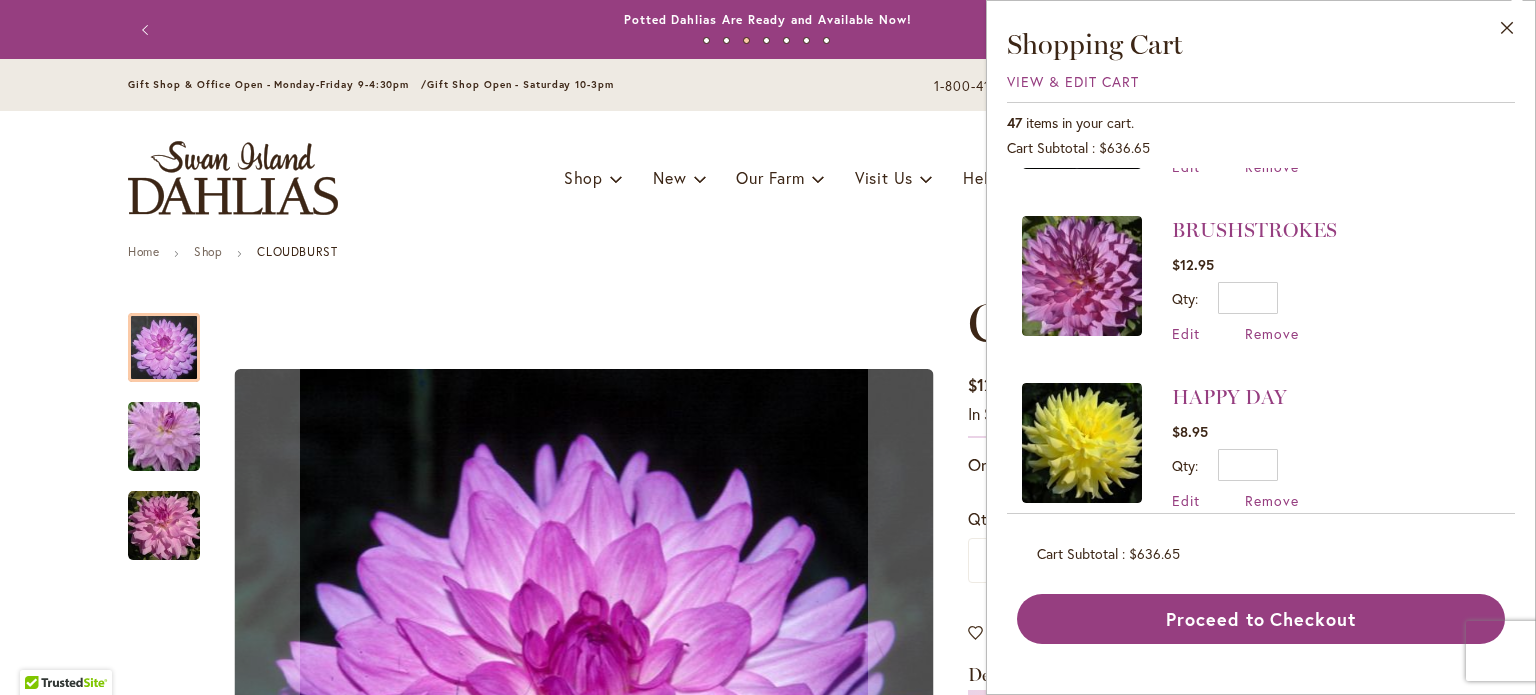 scroll, scrollTop: 1000, scrollLeft: 0, axis: vertical 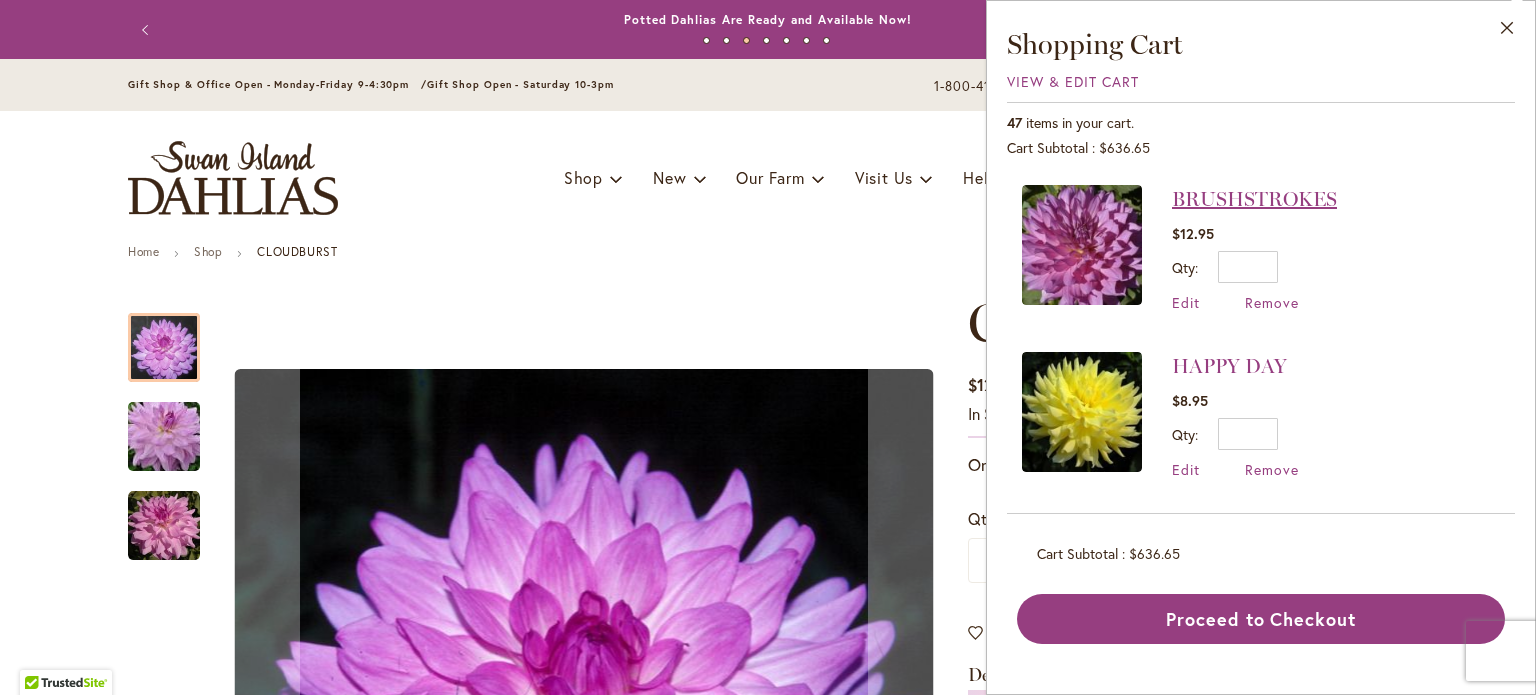 click on "BRUSHSTROKES" at bounding box center [1254, 199] 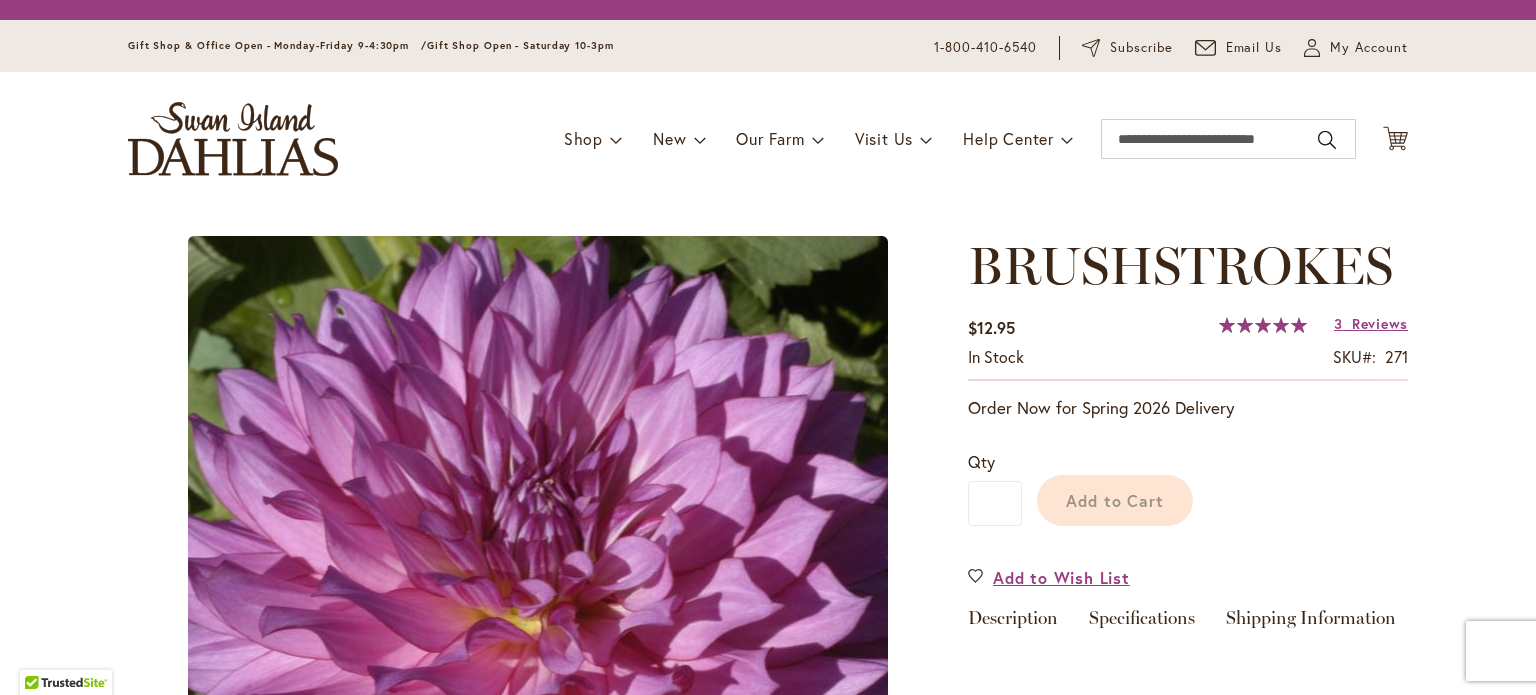 scroll, scrollTop: 0, scrollLeft: 0, axis: both 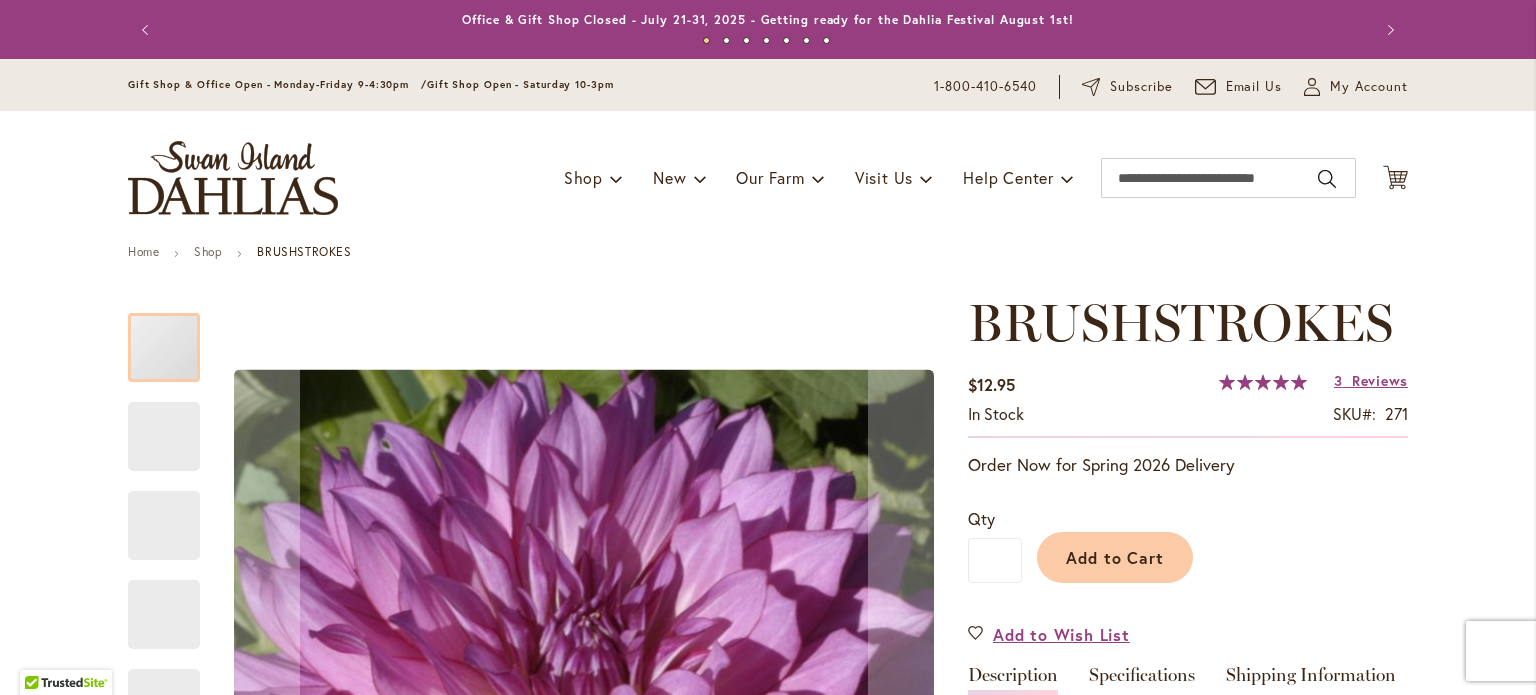 type on "******" 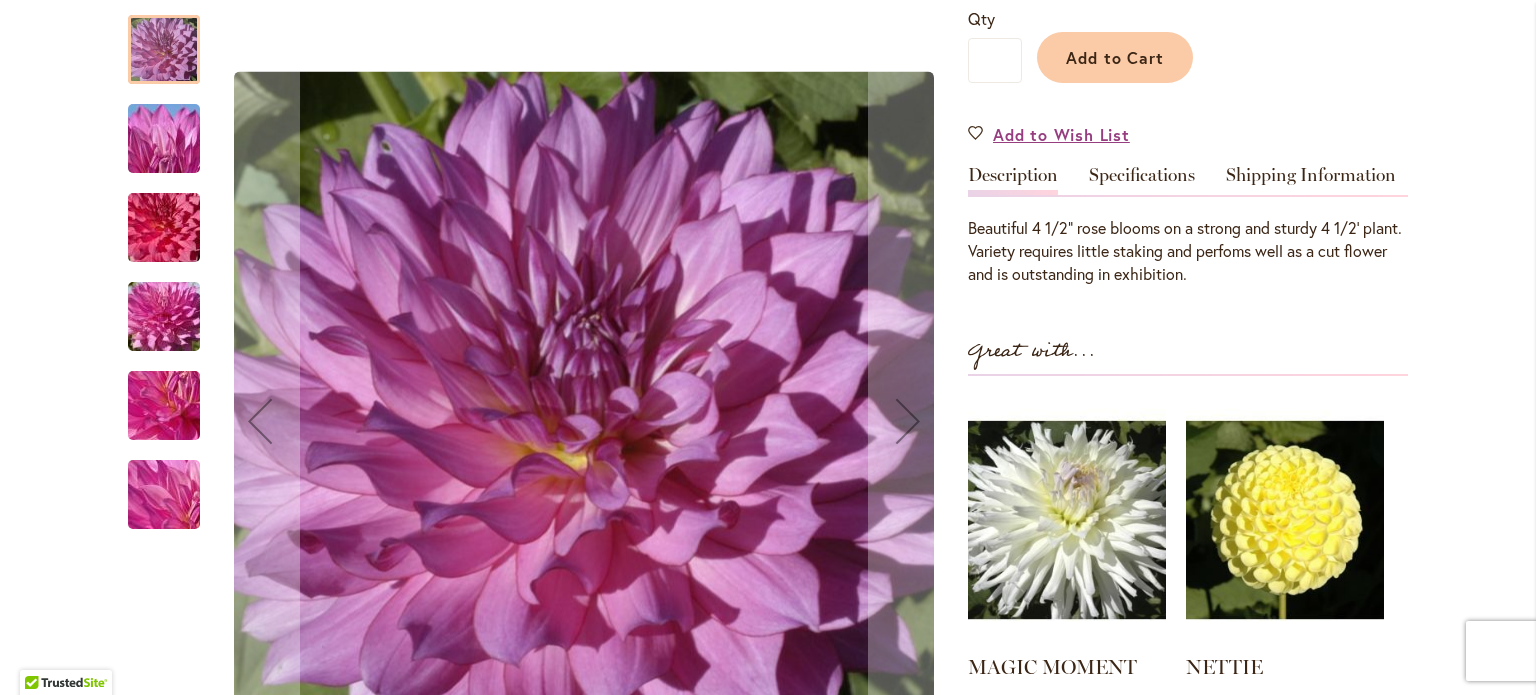 scroll, scrollTop: 0, scrollLeft: 0, axis: both 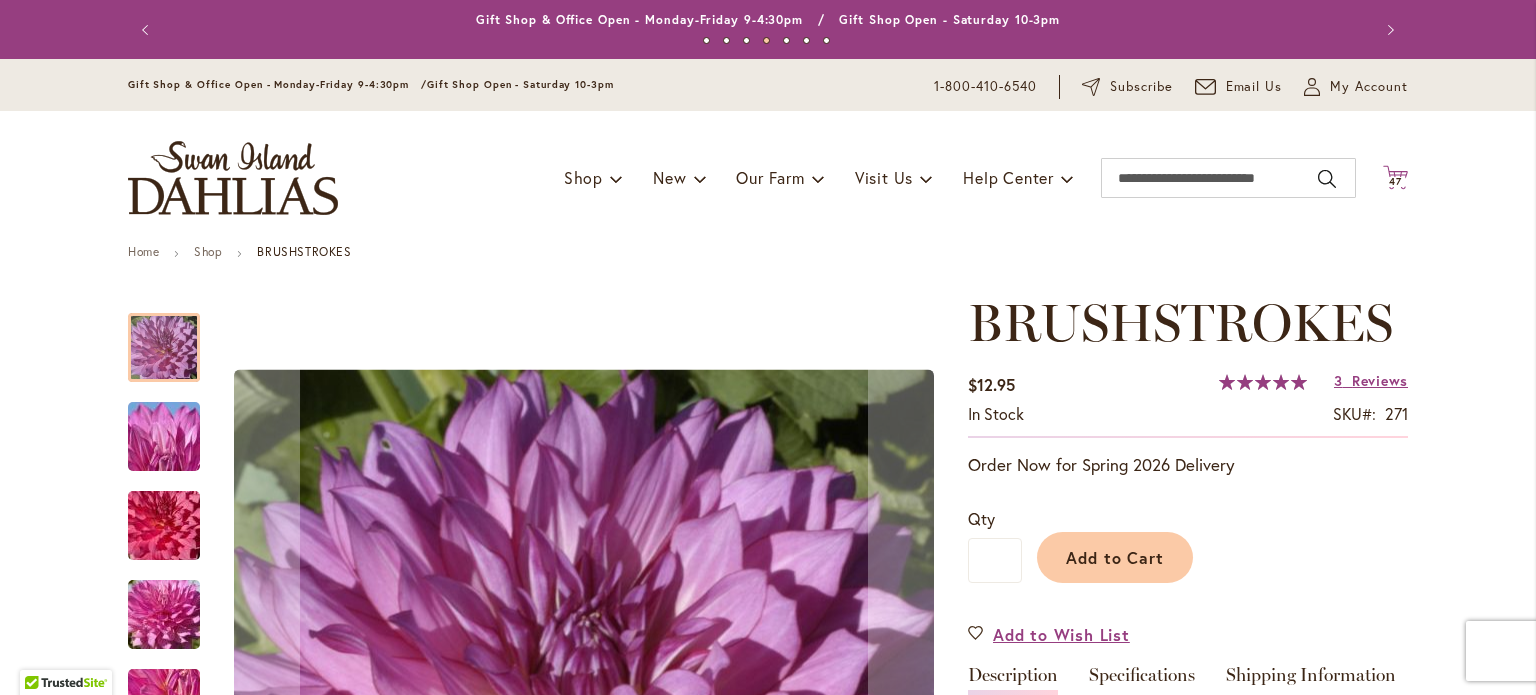 click on "47" at bounding box center [1395, 181] 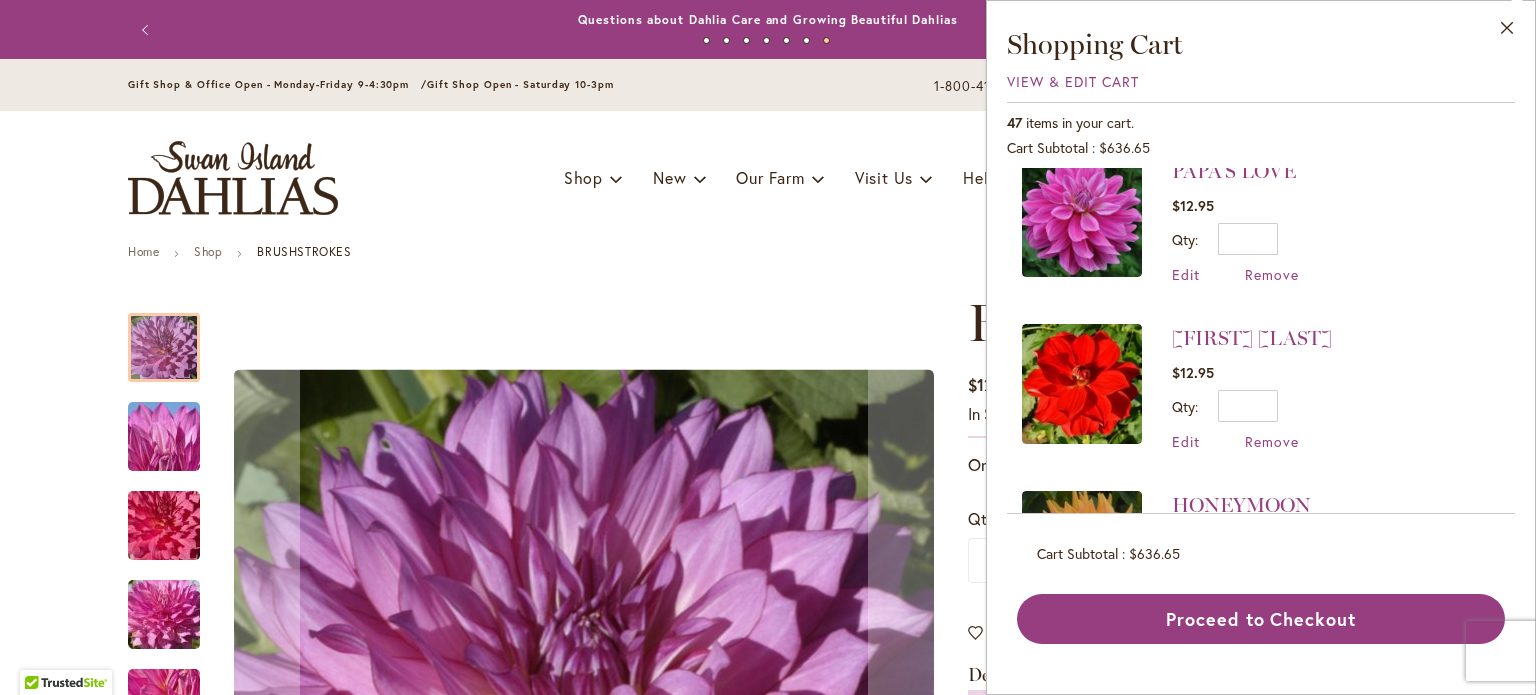 scroll, scrollTop: 3800, scrollLeft: 0, axis: vertical 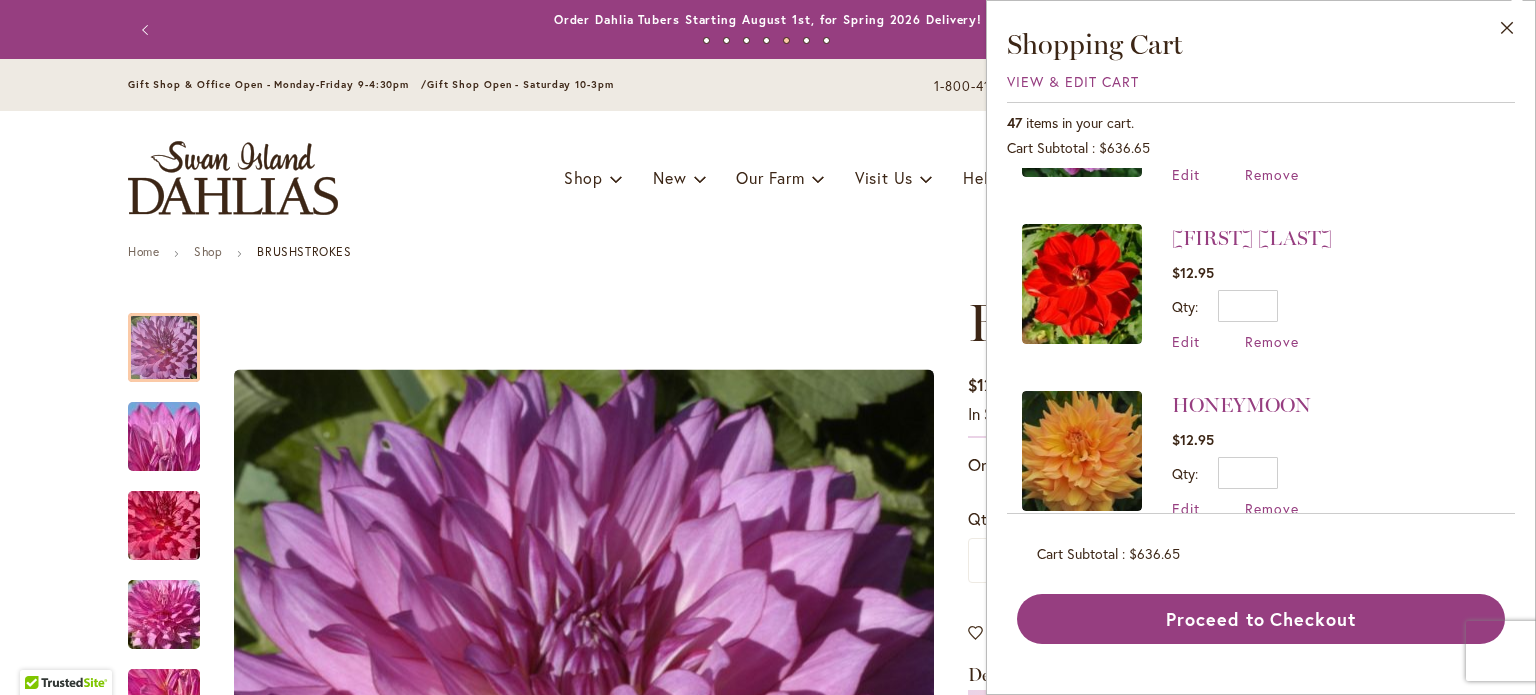 click on "Home
Shop
BRUSHSTROKES
Skip to the end of the images gallery
Skip to the beginning of the images gallery
BRUSHSTROKES
$12.95
In stock
SKU 271" at bounding box center (768, 2187) 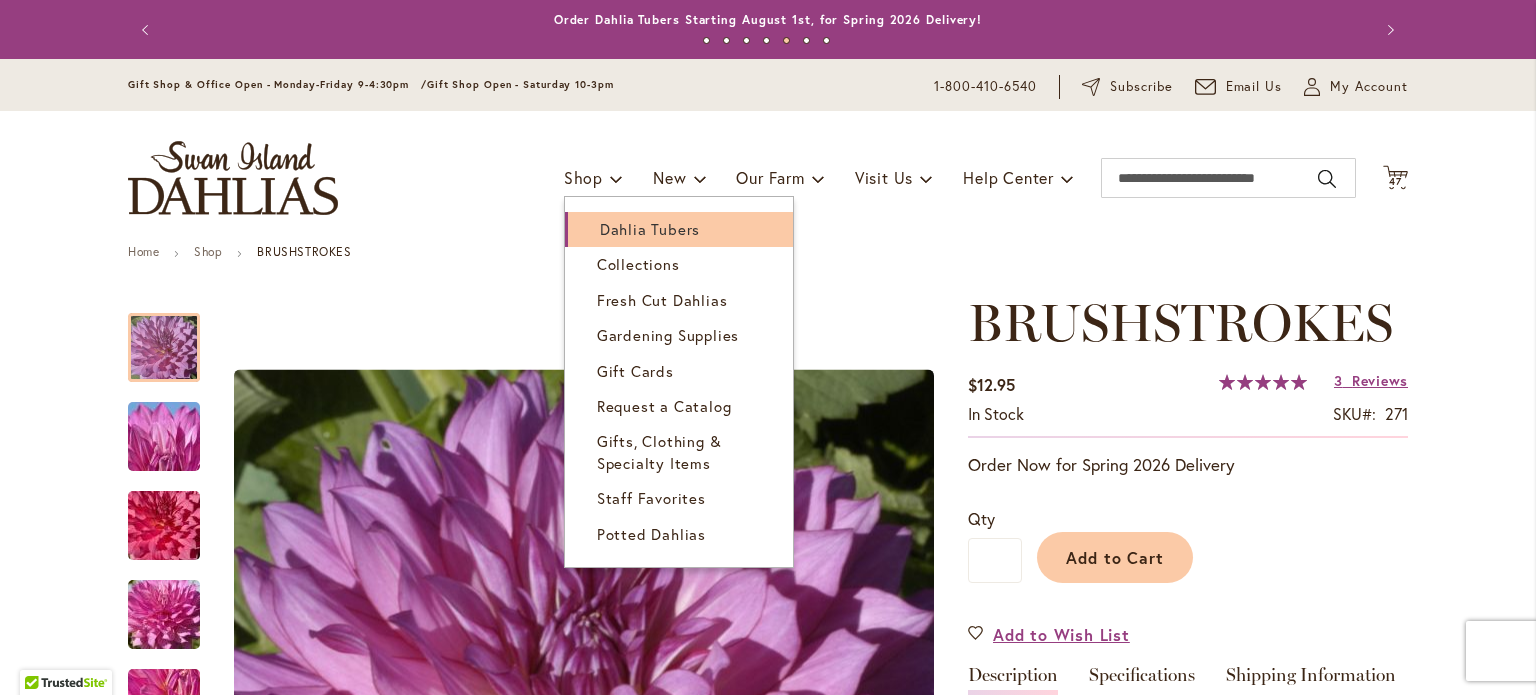 click on "Dahlia Tubers" at bounding box center (650, 229) 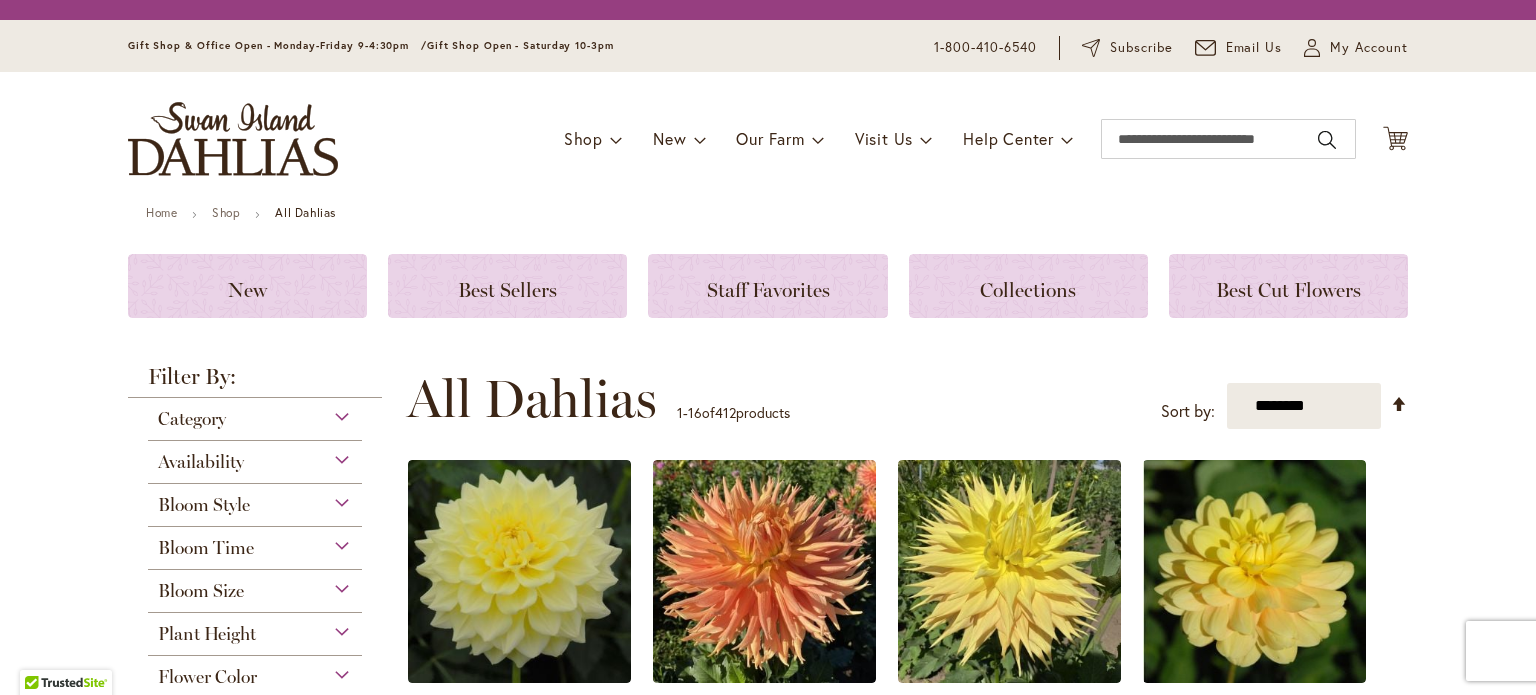 scroll, scrollTop: 0, scrollLeft: 0, axis: both 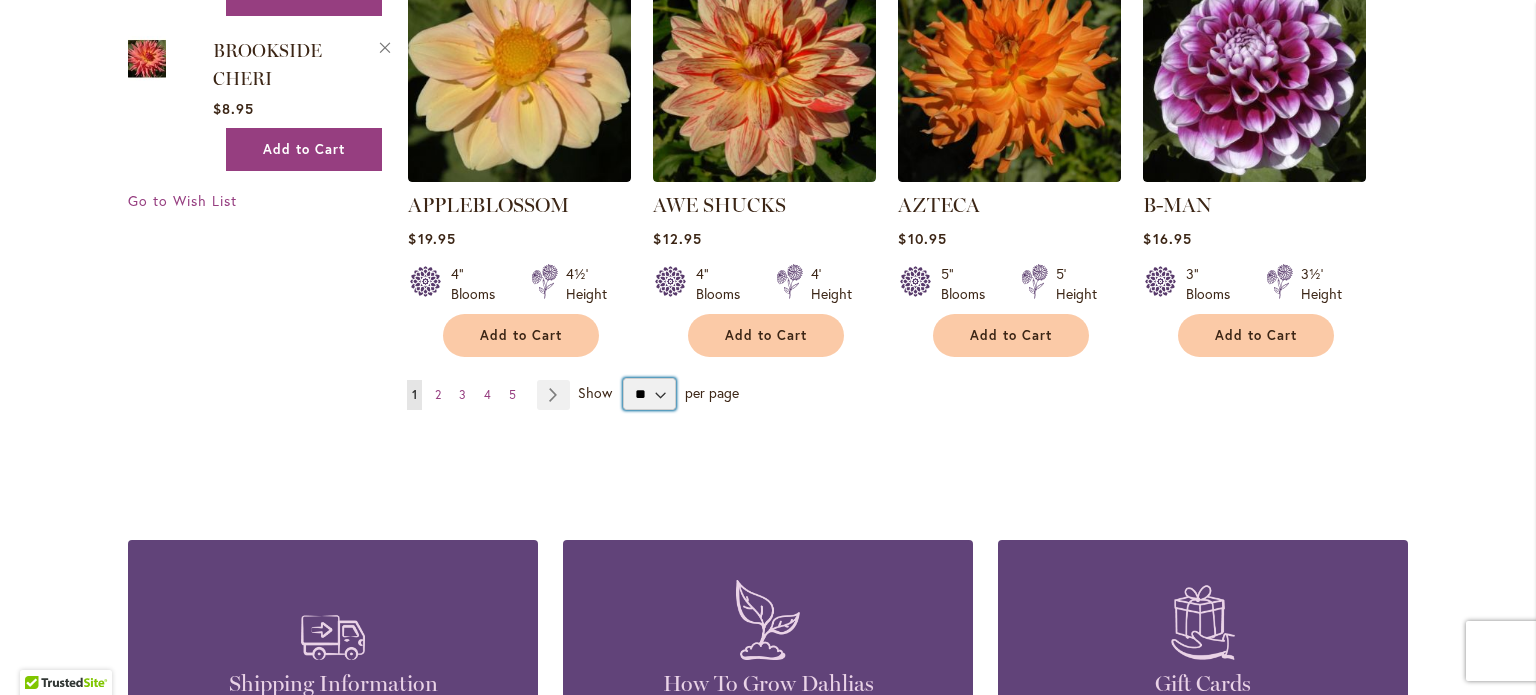 click on "**
**
**
**" at bounding box center (649, 394) 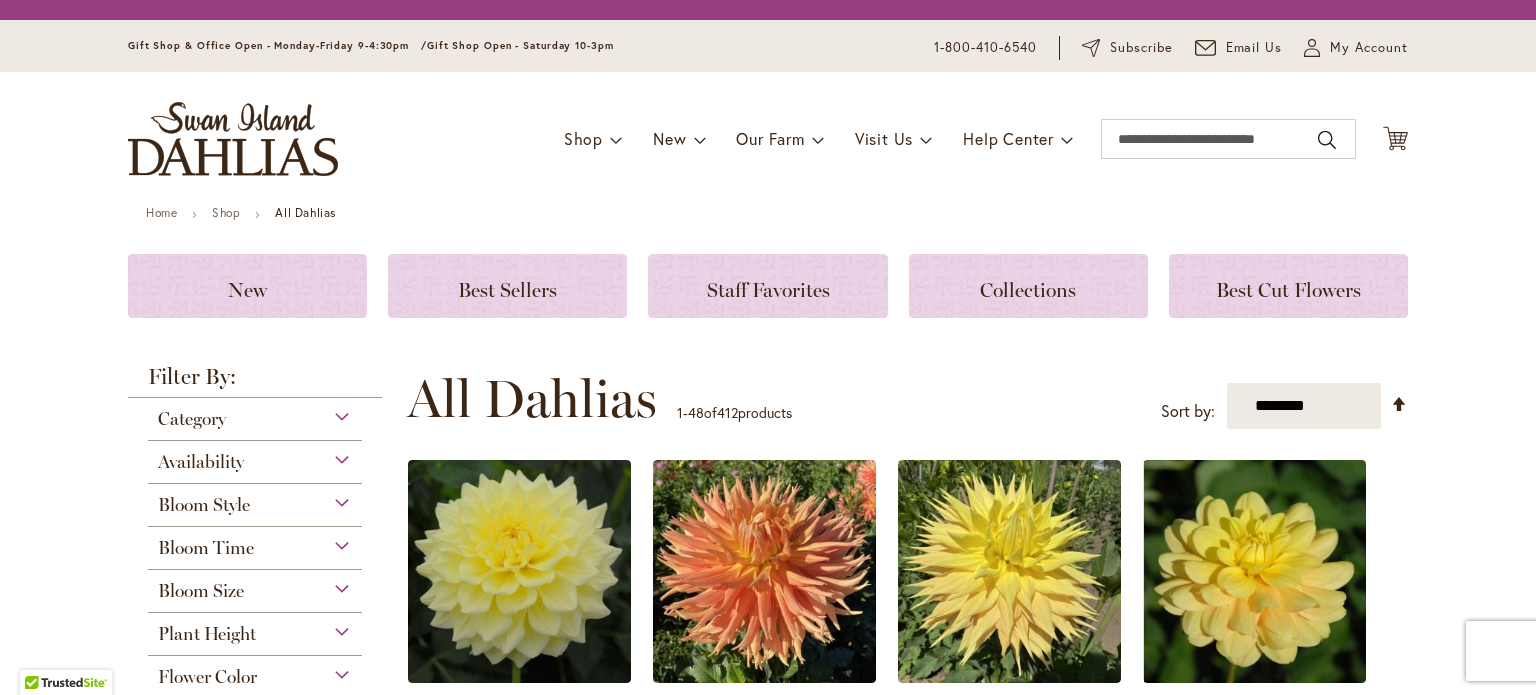 scroll, scrollTop: 0, scrollLeft: 0, axis: both 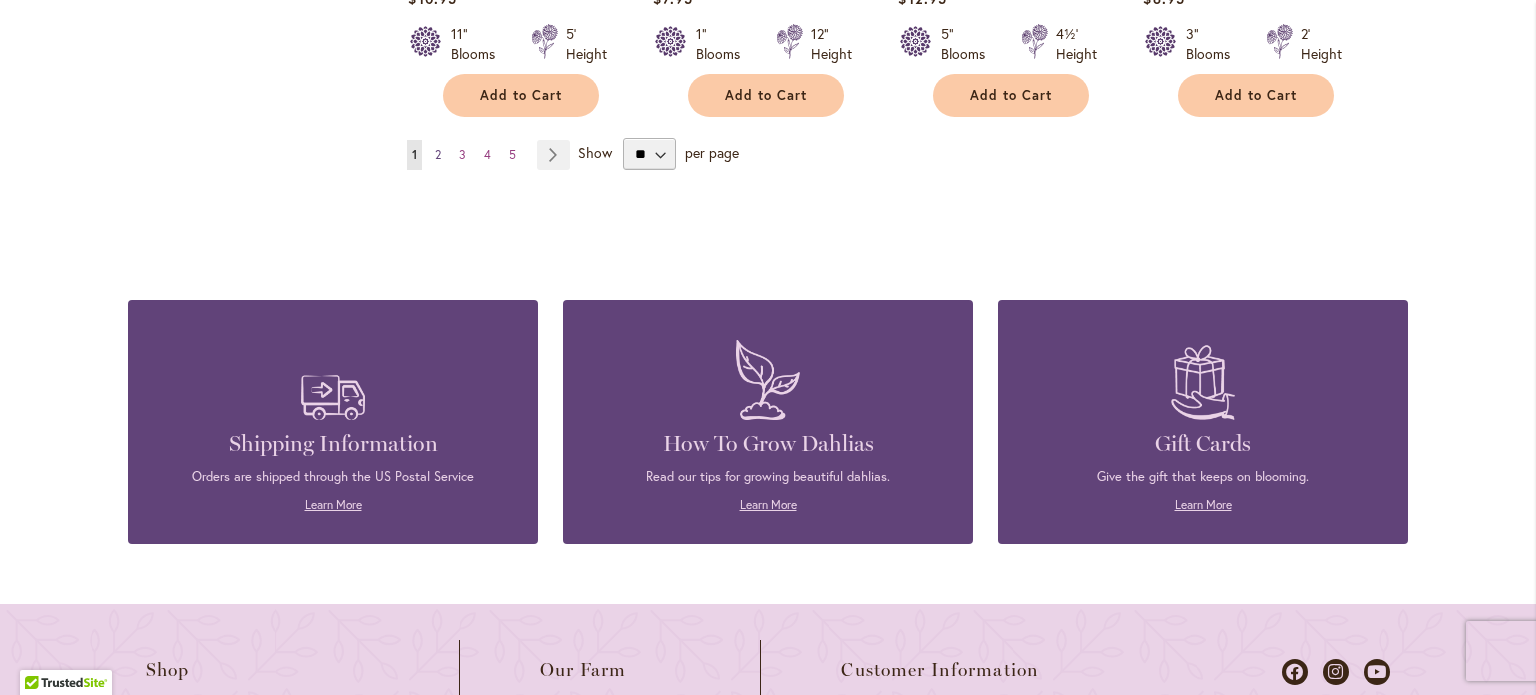 click on "2" at bounding box center [438, 154] 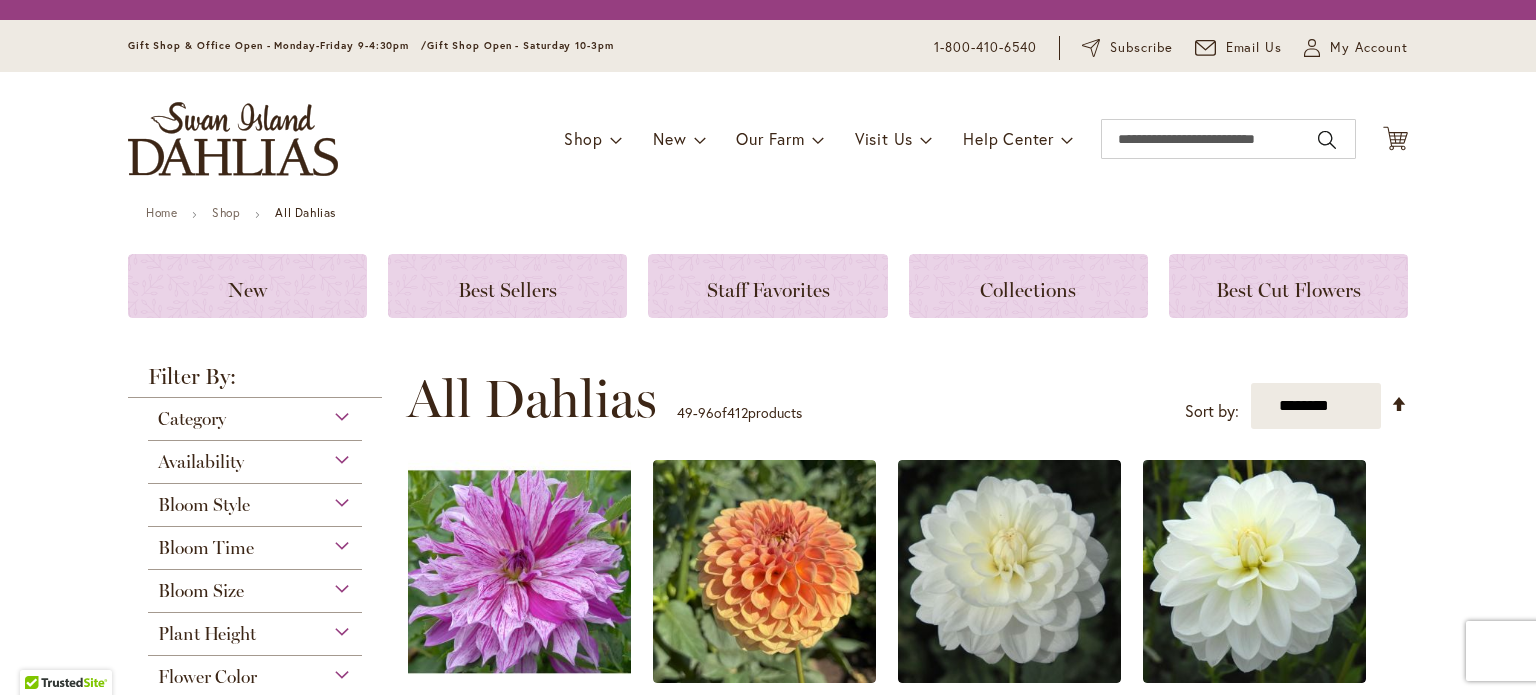 scroll, scrollTop: 0, scrollLeft: 0, axis: both 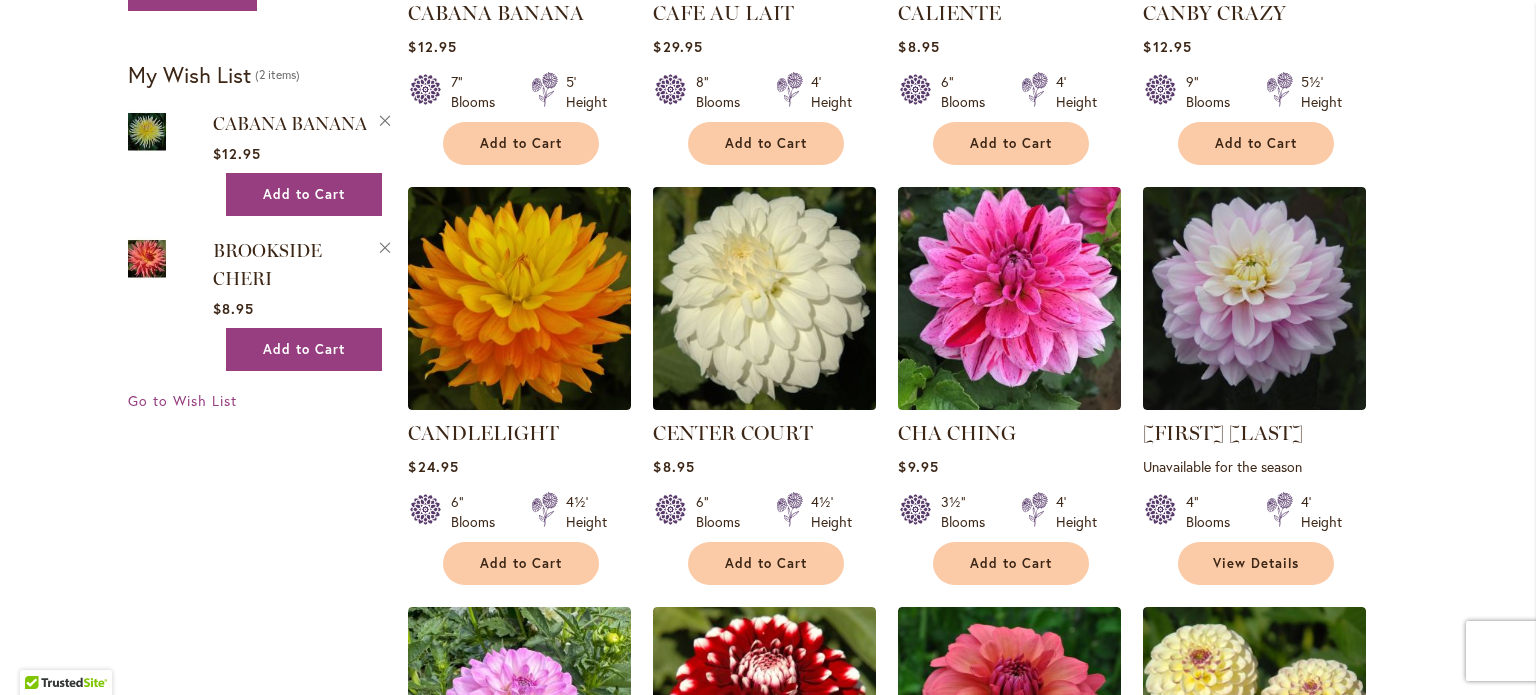 click at bounding box center (765, 299) 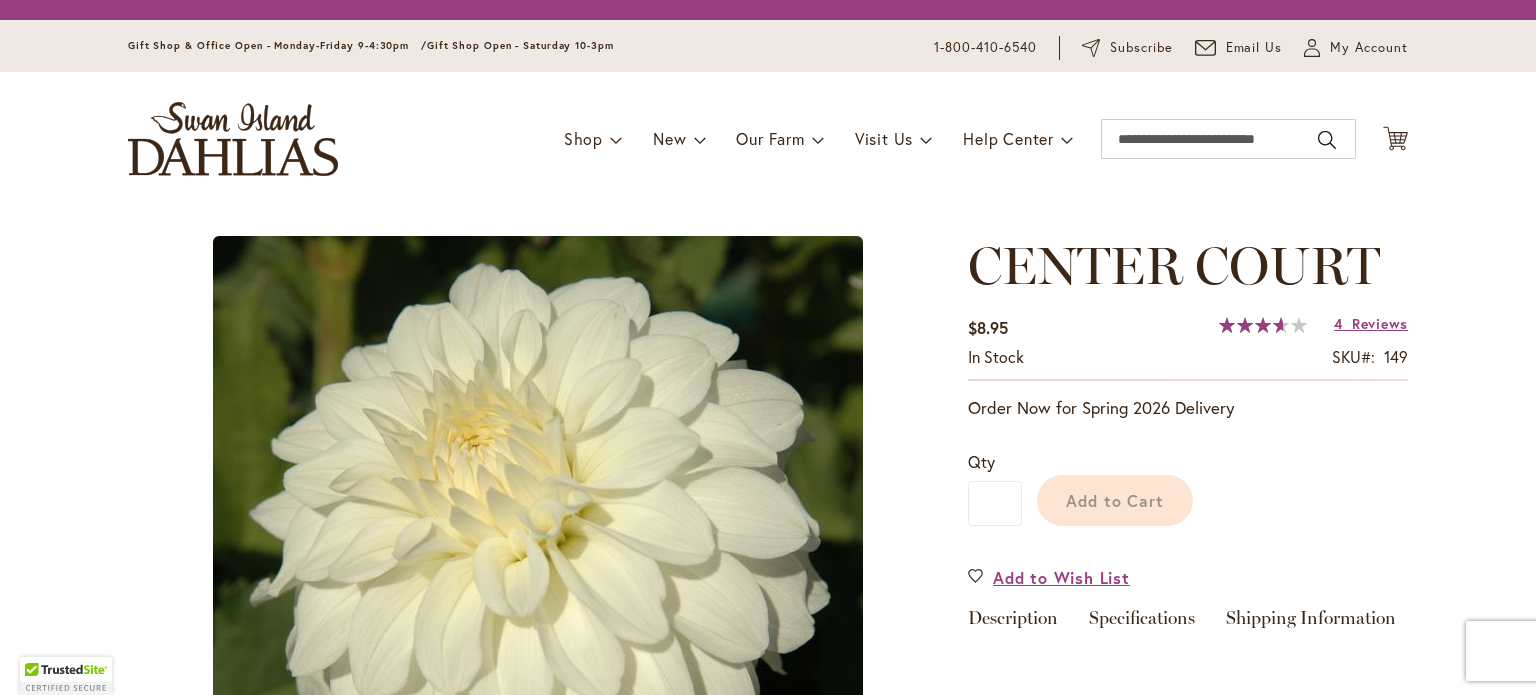 scroll, scrollTop: 0, scrollLeft: 0, axis: both 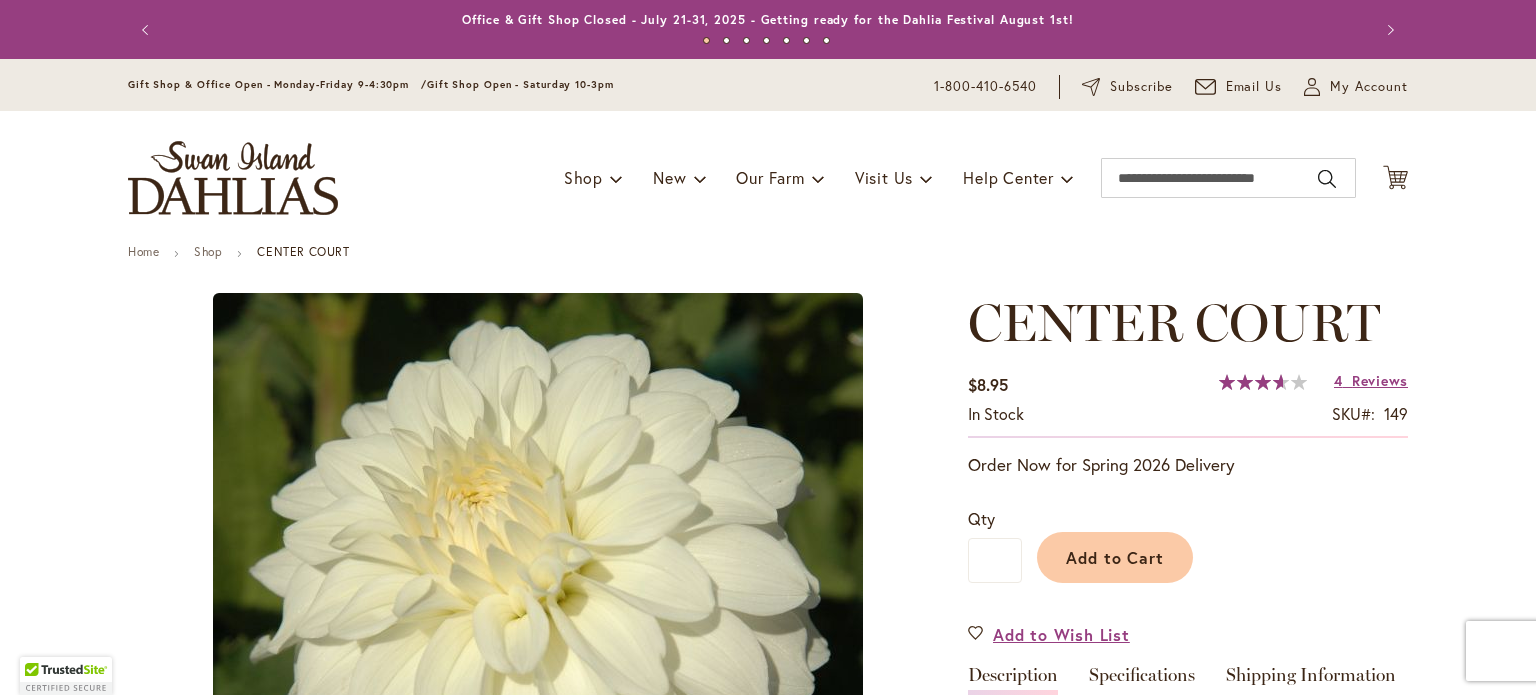 type on "******" 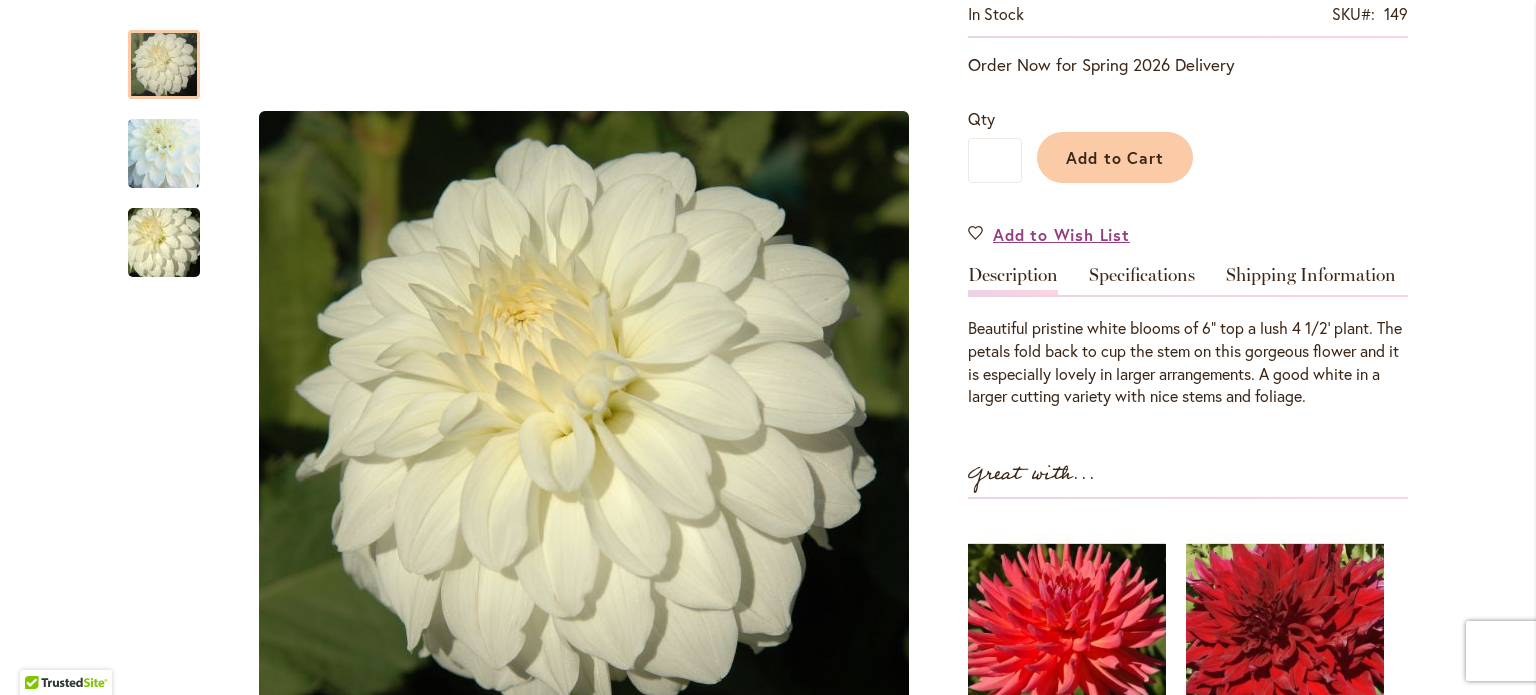 scroll, scrollTop: 0, scrollLeft: 0, axis: both 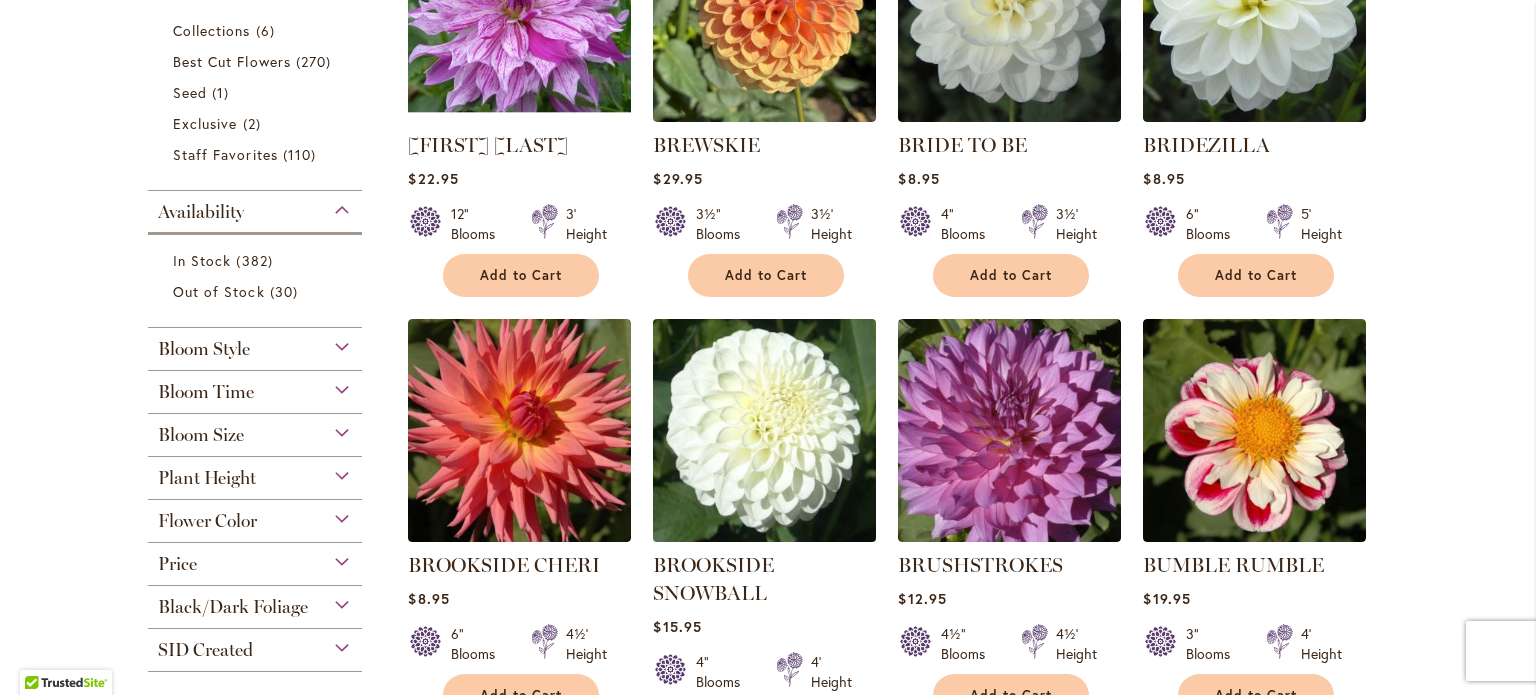 click at bounding box center [765, 431] 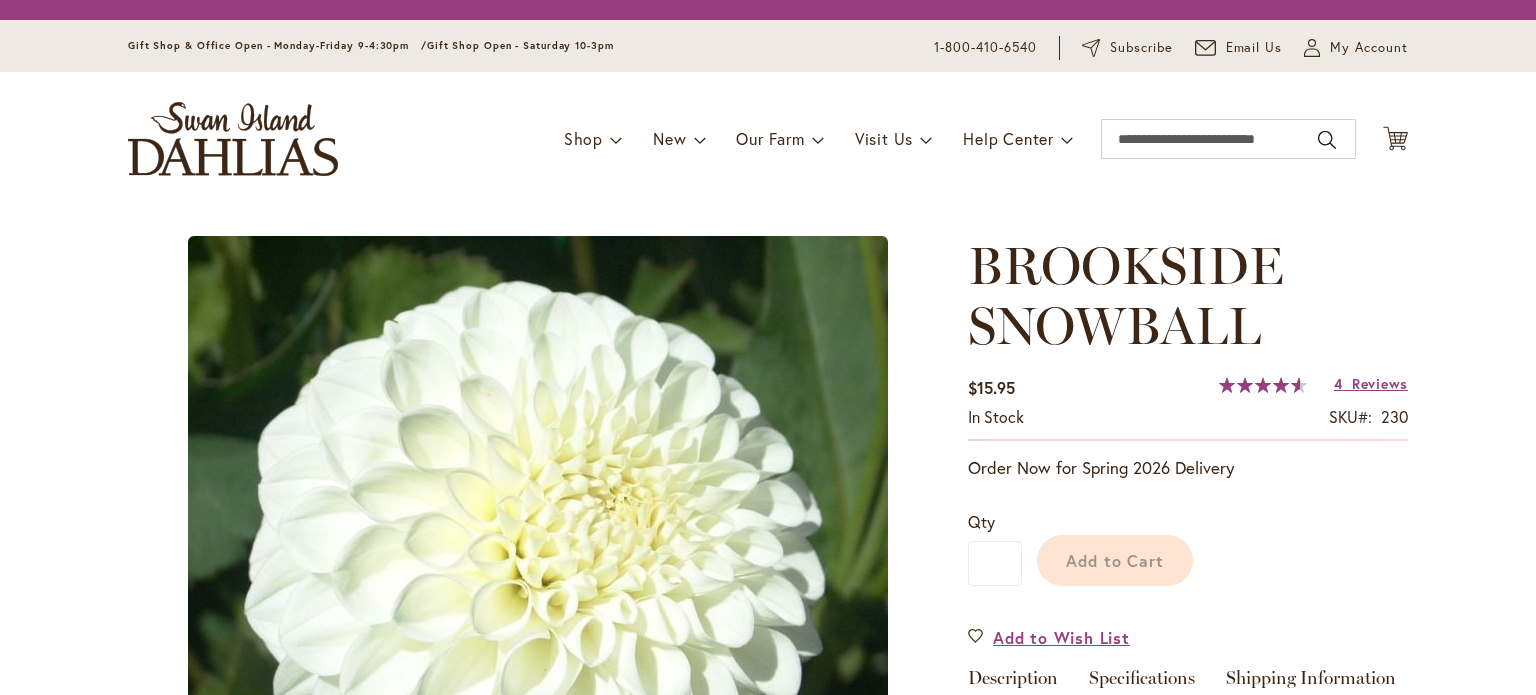 scroll, scrollTop: 0, scrollLeft: 0, axis: both 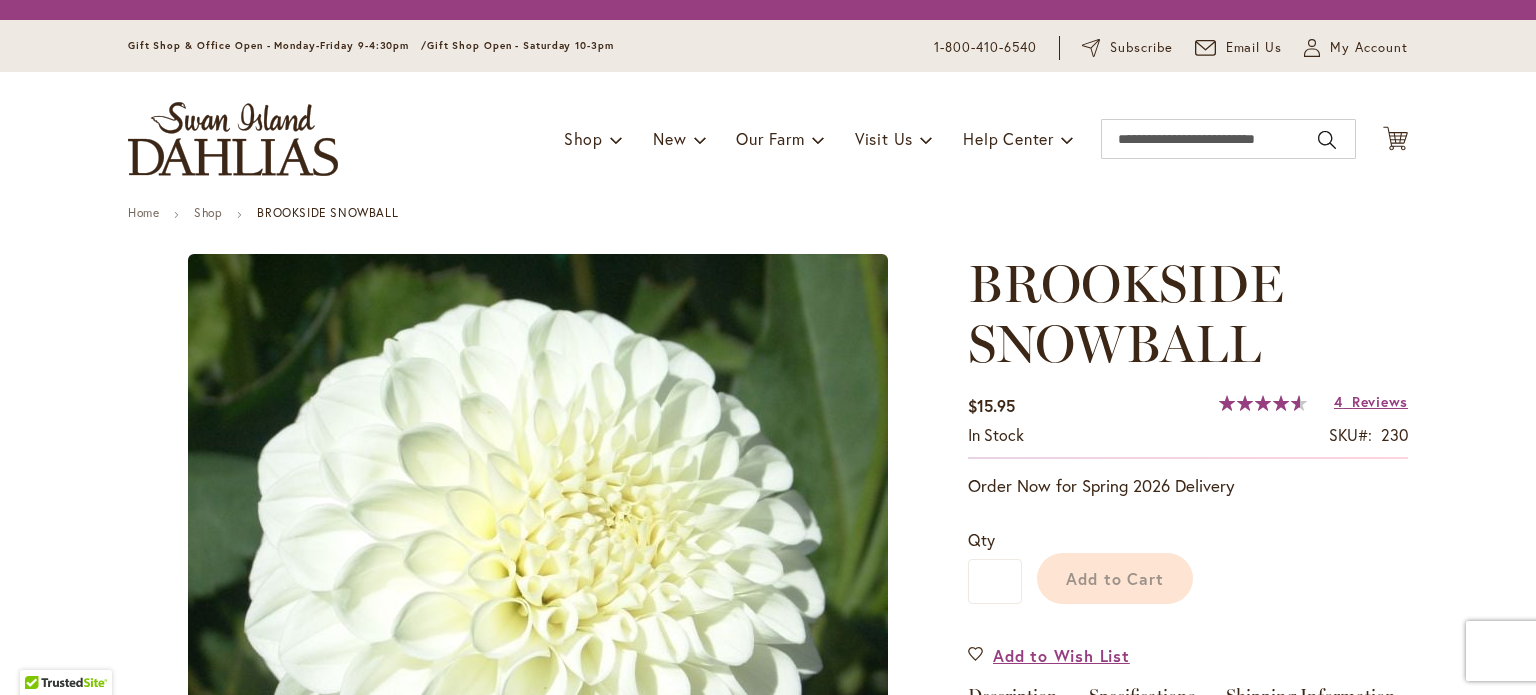 type on "******" 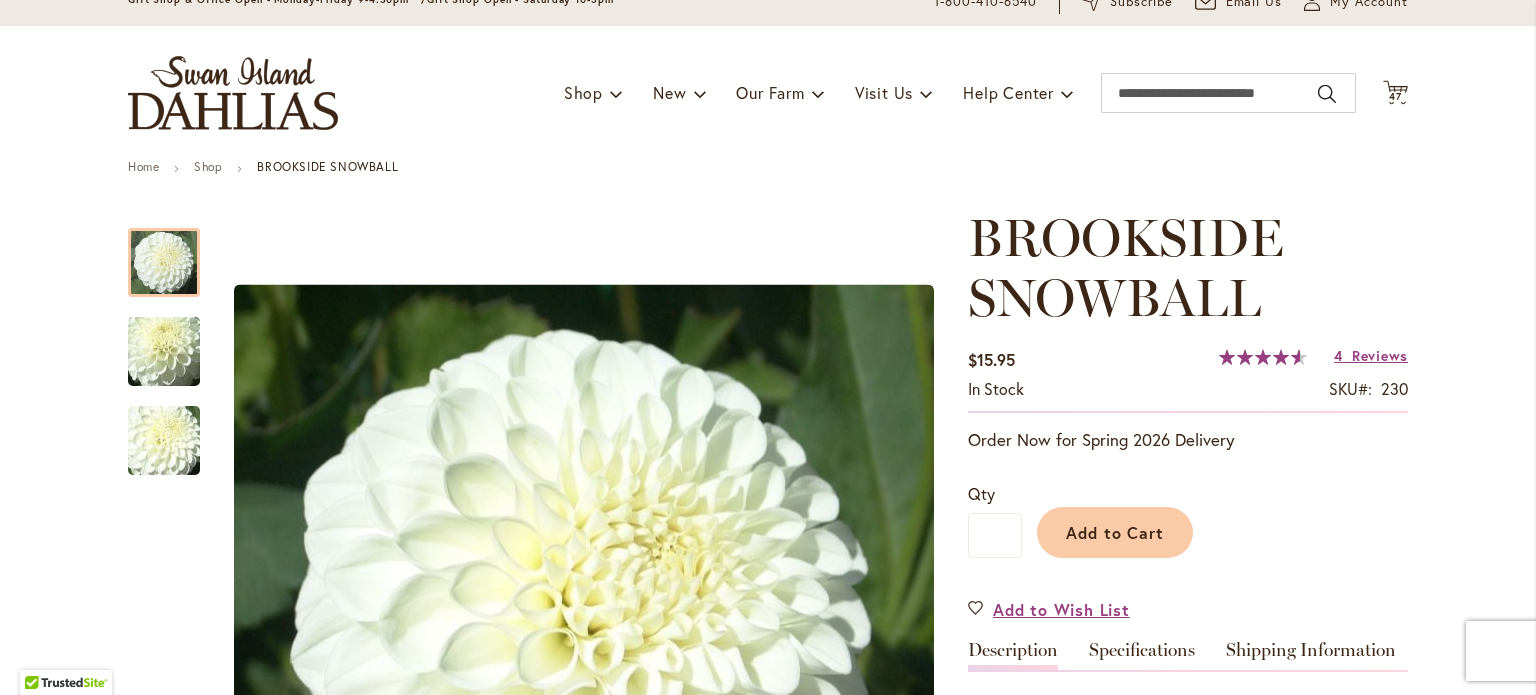 scroll, scrollTop: 0, scrollLeft: 0, axis: both 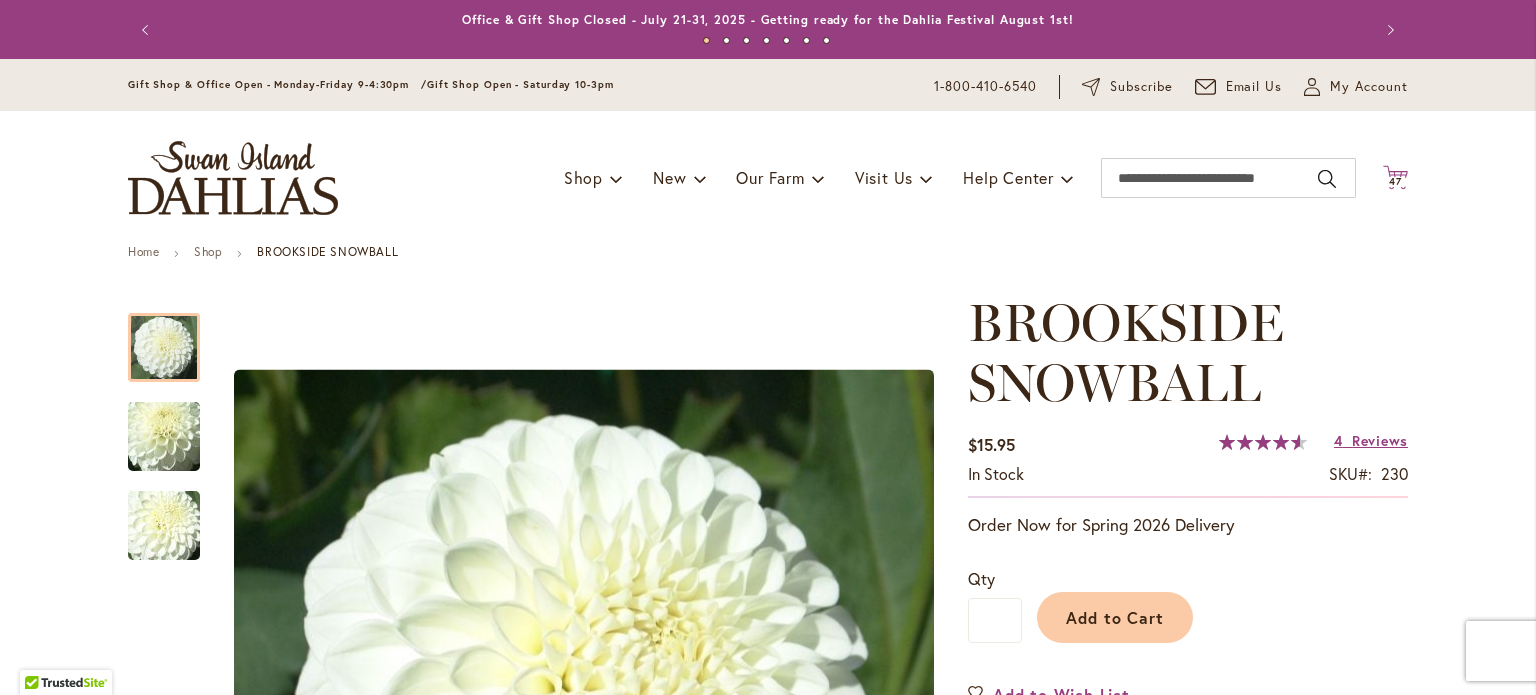 click on "Cart
.cls-1 {
fill: #231f20;
}" 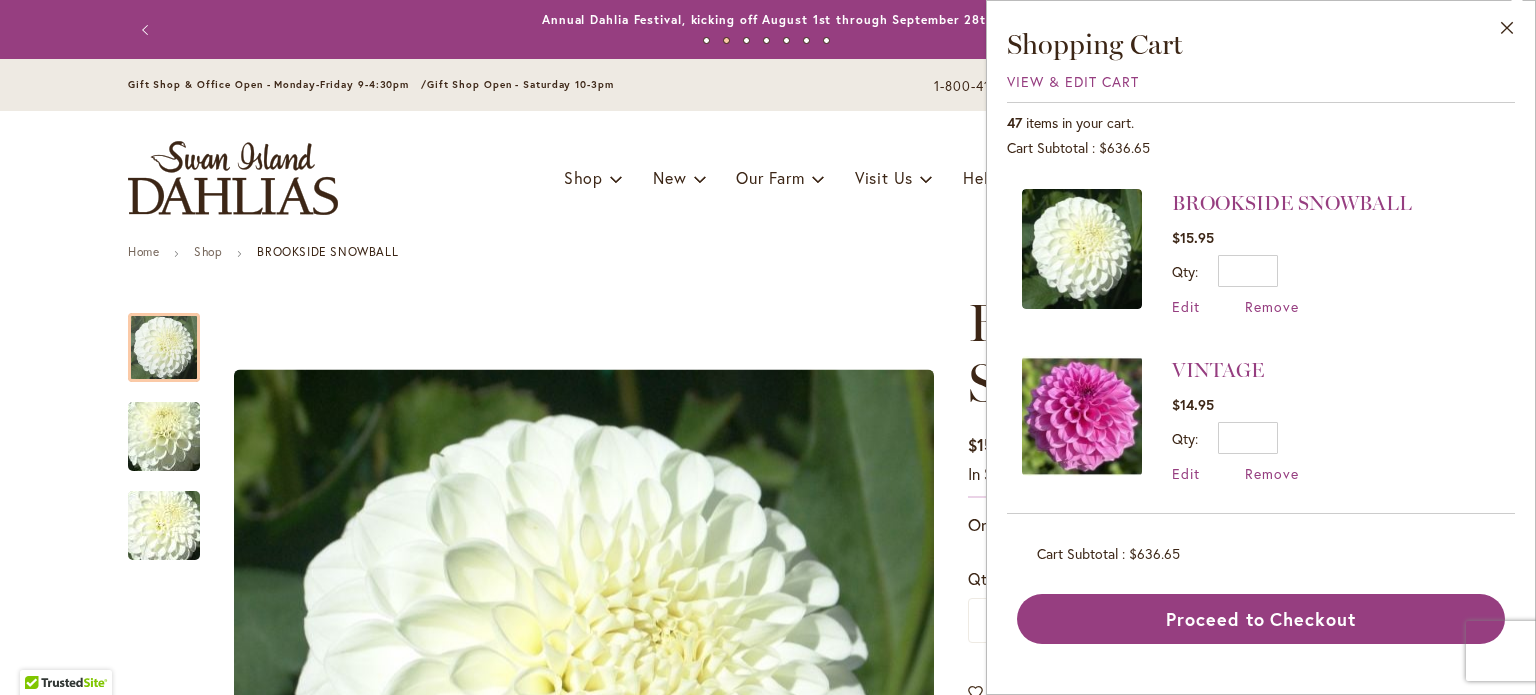 scroll, scrollTop: 2900, scrollLeft: 0, axis: vertical 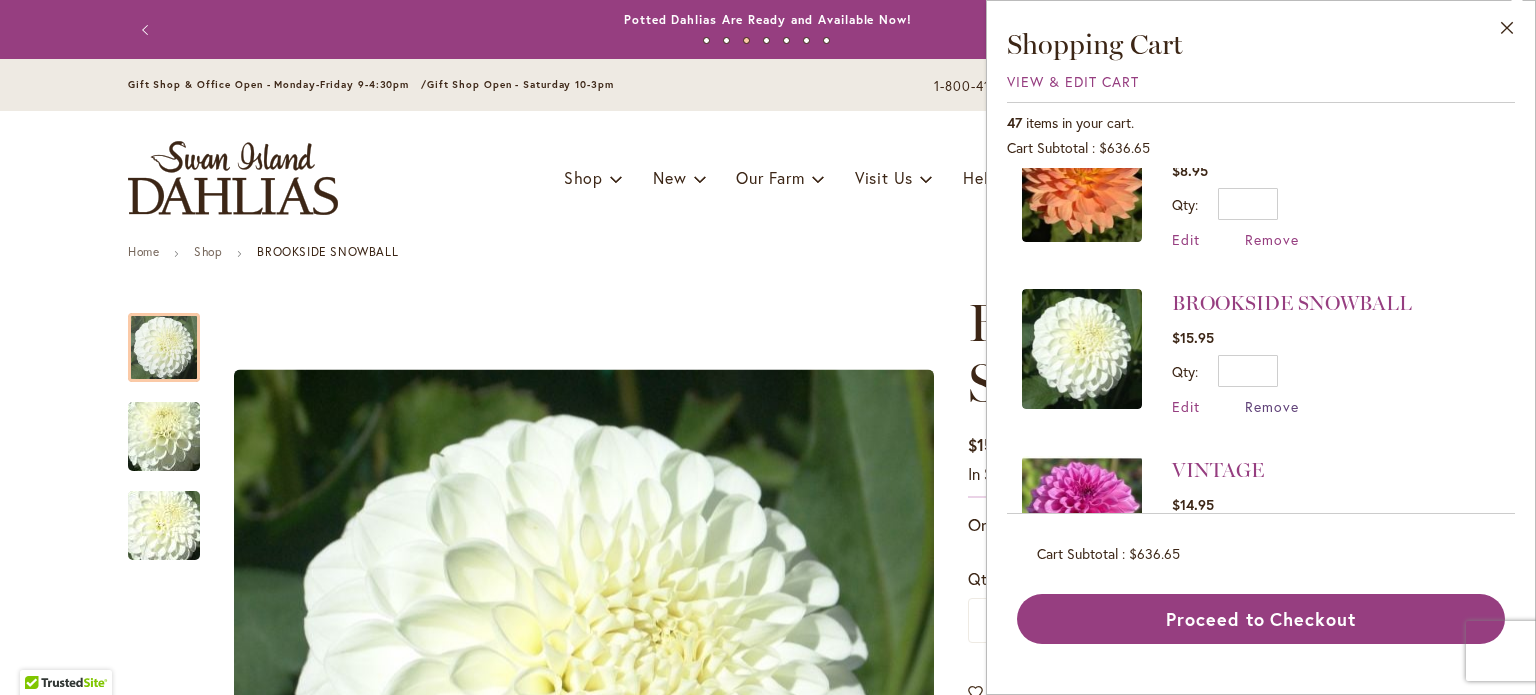 click on "Remove" at bounding box center (1272, 406) 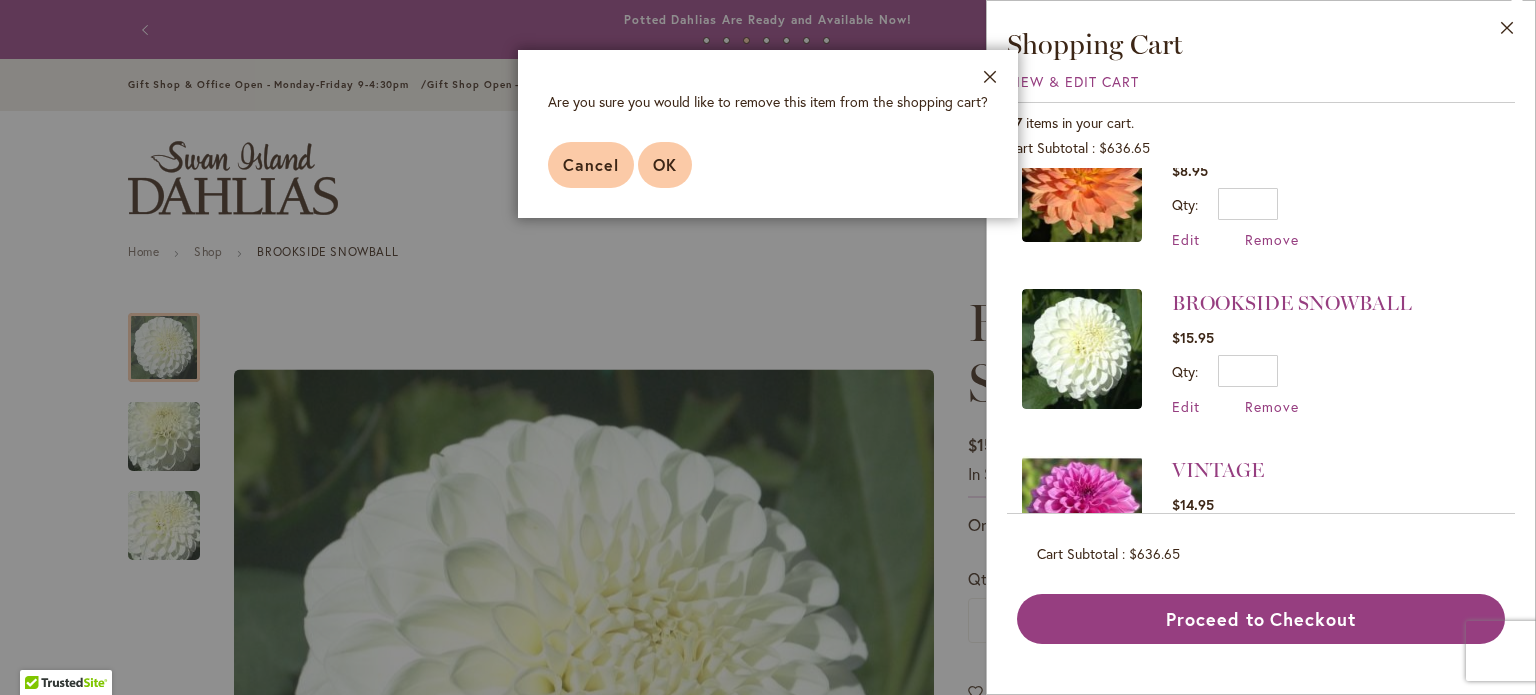 click on "OK" at bounding box center [665, 164] 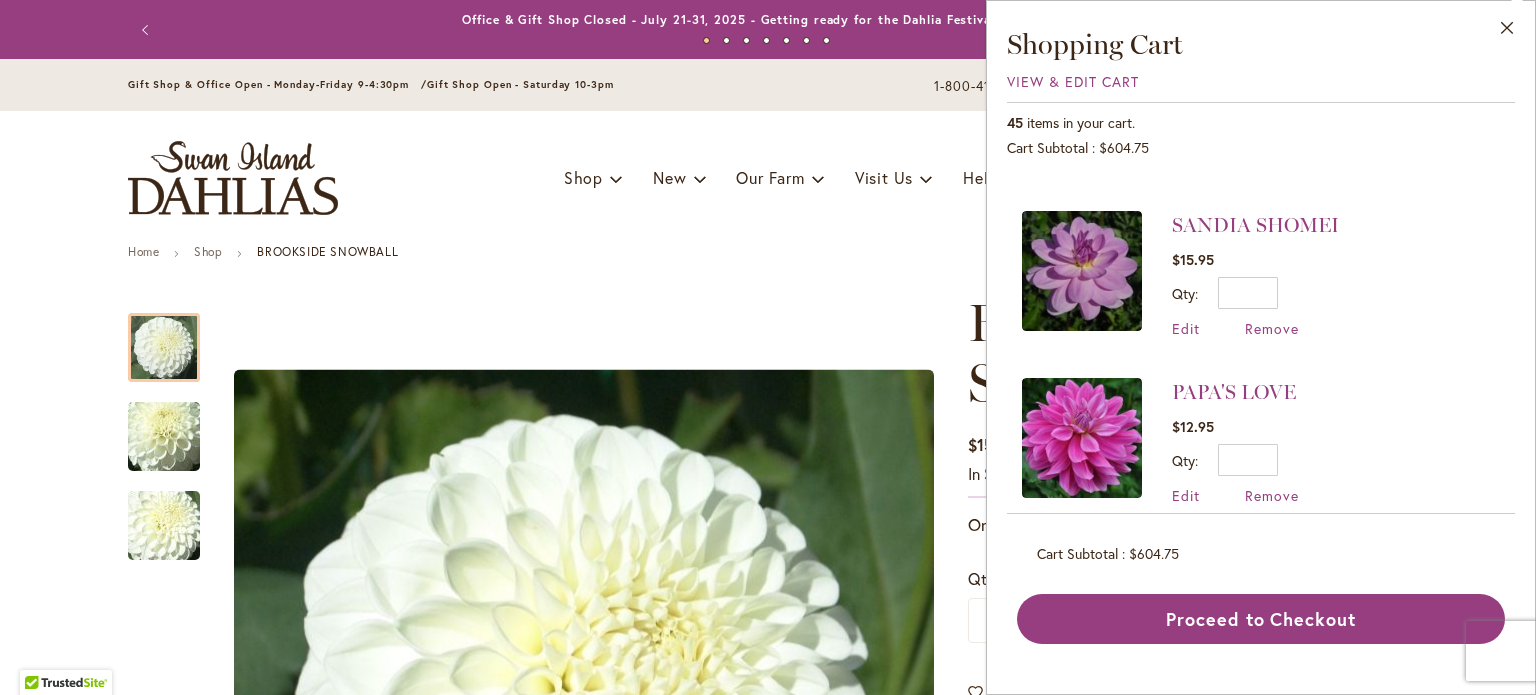 scroll, scrollTop: 3158, scrollLeft: 0, axis: vertical 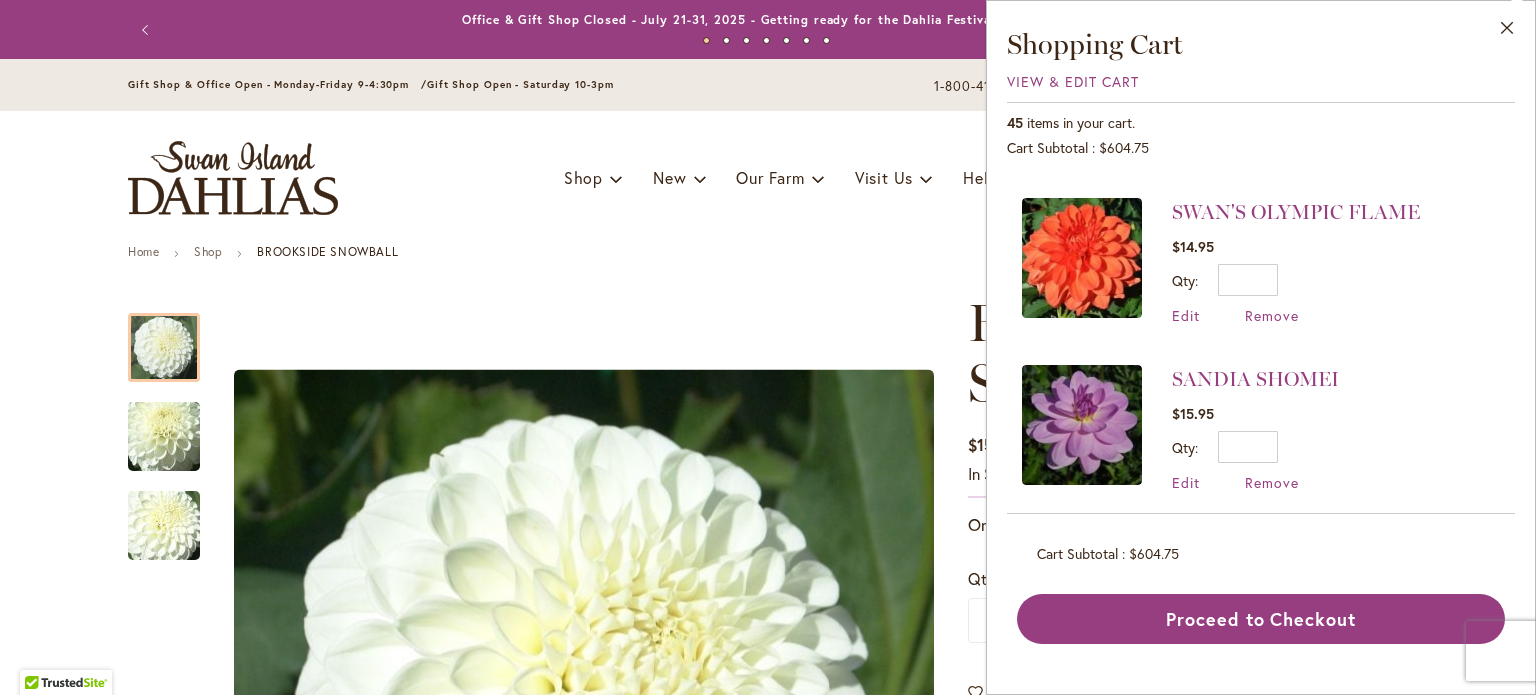 click on "Home
Shop
BROOKSIDE SNOWBALL
Skip to the end of the images gallery
Skip to the beginning of the images gallery
BROOKSIDE SNOWBALL
$15.95
In stock
SKU
230
Rating: 4" at bounding box center (768, 2356) 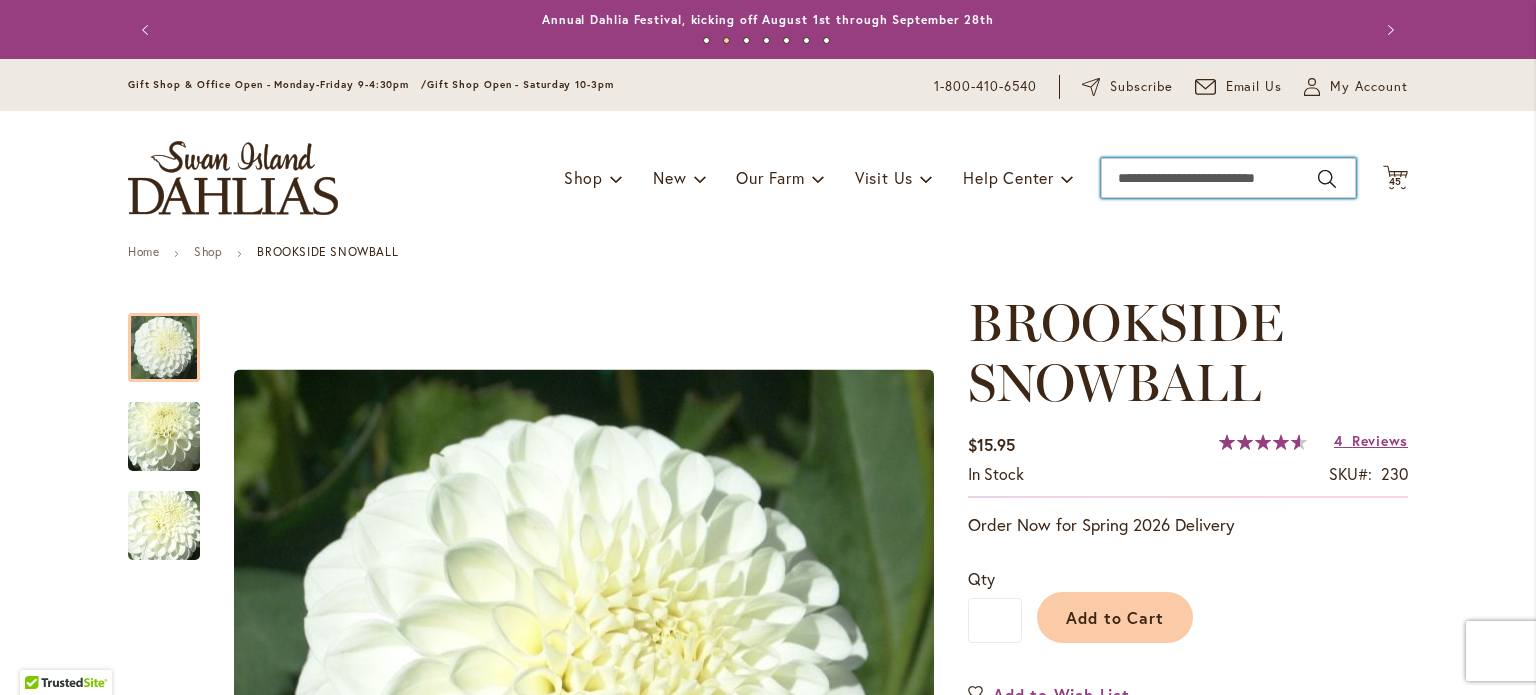 click on "Search" at bounding box center [1228, 178] 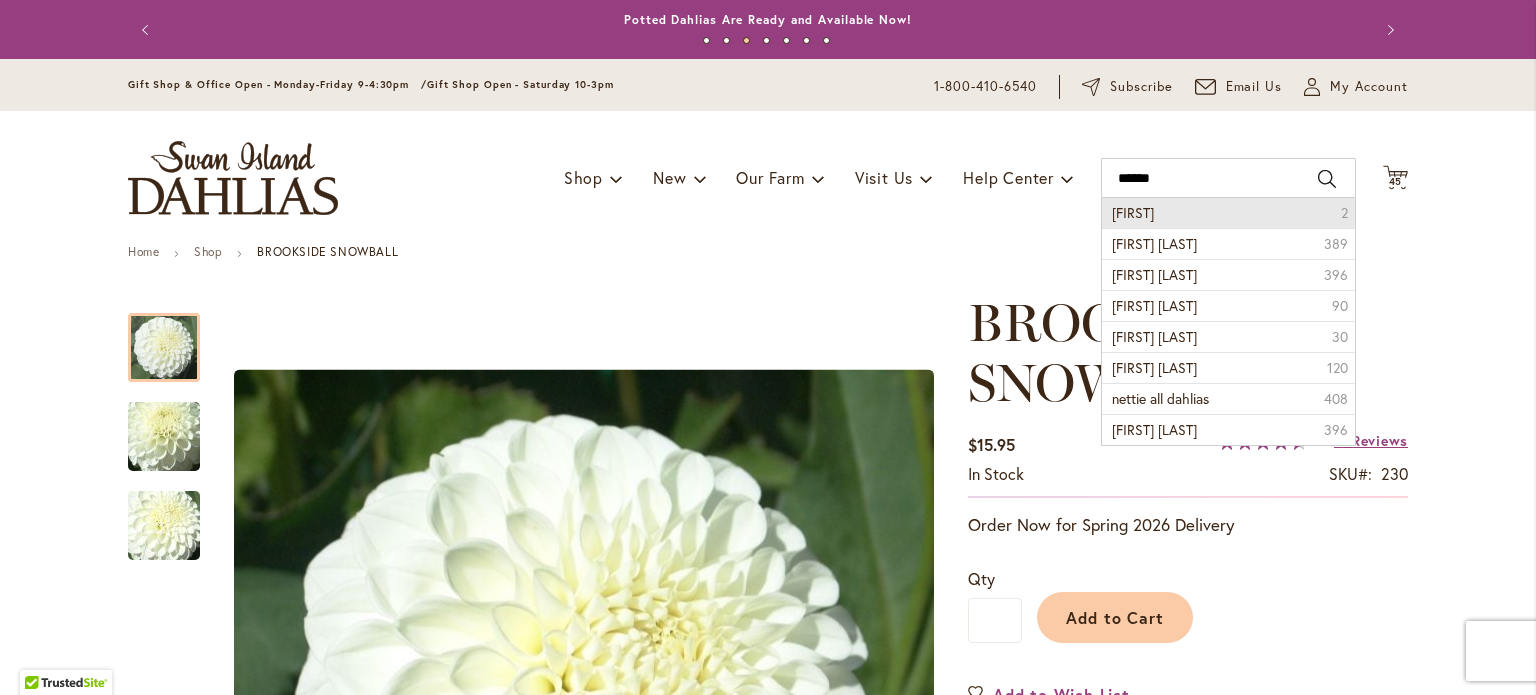 click on "nettie" at bounding box center (1133, 212) 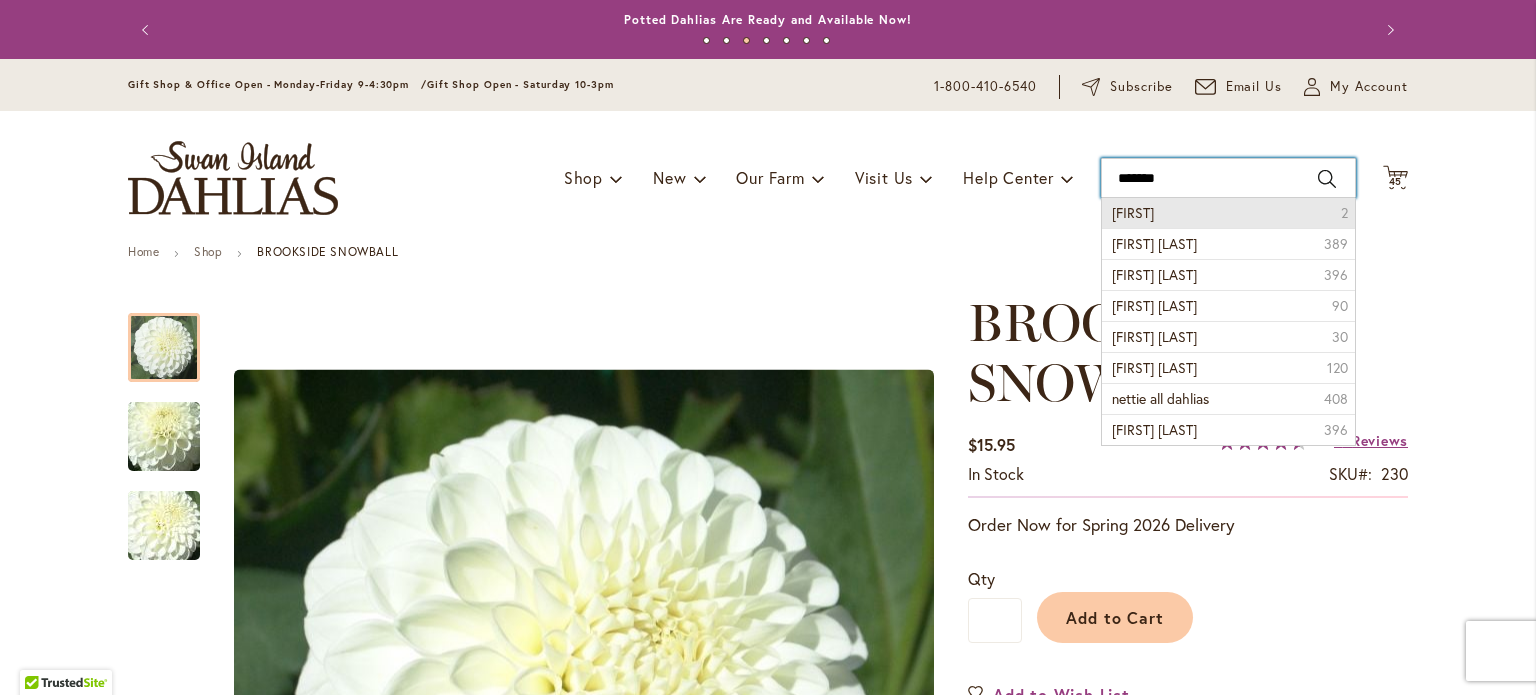type on "******" 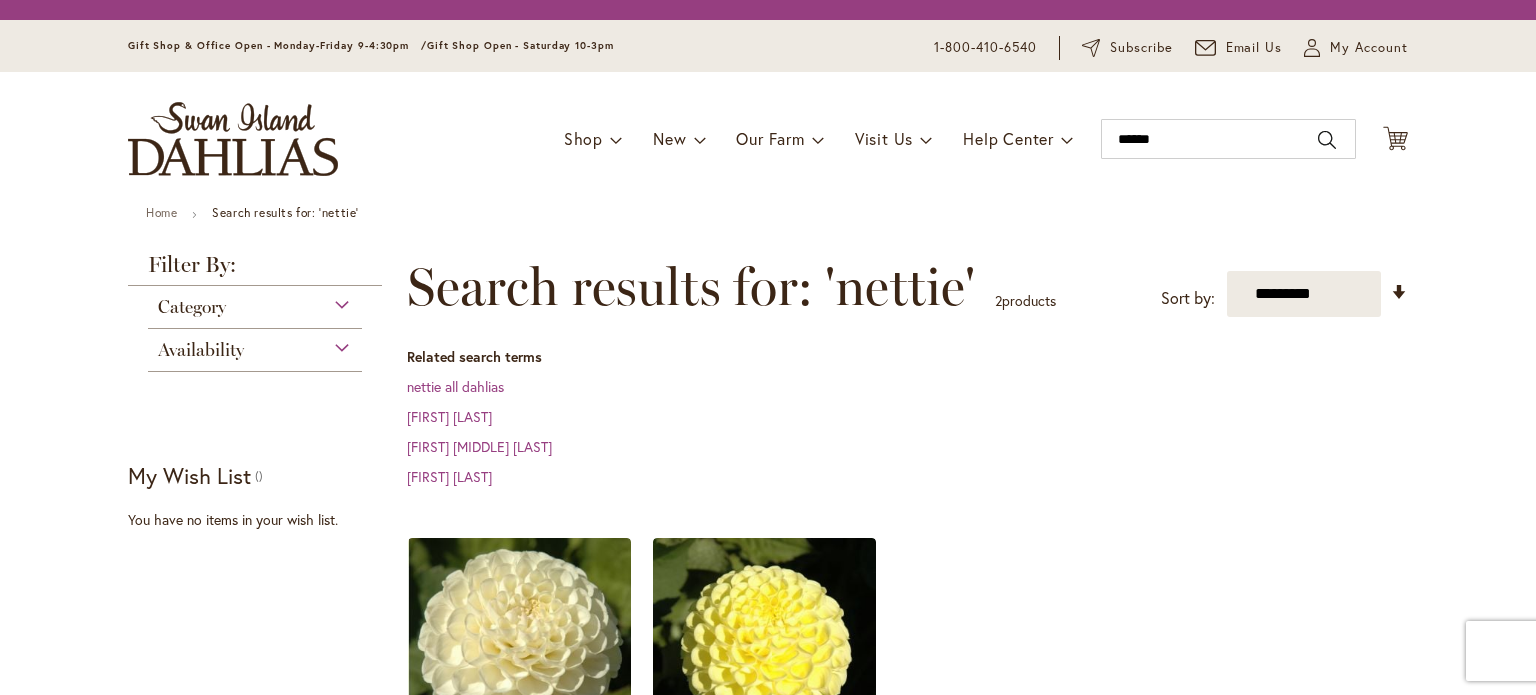 scroll, scrollTop: 0, scrollLeft: 0, axis: both 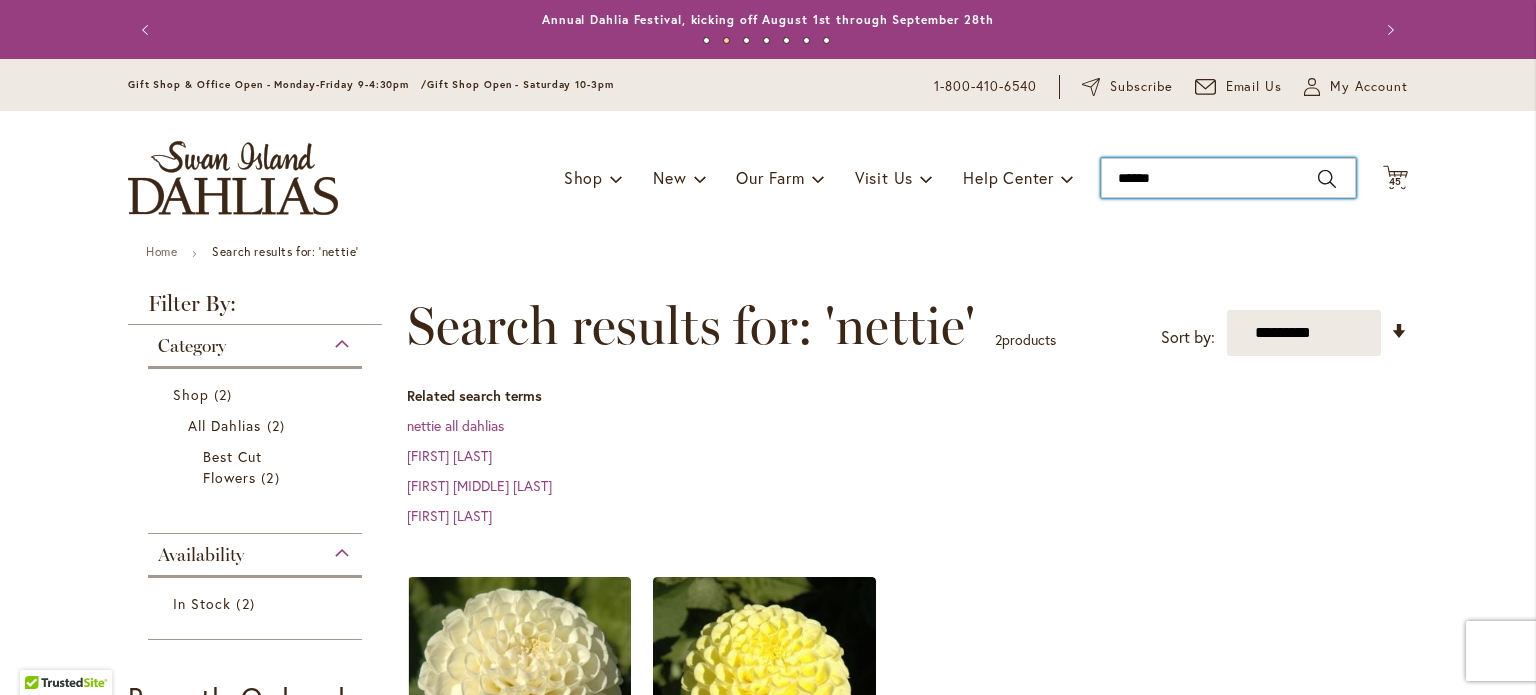 click on "******" at bounding box center (1228, 178) 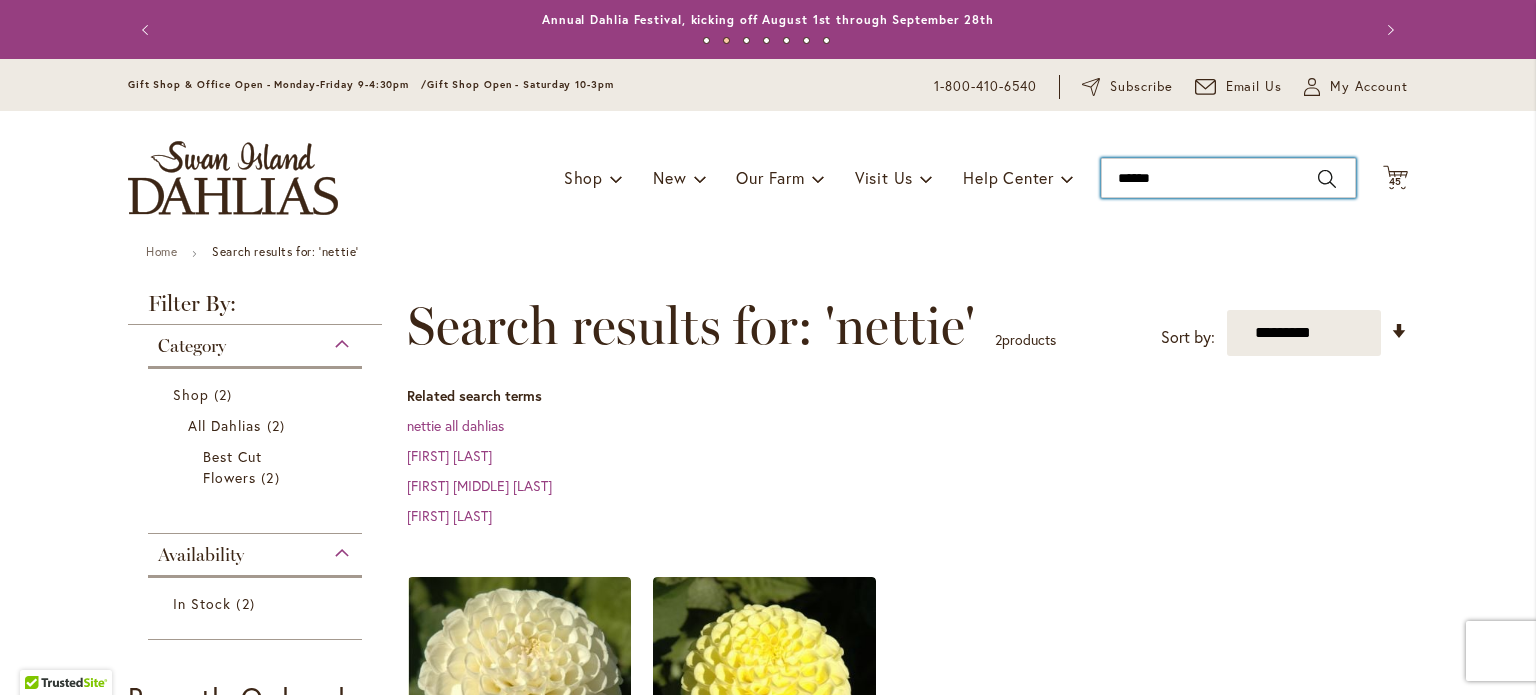 click on "******" at bounding box center [1228, 178] 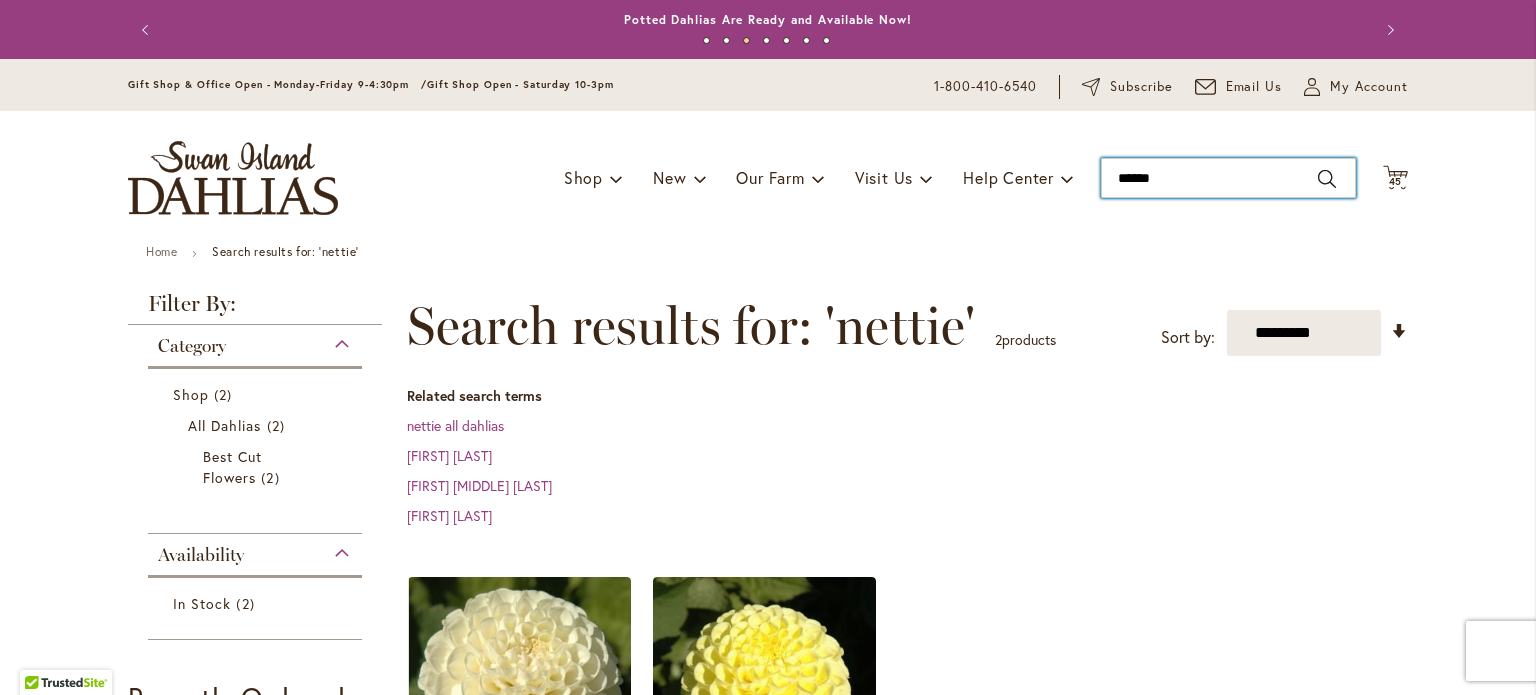 drag, startPoint x: 1147, startPoint y: 188, endPoint x: 1028, endPoint y: 196, distance: 119.26861 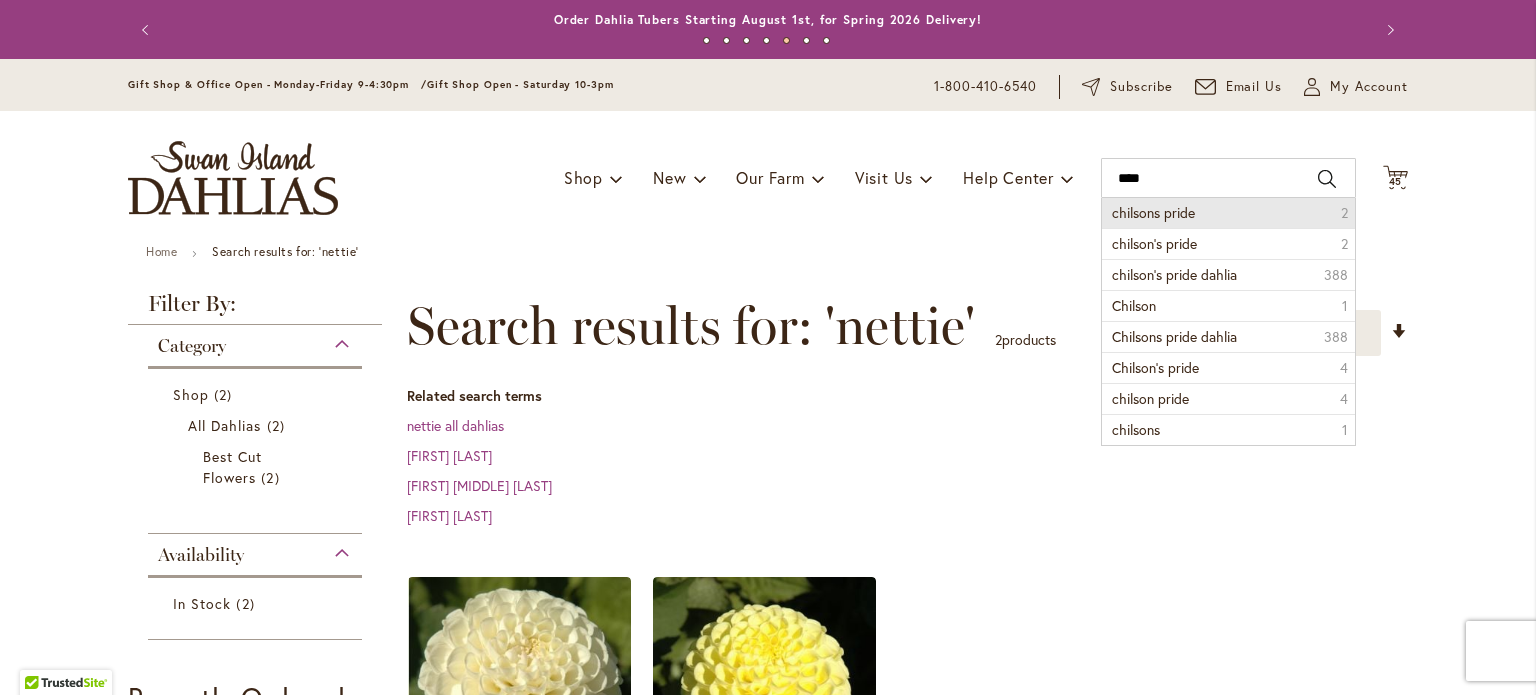 click on "chilsons pride" at bounding box center [1153, 212] 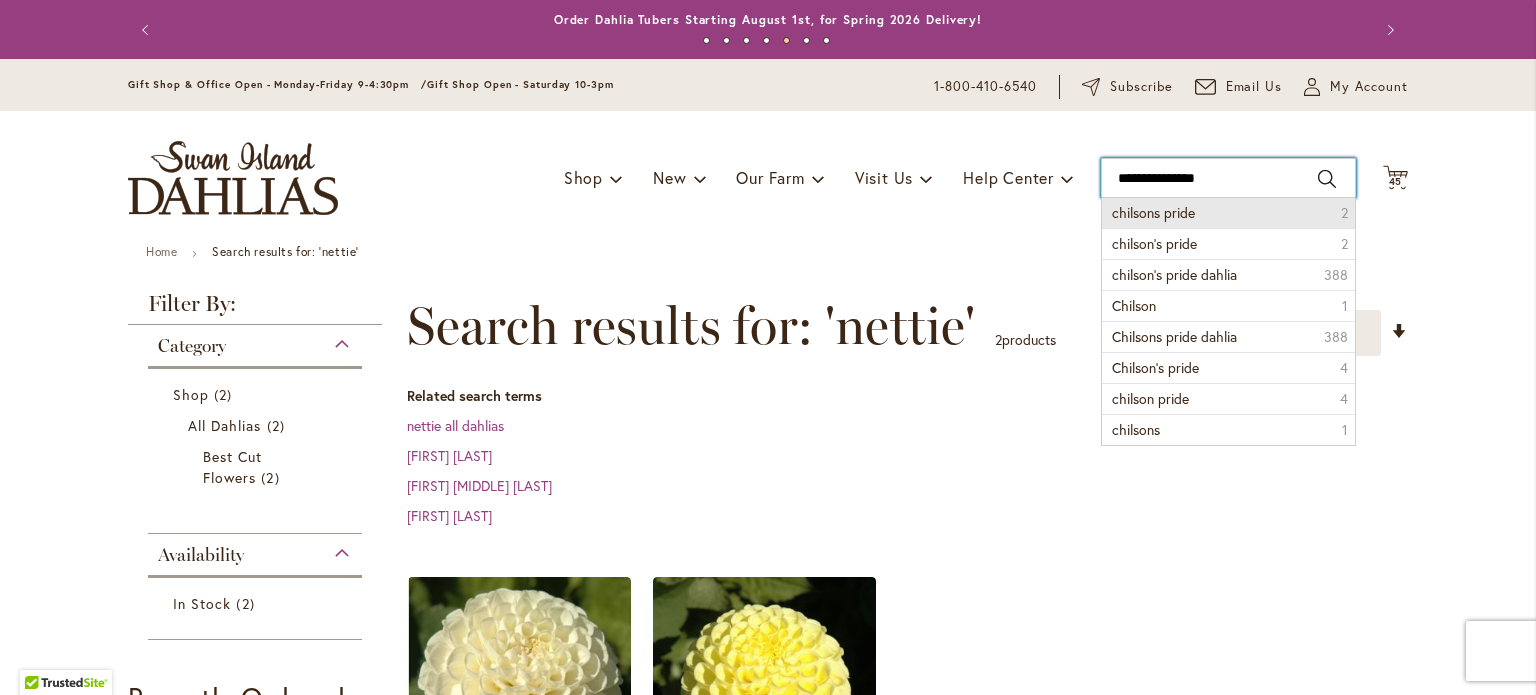type on "**********" 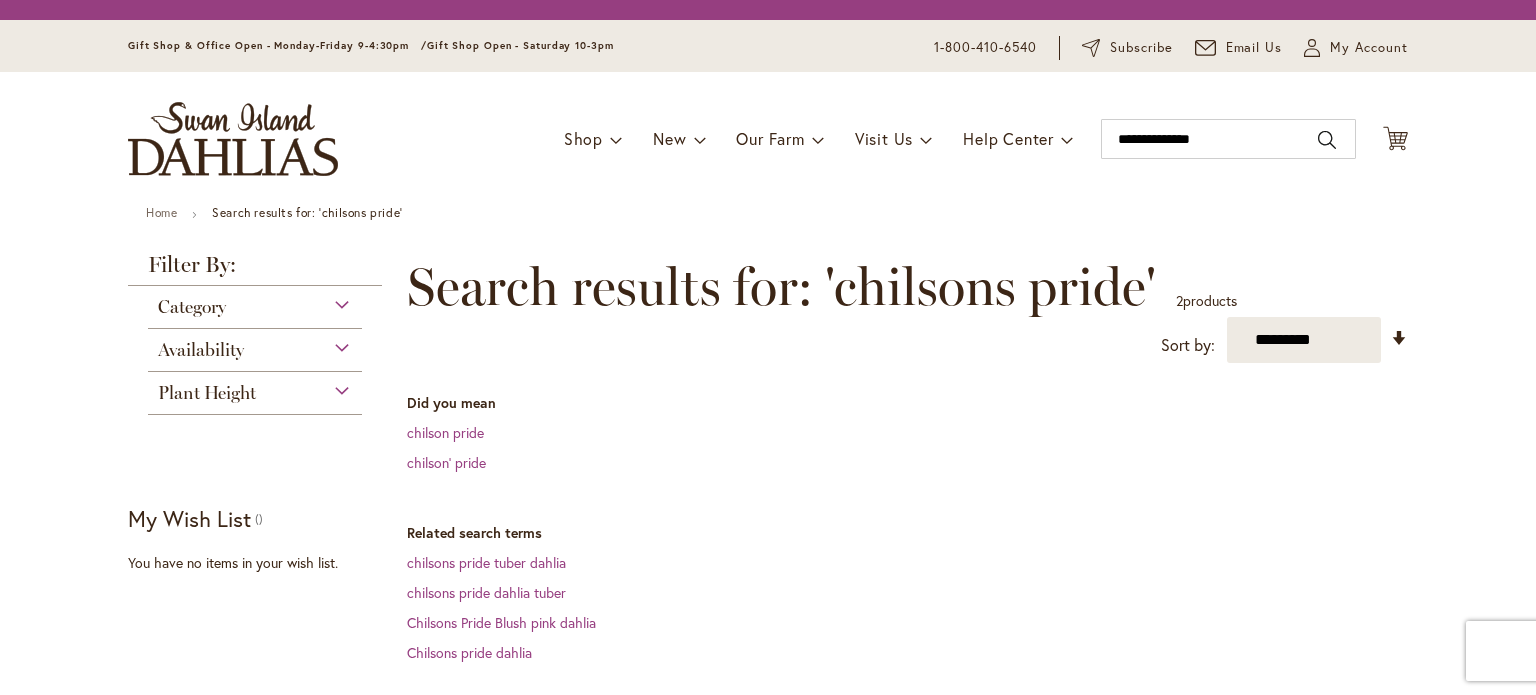 scroll, scrollTop: 0, scrollLeft: 0, axis: both 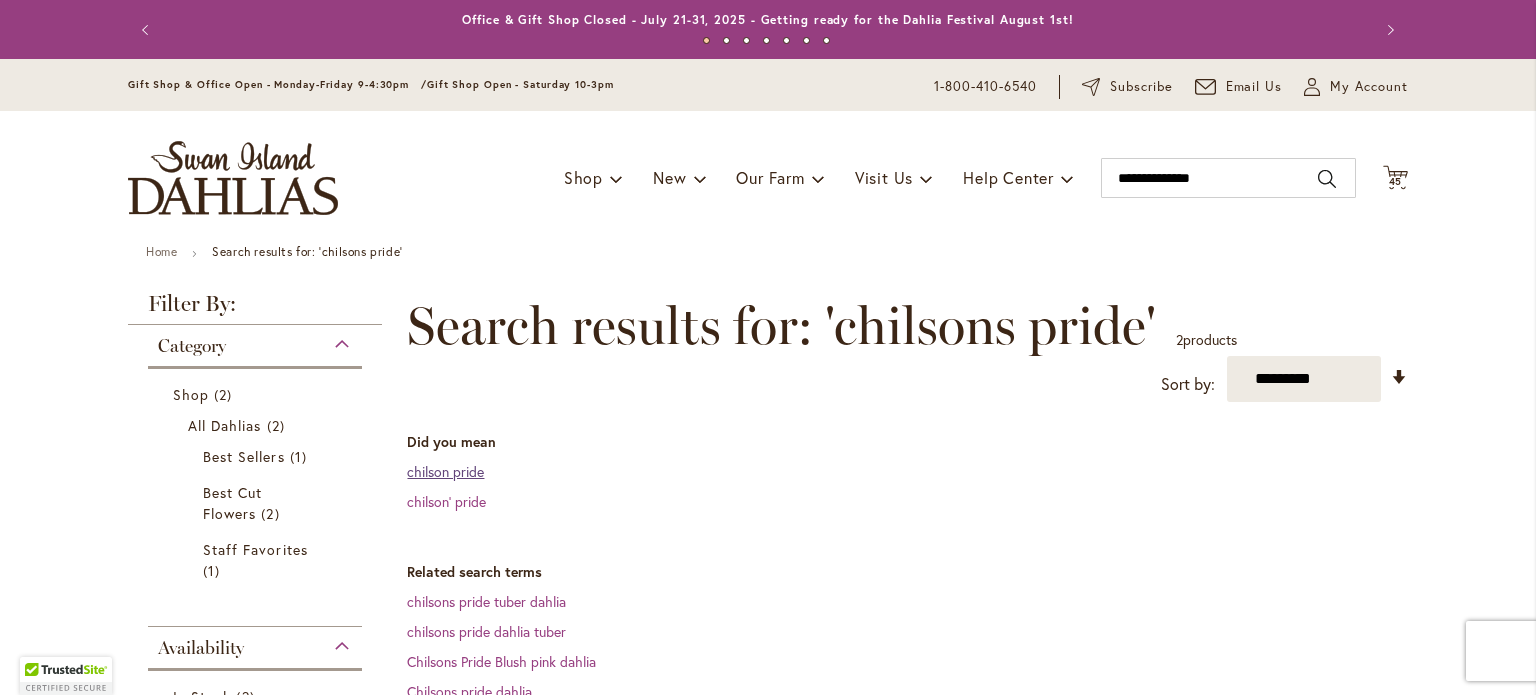 click on "chilson pride" at bounding box center (445, 471) 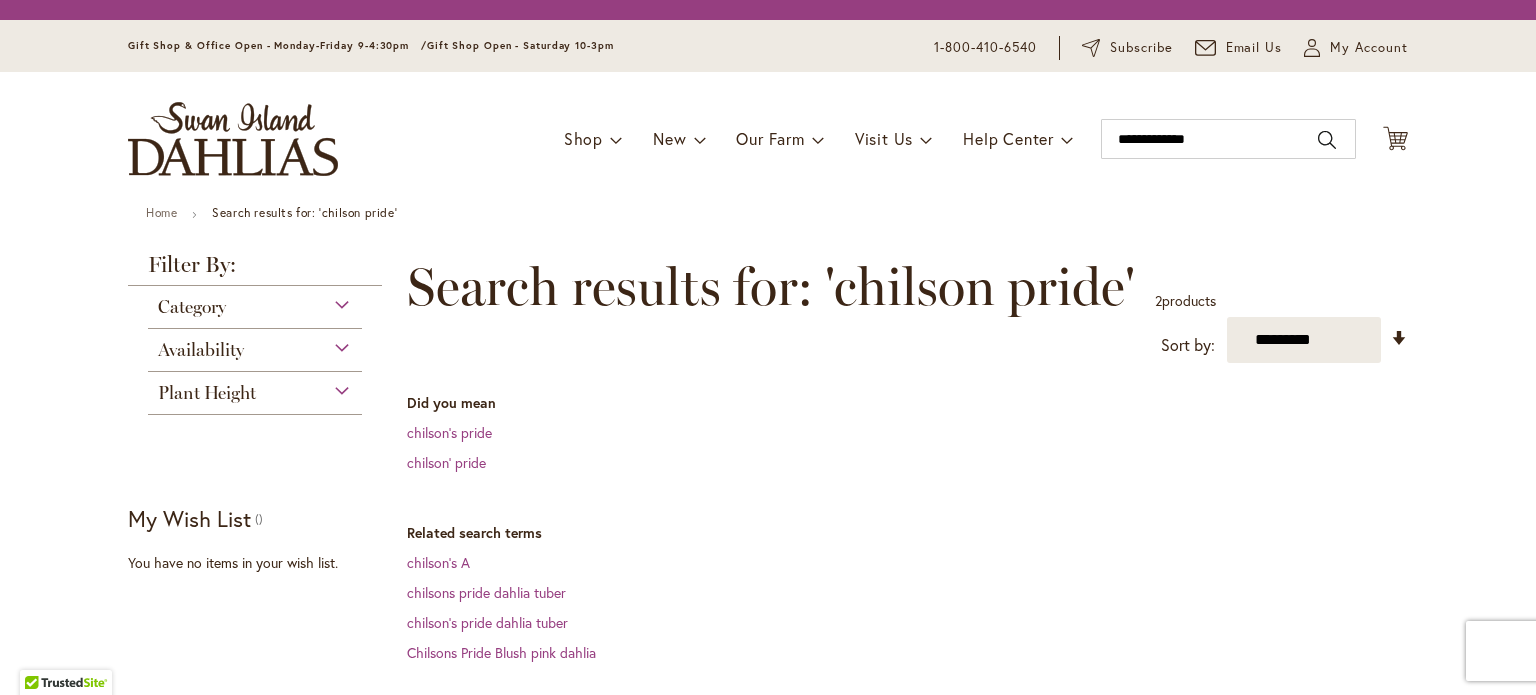 scroll, scrollTop: 0, scrollLeft: 0, axis: both 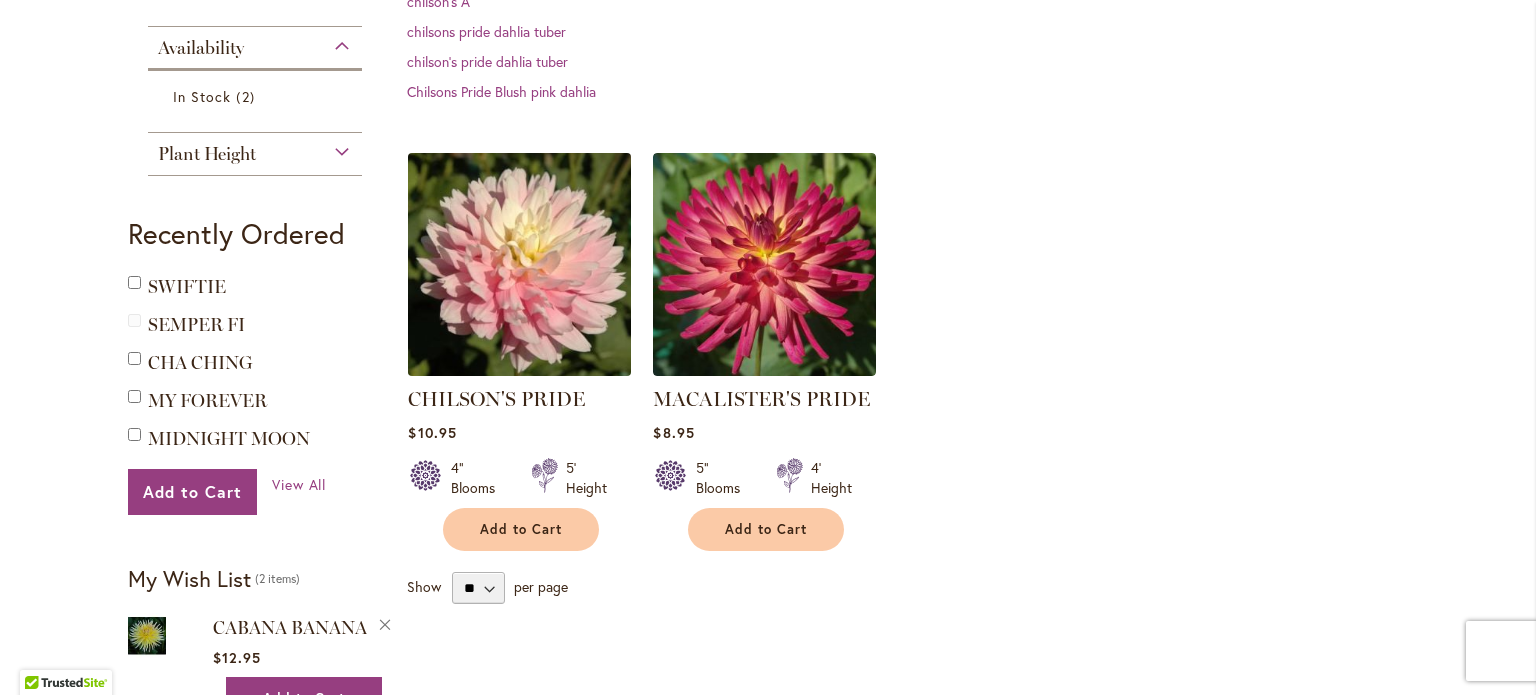 click at bounding box center [520, 265] 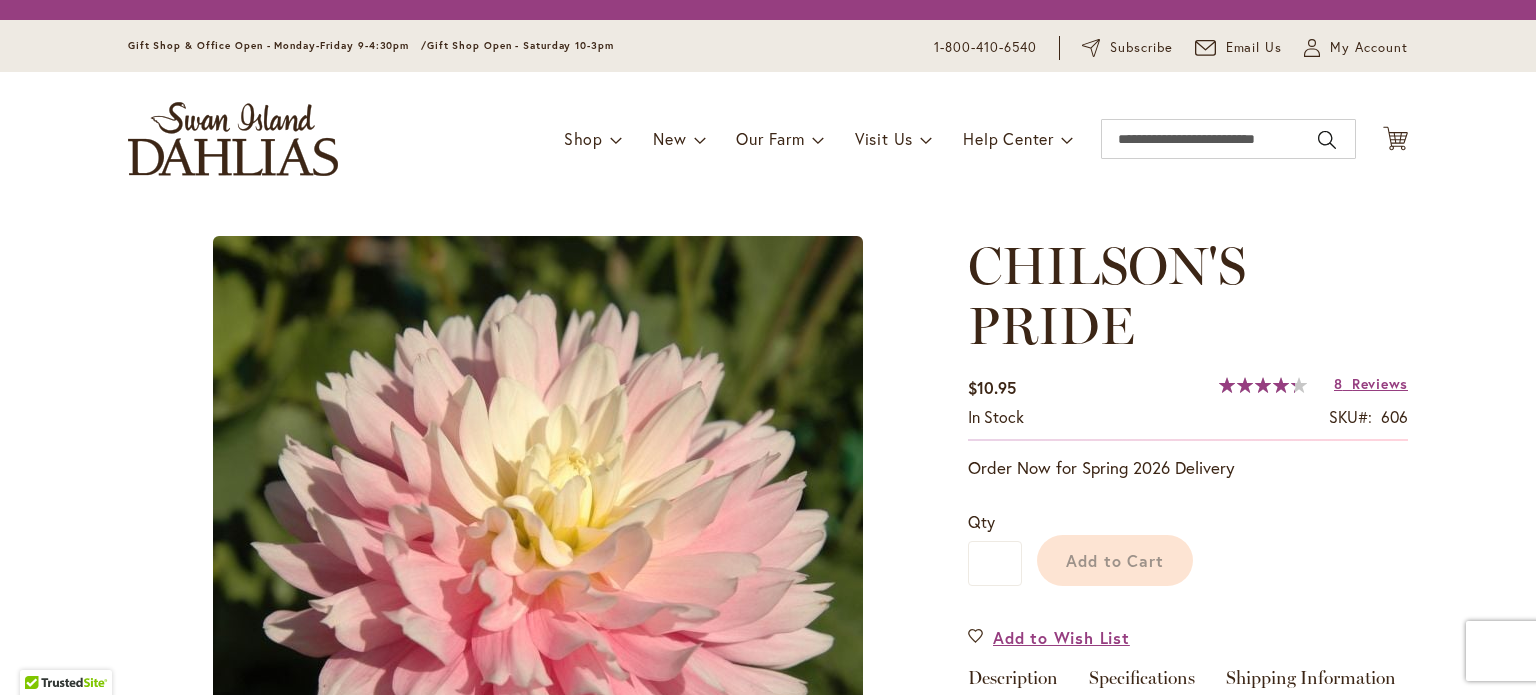 scroll, scrollTop: 0, scrollLeft: 0, axis: both 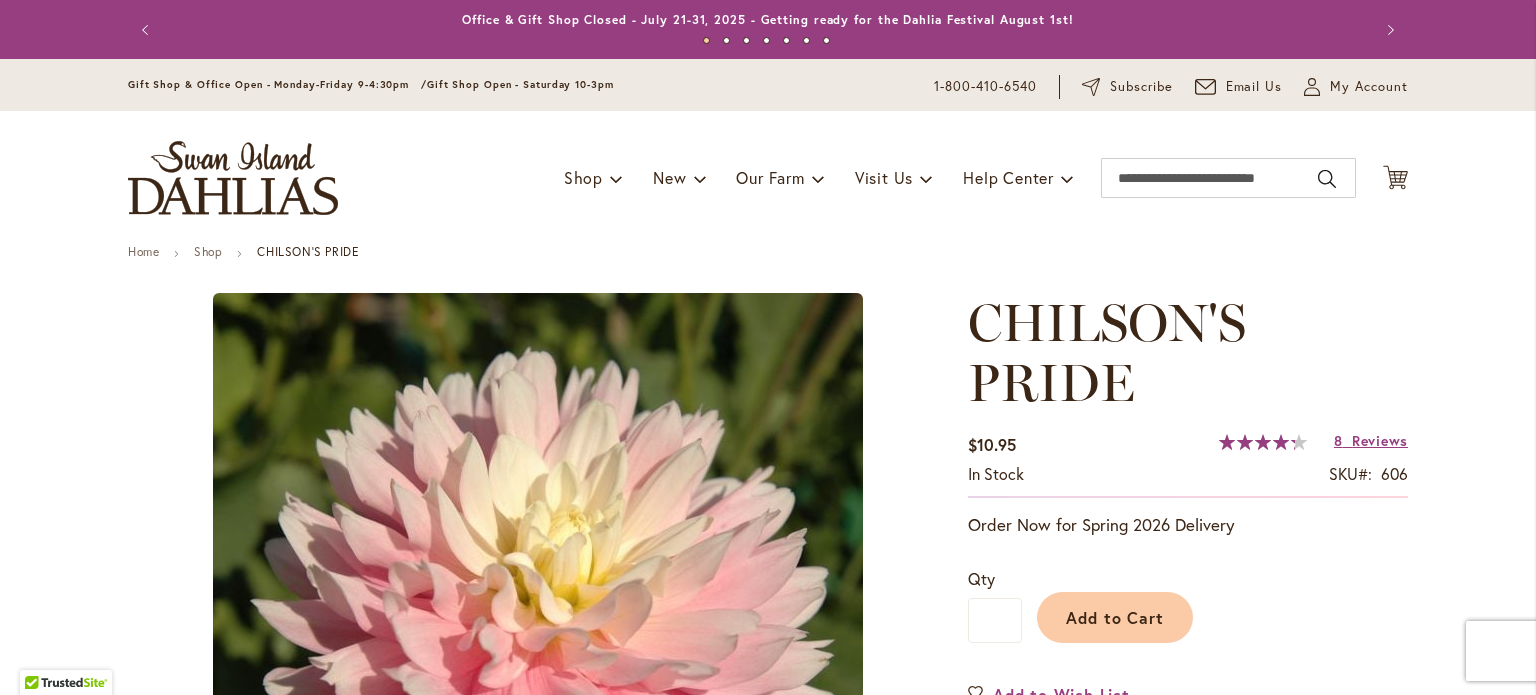 type on "******" 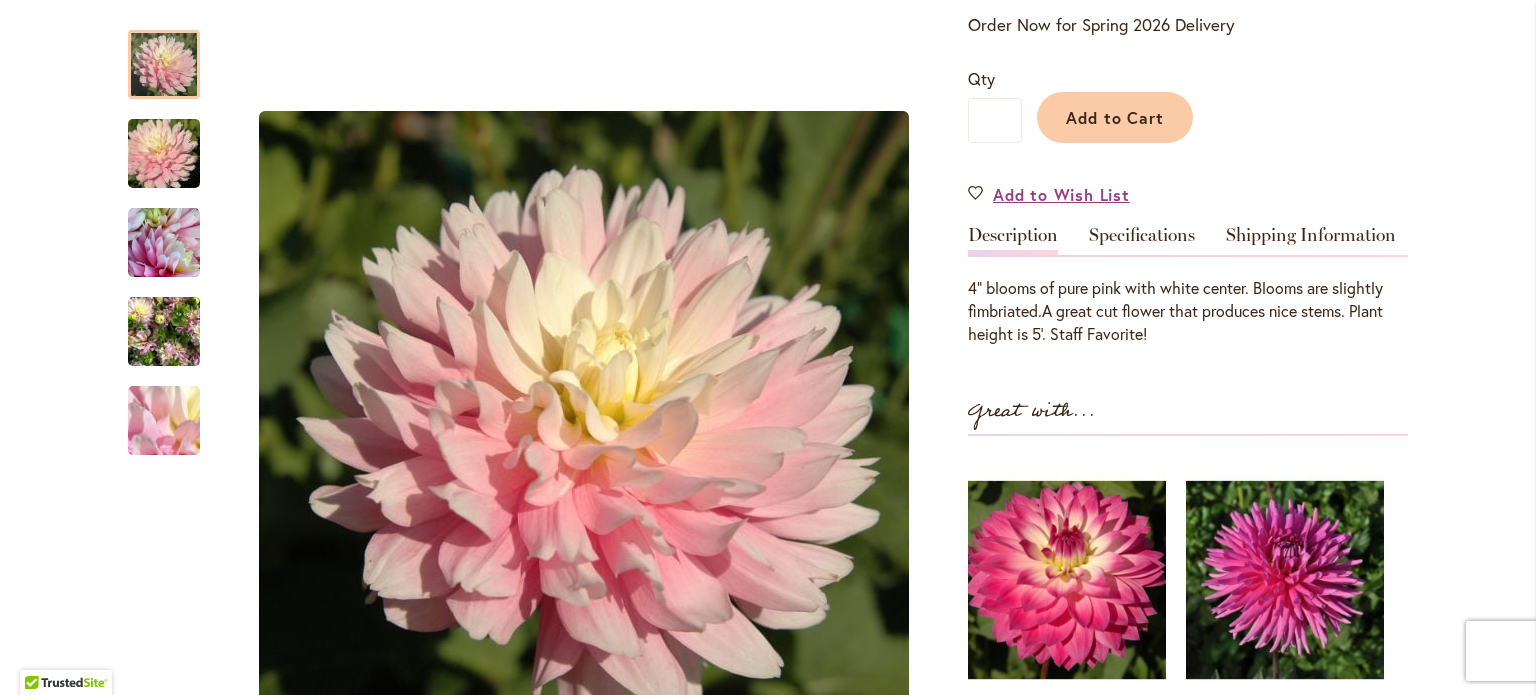 scroll, scrollTop: 500, scrollLeft: 0, axis: vertical 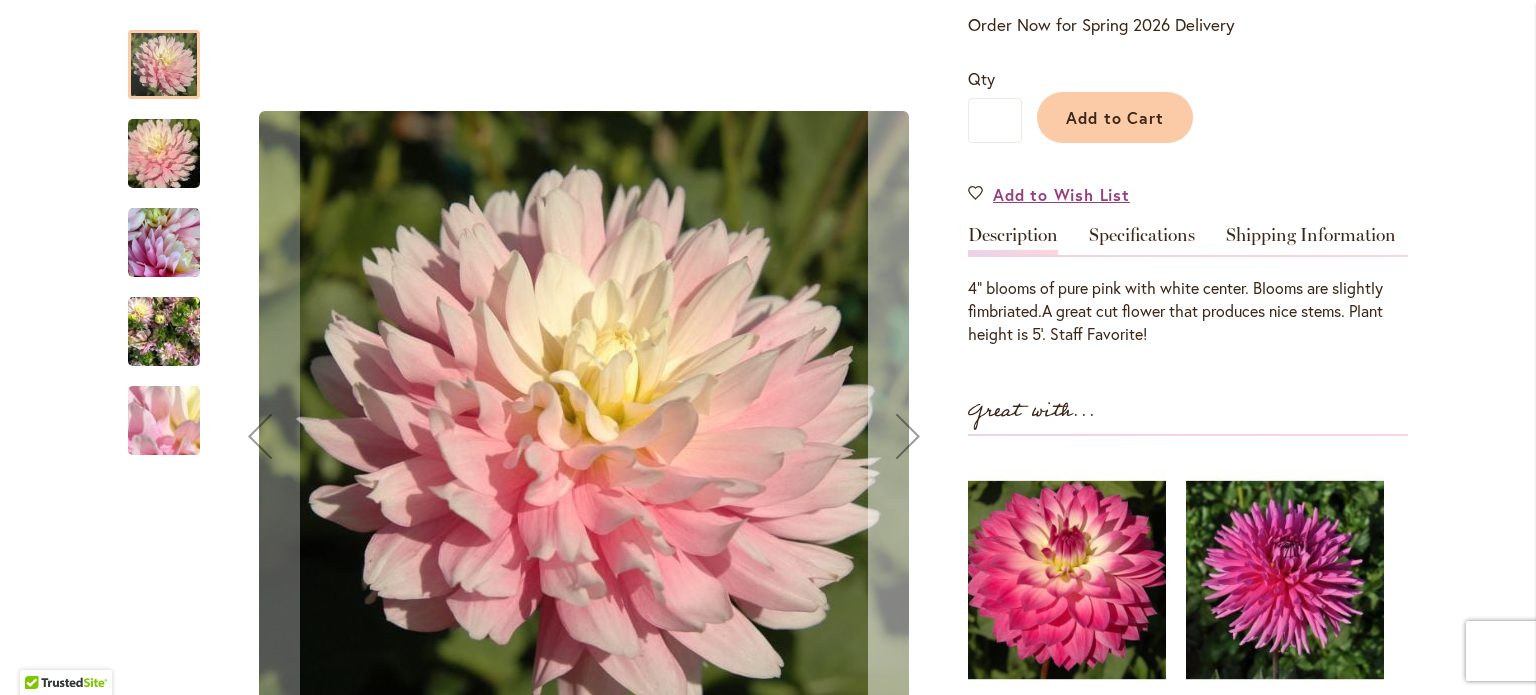 click at bounding box center [908, 436] 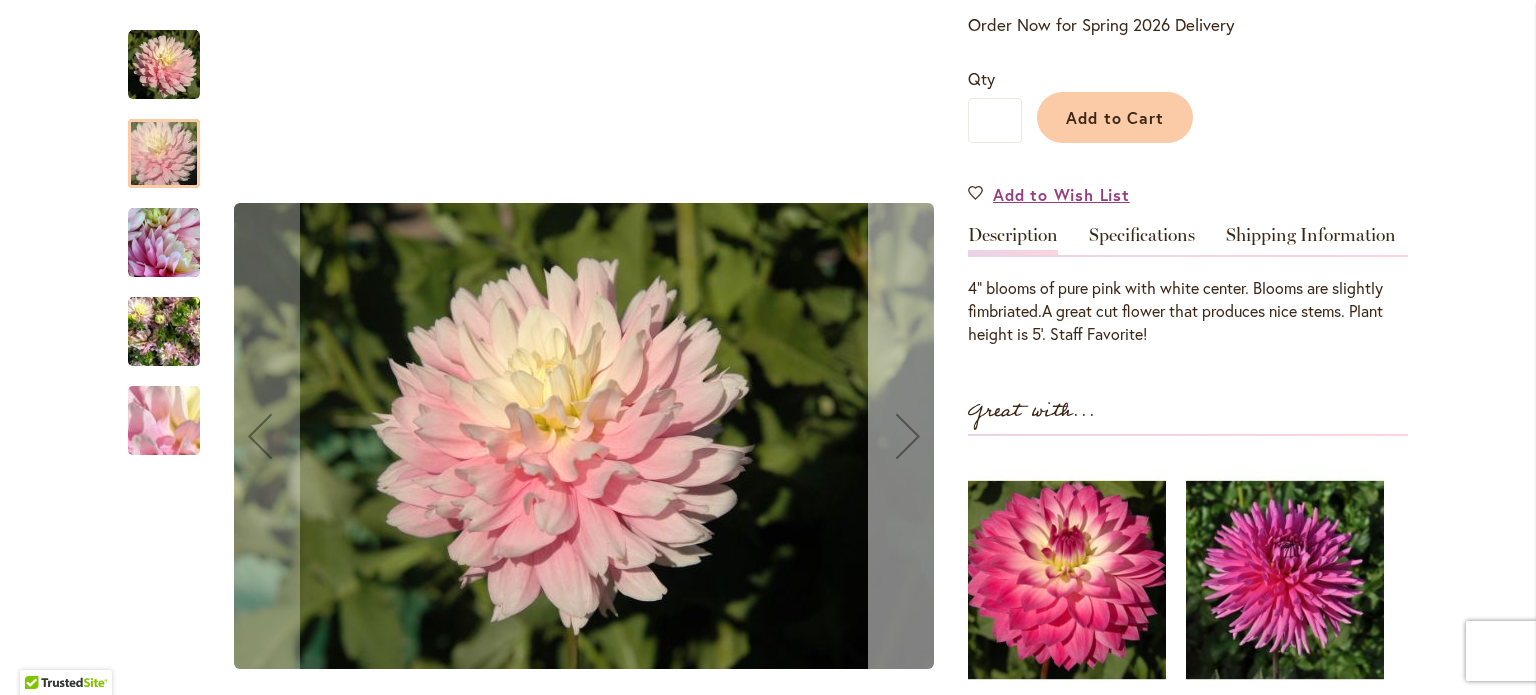 click at bounding box center [908, 436] 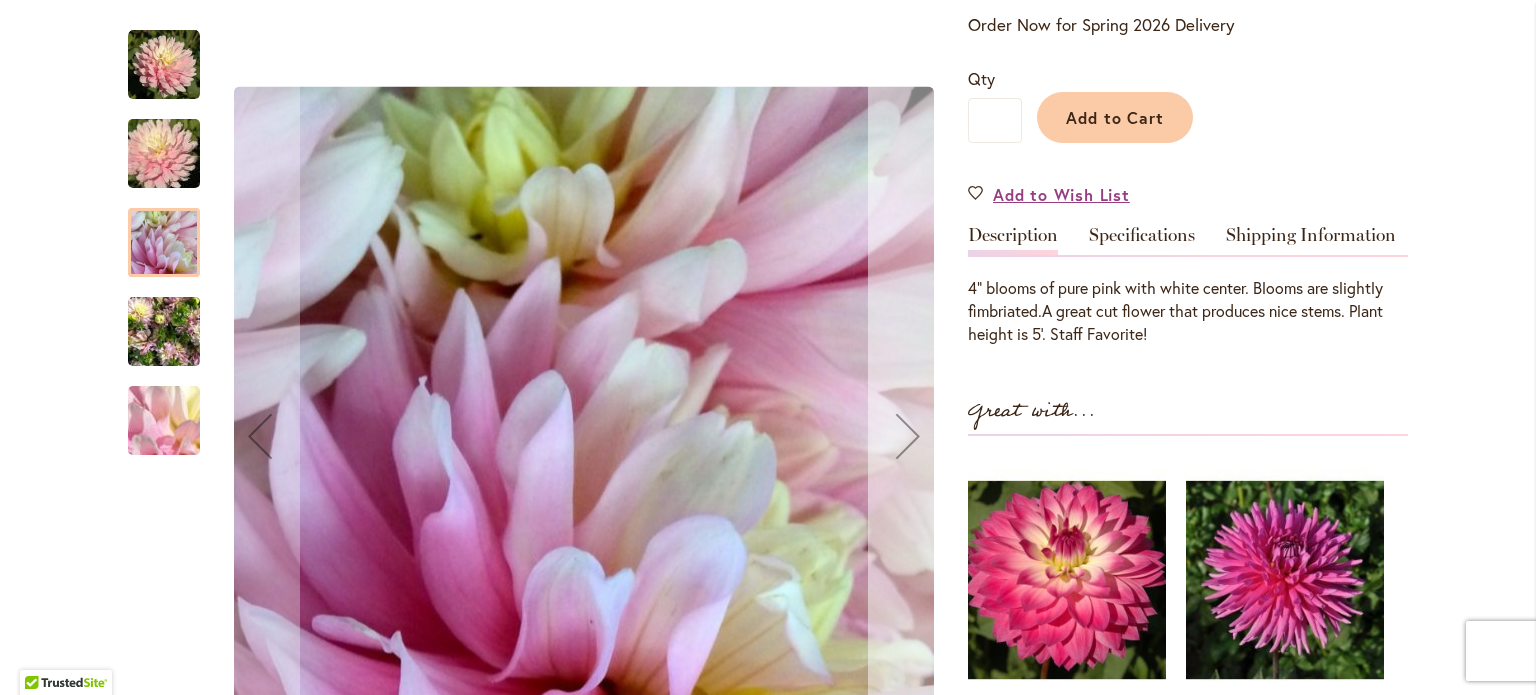 click at bounding box center (908, 436) 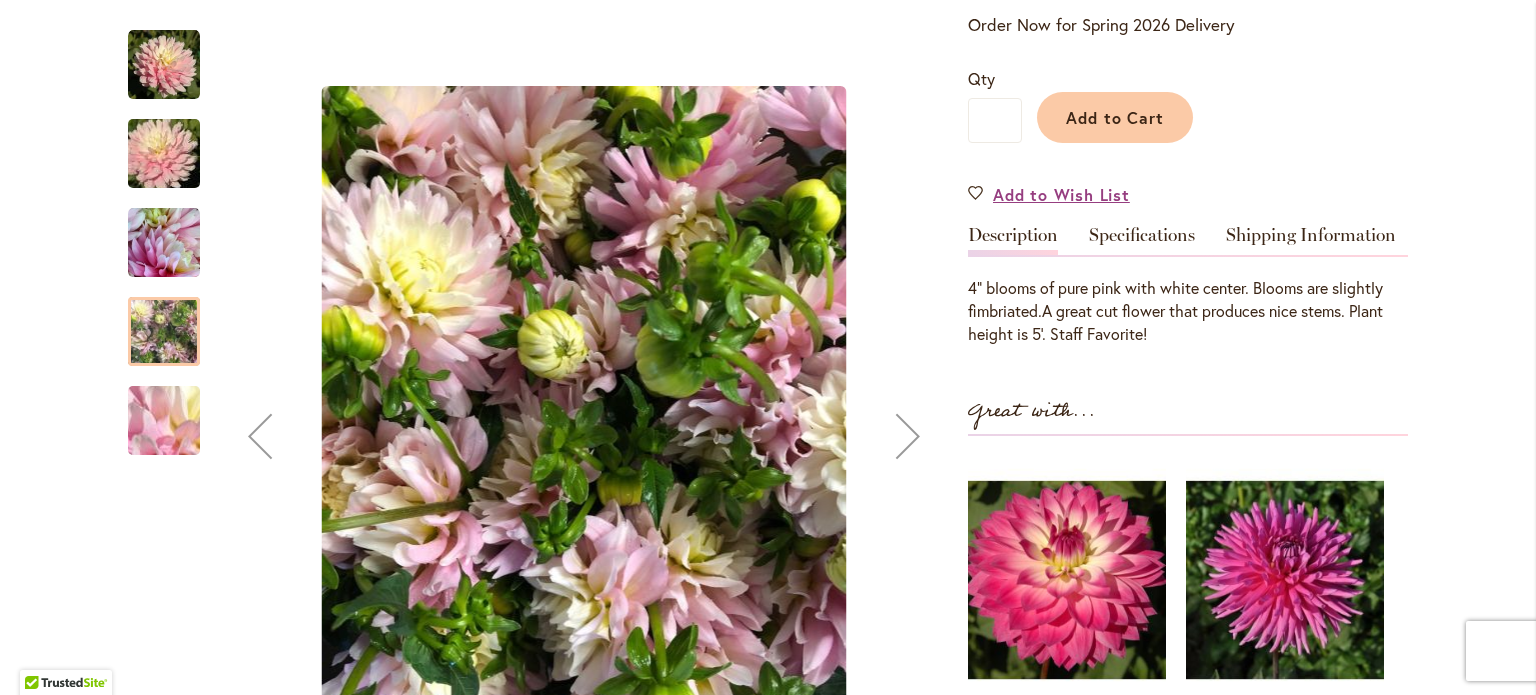 click at bounding box center (908, 436) 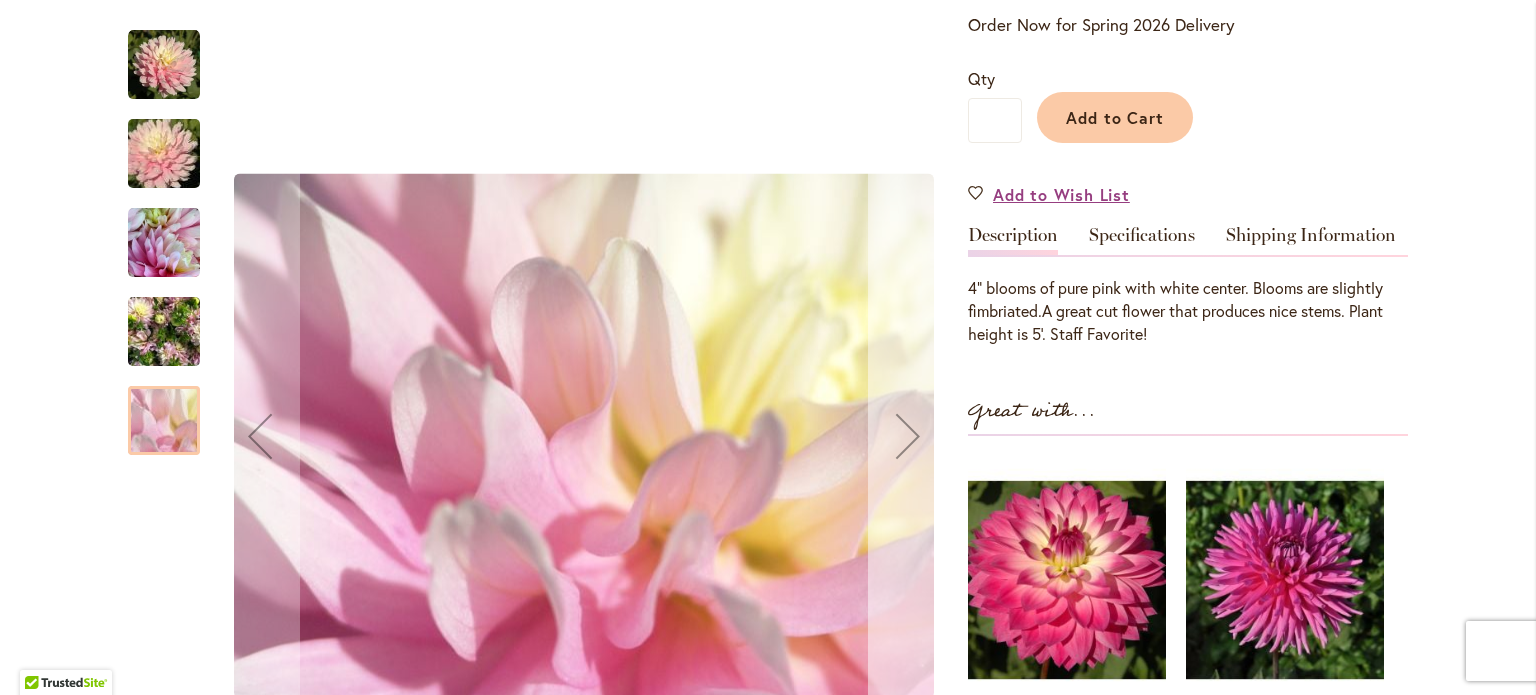 click at bounding box center [908, 436] 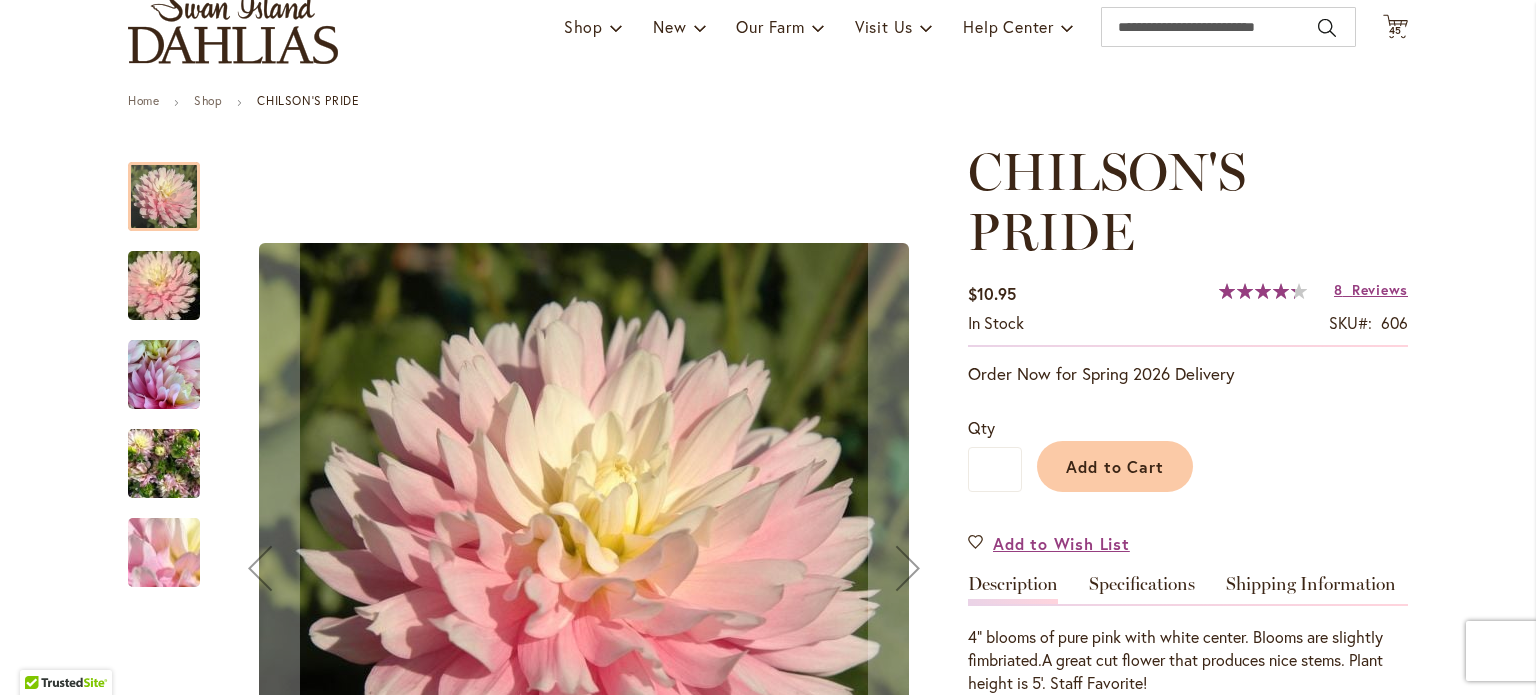scroll, scrollTop: 100, scrollLeft: 0, axis: vertical 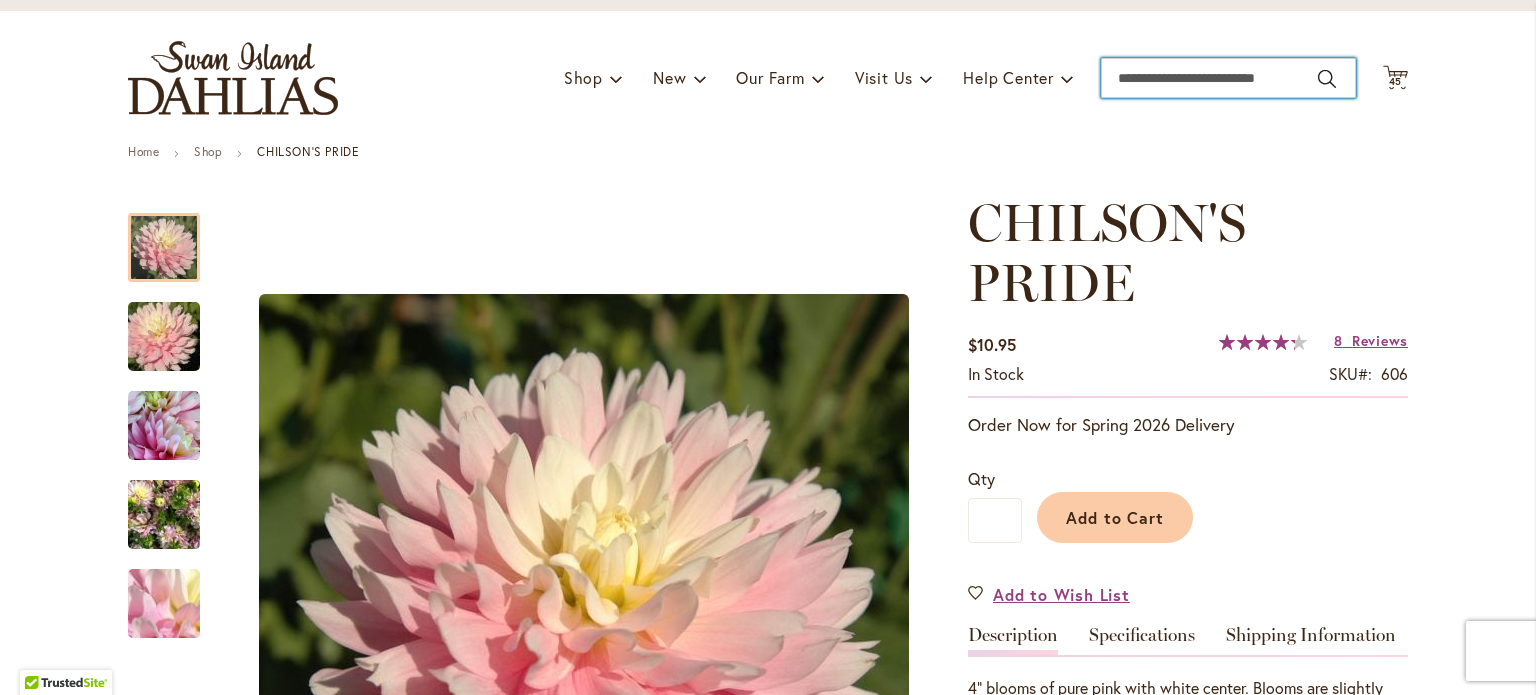 click on "Search" at bounding box center (1228, 78) 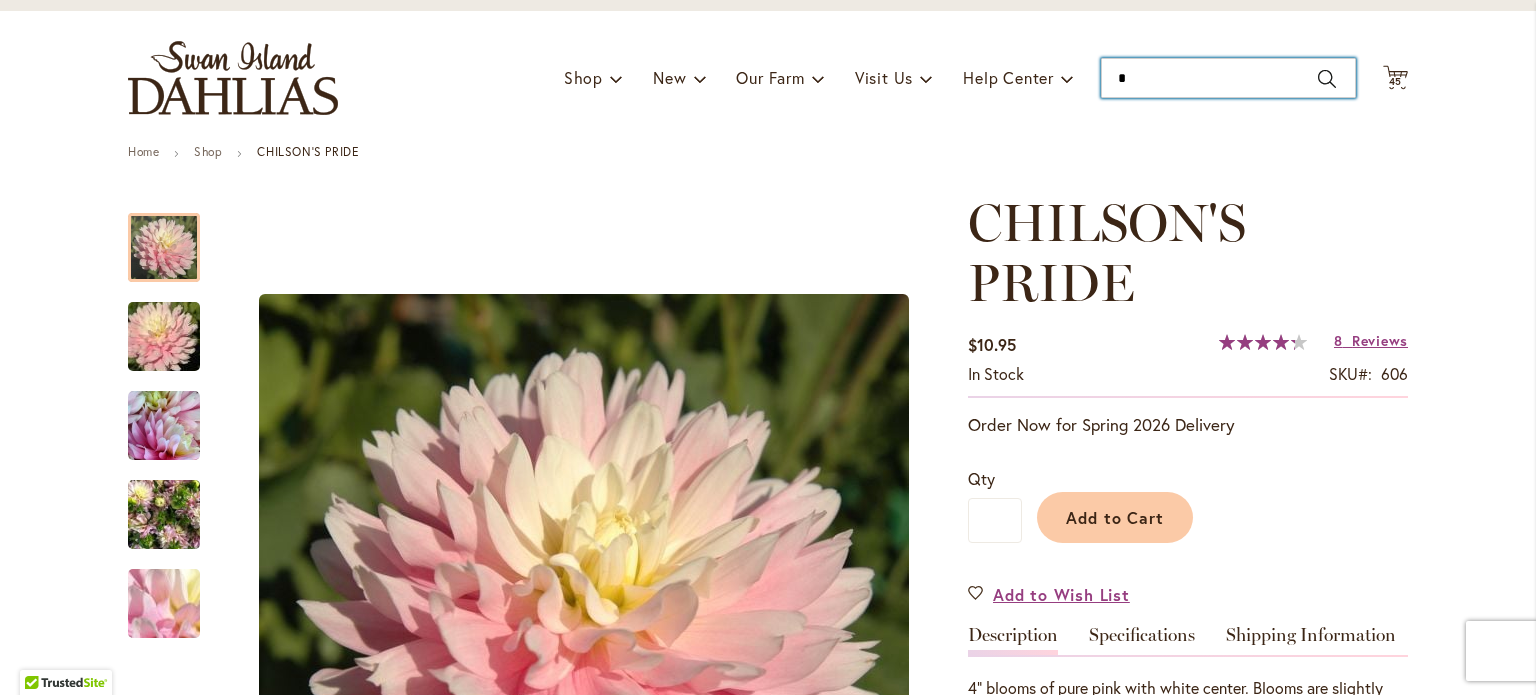 click on "*" at bounding box center (1228, 78) 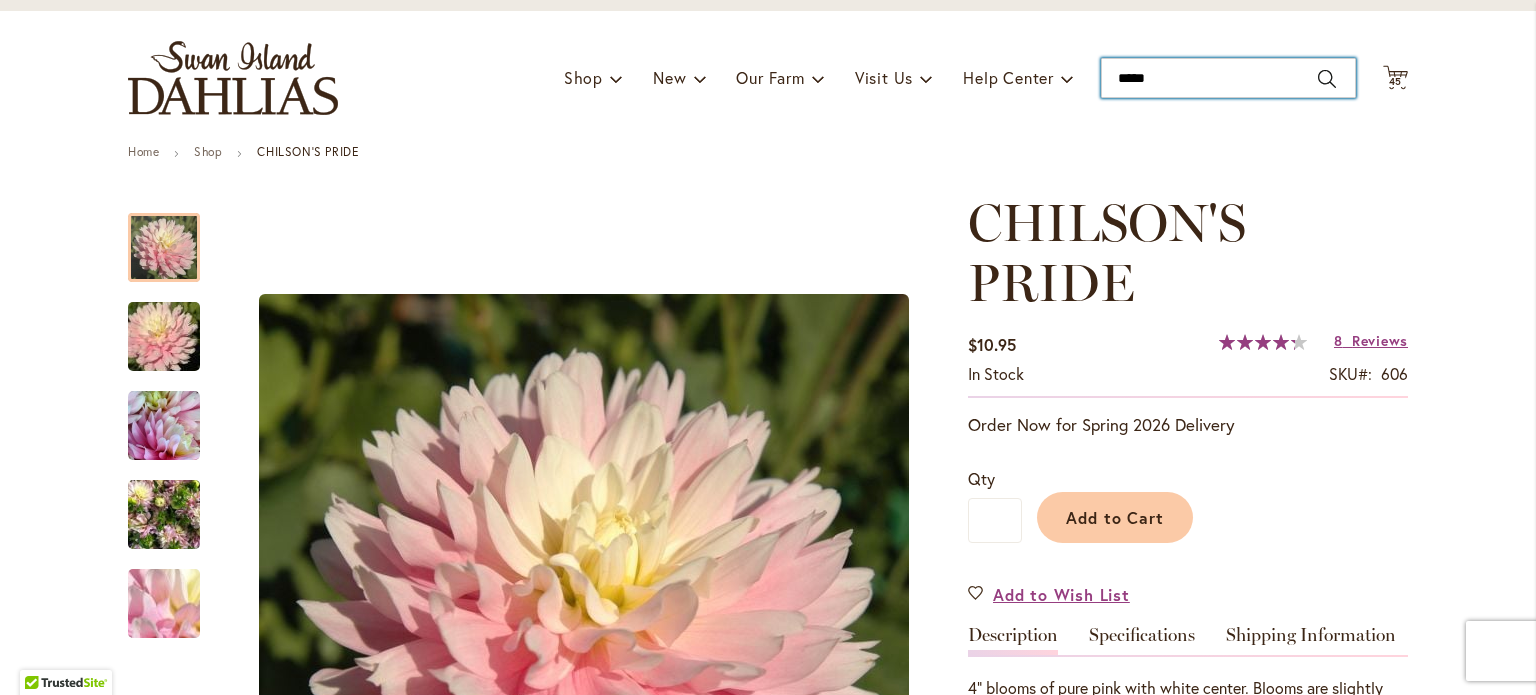 type on "******" 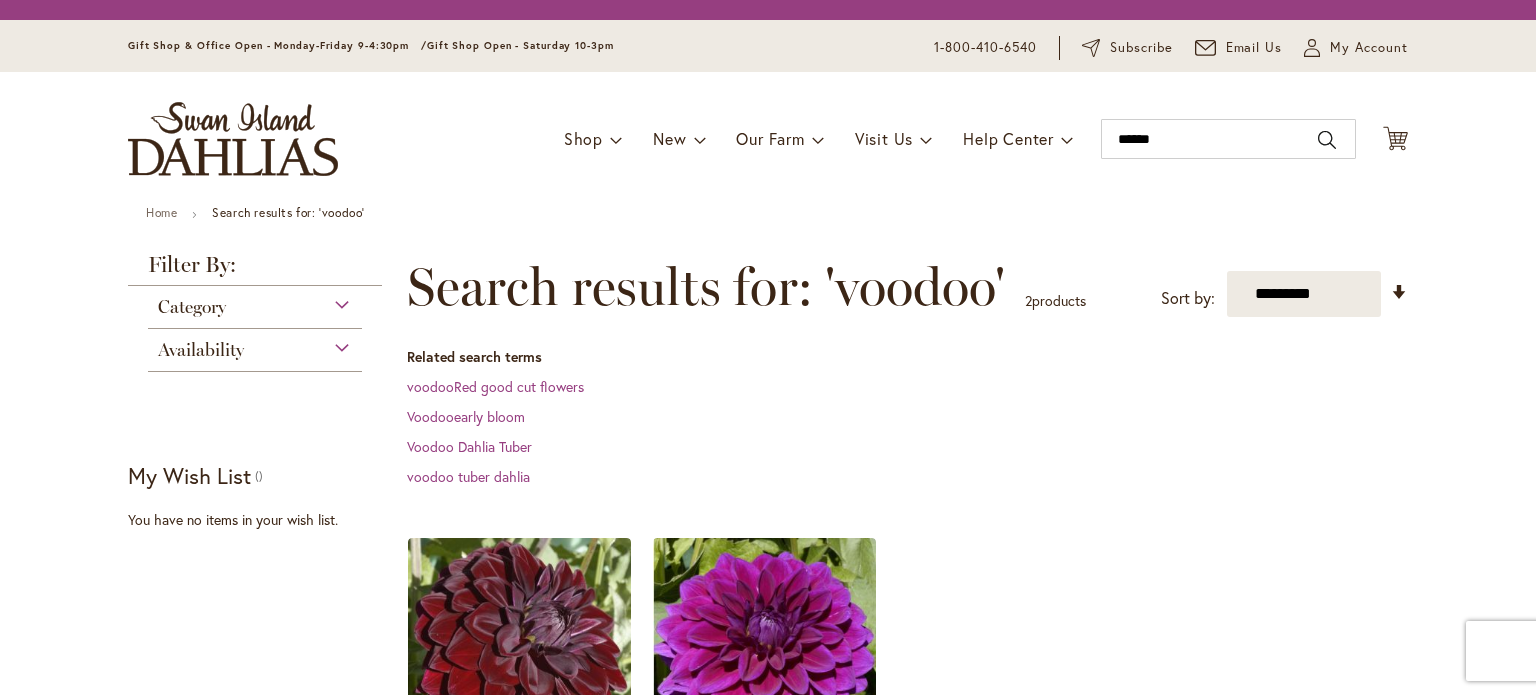 scroll, scrollTop: 0, scrollLeft: 0, axis: both 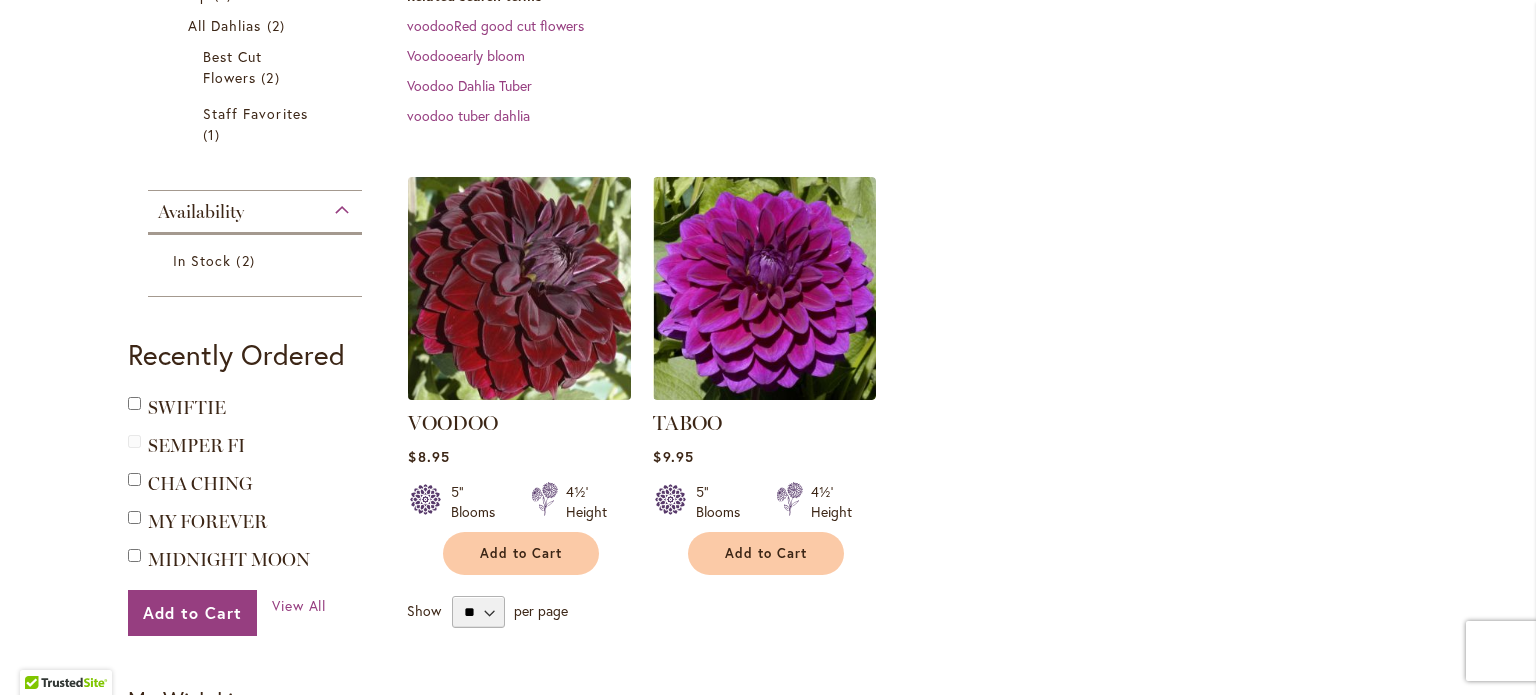 click at bounding box center [520, 288] 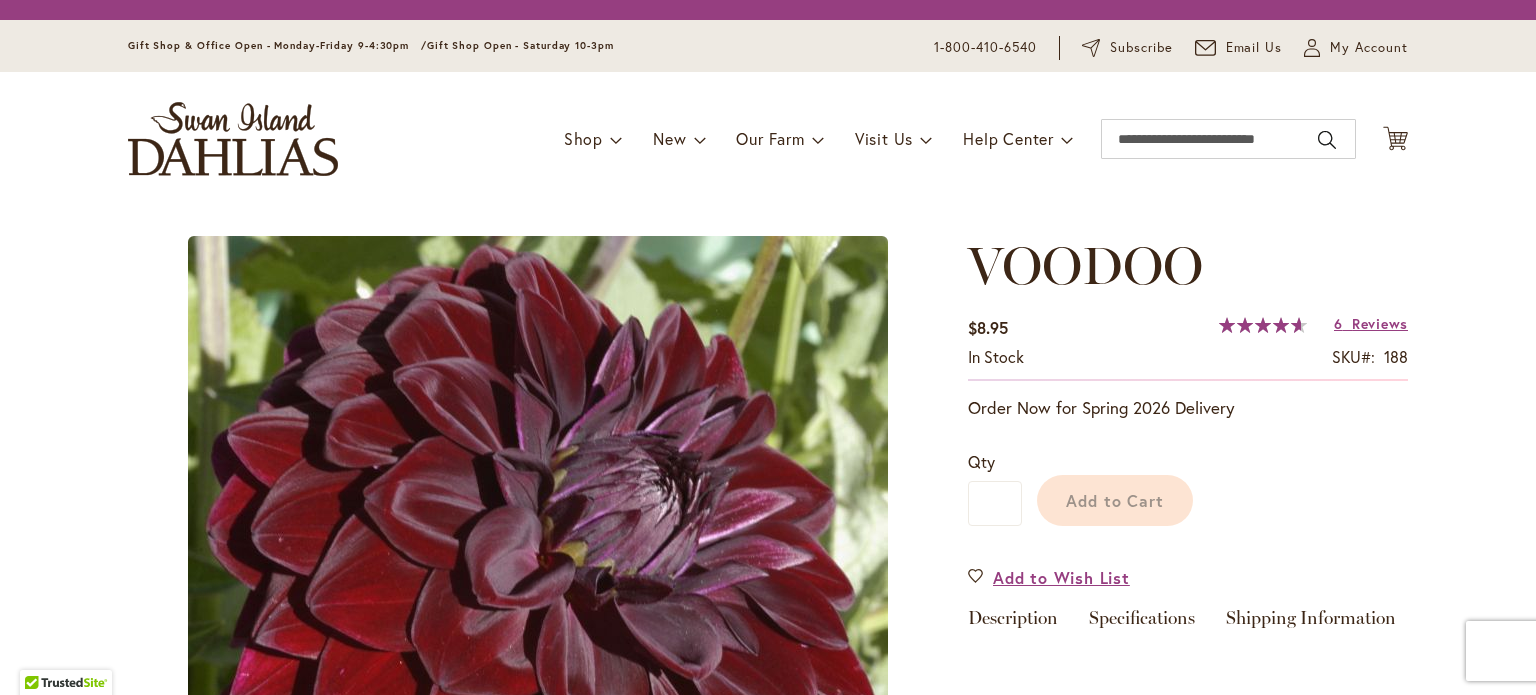scroll, scrollTop: 0, scrollLeft: 0, axis: both 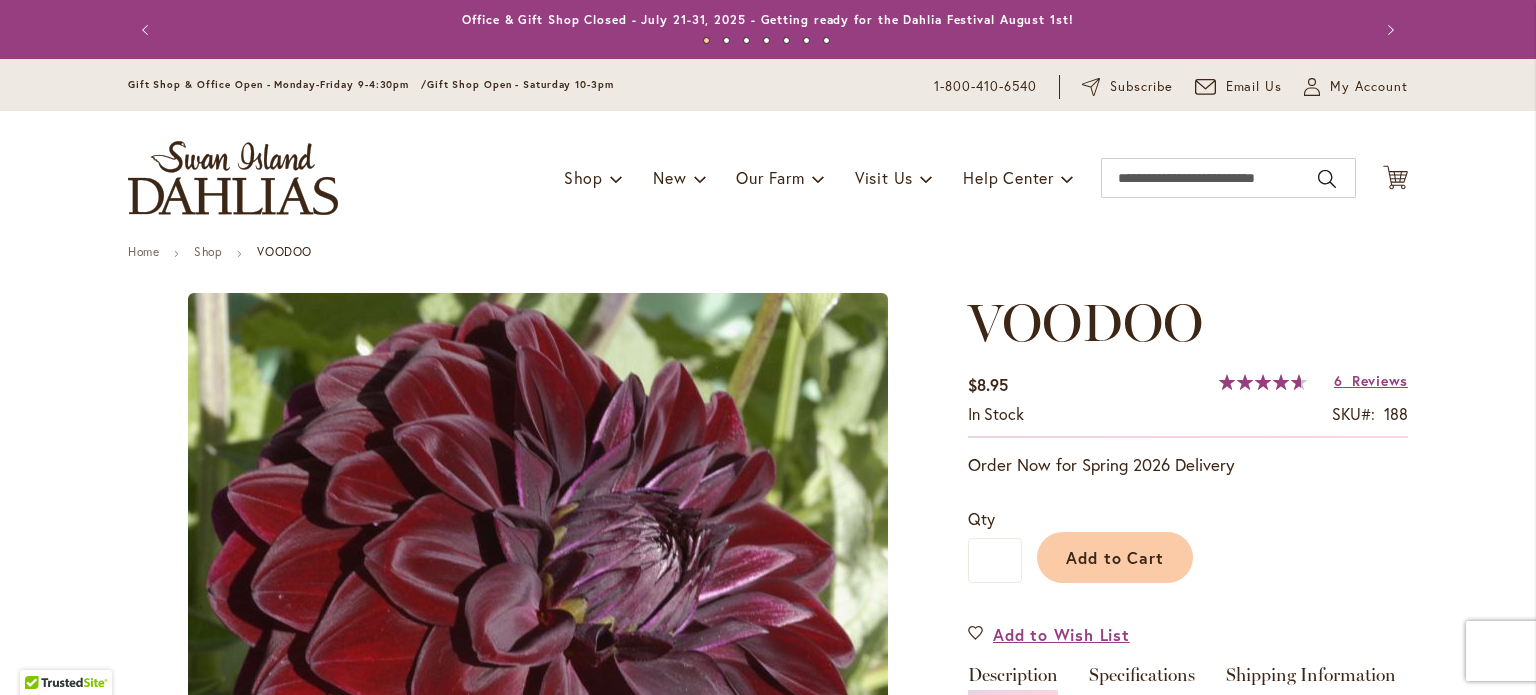 type on "******" 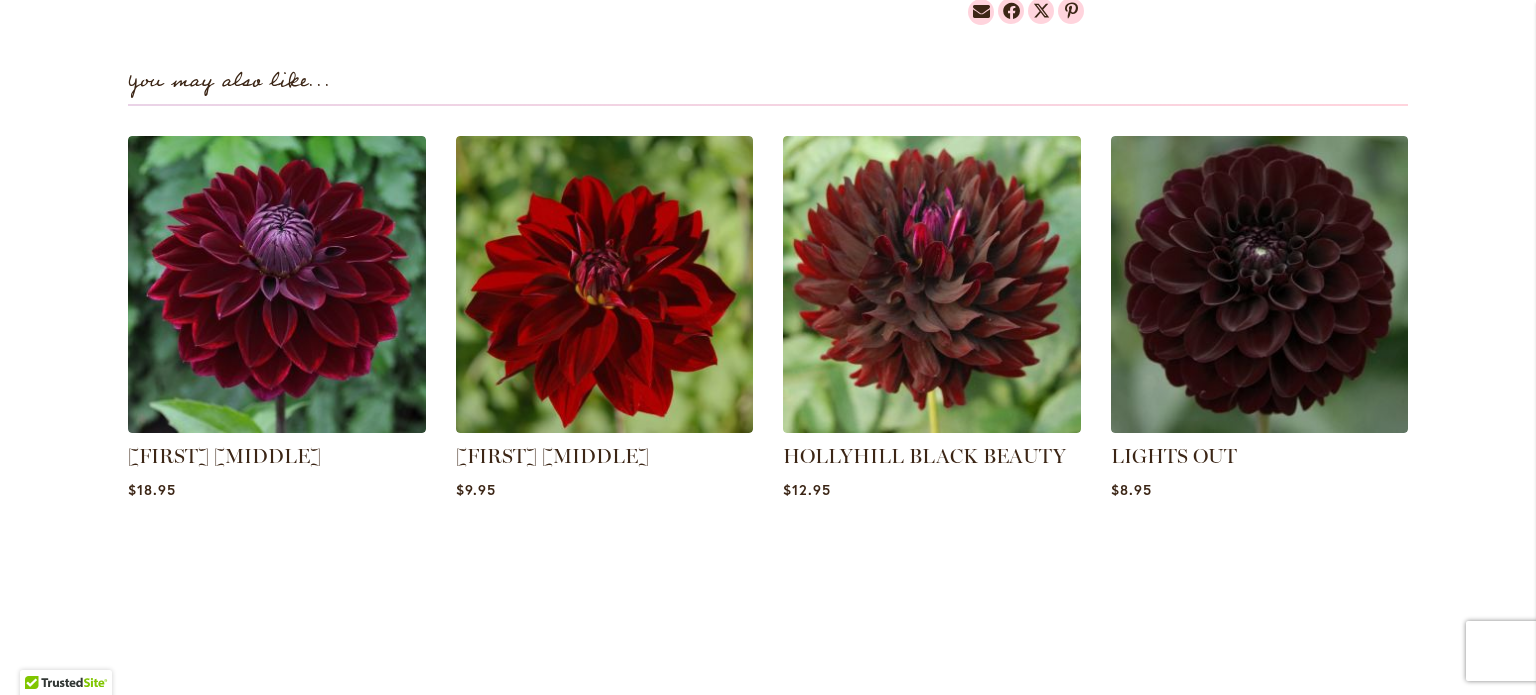scroll, scrollTop: 1400, scrollLeft: 0, axis: vertical 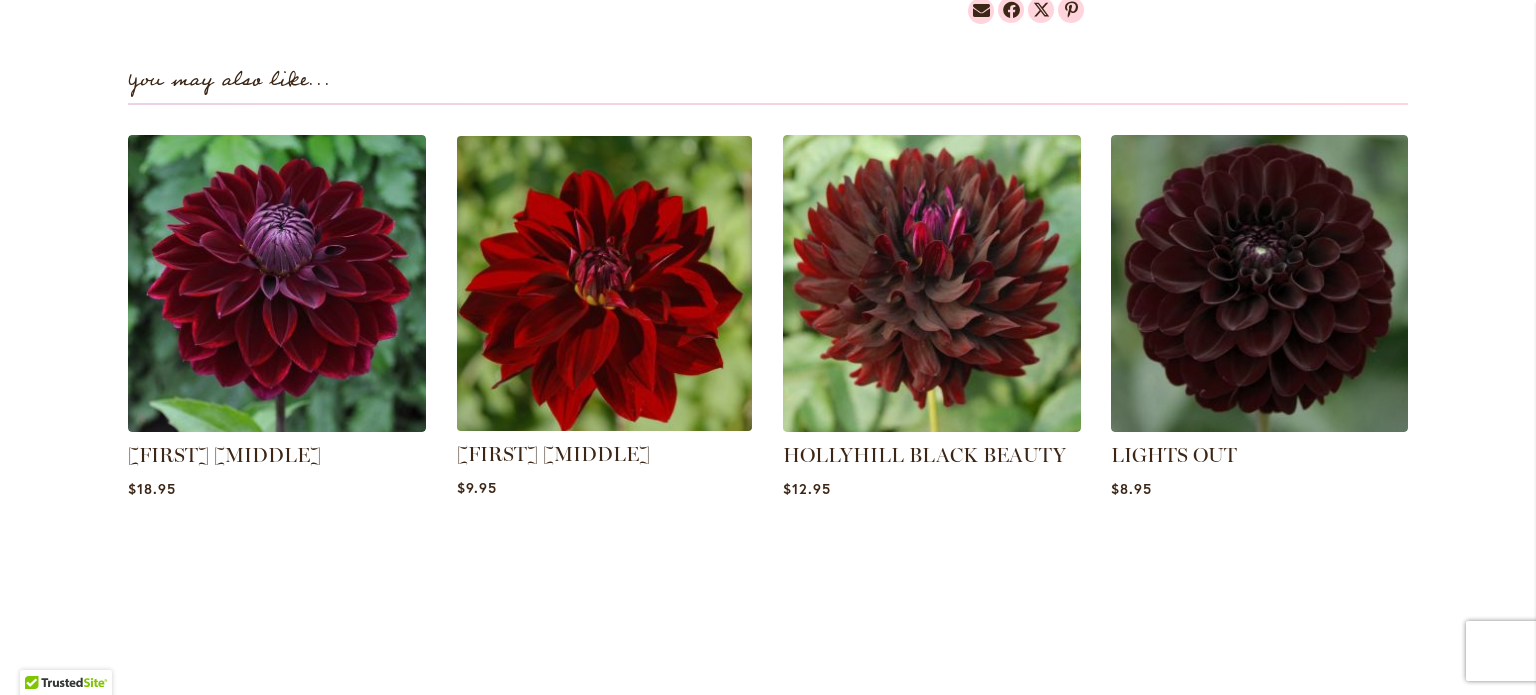 click at bounding box center [604, 283] 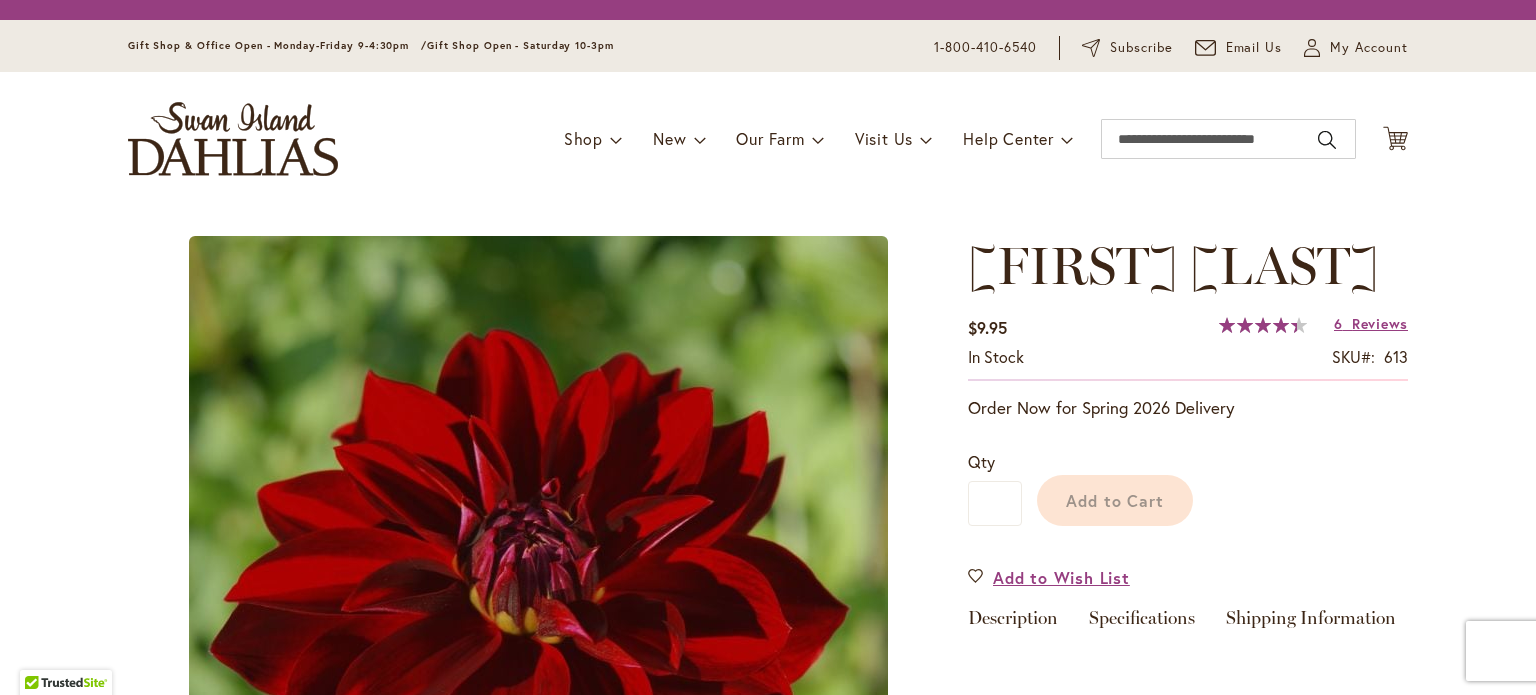 scroll, scrollTop: 0, scrollLeft: 0, axis: both 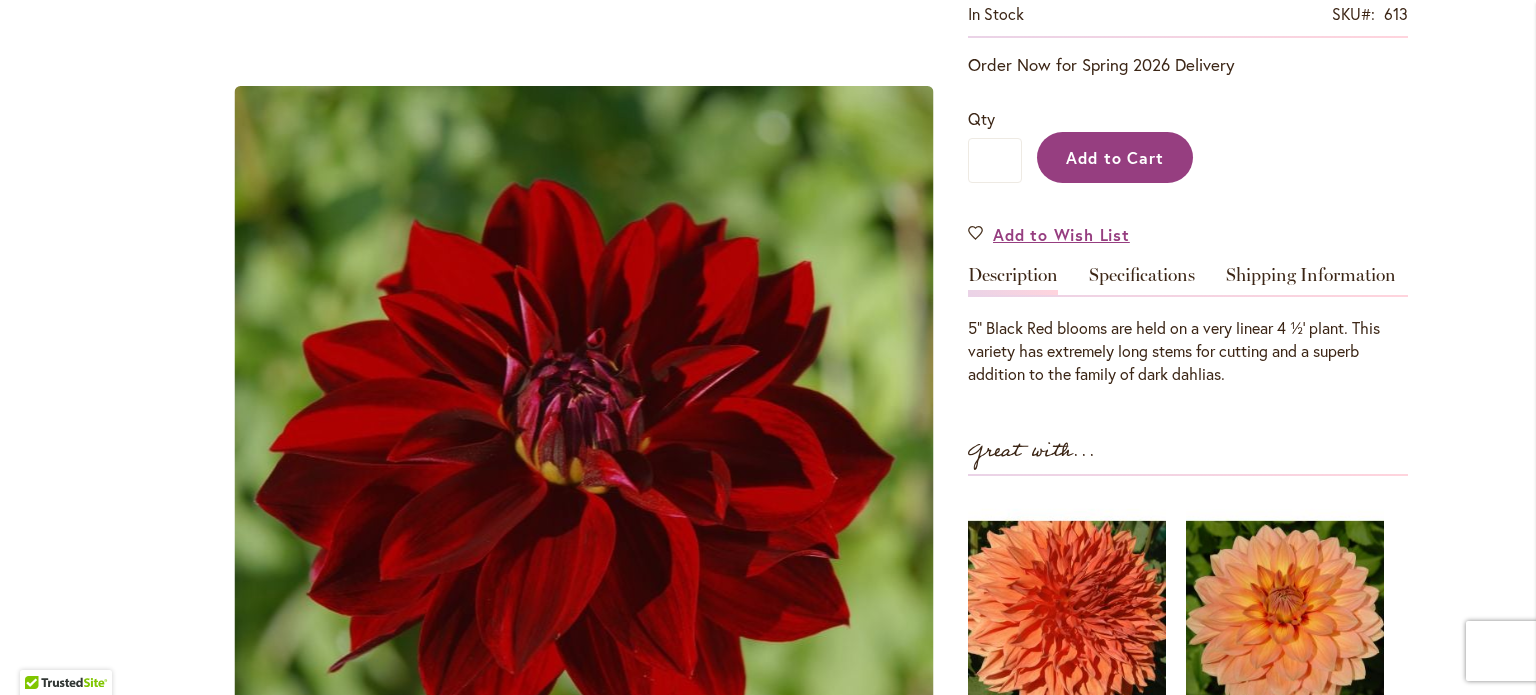 click on "Add to Cart" at bounding box center (1115, 157) 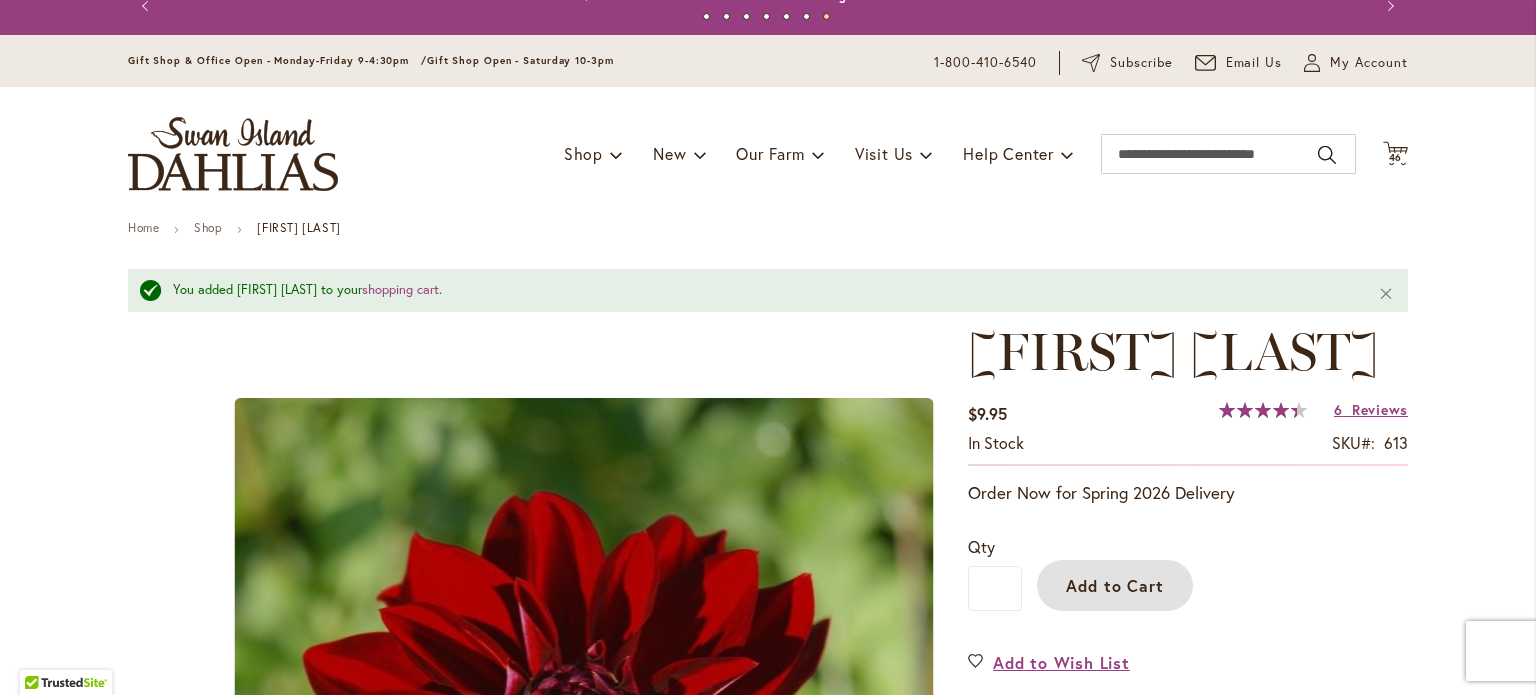 scroll, scrollTop: 0, scrollLeft: 0, axis: both 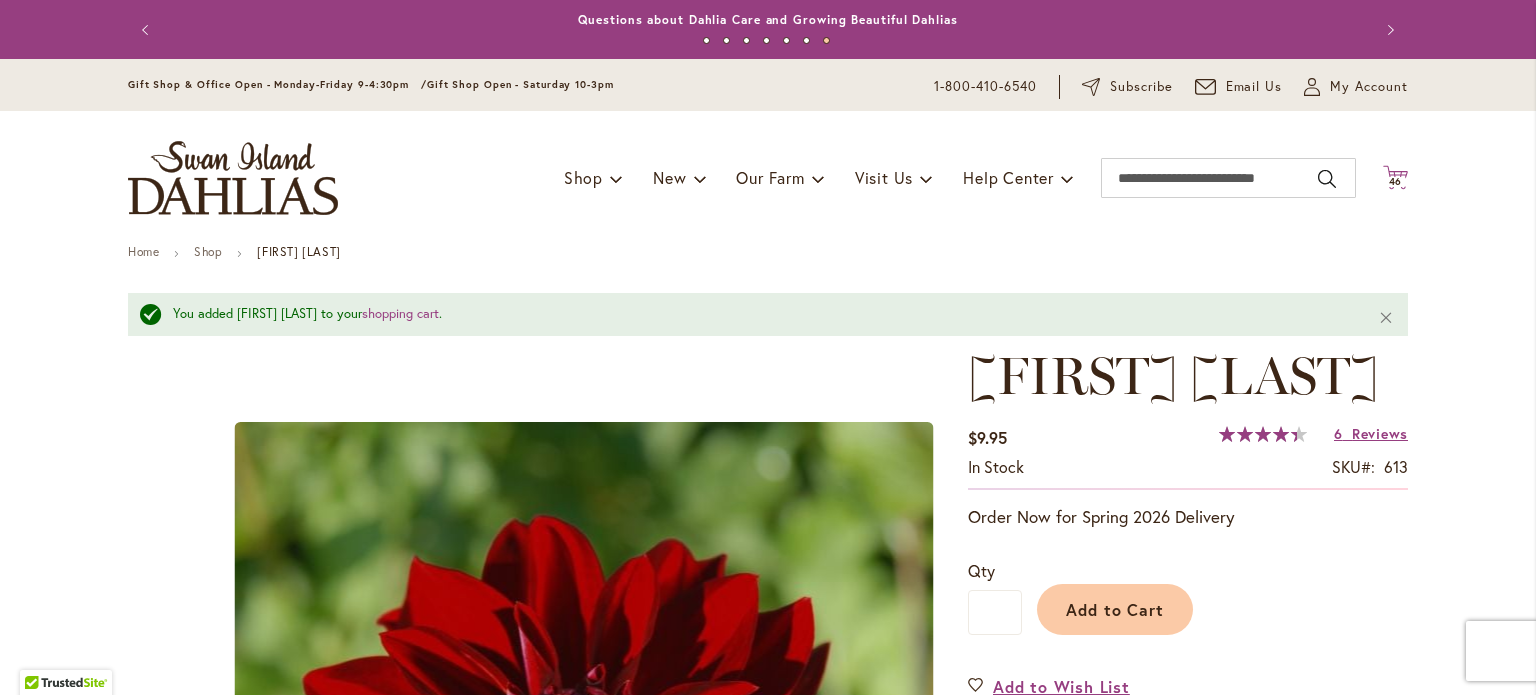 click on "Cart
.cls-1 {
fill: #231f20;
}" 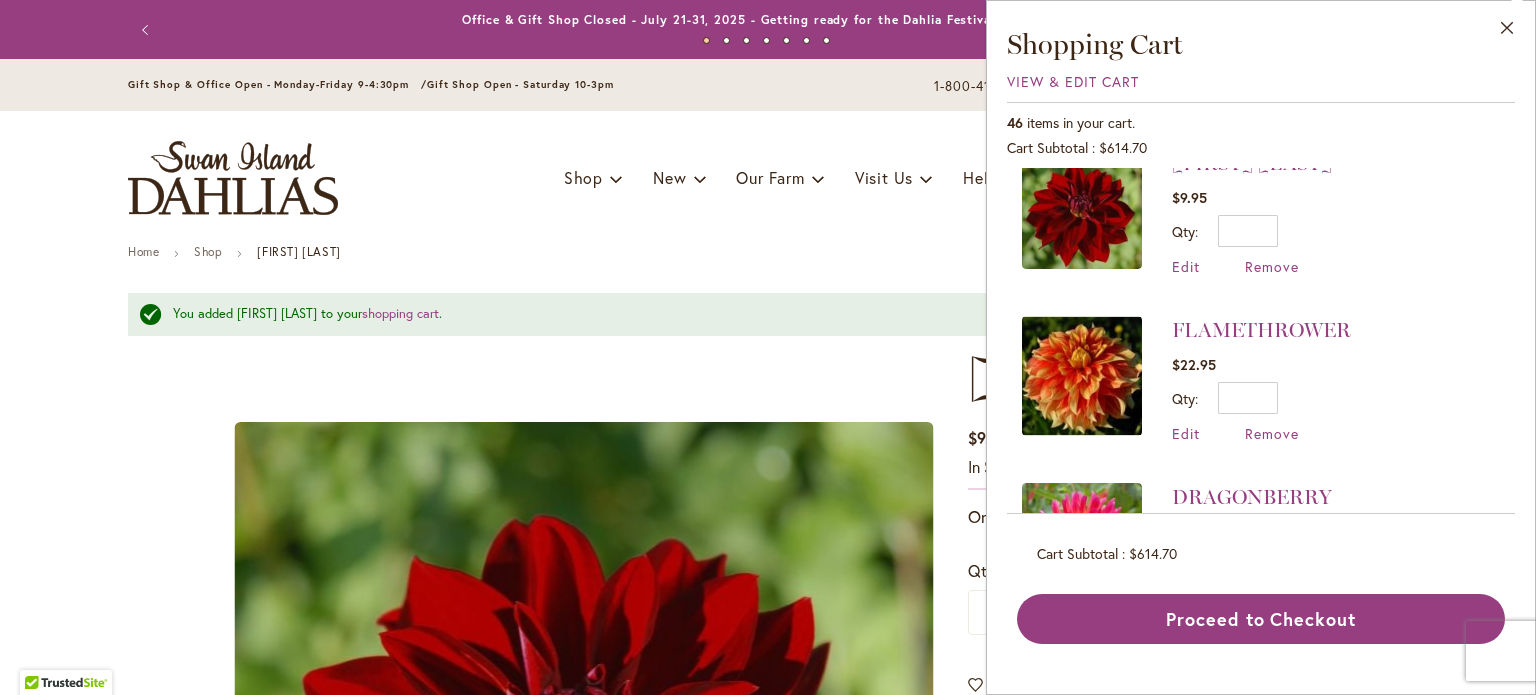 scroll, scrollTop: 0, scrollLeft: 0, axis: both 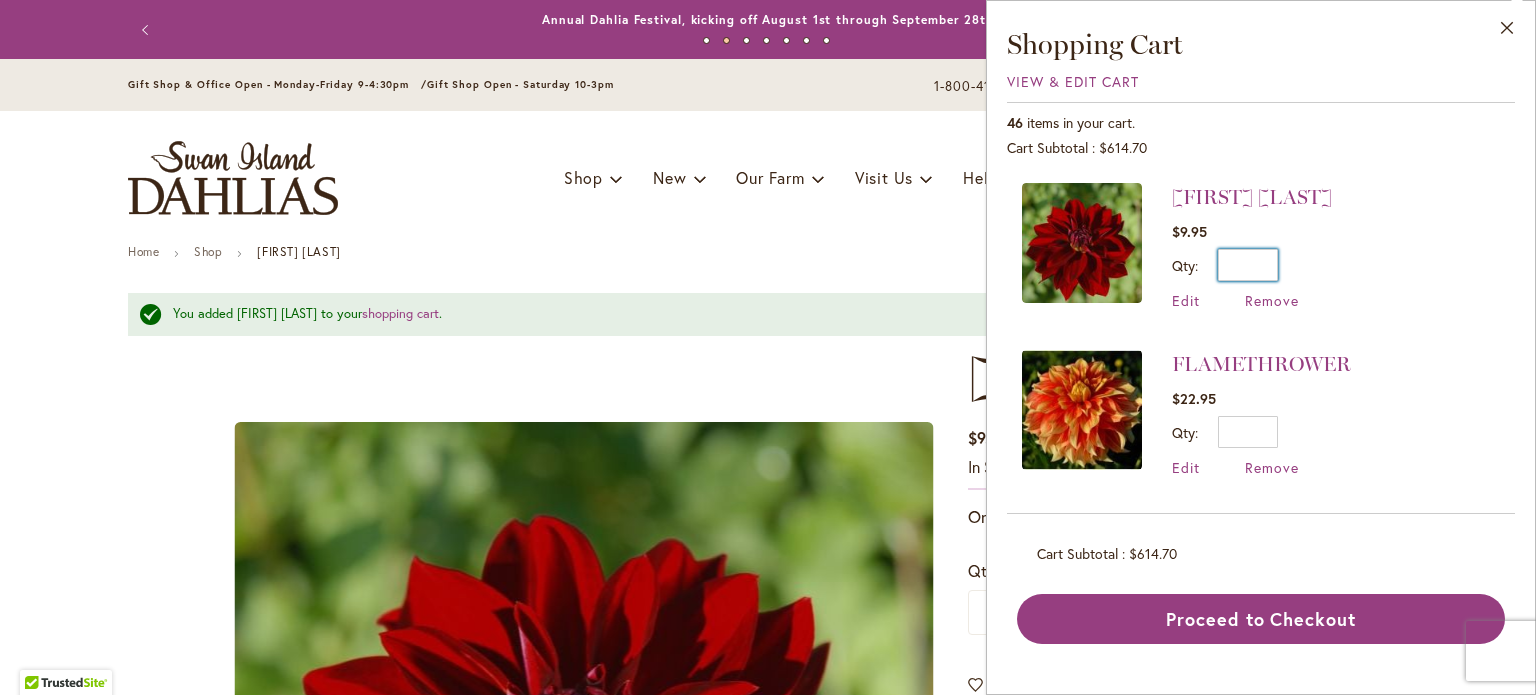 click on "*" at bounding box center [1248, 265] 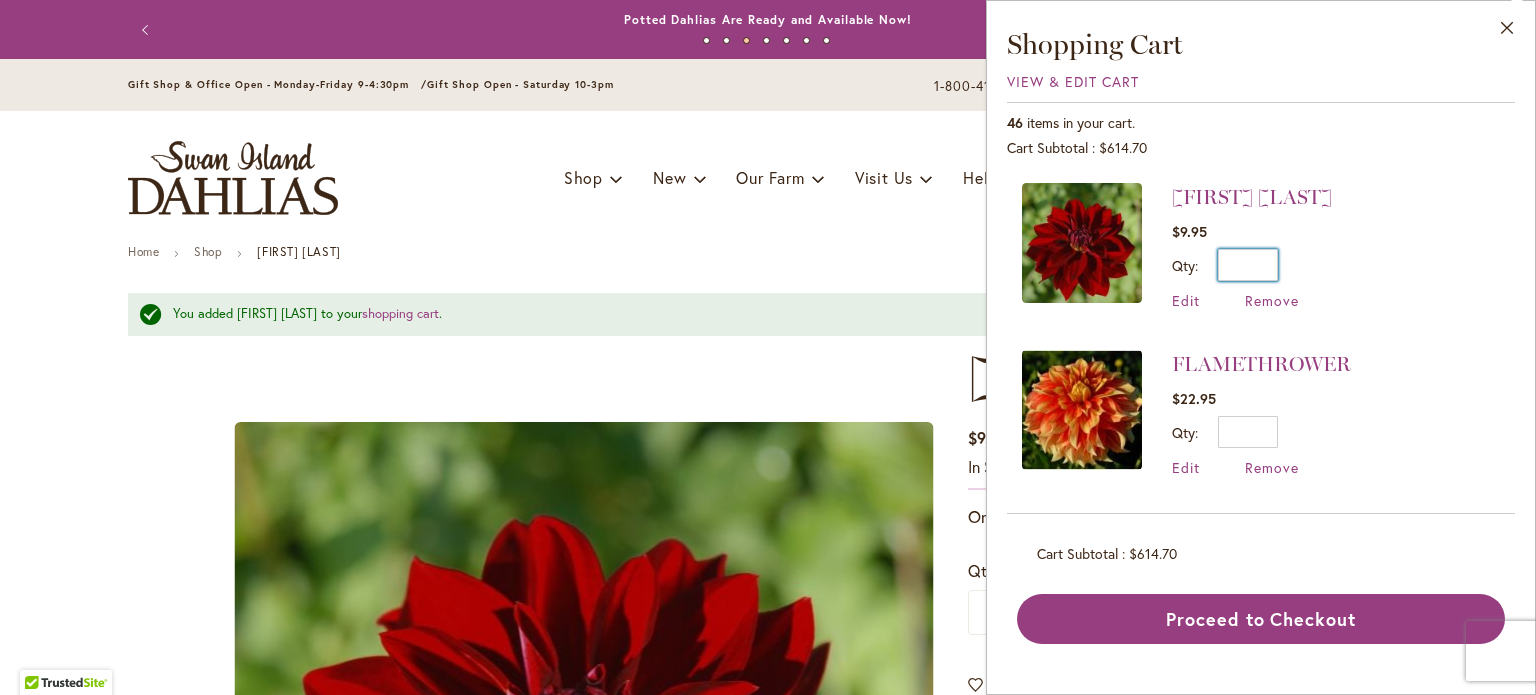click on "*" at bounding box center (1248, 265) 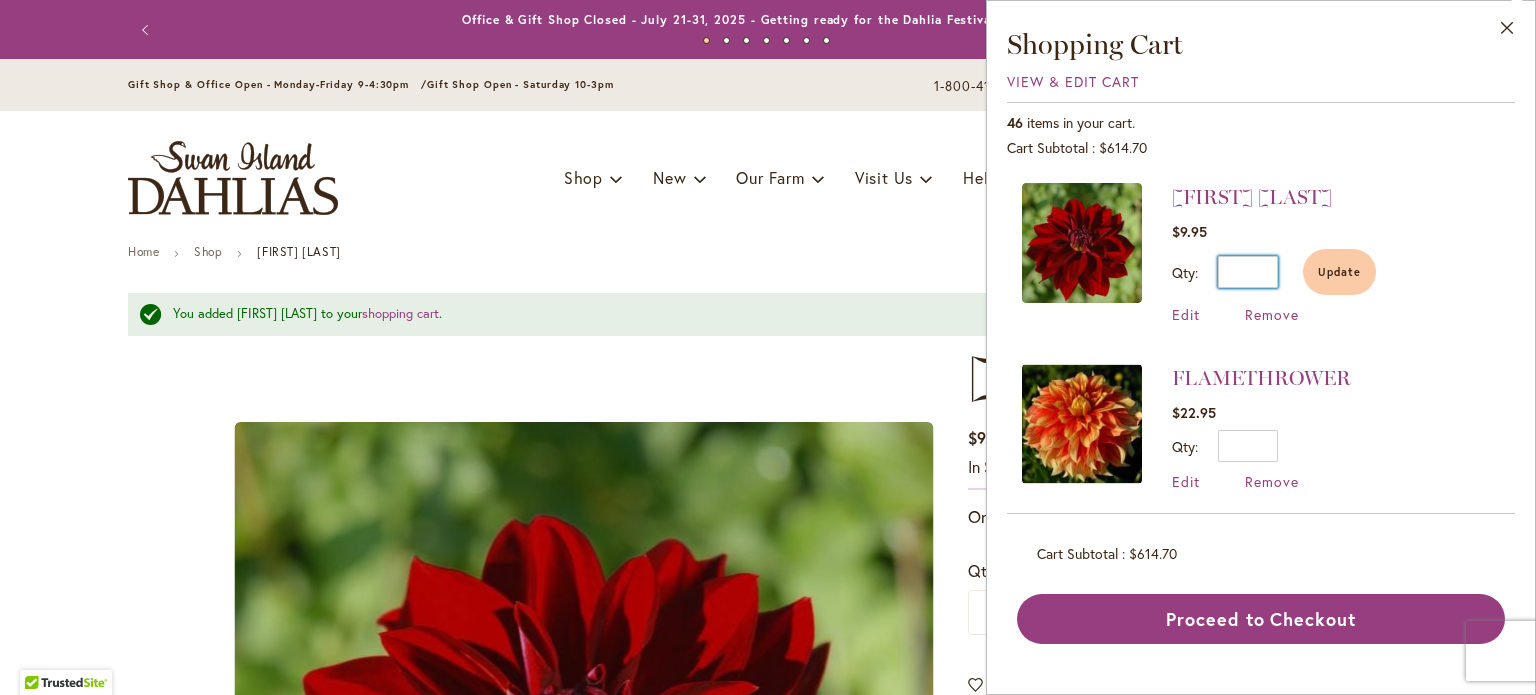 type on "*" 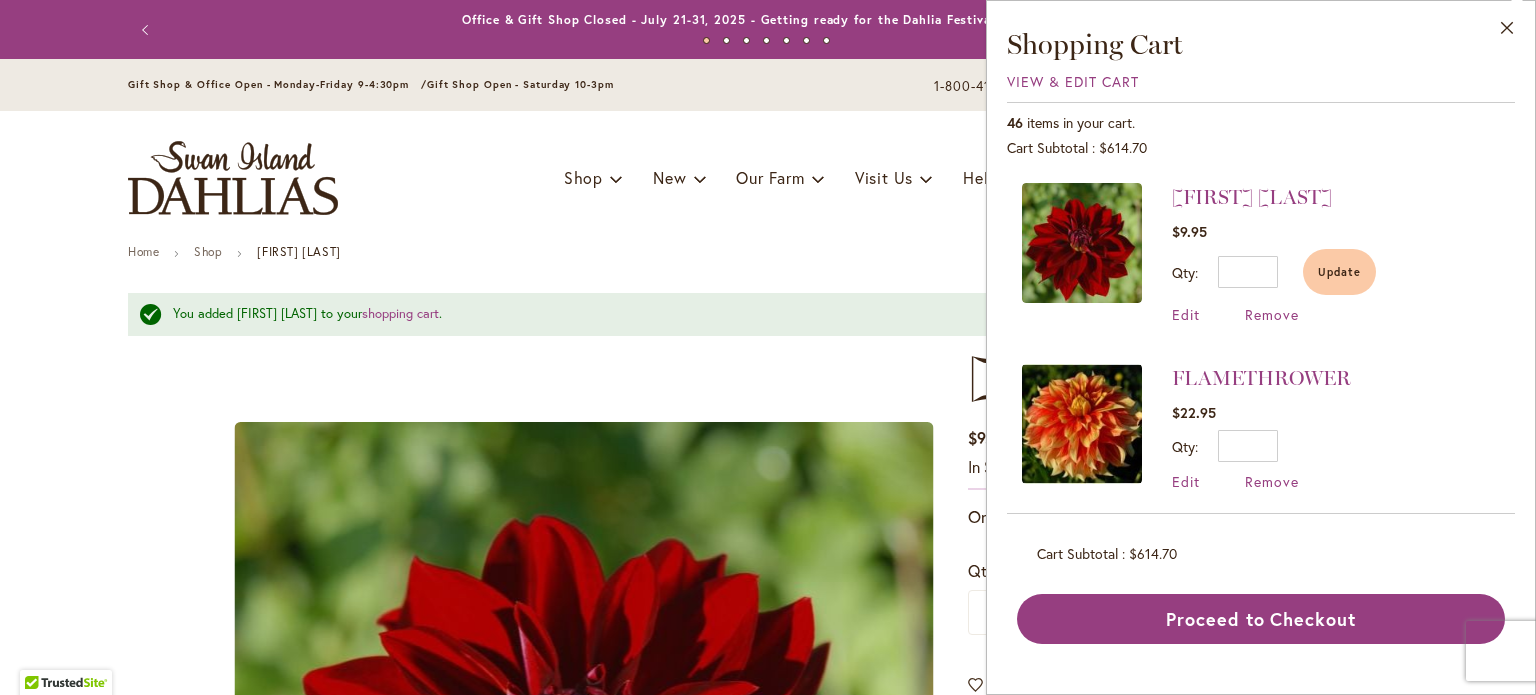 click on "Home
Shop
DEBORA RENAE" at bounding box center [768, 254] 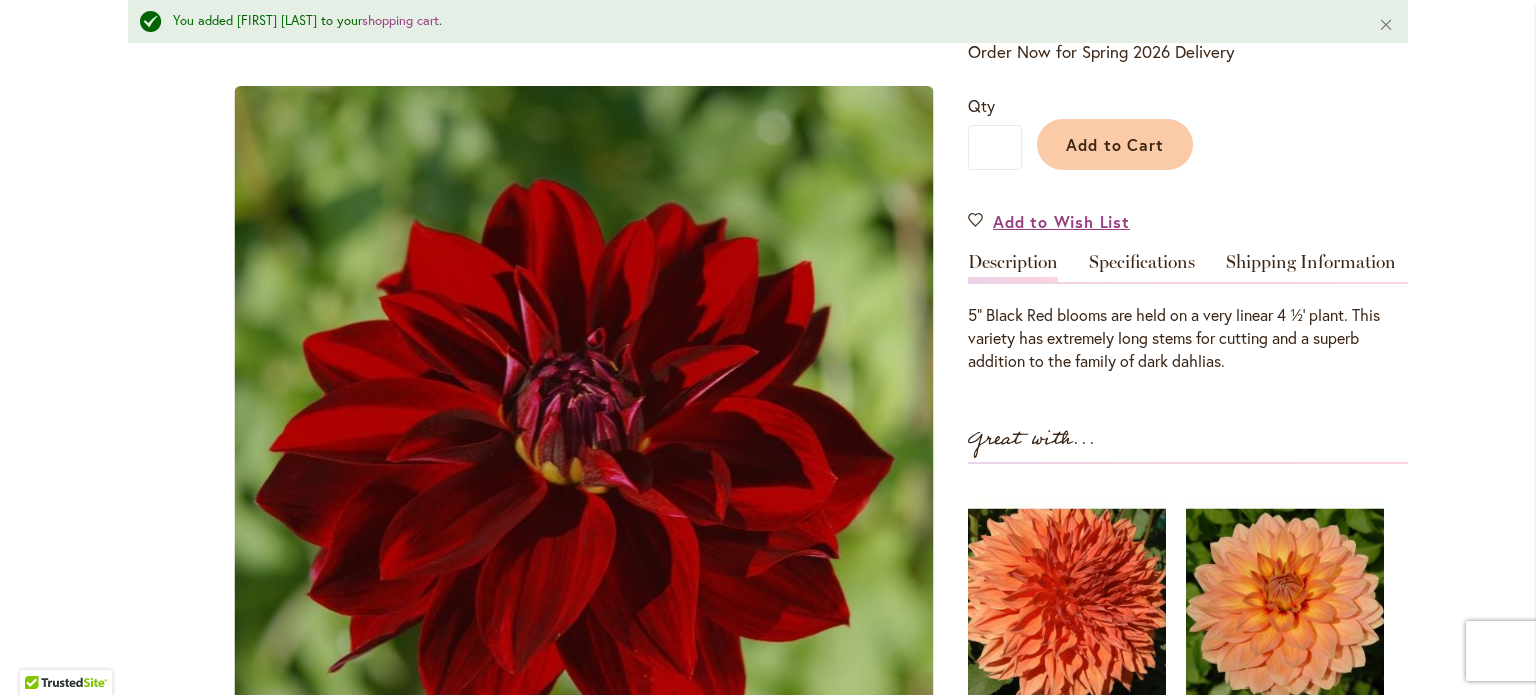 scroll, scrollTop: 0, scrollLeft: 0, axis: both 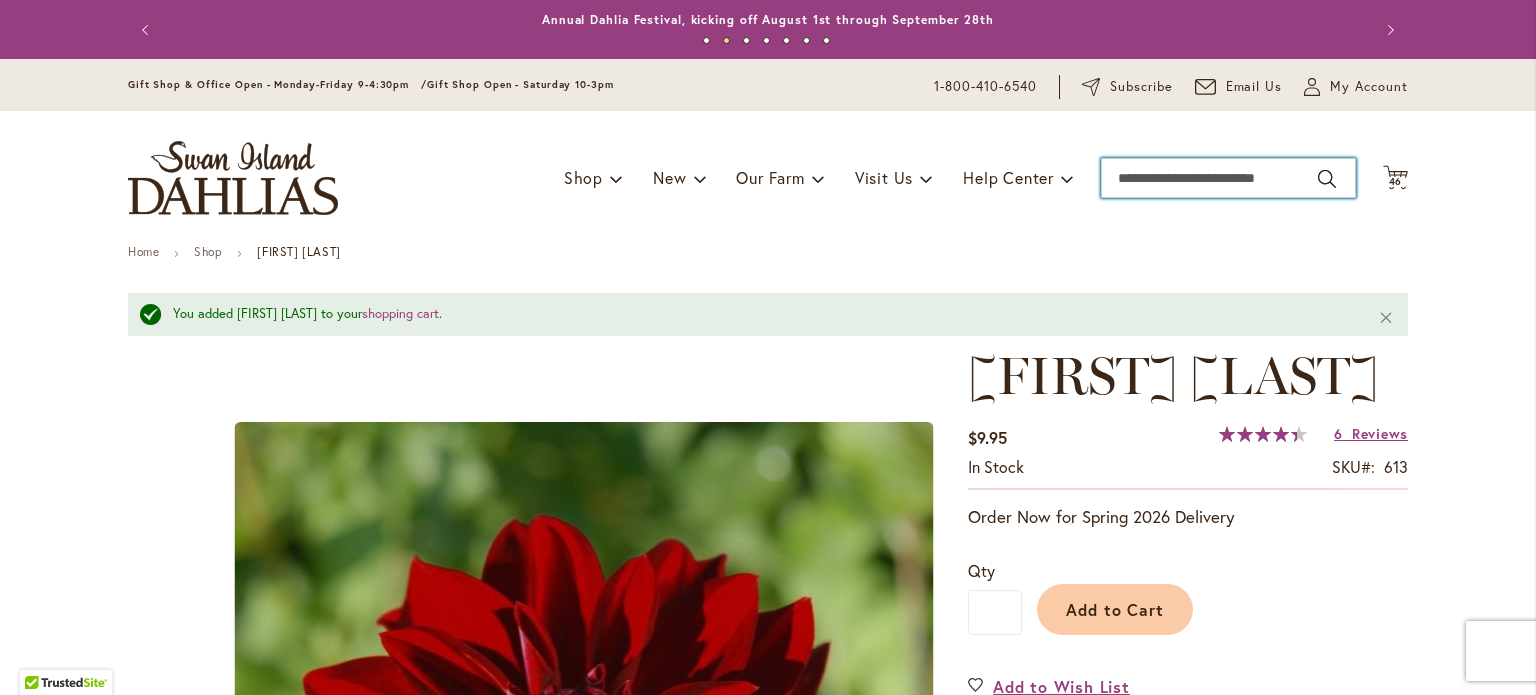click on "Search" at bounding box center [1228, 178] 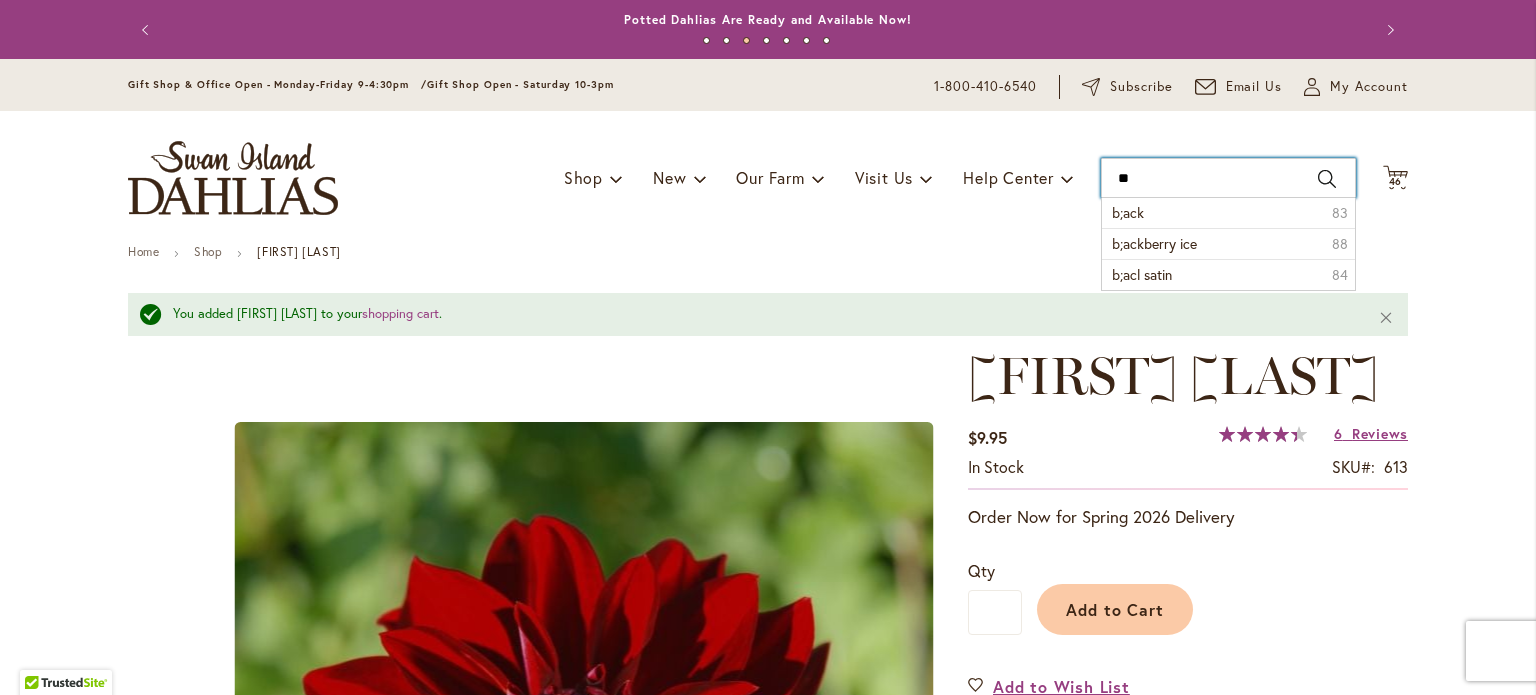 type on "*" 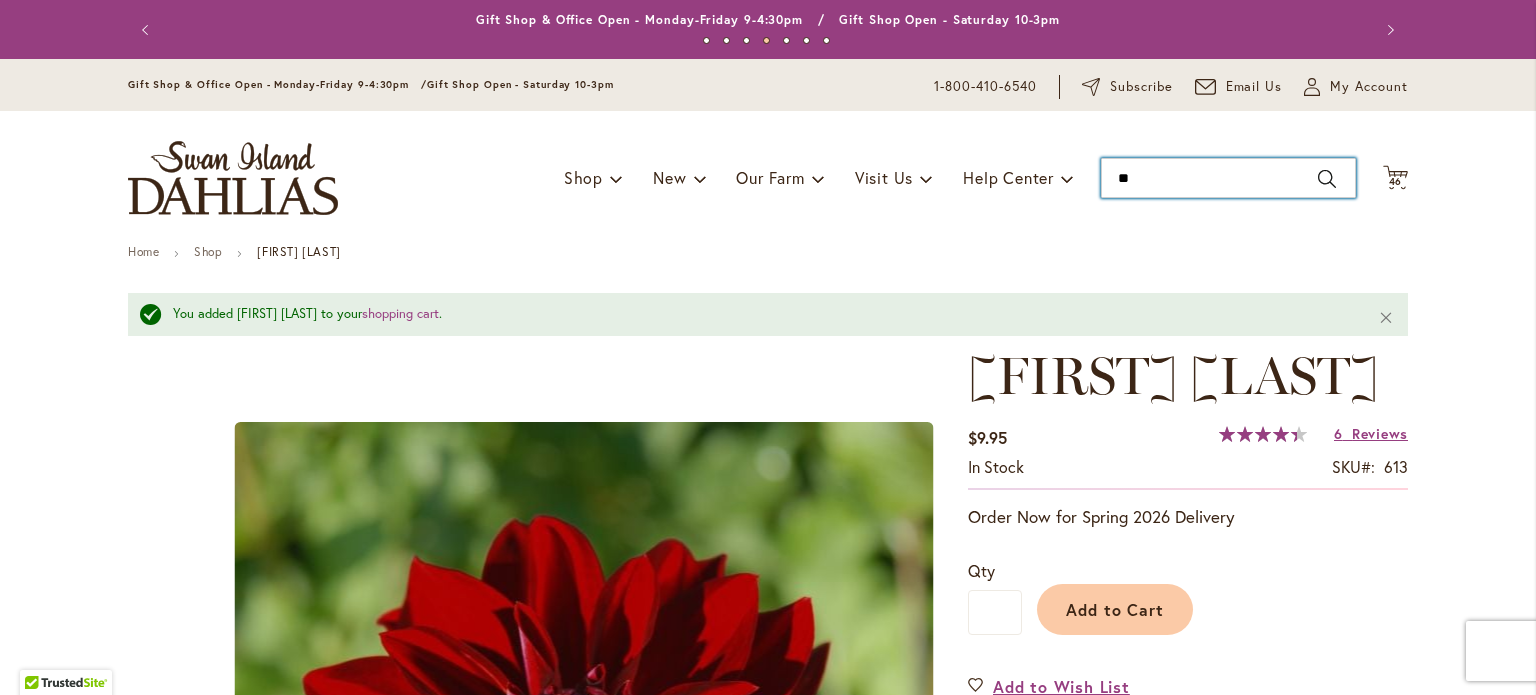 type on "*" 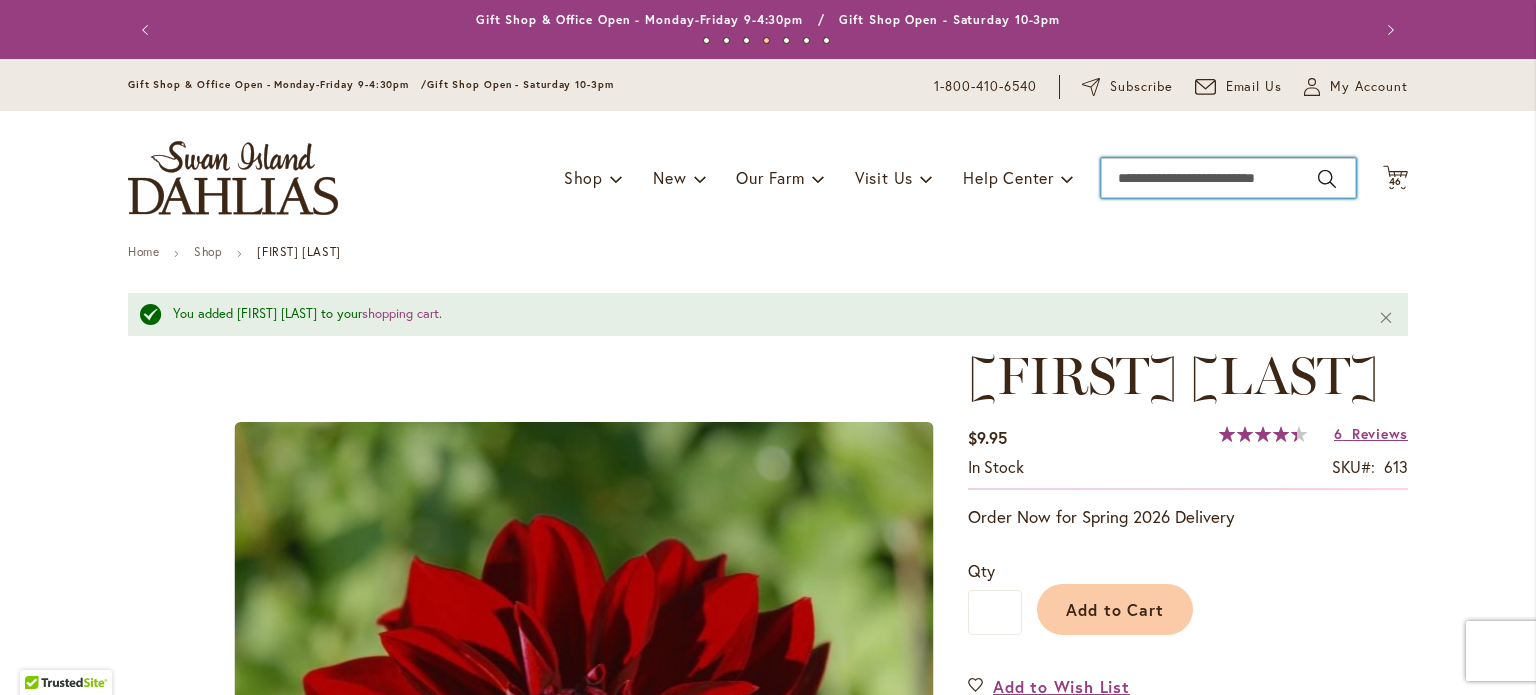 type on "*" 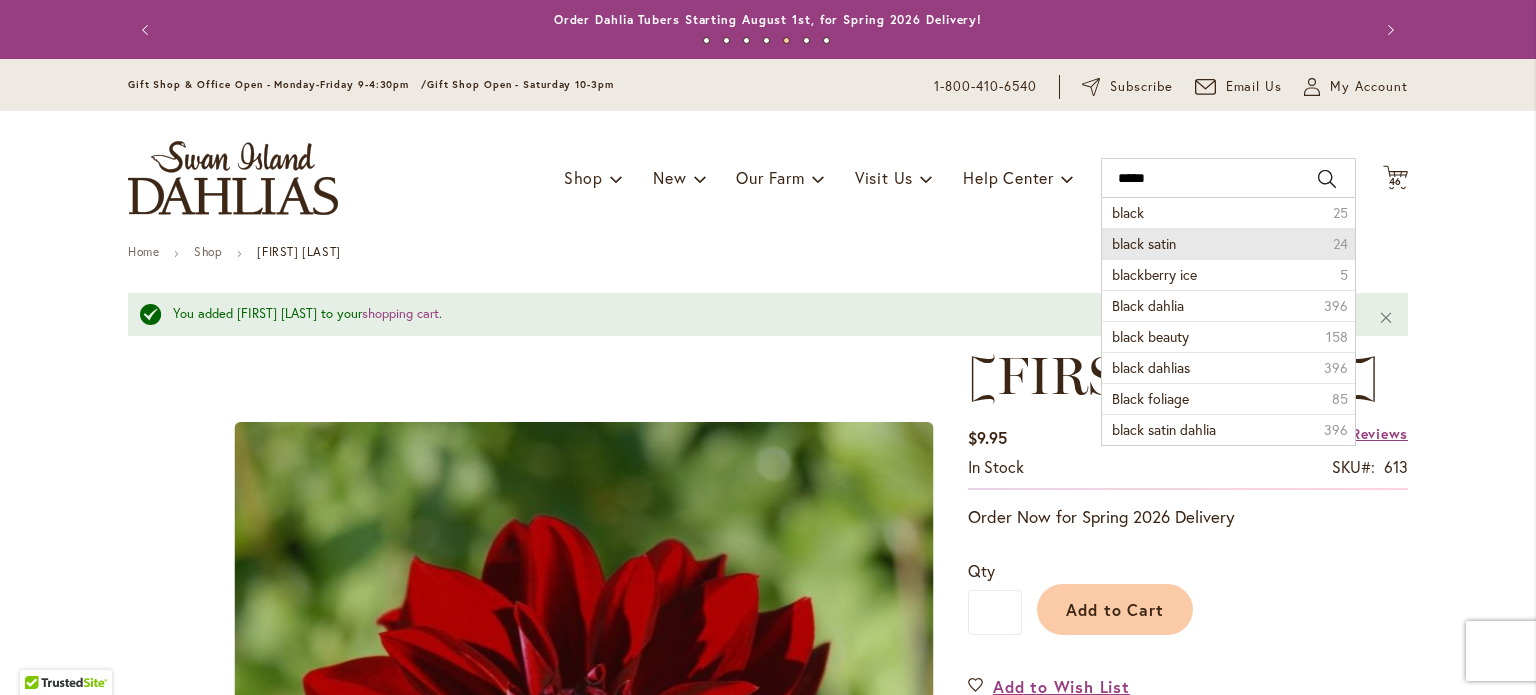 click on "black satin" at bounding box center (1144, 243) 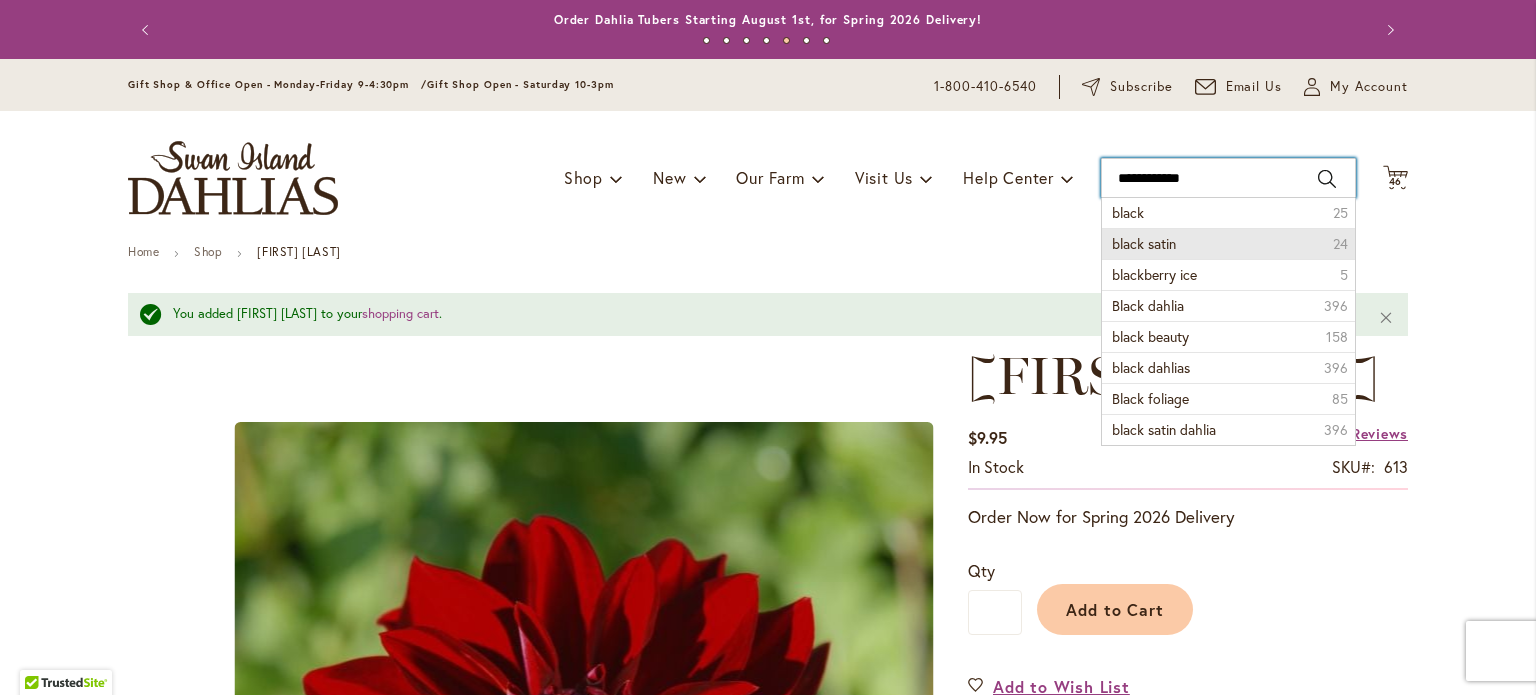 type on "**********" 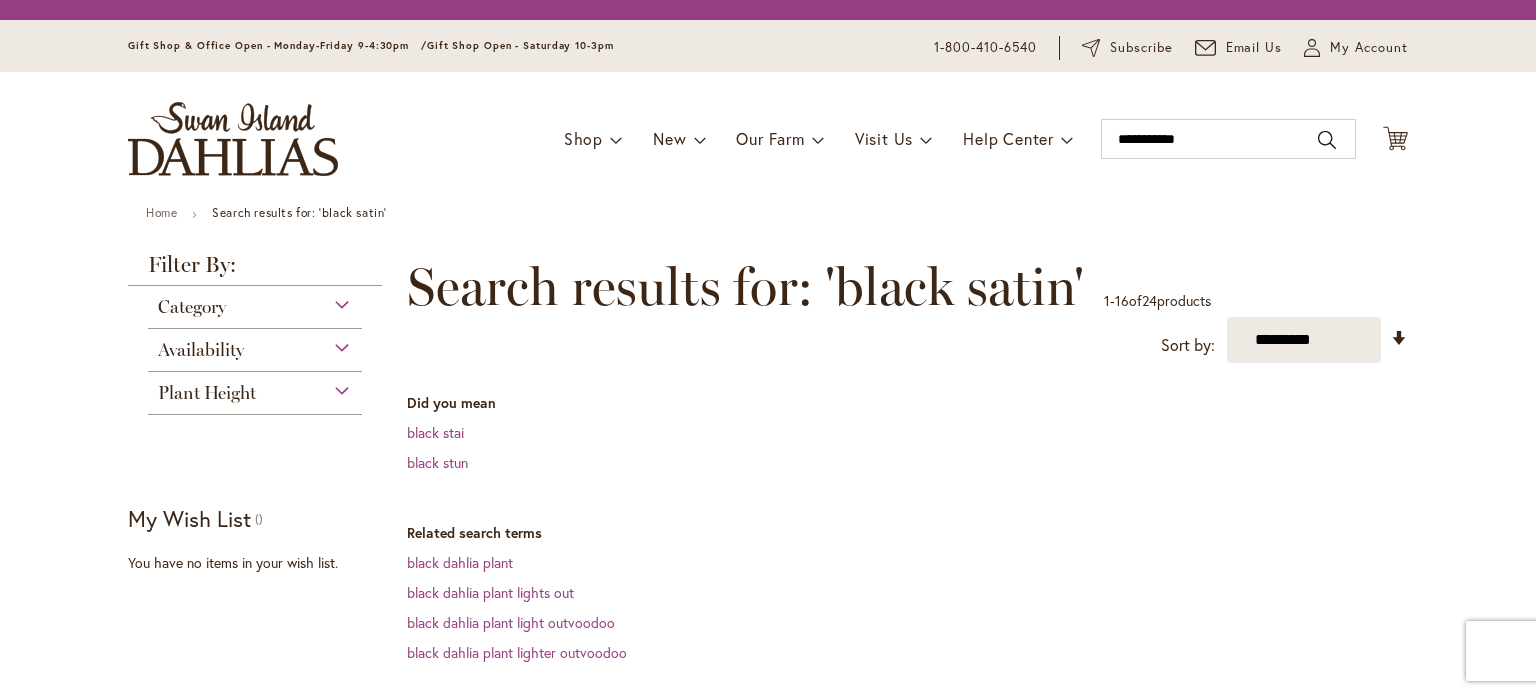 scroll, scrollTop: 0, scrollLeft: 0, axis: both 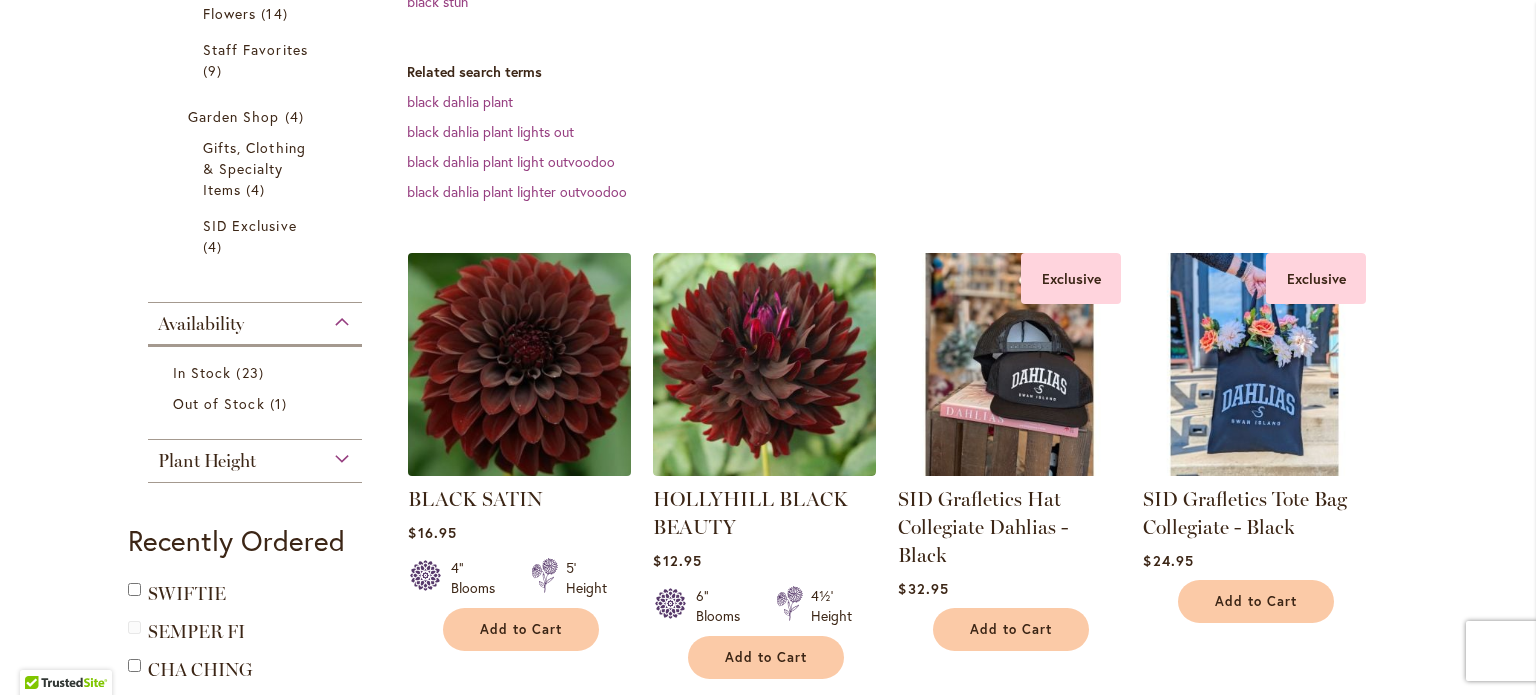 click at bounding box center [520, 365] 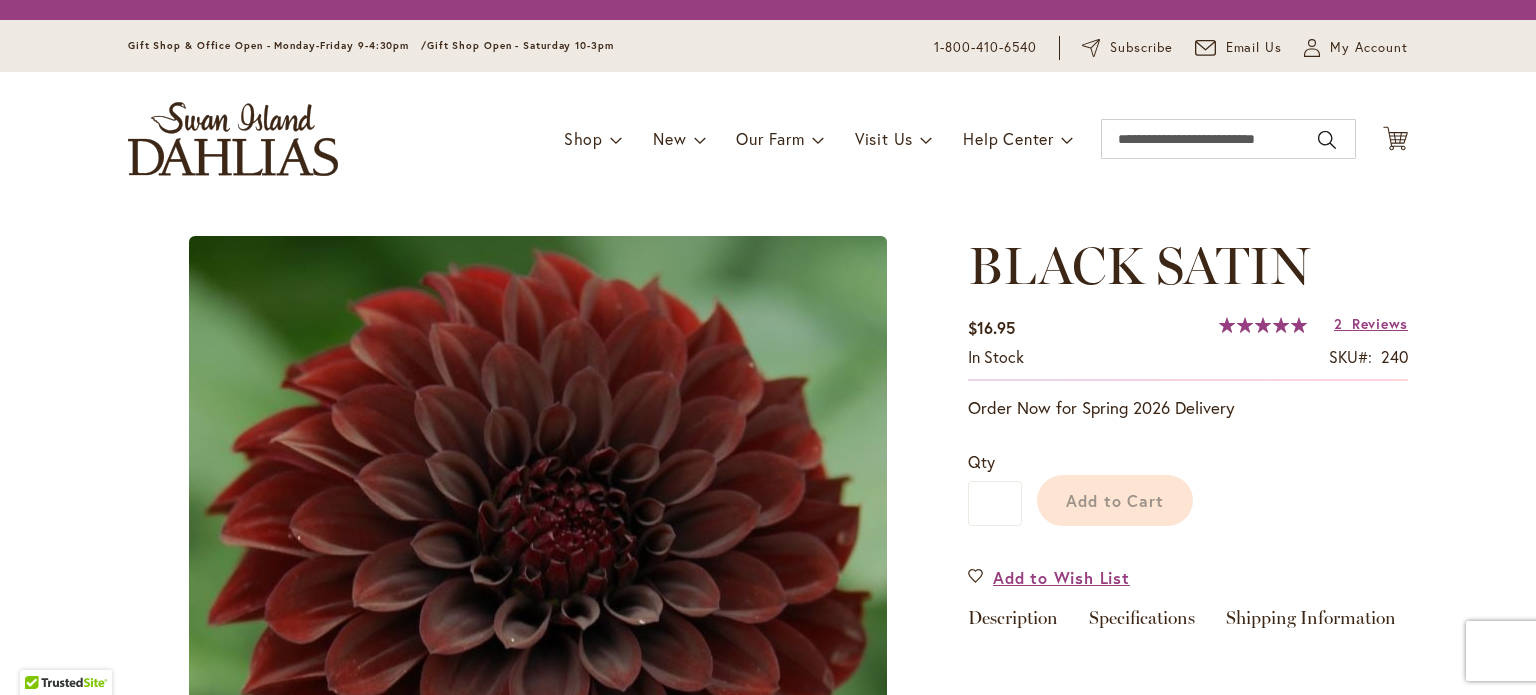 scroll, scrollTop: 0, scrollLeft: 0, axis: both 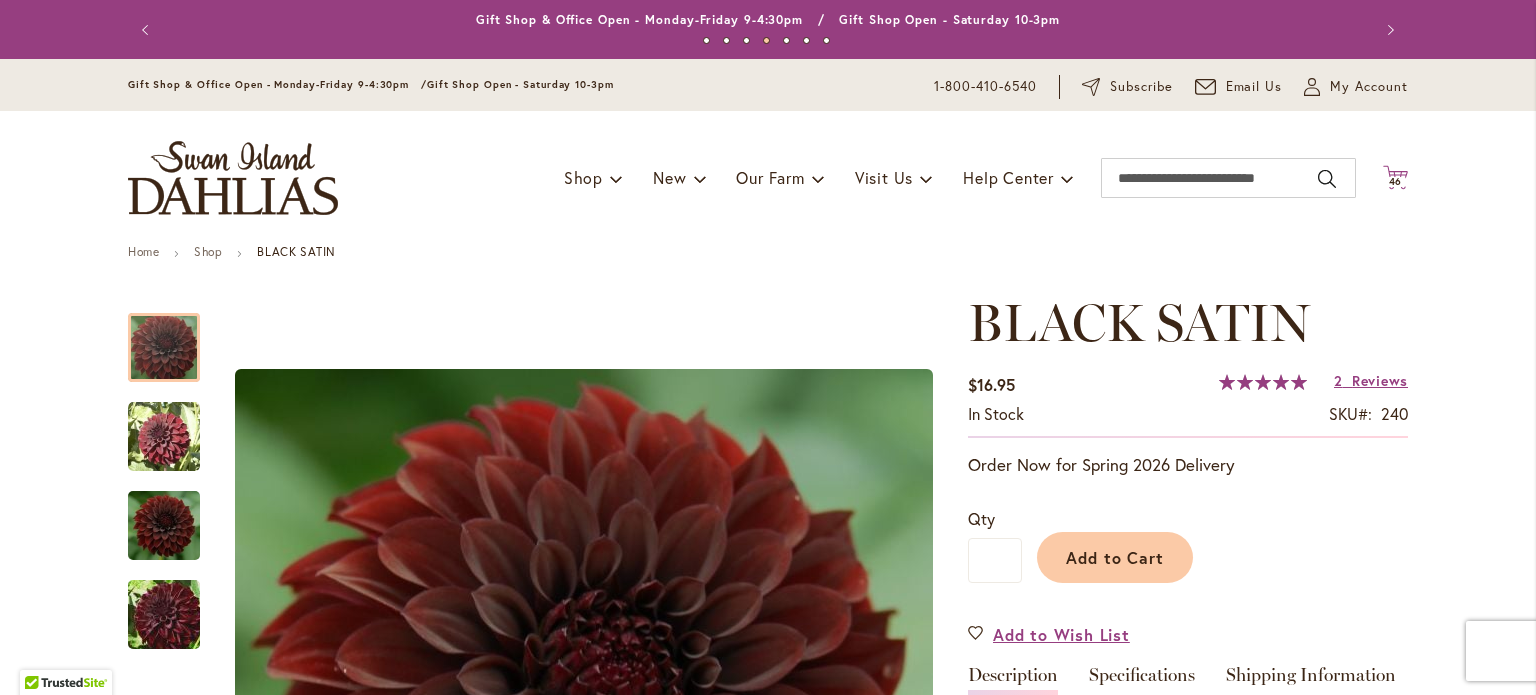 click on "46" at bounding box center (1396, 181) 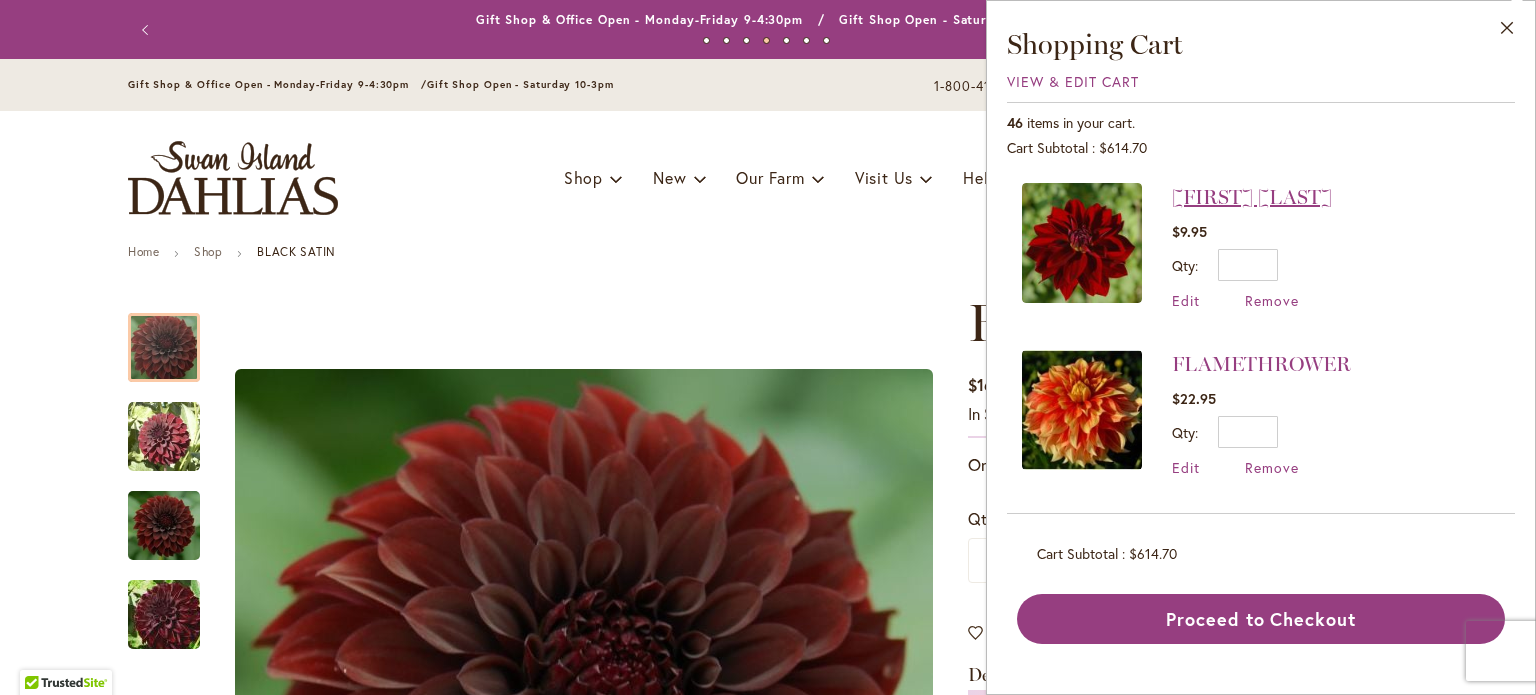 click on "[FIRST] [LAST]" at bounding box center (1252, 197) 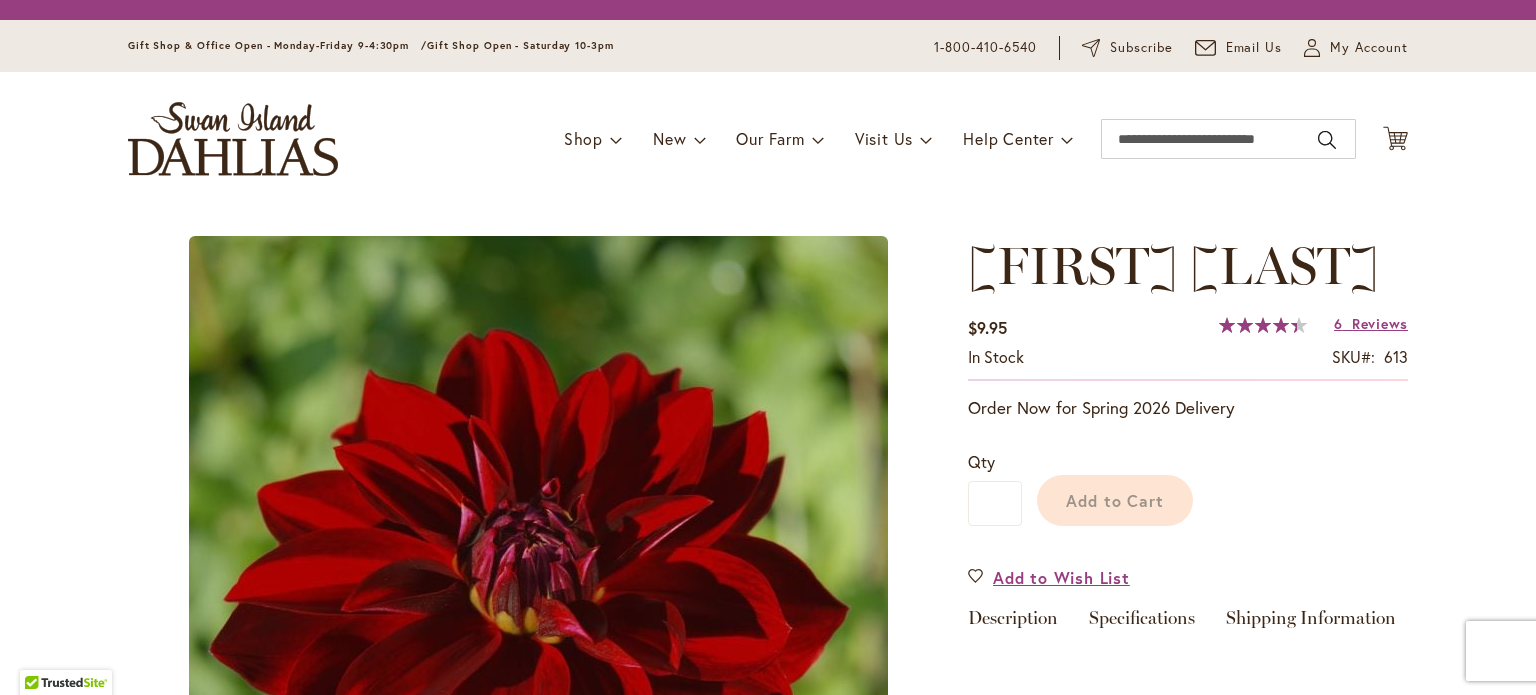 scroll, scrollTop: 0, scrollLeft: 0, axis: both 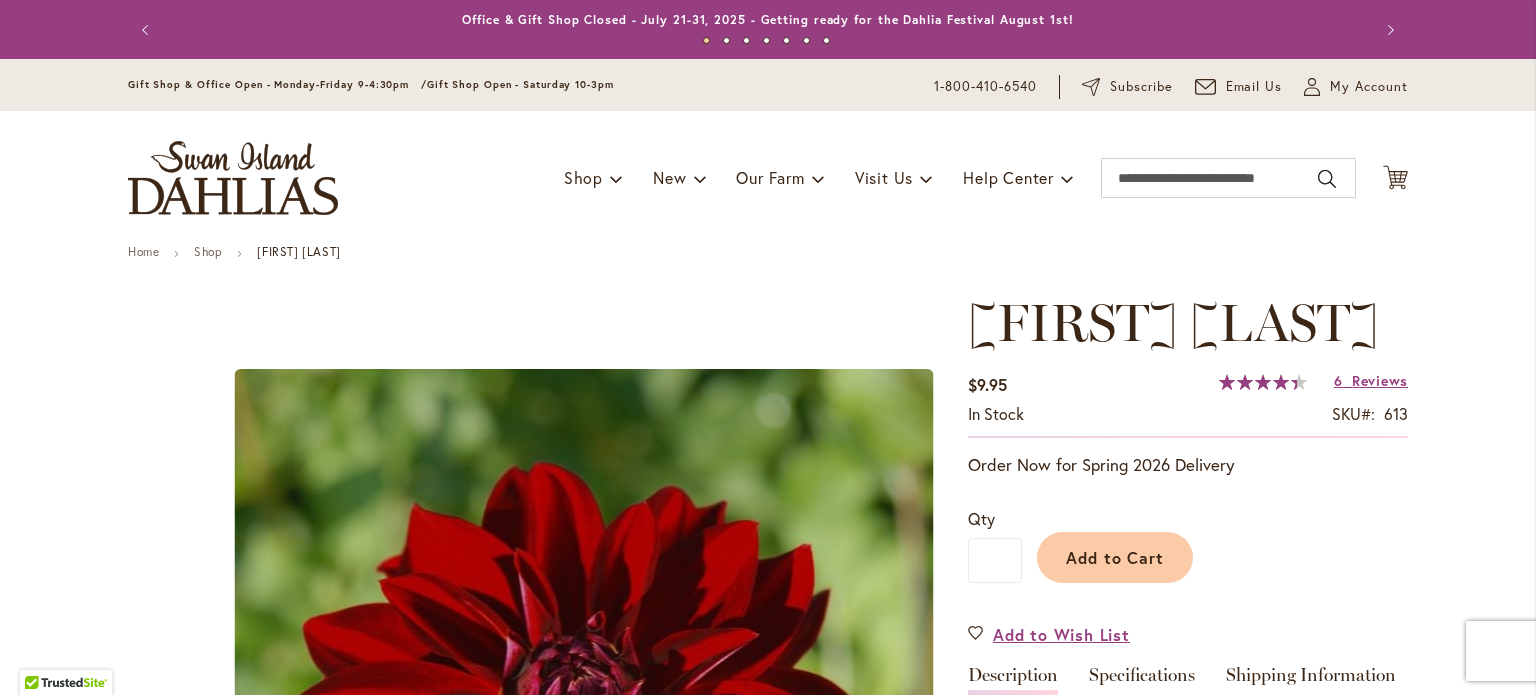 type on "******" 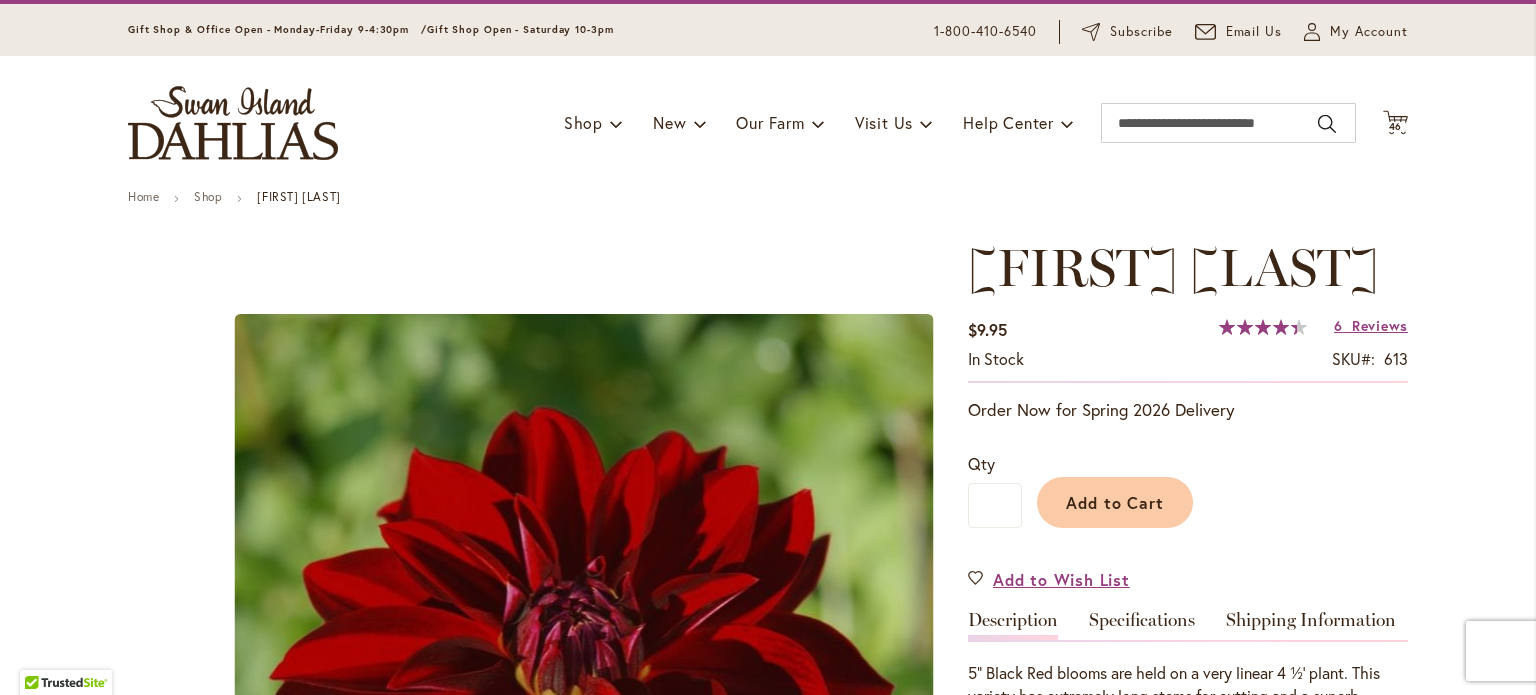 scroll, scrollTop: 0, scrollLeft: 0, axis: both 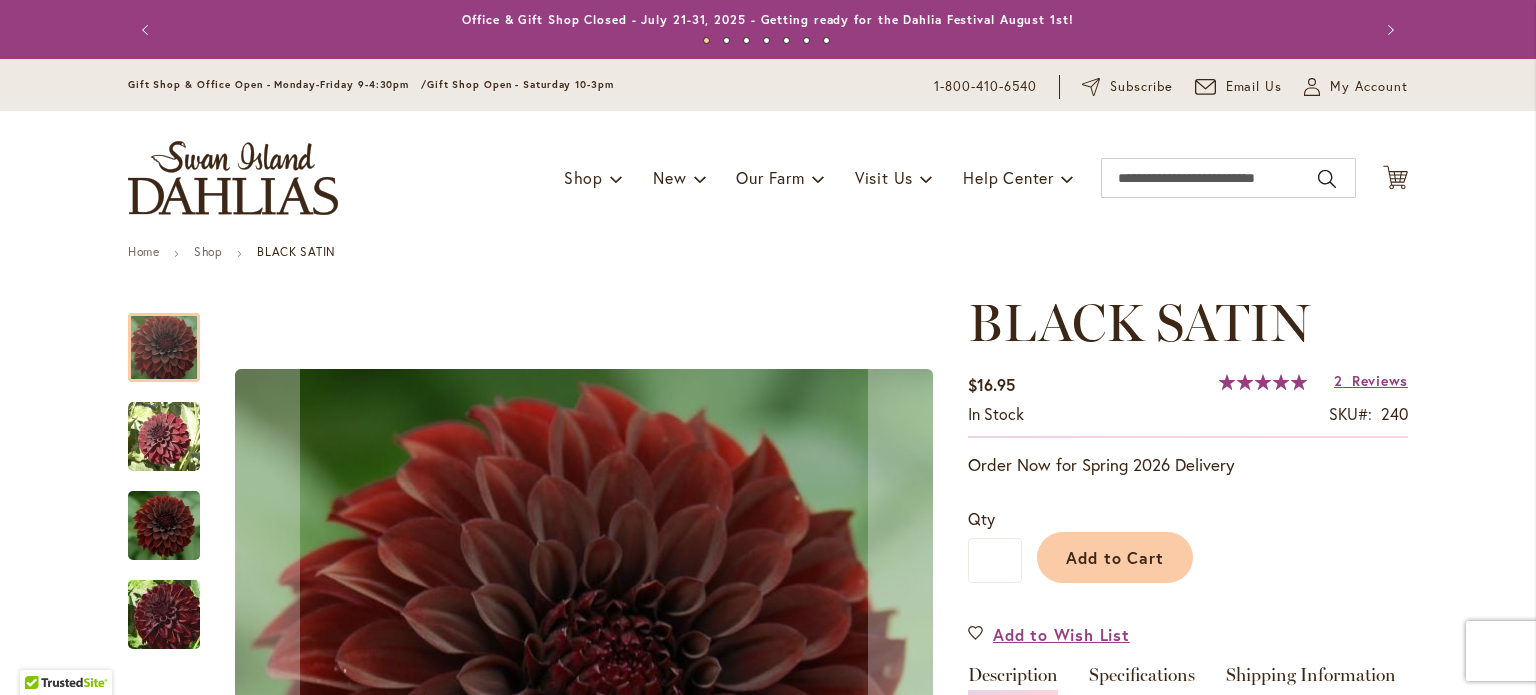 type on "******" 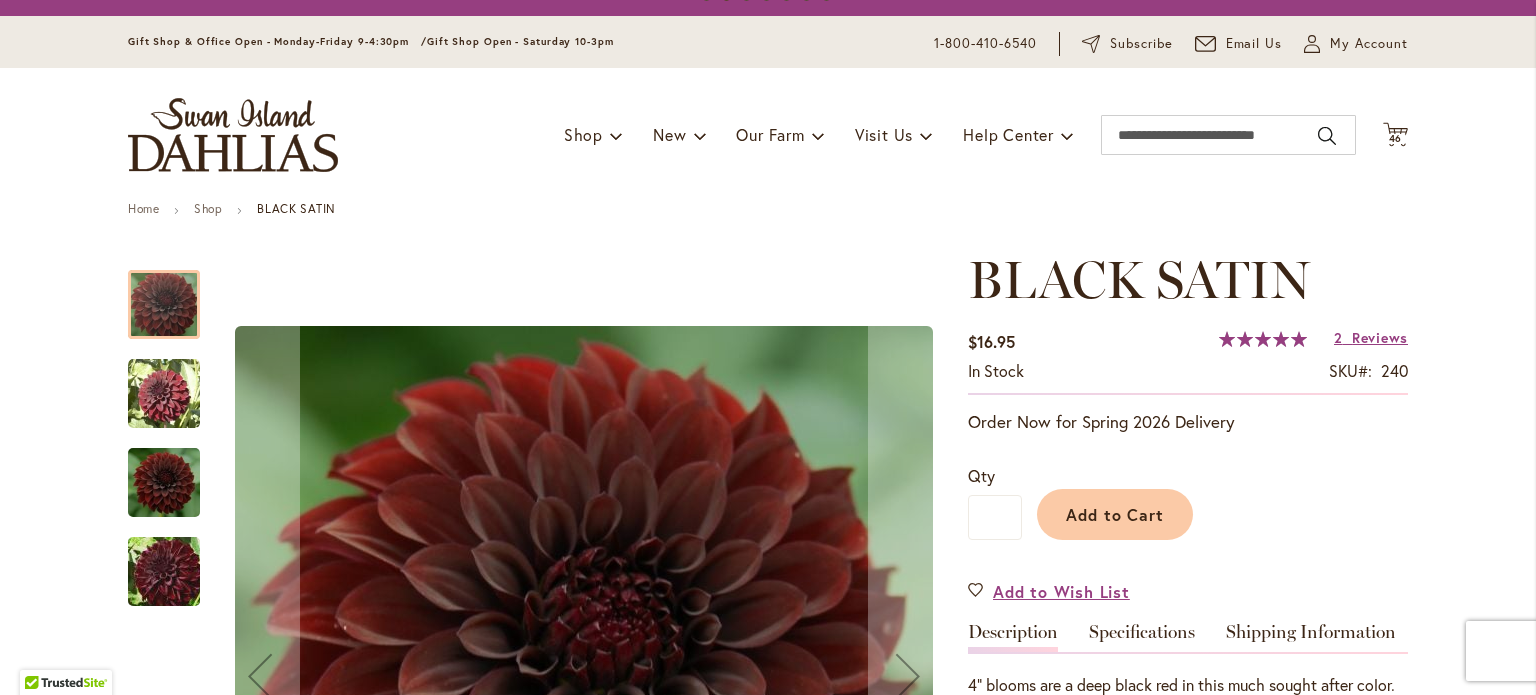 scroll, scrollTop: 0, scrollLeft: 0, axis: both 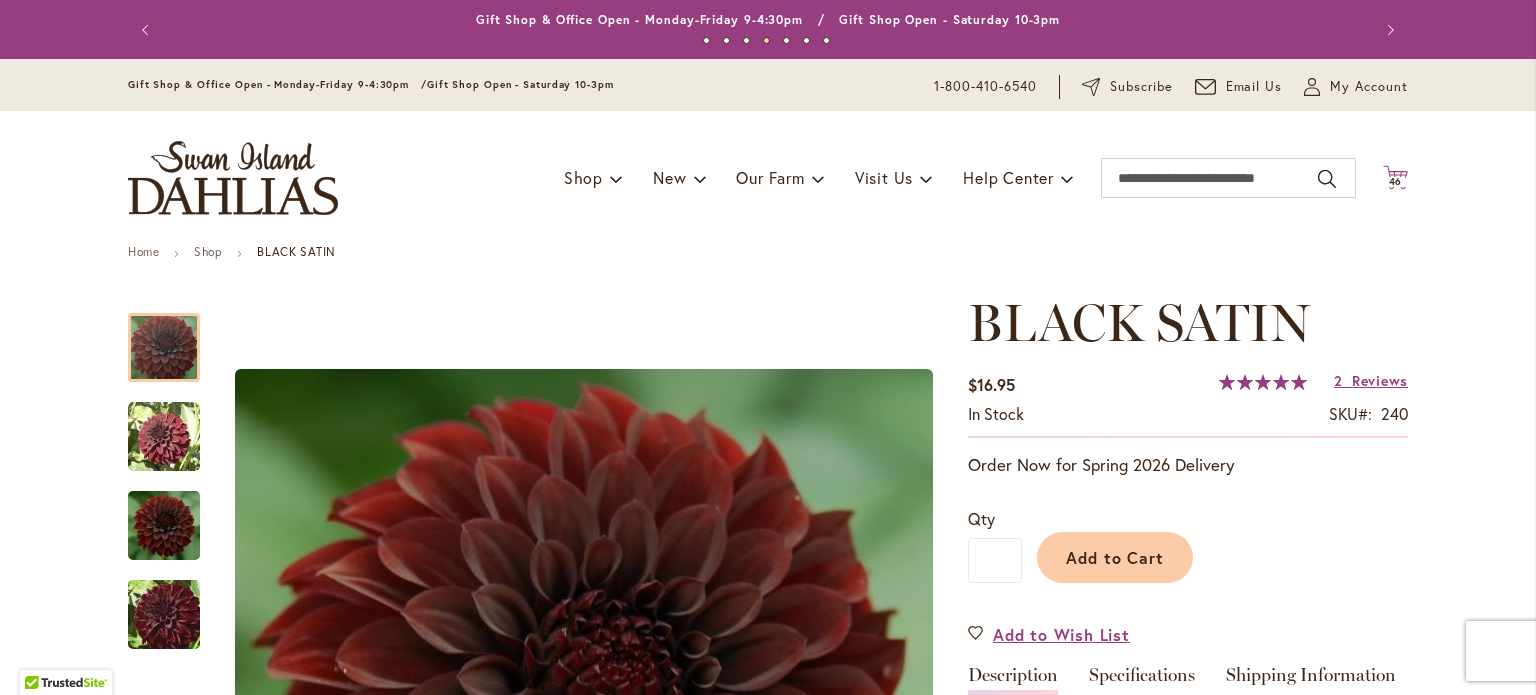 click 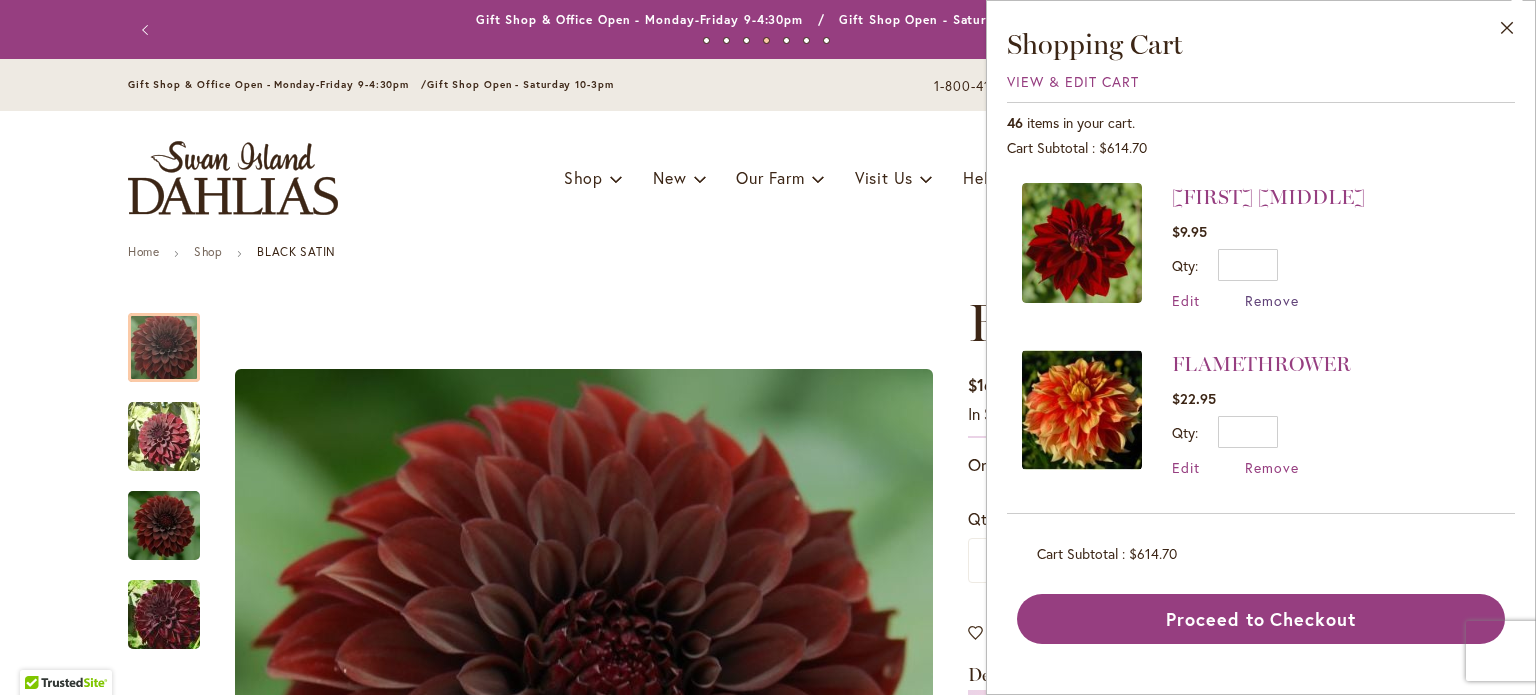 click on "Remove" at bounding box center [1272, 300] 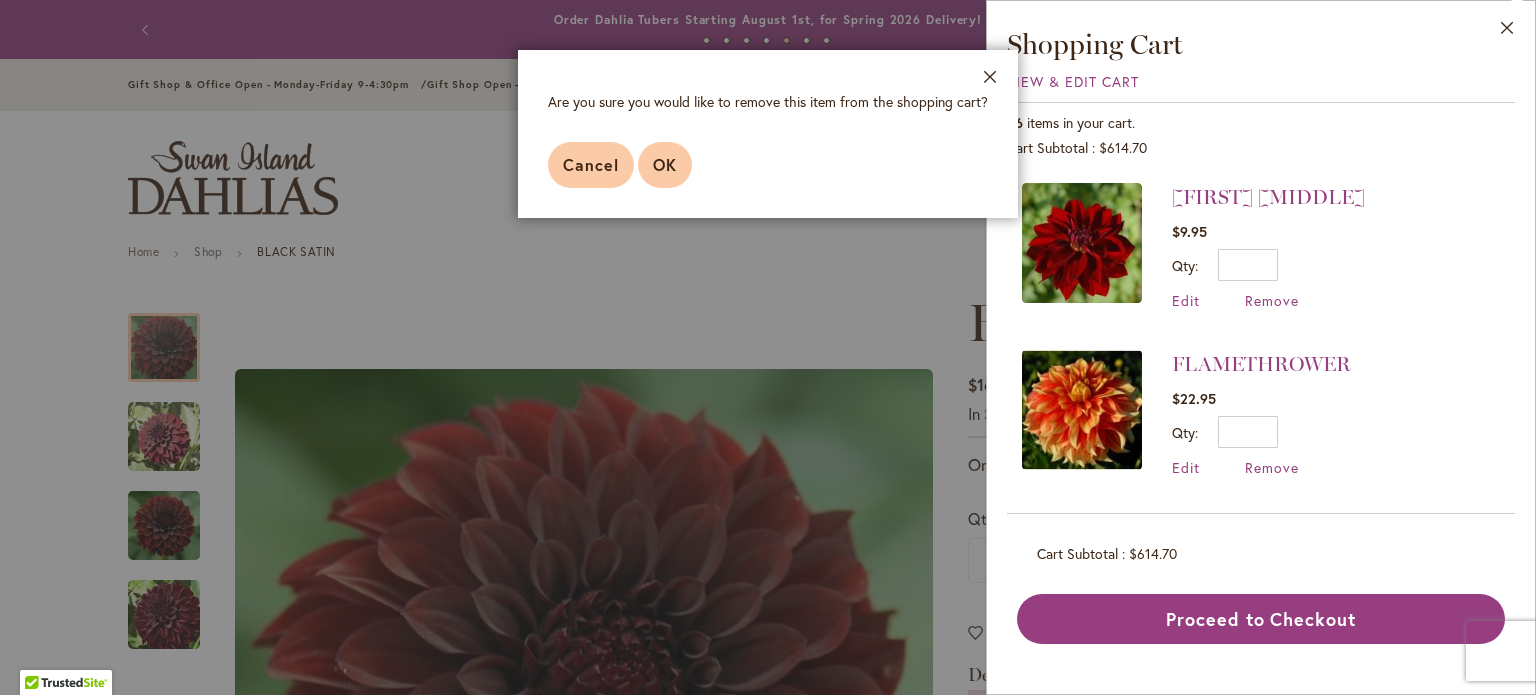 click on "OK" at bounding box center [665, 164] 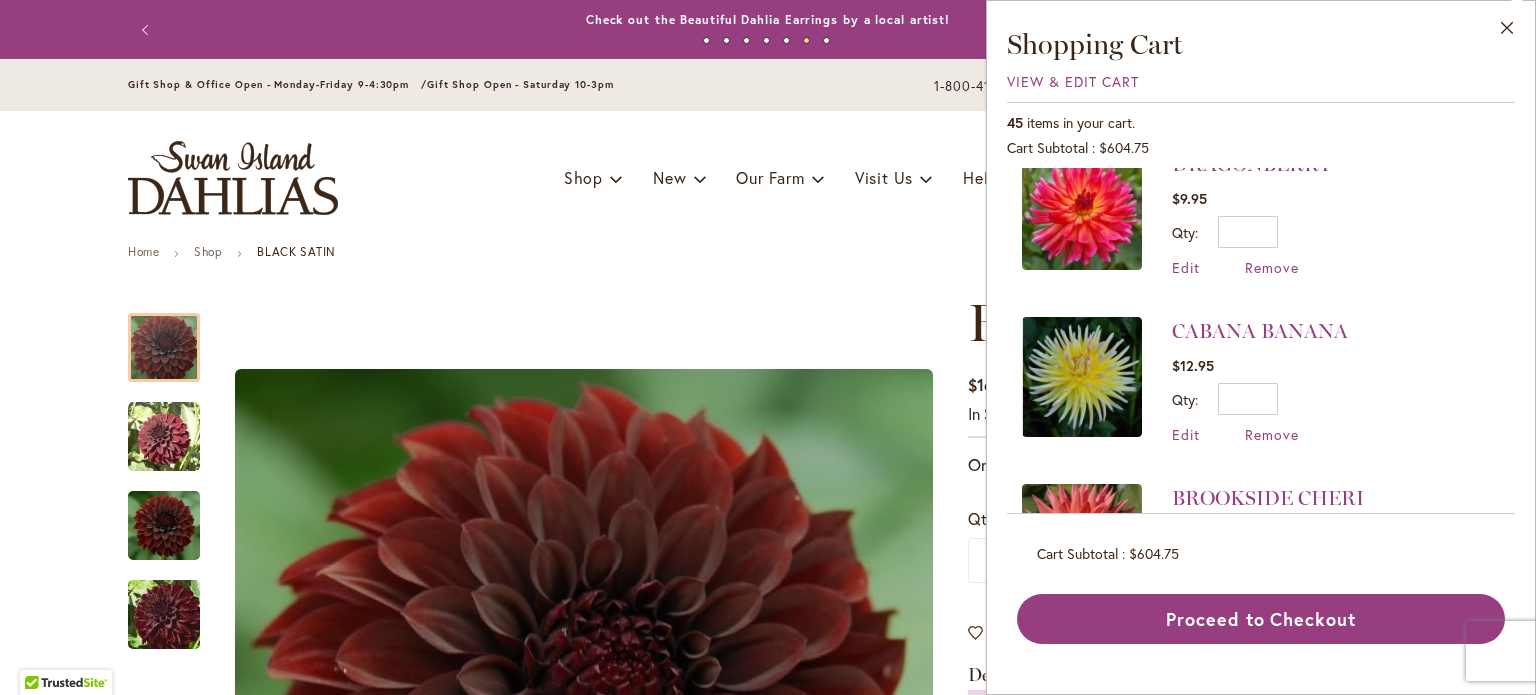 scroll, scrollTop: 300, scrollLeft: 0, axis: vertical 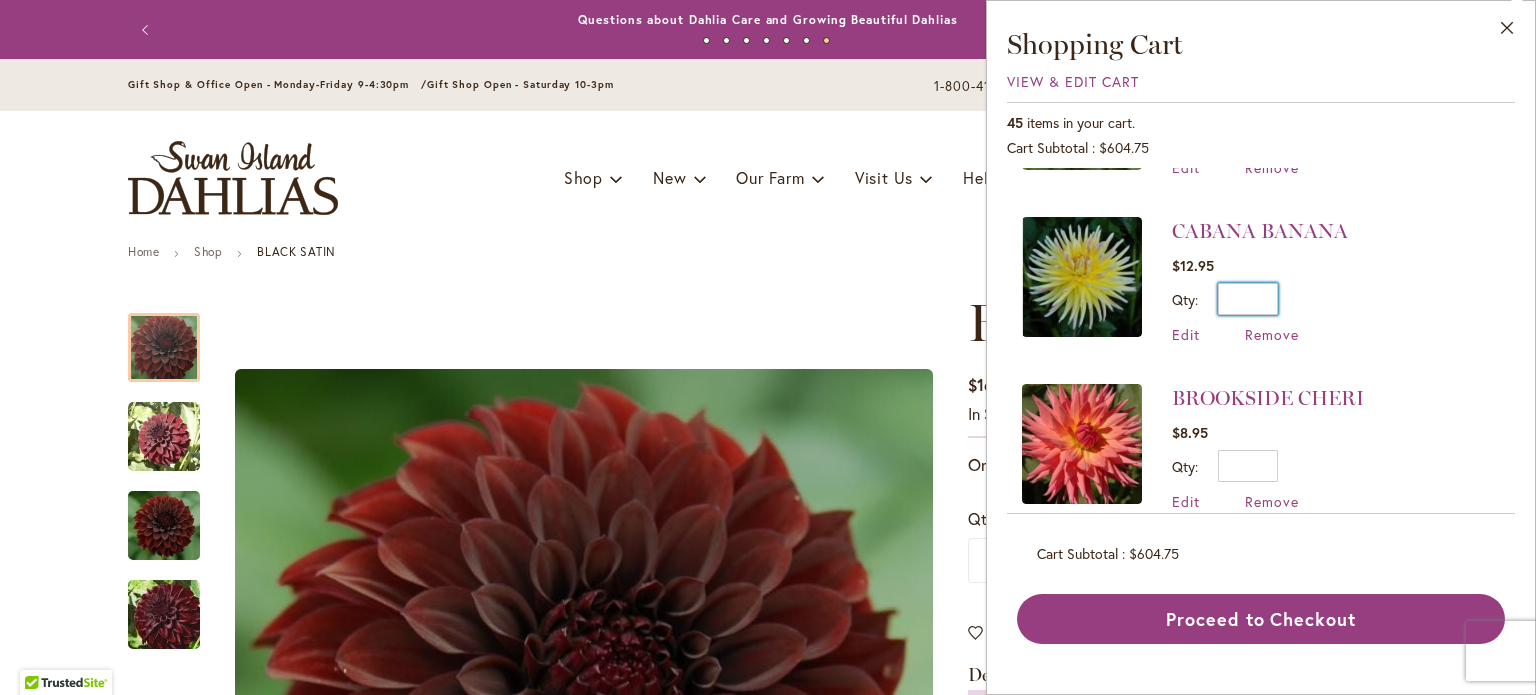 click on "*" at bounding box center (1248, 299) 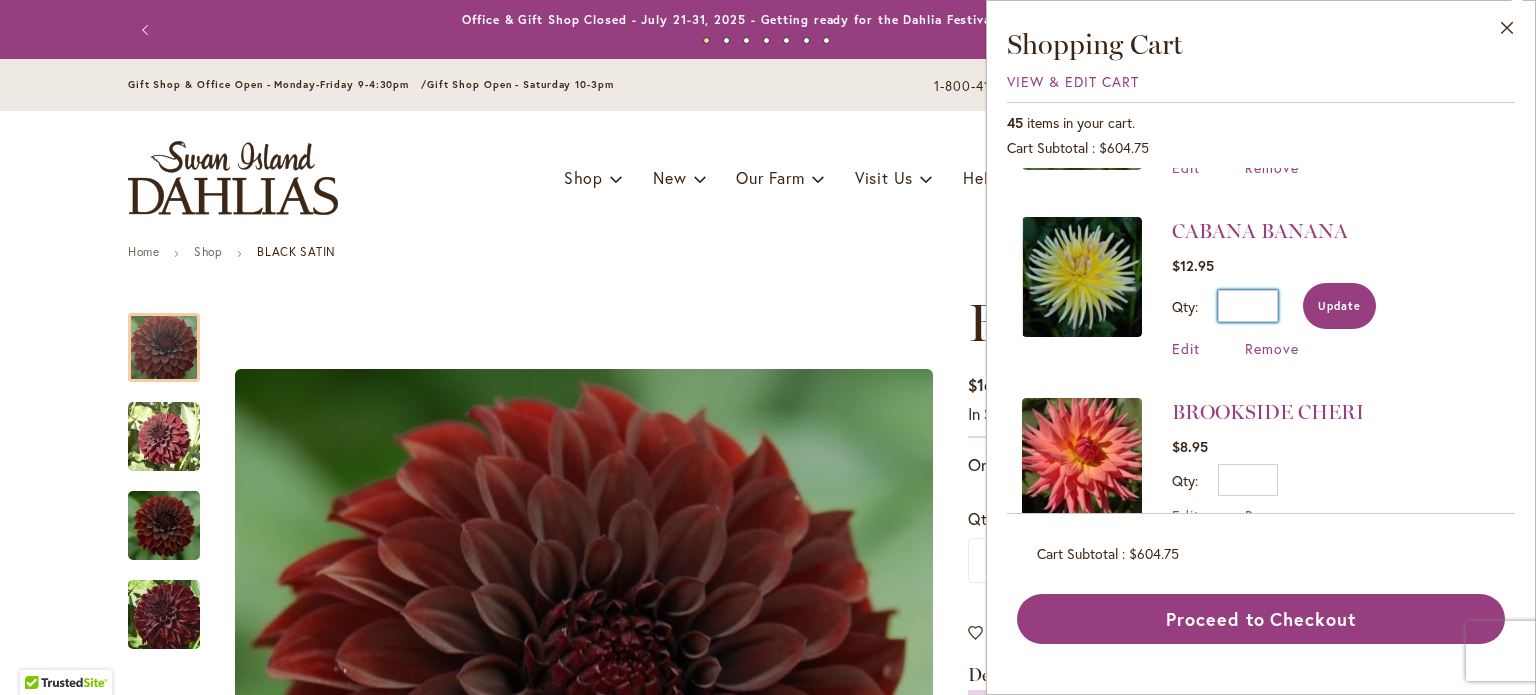 type on "*" 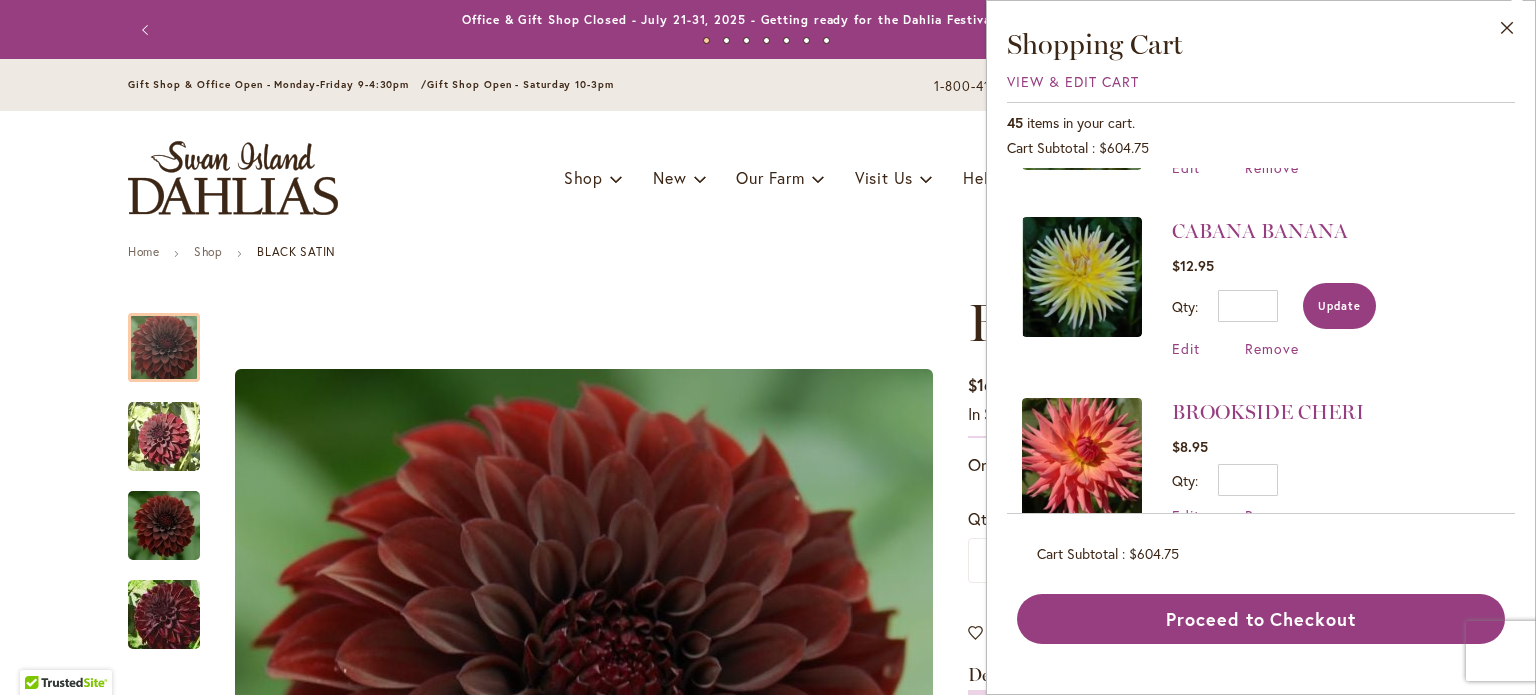 click on "Update" at bounding box center [1339, 306] 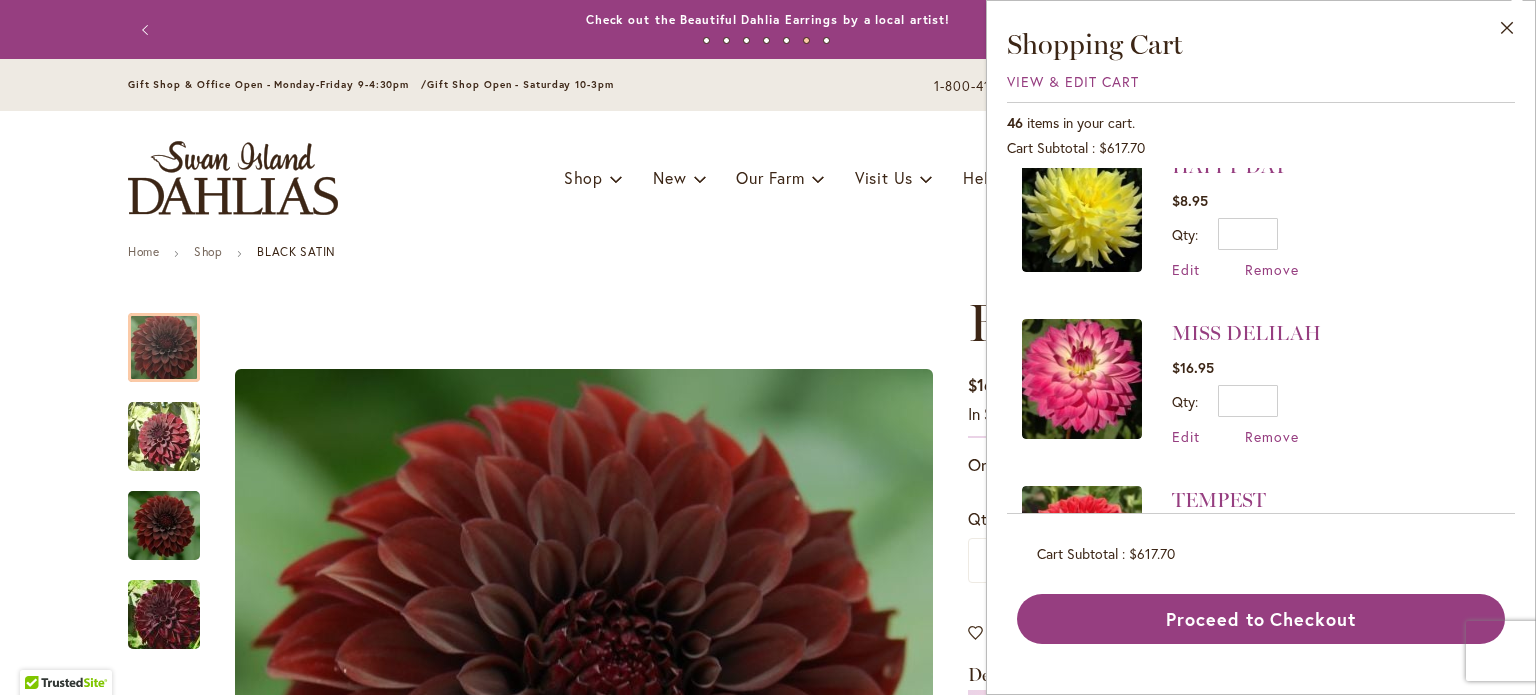 scroll, scrollTop: 1100, scrollLeft: 0, axis: vertical 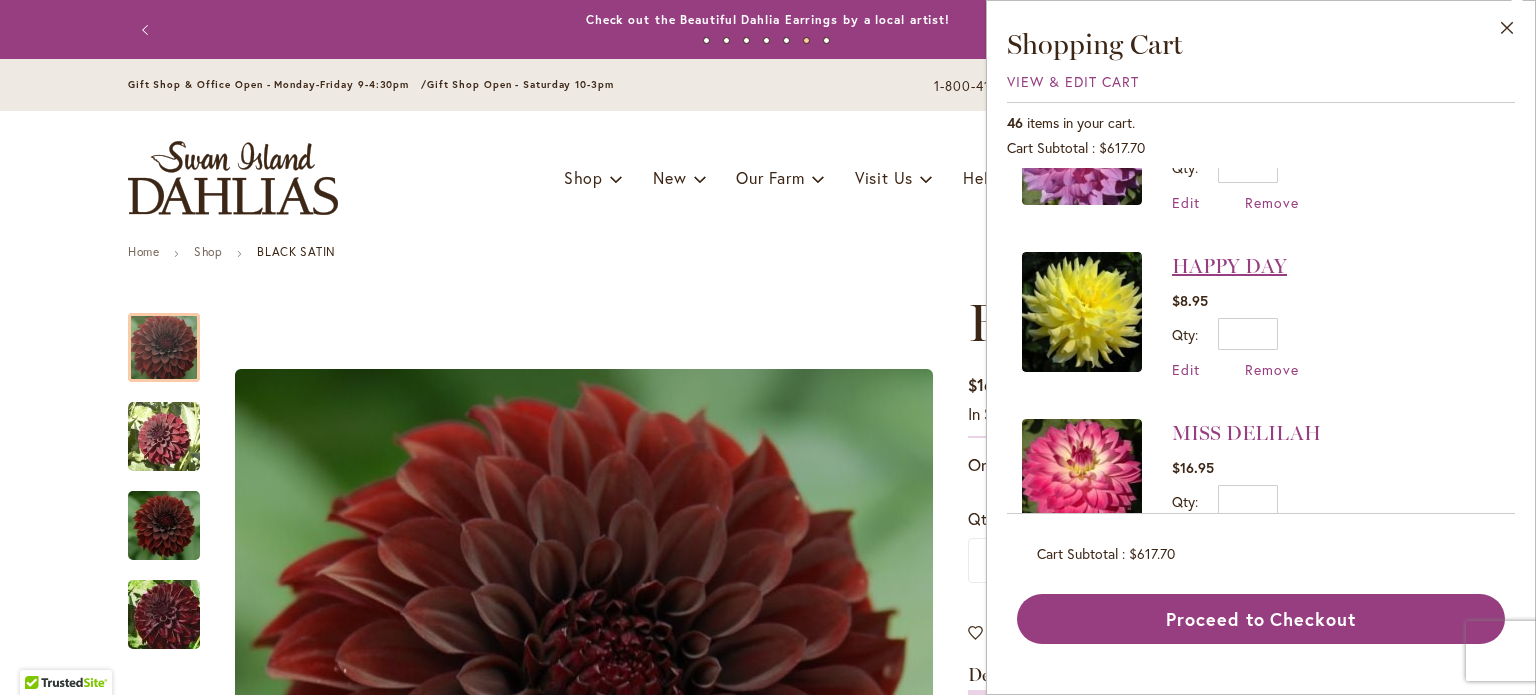 click on "HAPPY DAY" at bounding box center [1229, 266] 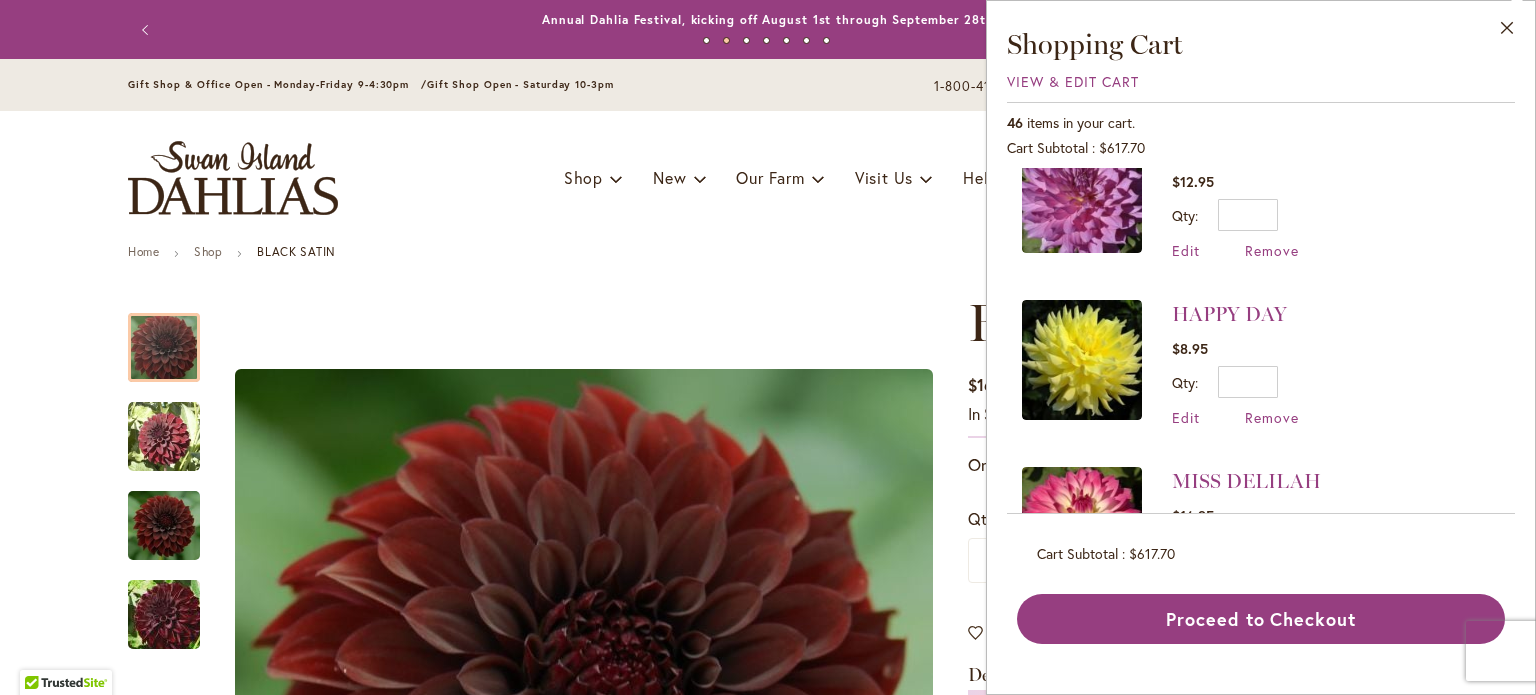 scroll, scrollTop: 1100, scrollLeft: 0, axis: vertical 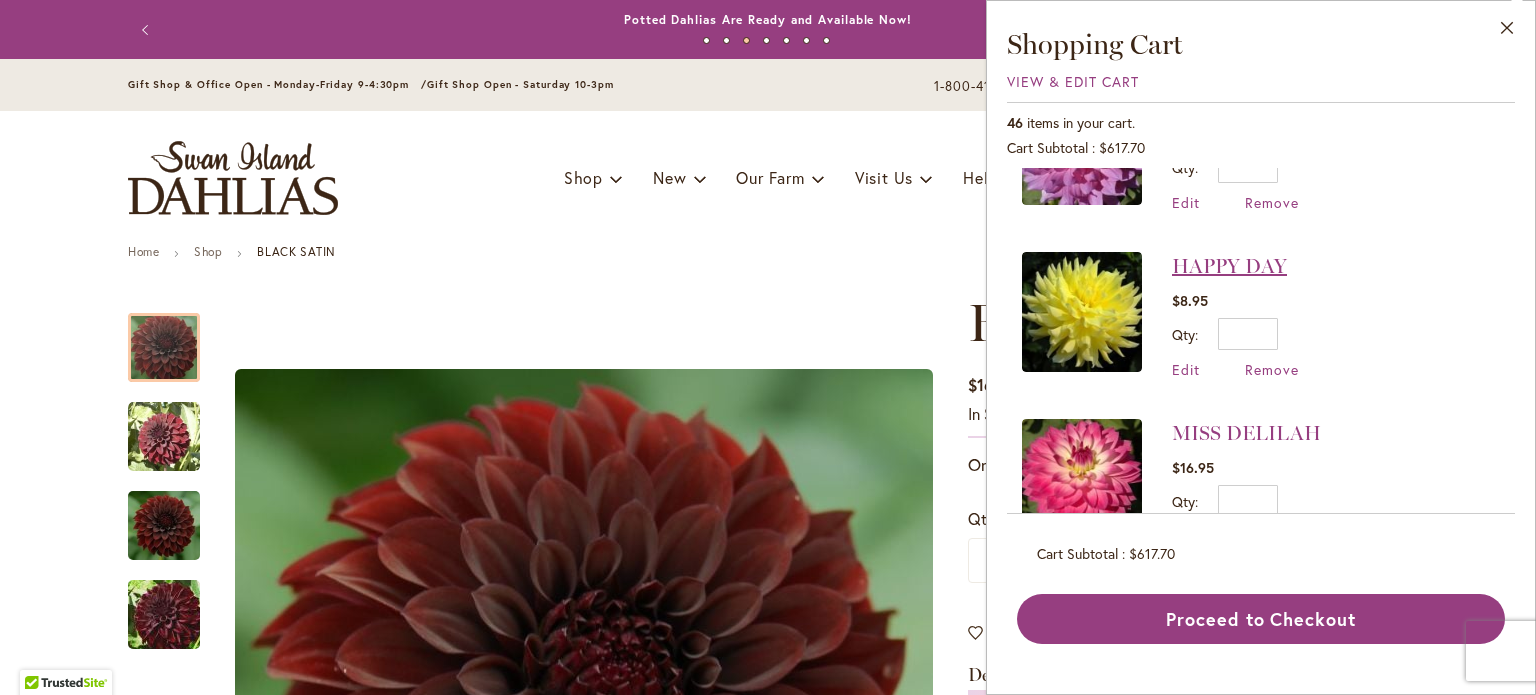 click on "HAPPY DAY" at bounding box center (1229, 266) 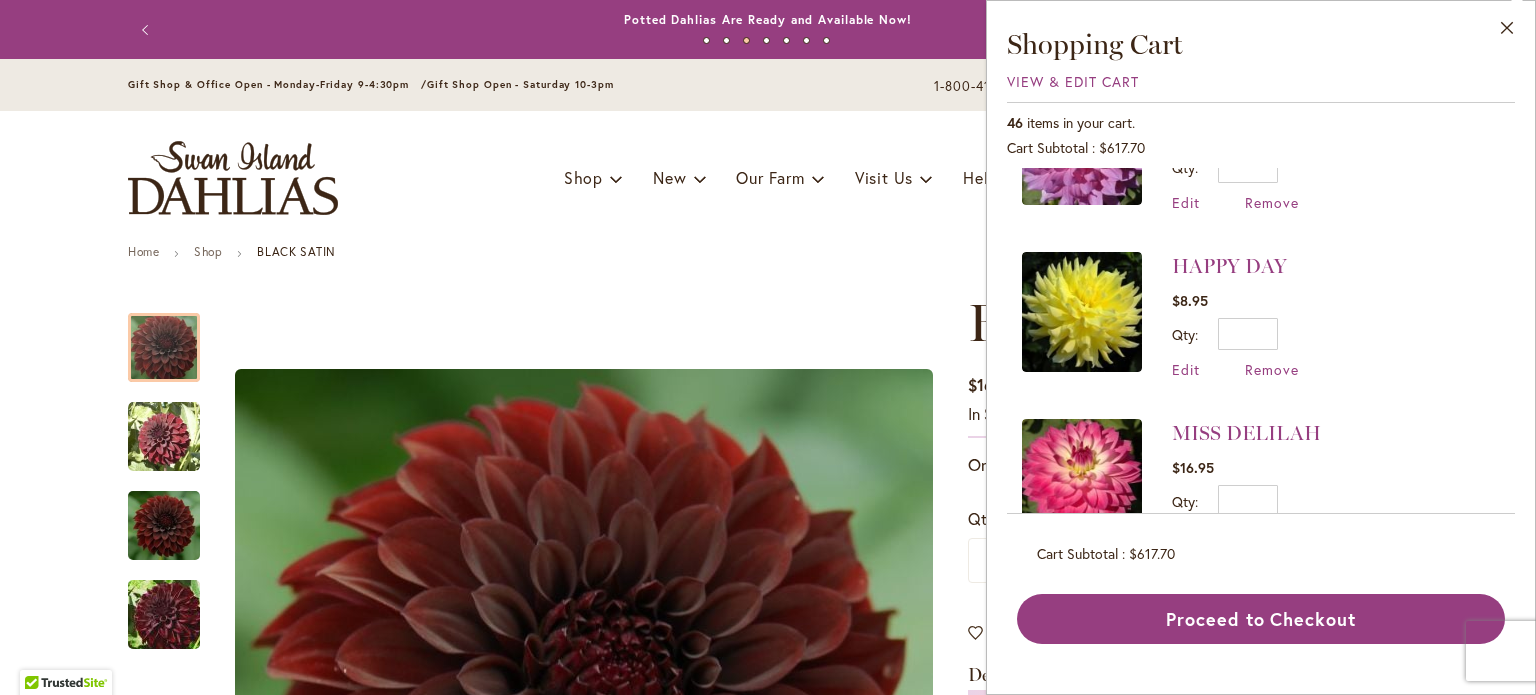 click on "Home
Shop
BLACK SATIN
Skip to the end of the images gallery
Skip to the beginning of the images gallery
BLACK SATIN
$16.95
In stock
SKU
240
Rating: 2" at bounding box center (768, 2094) 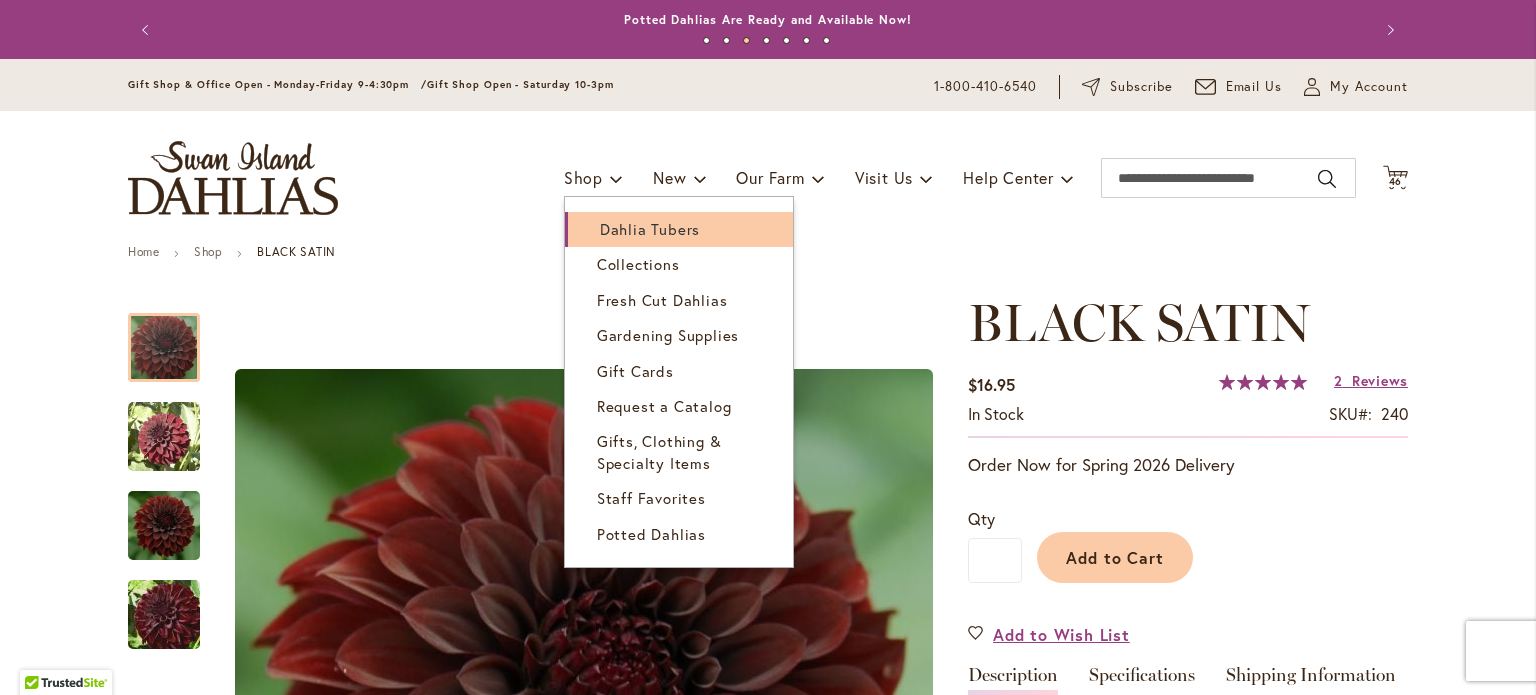 click on "Dahlia Tubers" at bounding box center [650, 229] 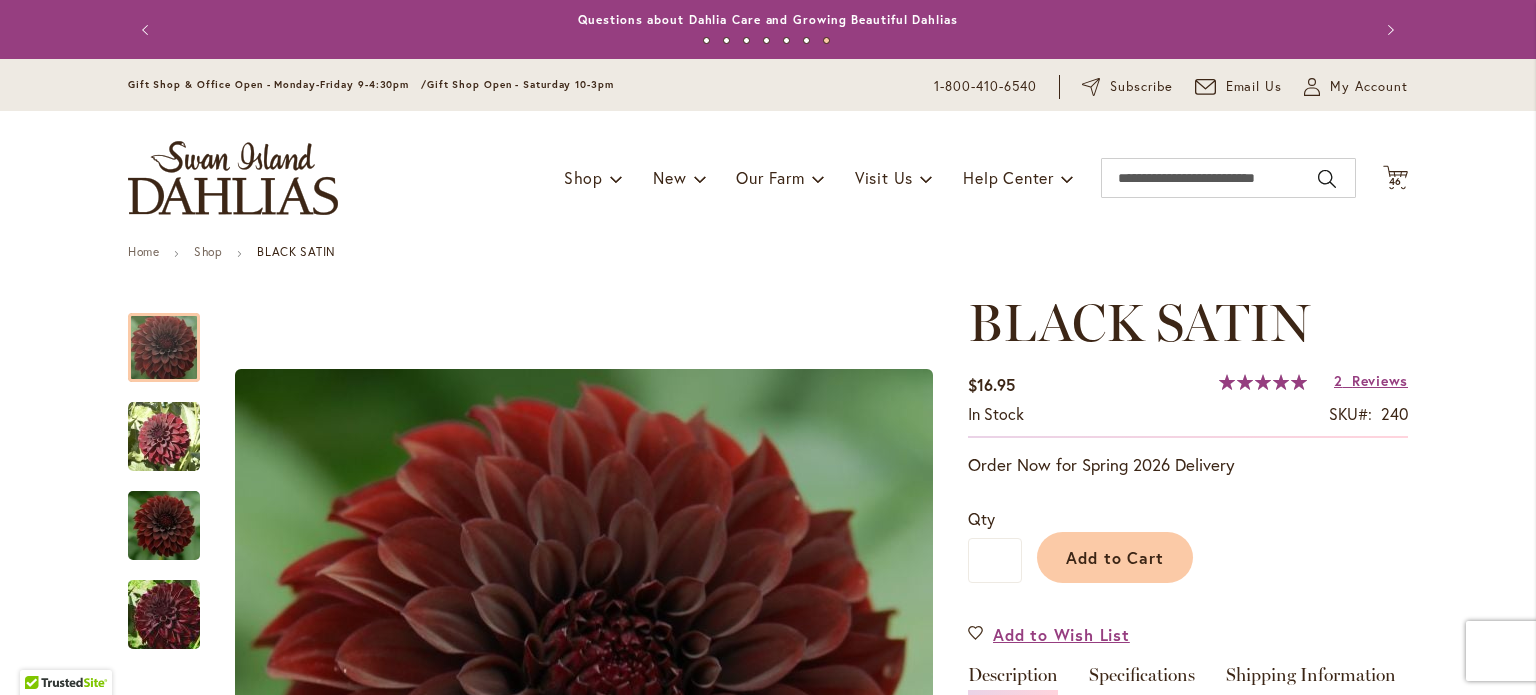 click on "Home
Shop
BLACK SATIN
Skip to the end of the images gallery
Skip to the beginning of the images gallery
BLACK SATIN
$16.95
In stock
SKU
240
Rating: 2" at bounding box center [768, 2094] 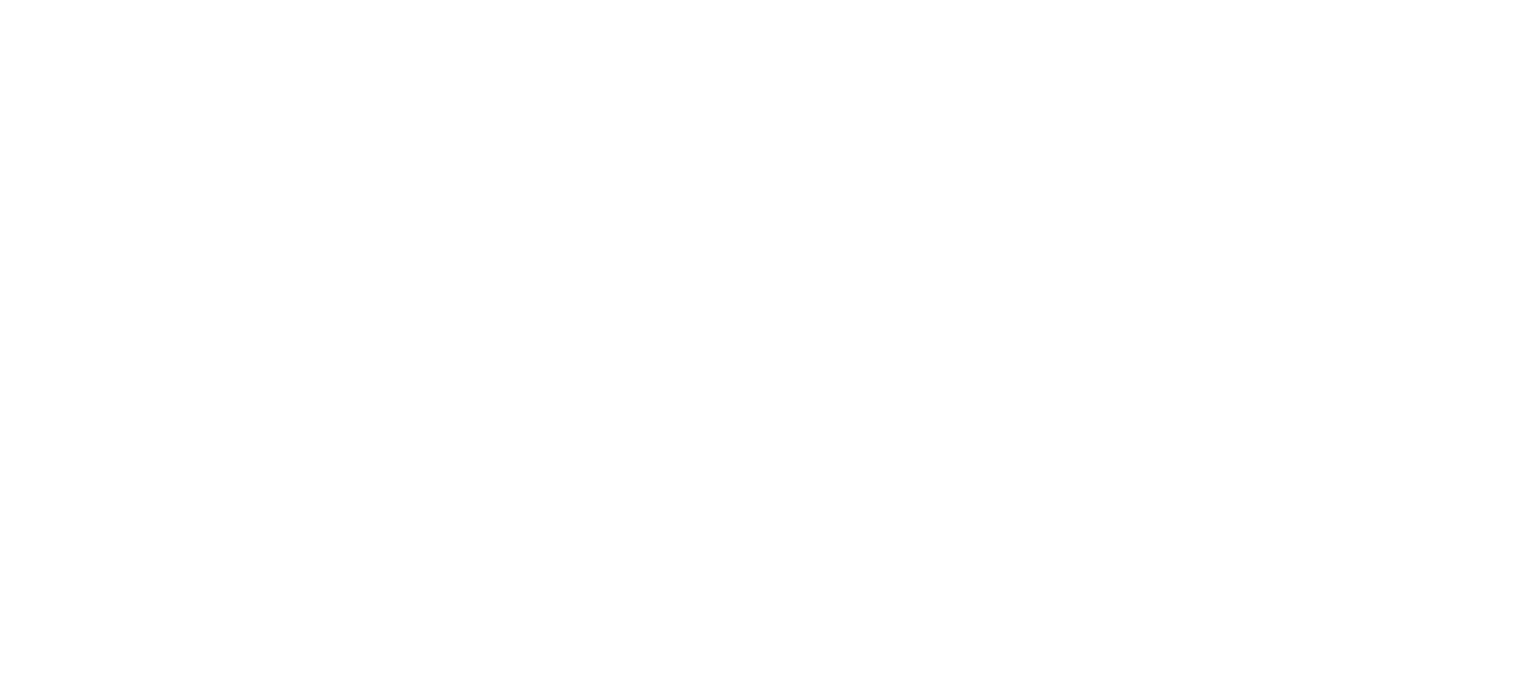 scroll, scrollTop: 0, scrollLeft: 0, axis: both 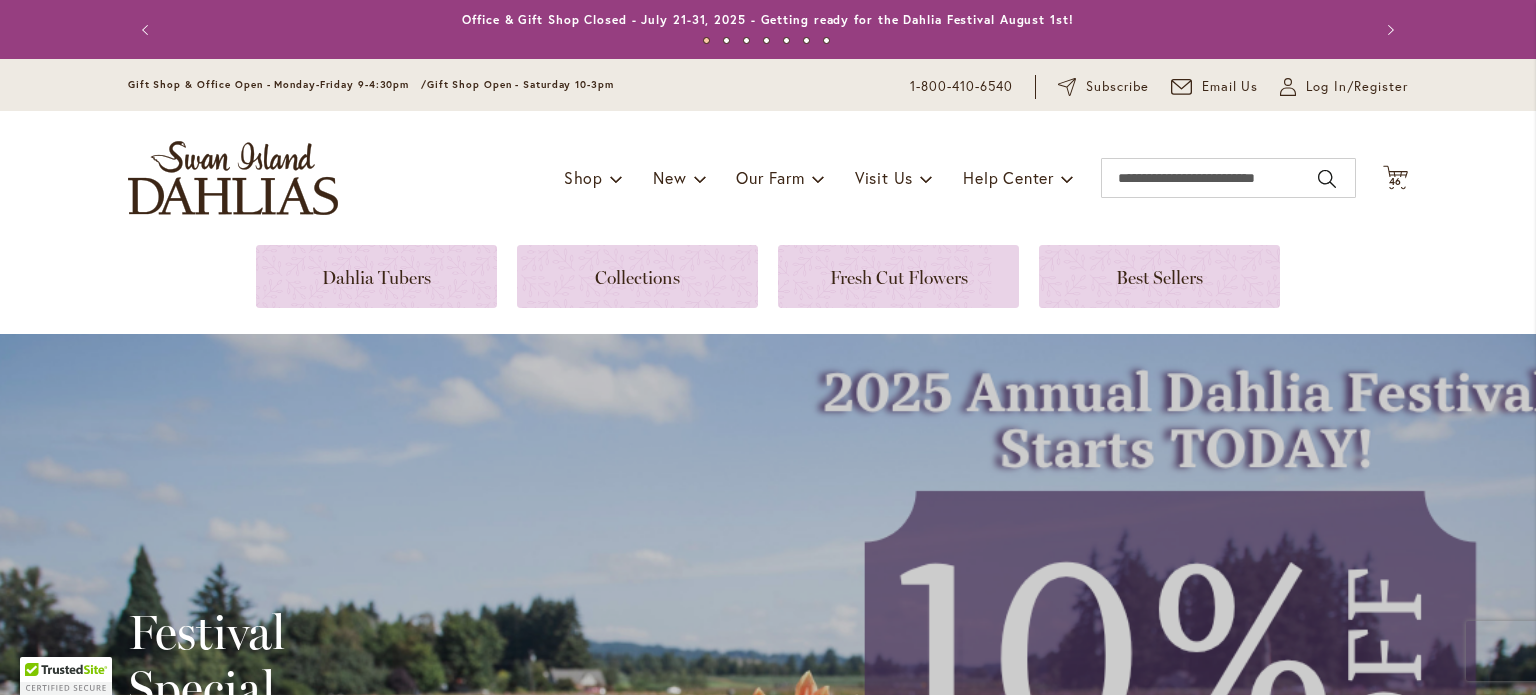 click on "Next" at bounding box center [1388, 30] 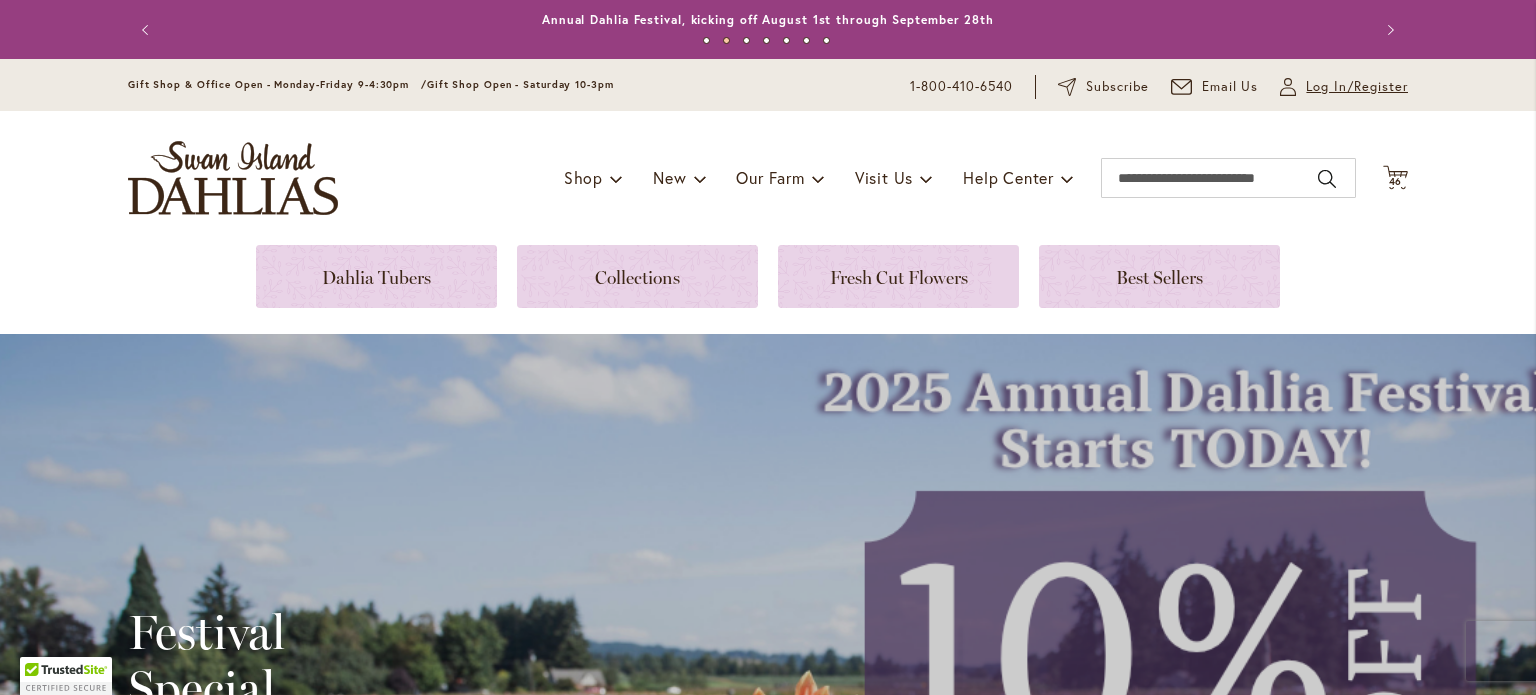 click on "Log In/Register" at bounding box center [1357, 87] 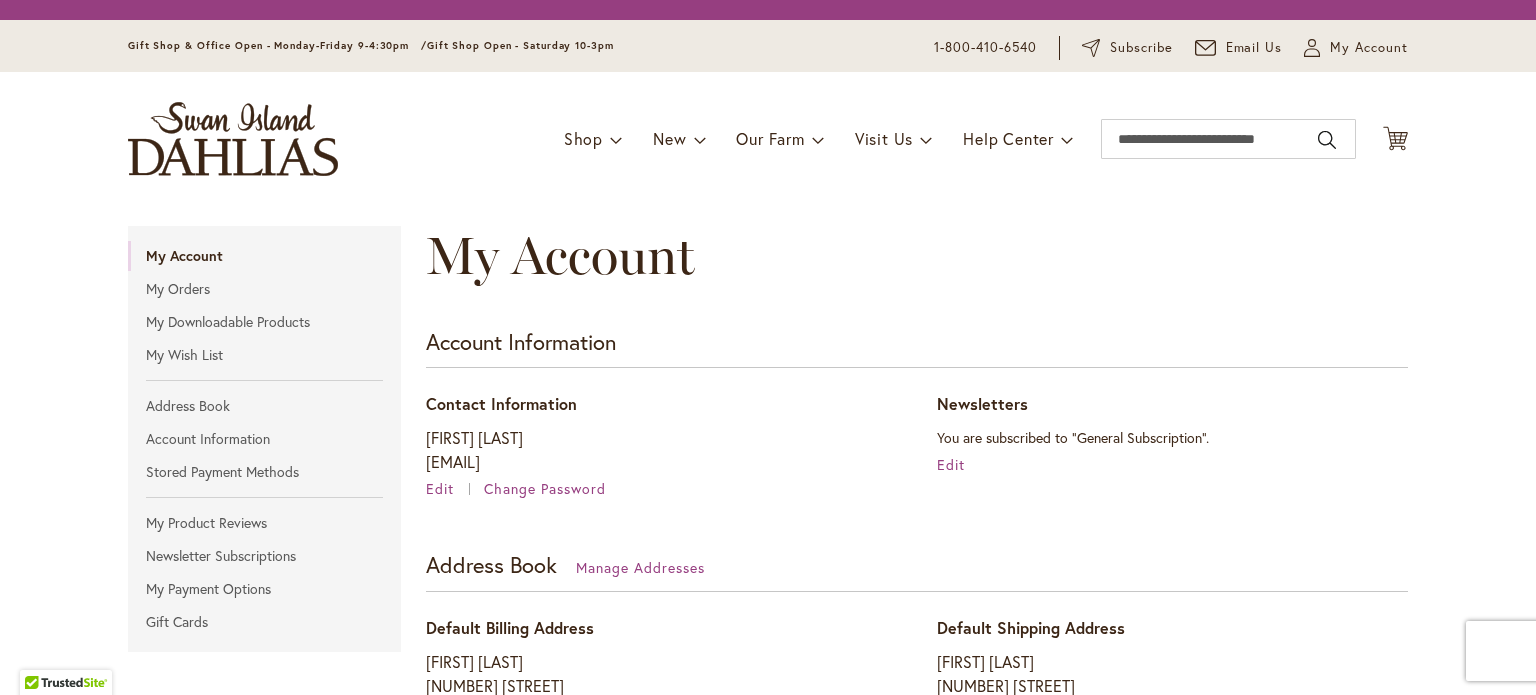 scroll, scrollTop: 0, scrollLeft: 0, axis: both 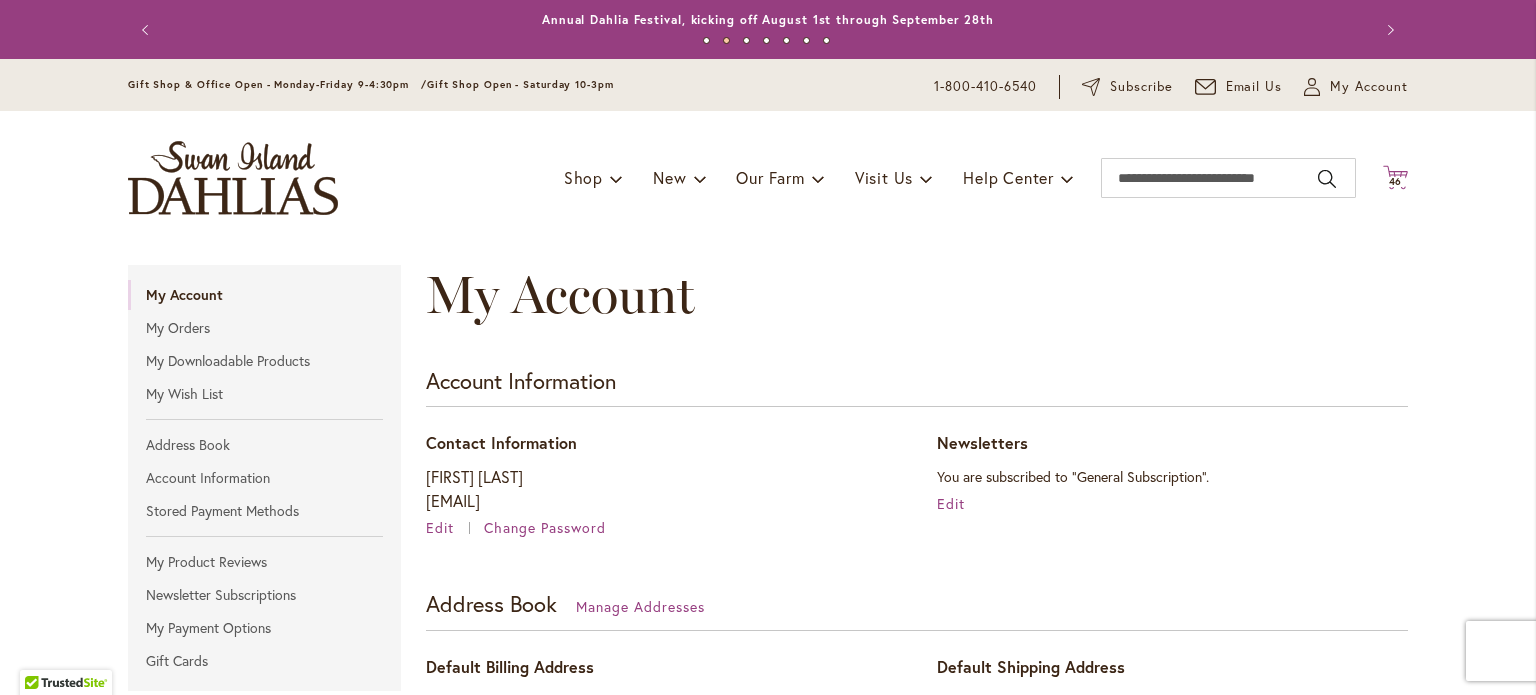 click on "46" at bounding box center [1396, 181] 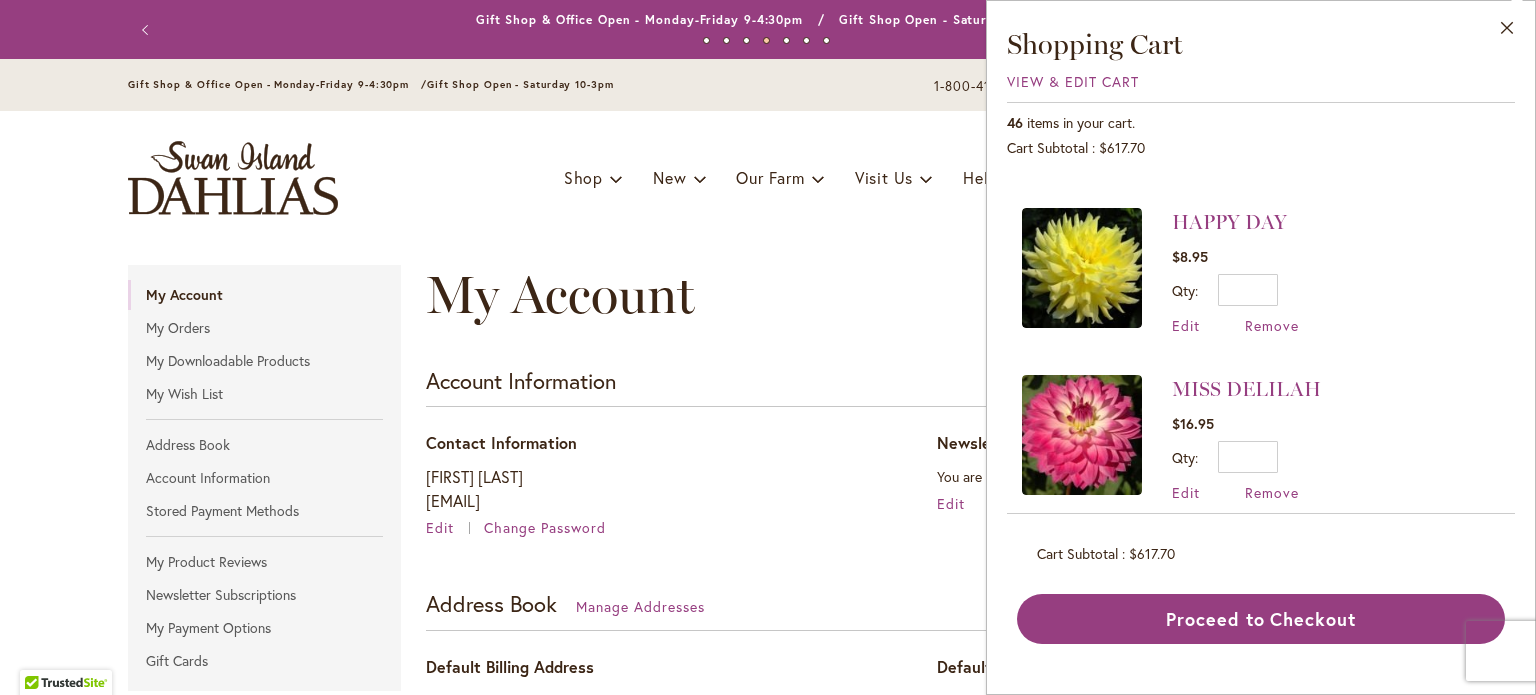 scroll, scrollTop: 1100, scrollLeft: 0, axis: vertical 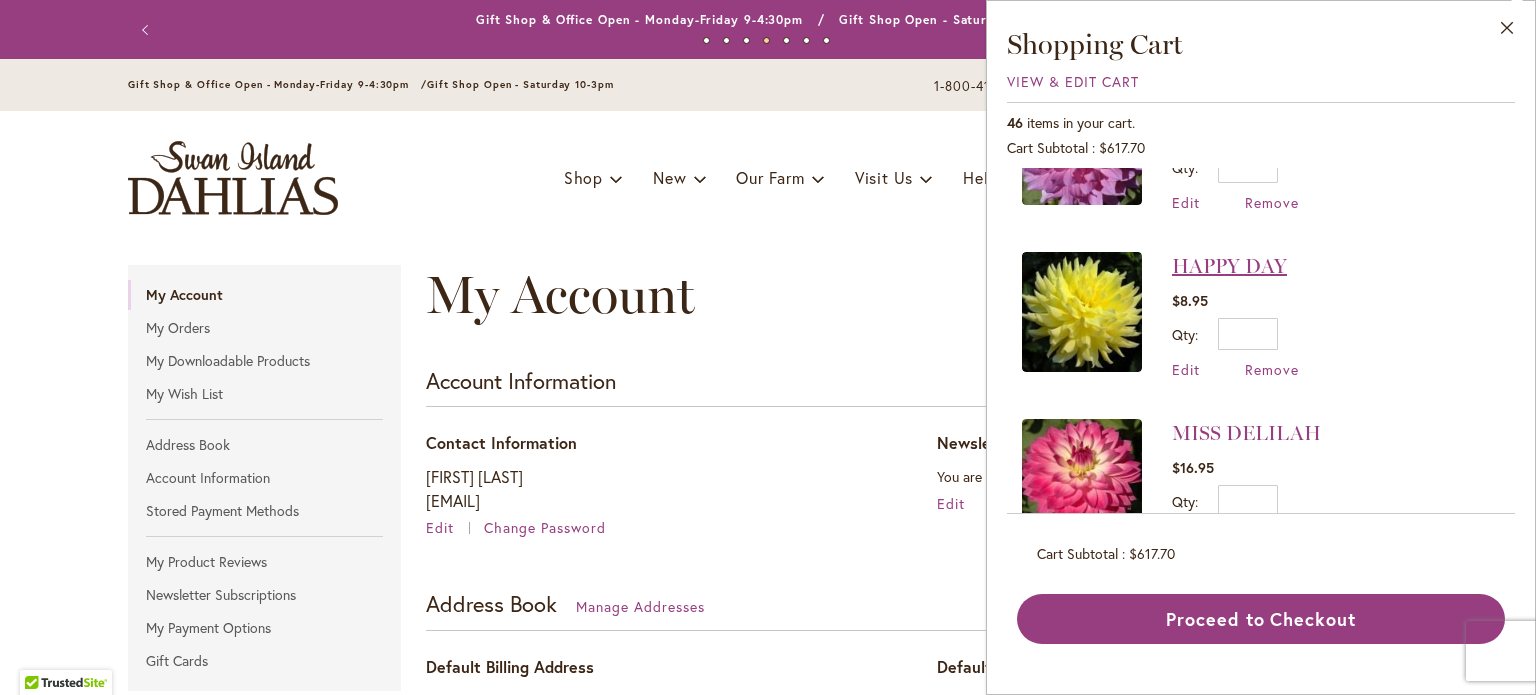 click on "HAPPY DAY" at bounding box center (1229, 266) 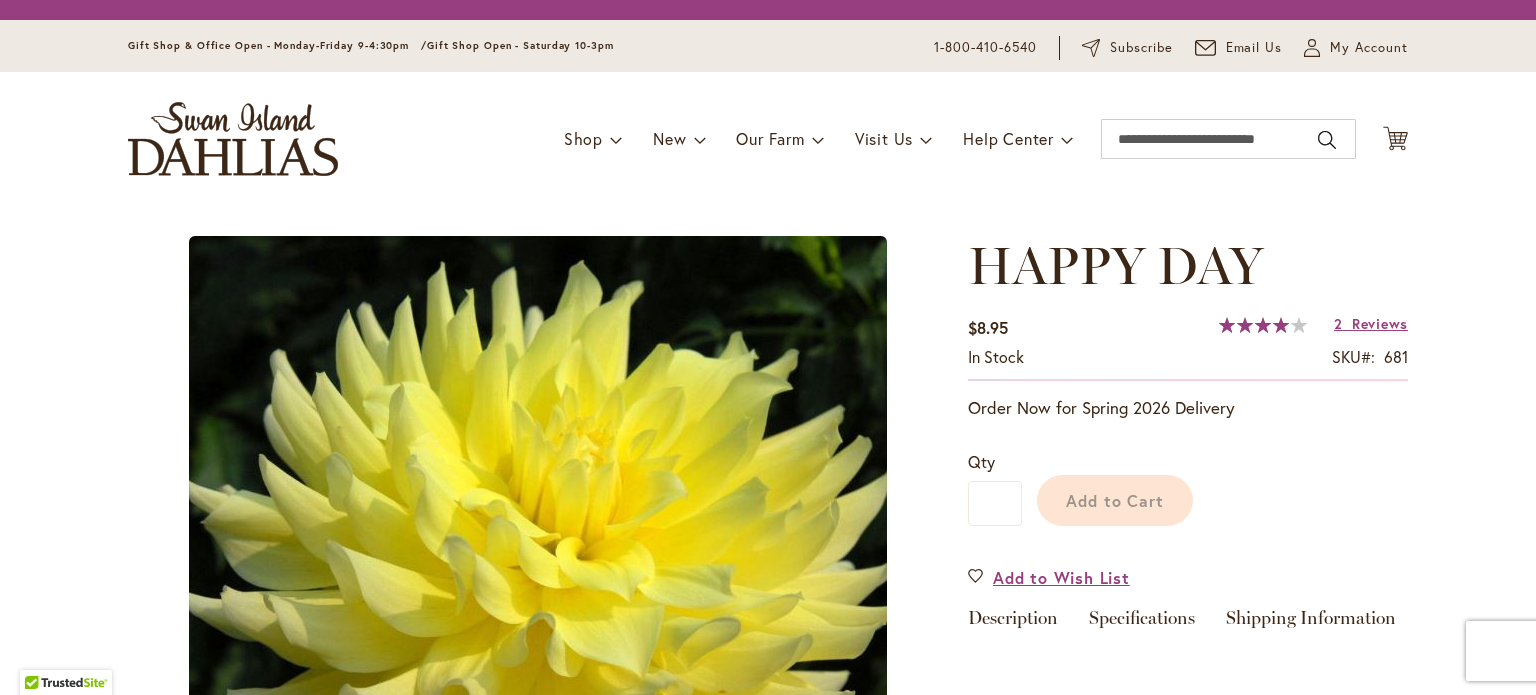 scroll, scrollTop: 0, scrollLeft: 0, axis: both 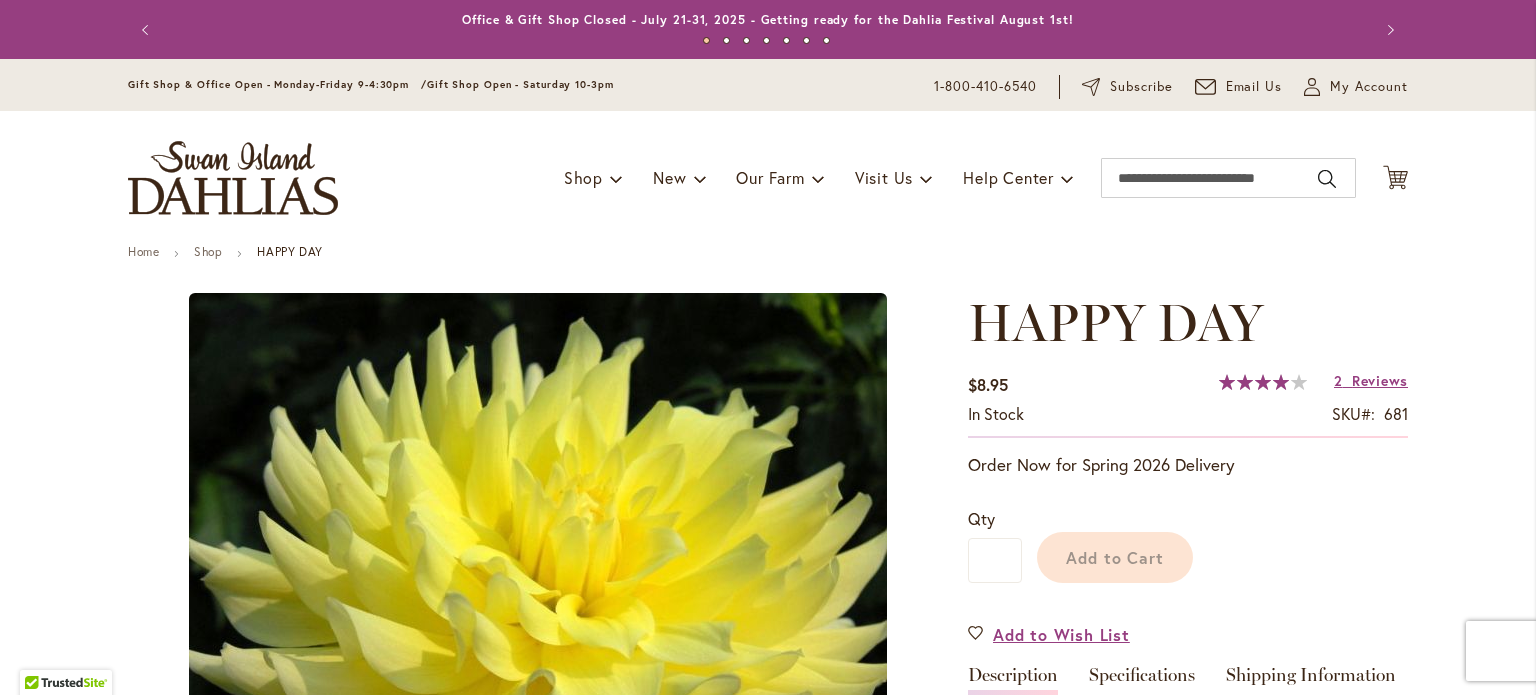 type on "******" 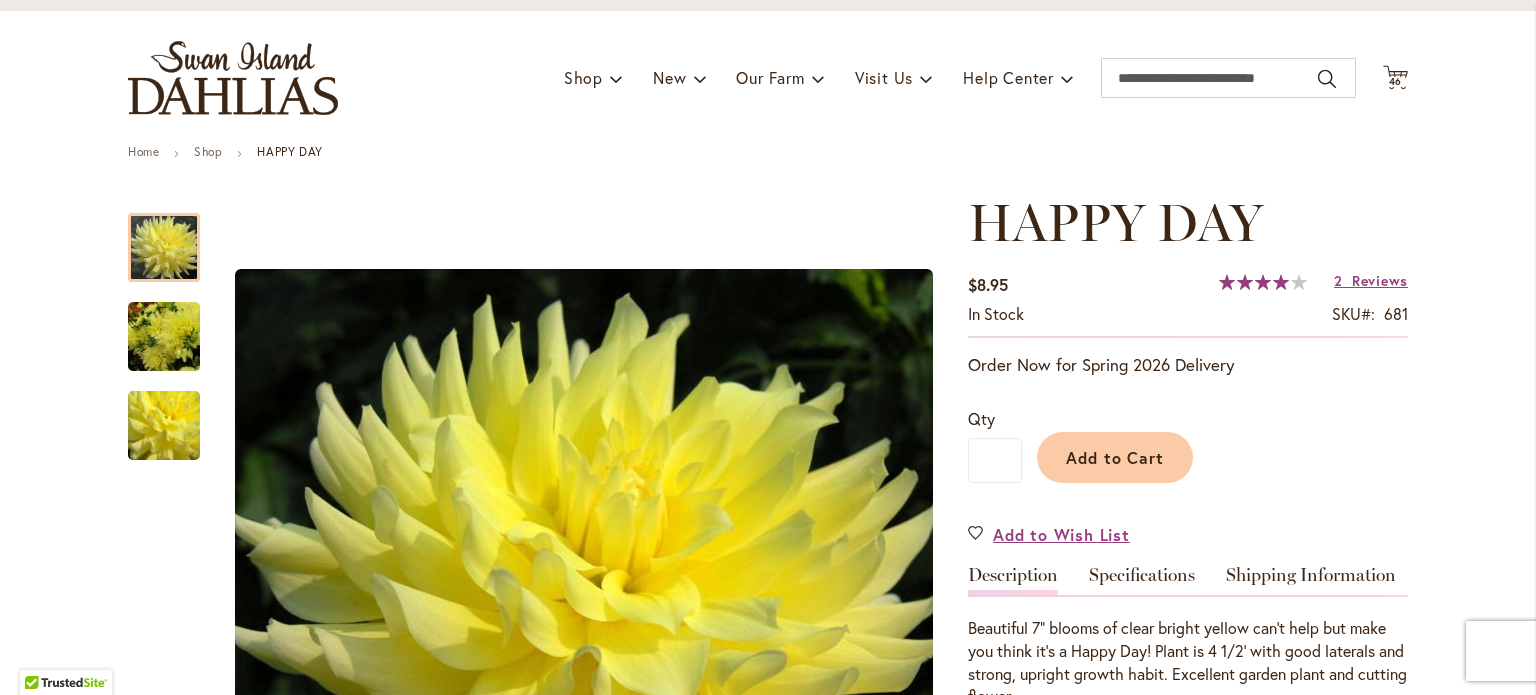 scroll, scrollTop: 0, scrollLeft: 0, axis: both 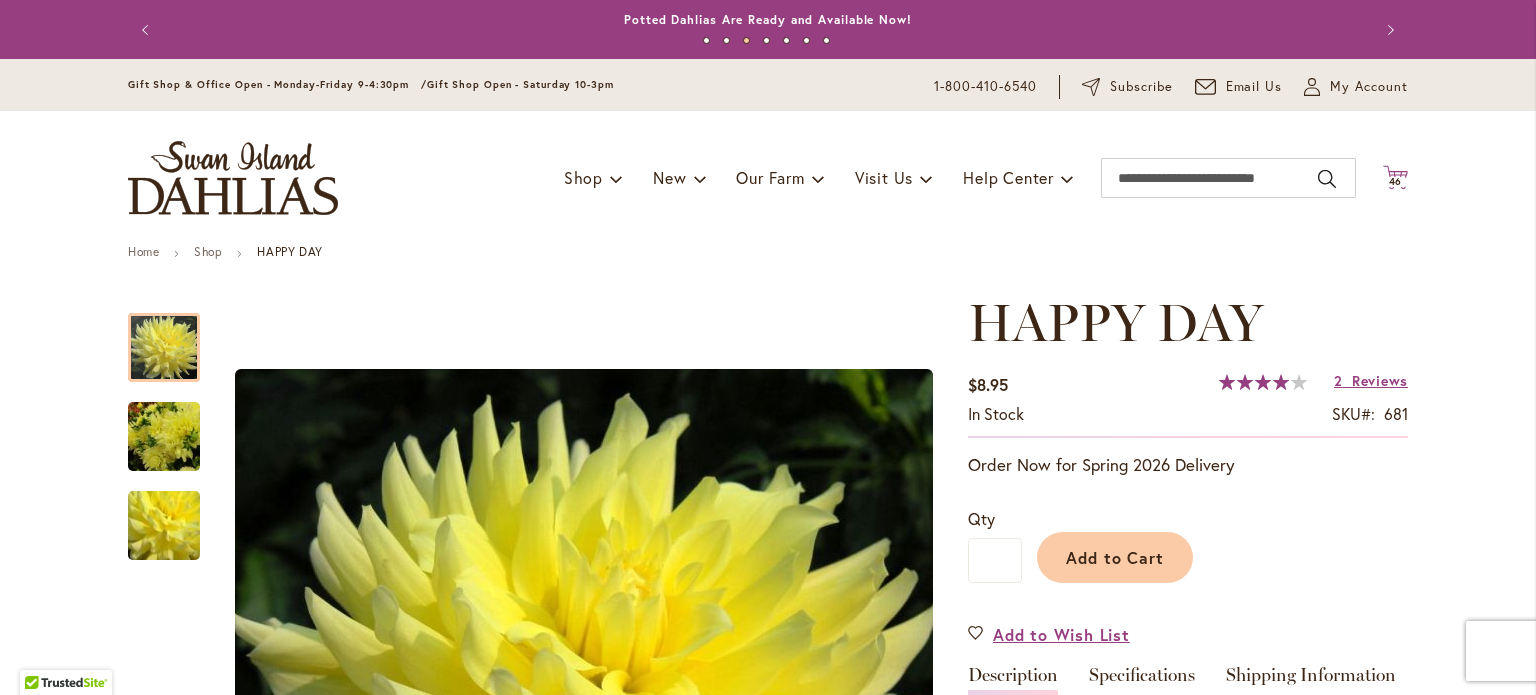 click on "46
46
items" at bounding box center [1396, 182] 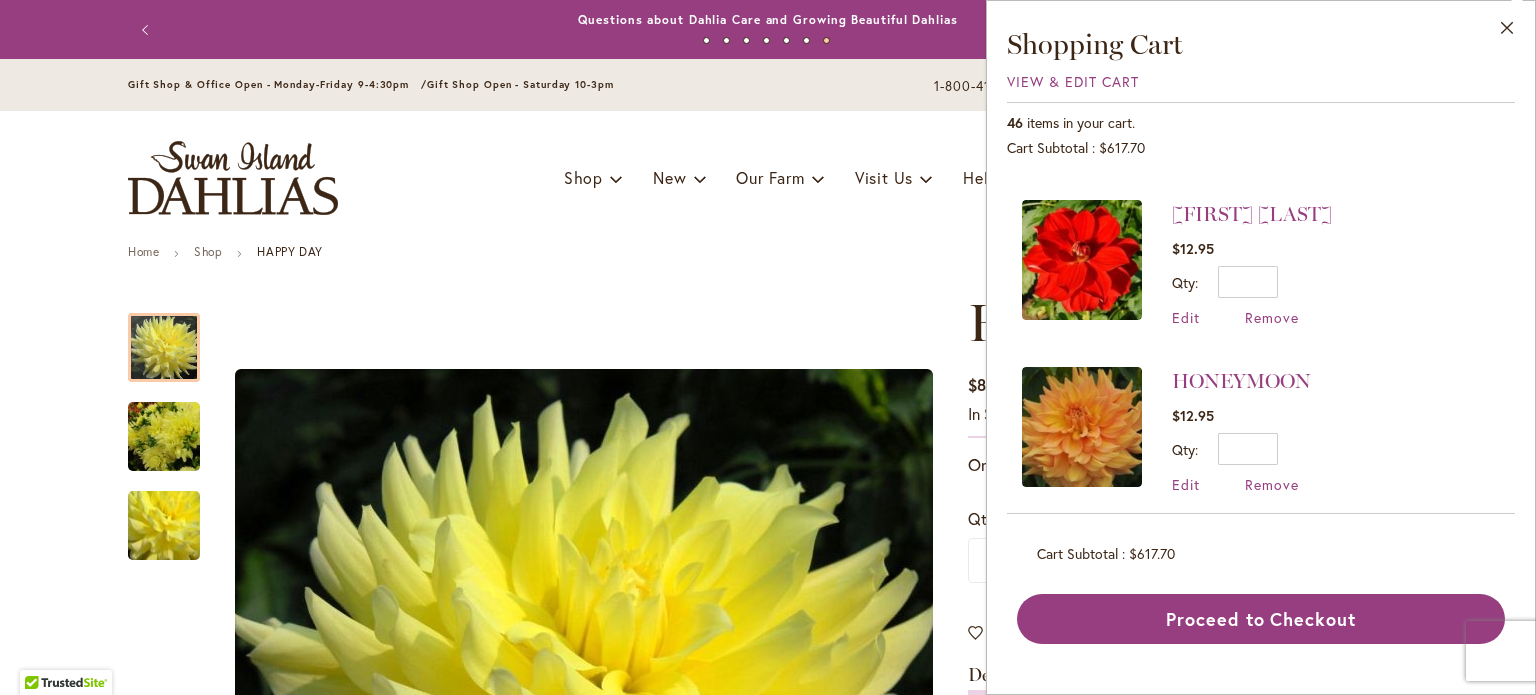 scroll, scrollTop: 3658, scrollLeft: 0, axis: vertical 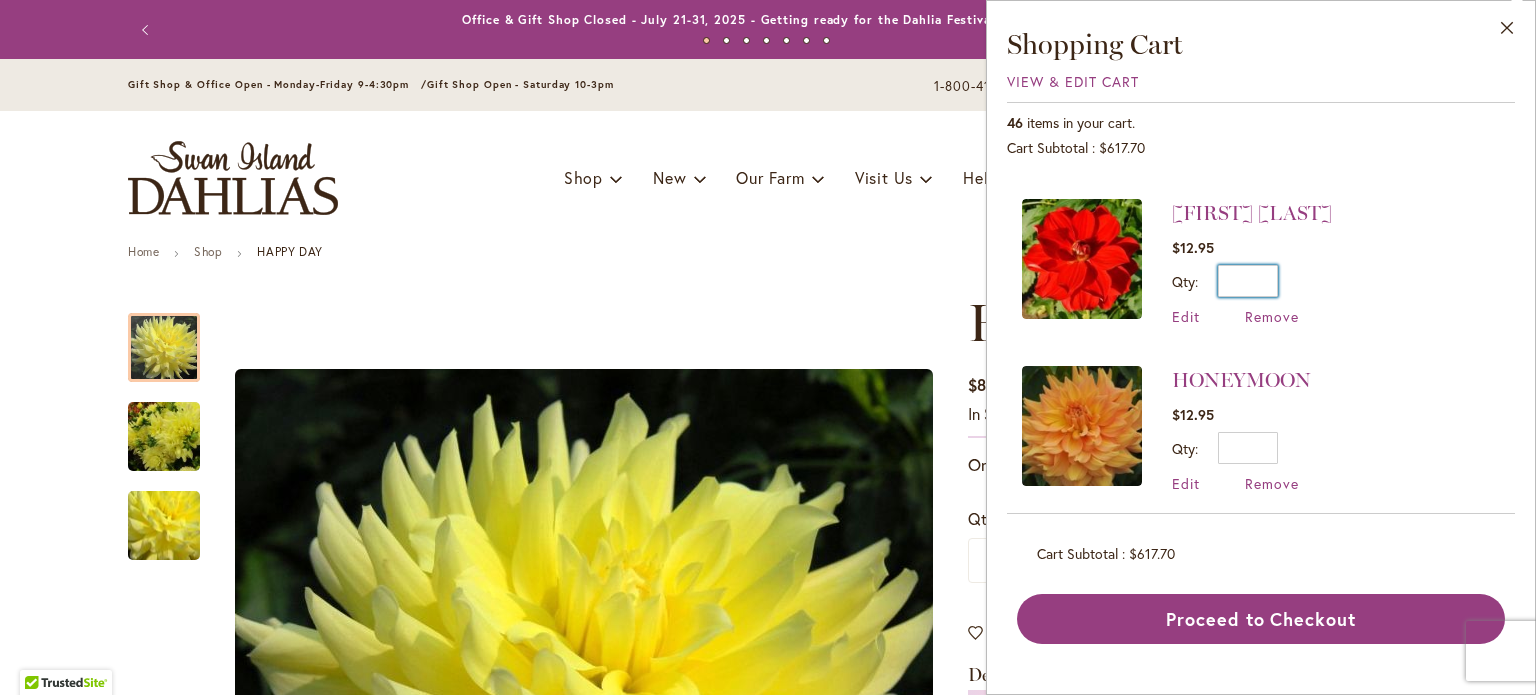 click on "*" at bounding box center (1248, 281) 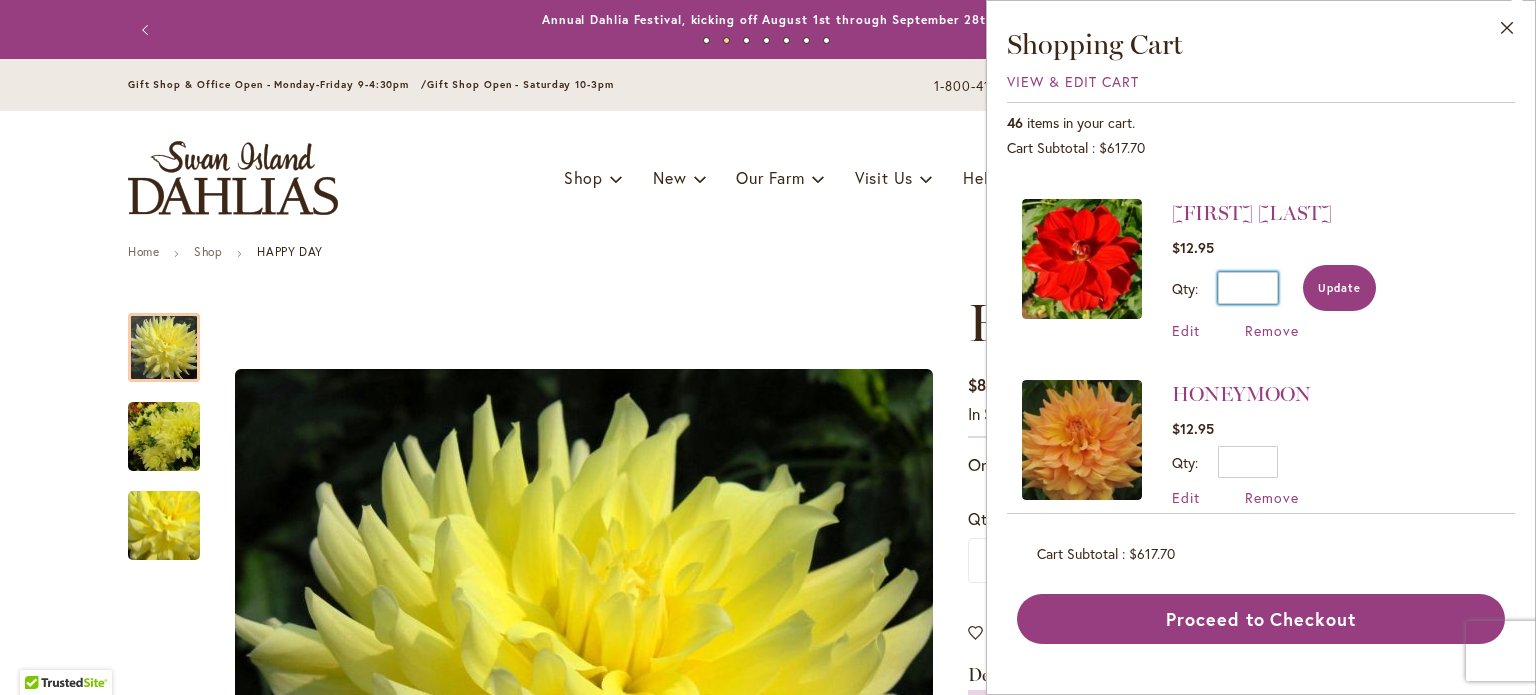 type on "*" 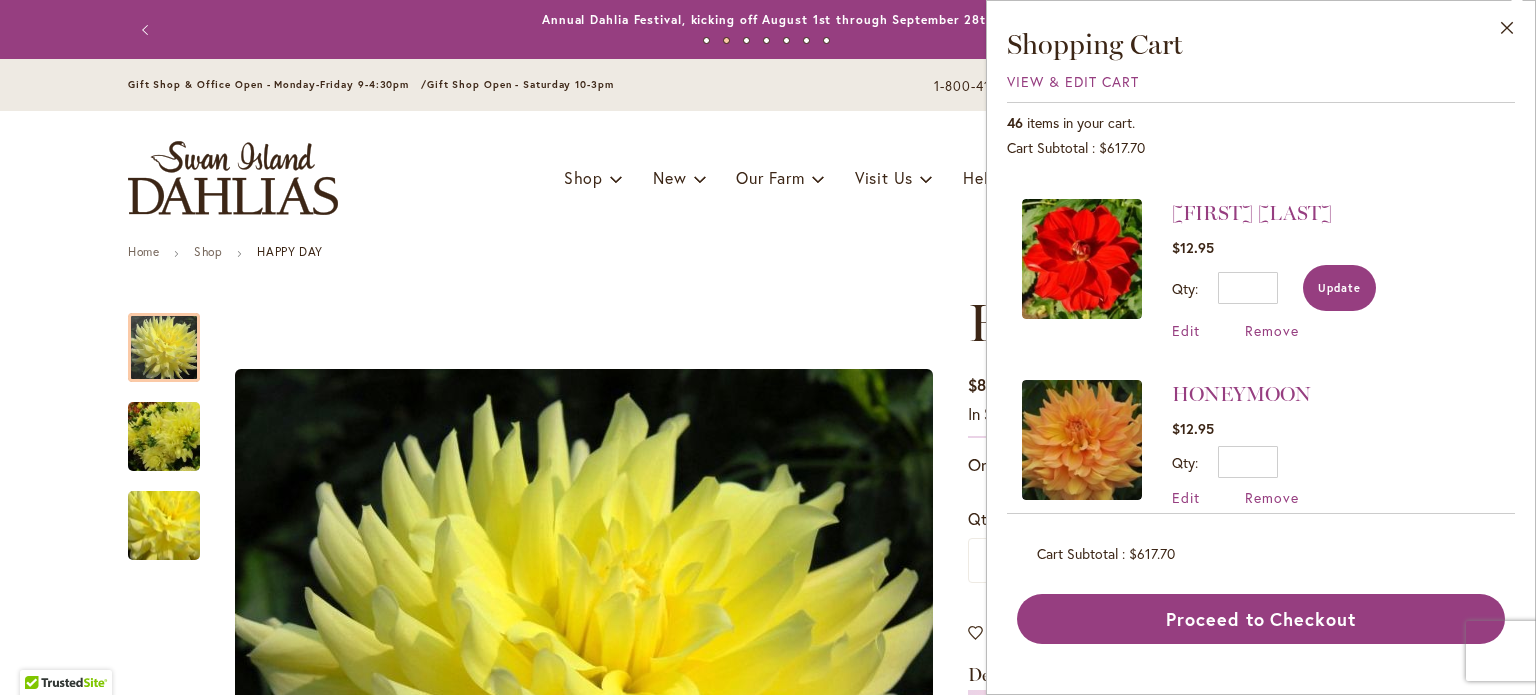click on "Update" at bounding box center (1339, 288) 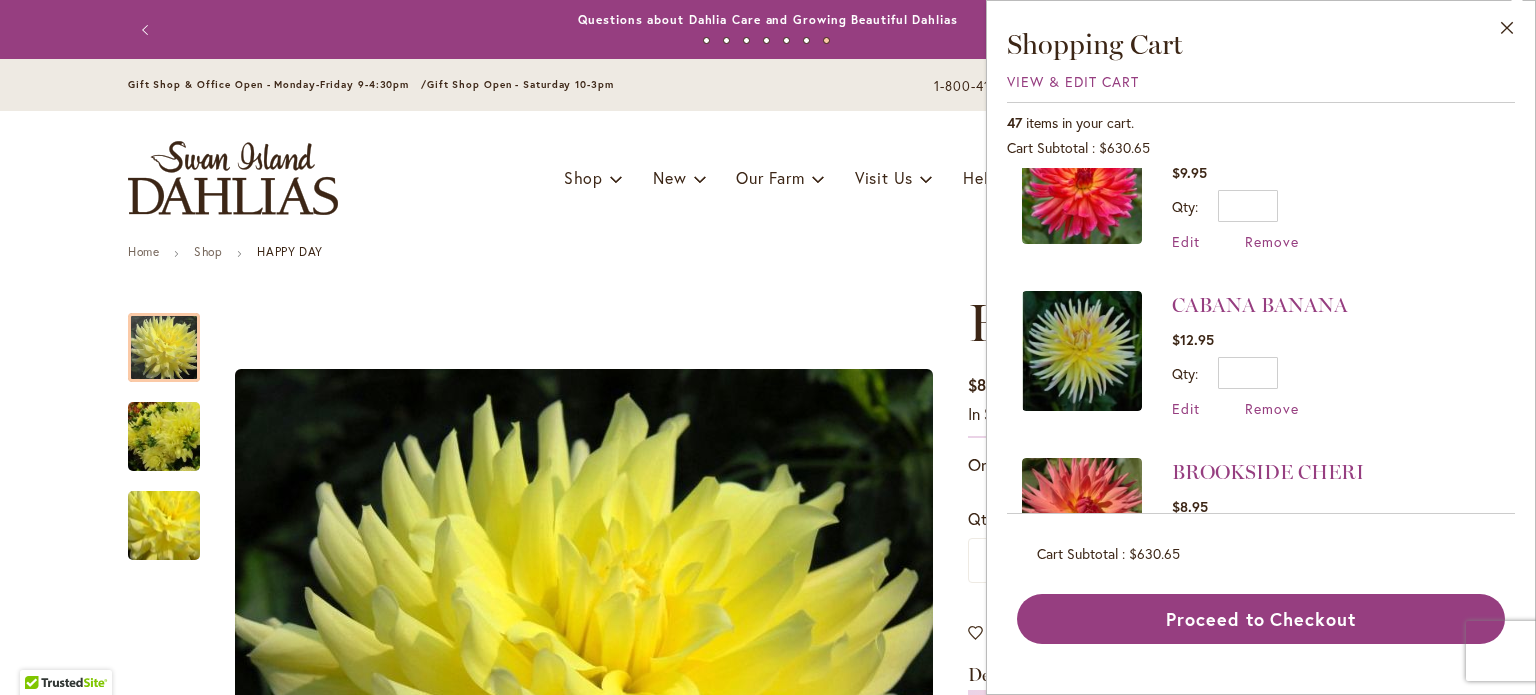 scroll, scrollTop: 300, scrollLeft: 0, axis: vertical 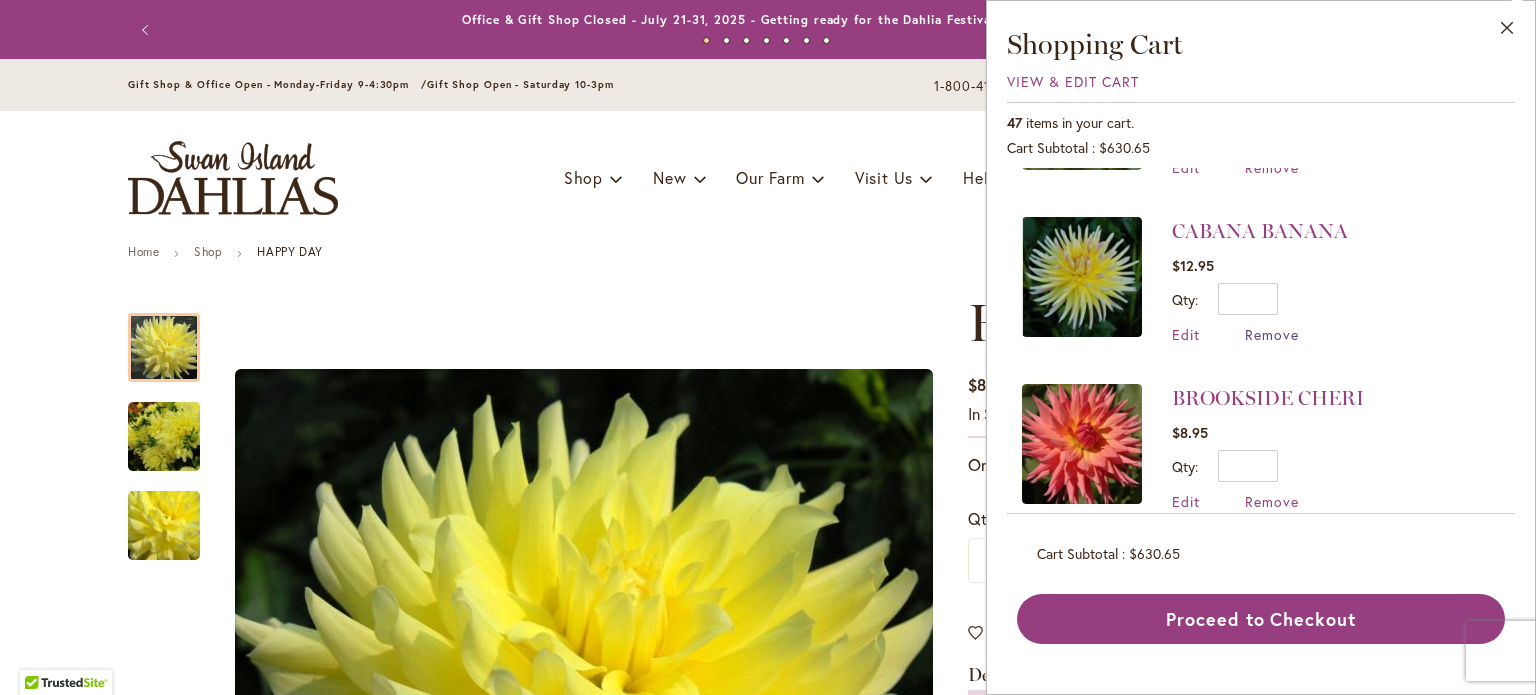 click on "Remove" at bounding box center (1272, 334) 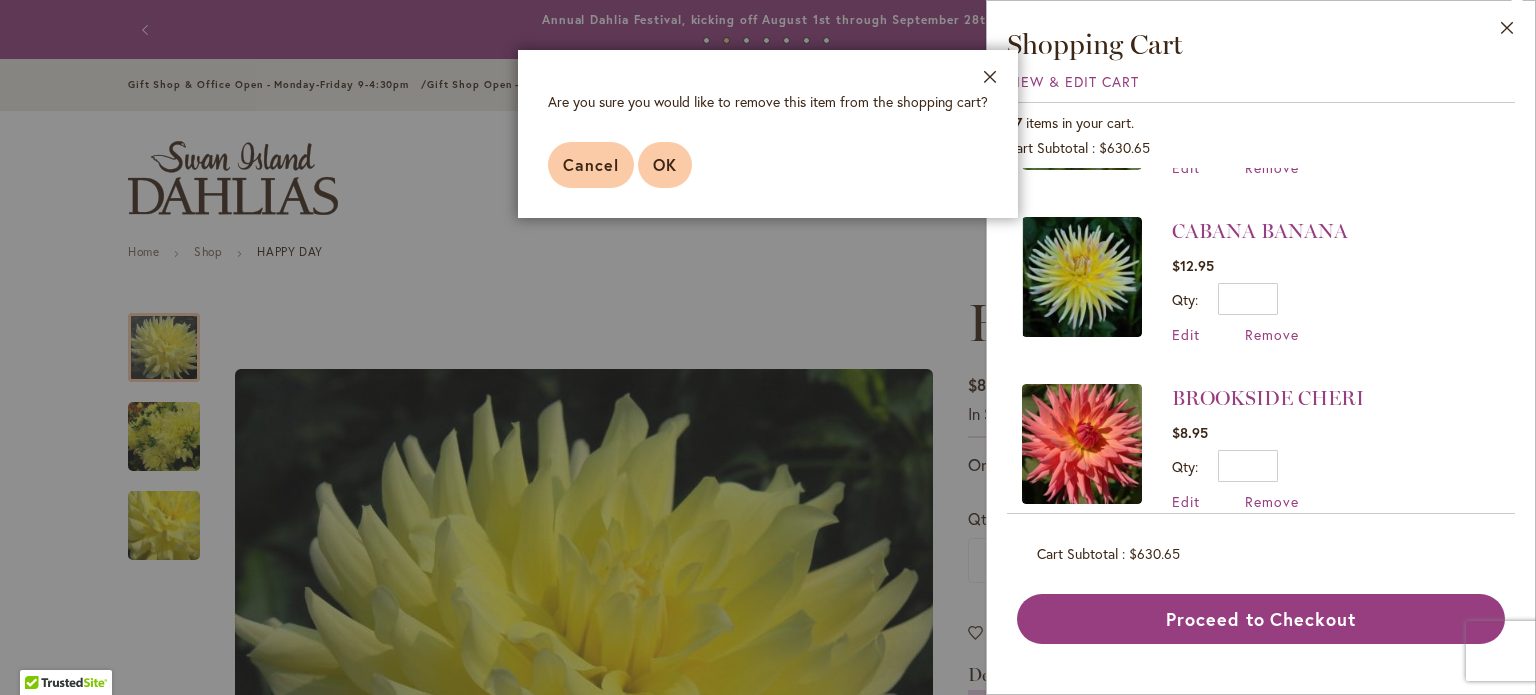 click on "OK" at bounding box center [665, 164] 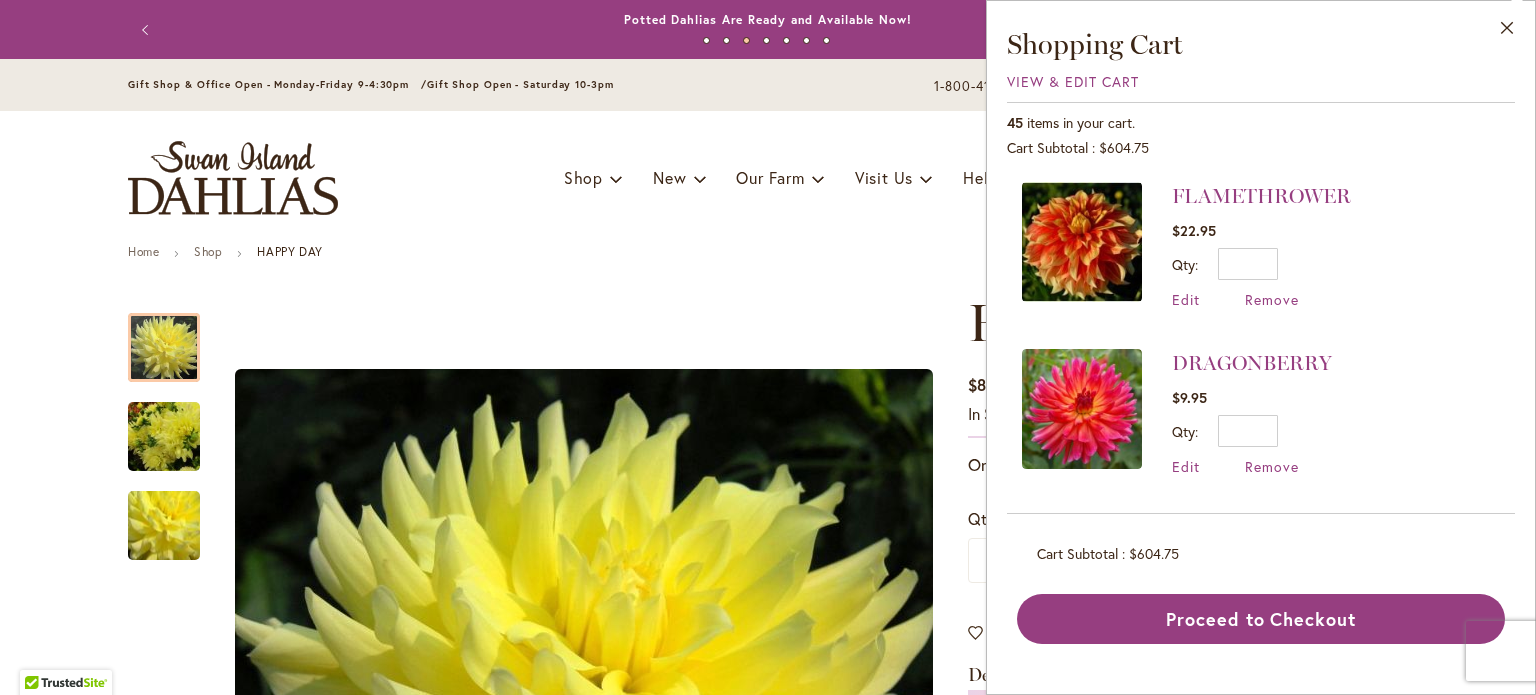 scroll, scrollTop: 0, scrollLeft: 0, axis: both 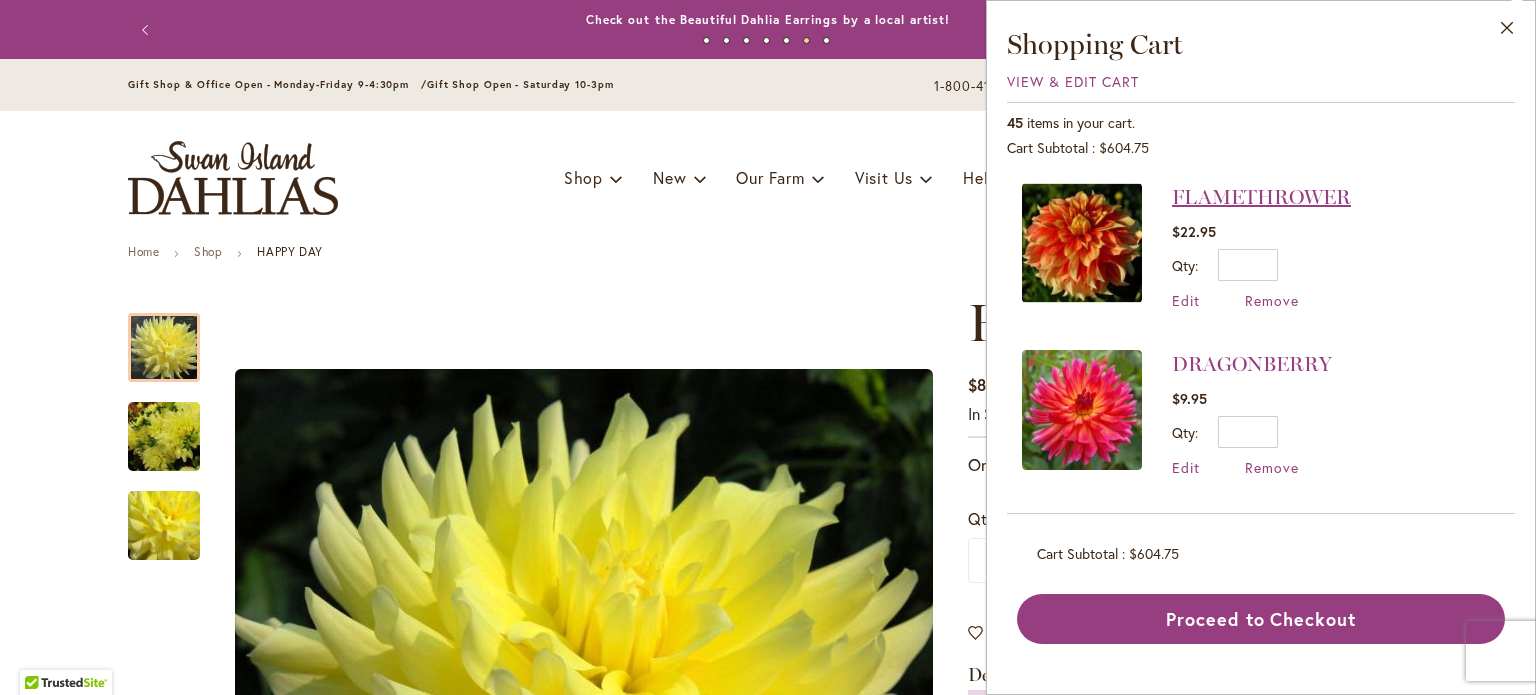click on "FLAMETHROWER" at bounding box center (1261, 197) 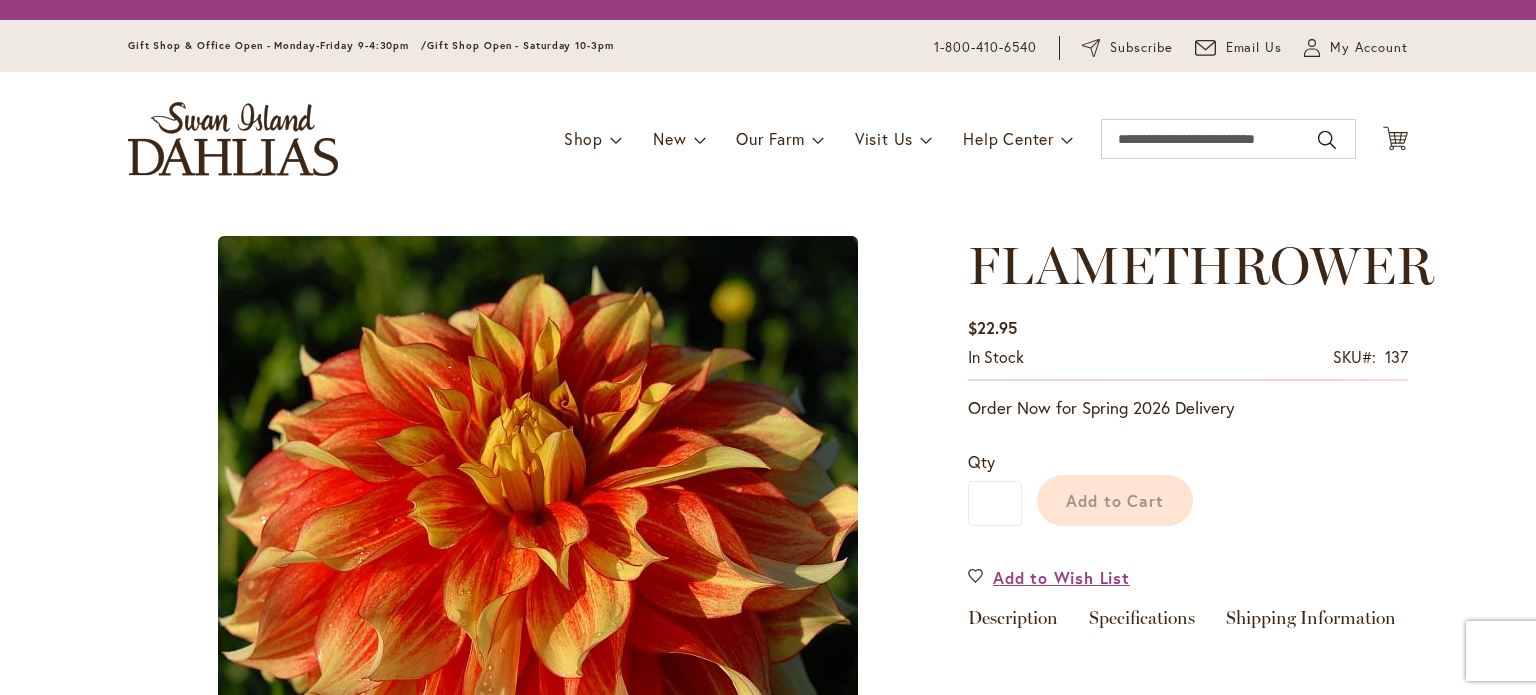 scroll, scrollTop: 0, scrollLeft: 0, axis: both 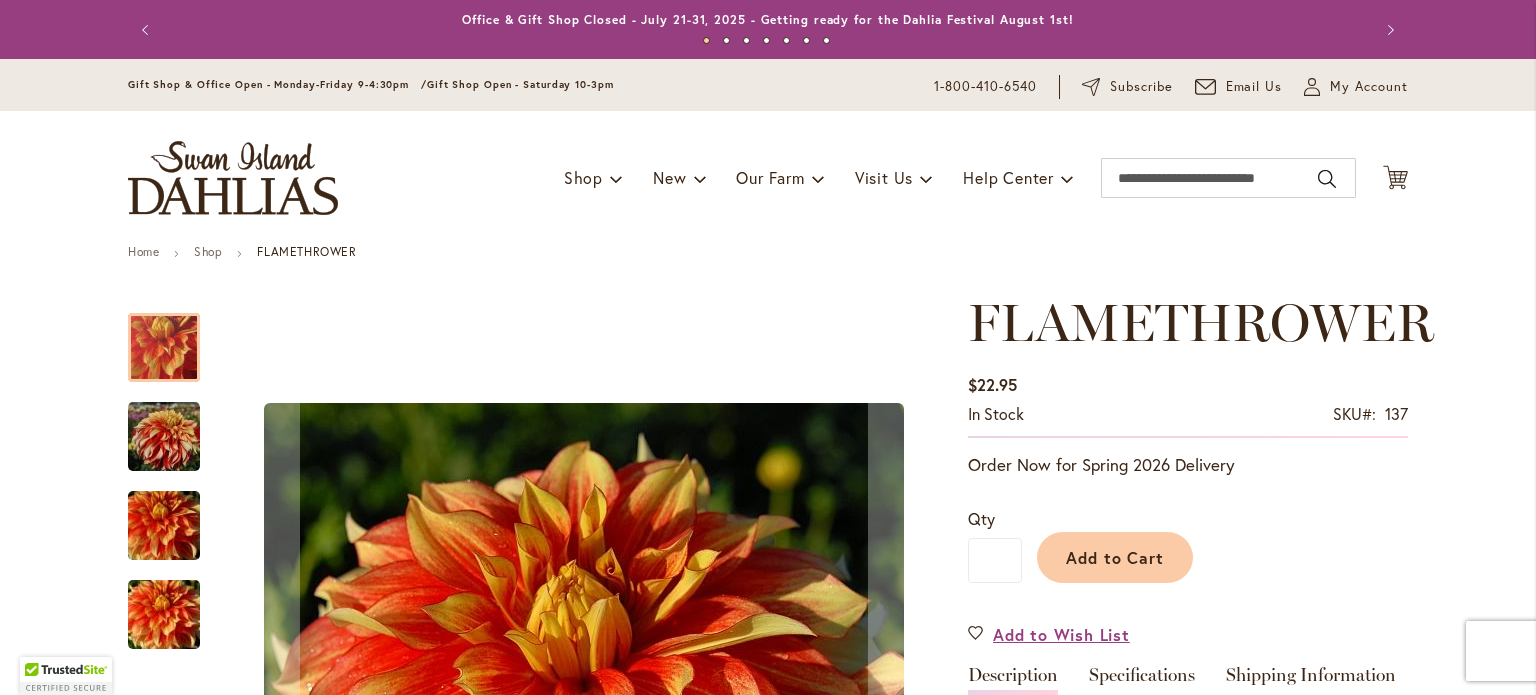 type on "******" 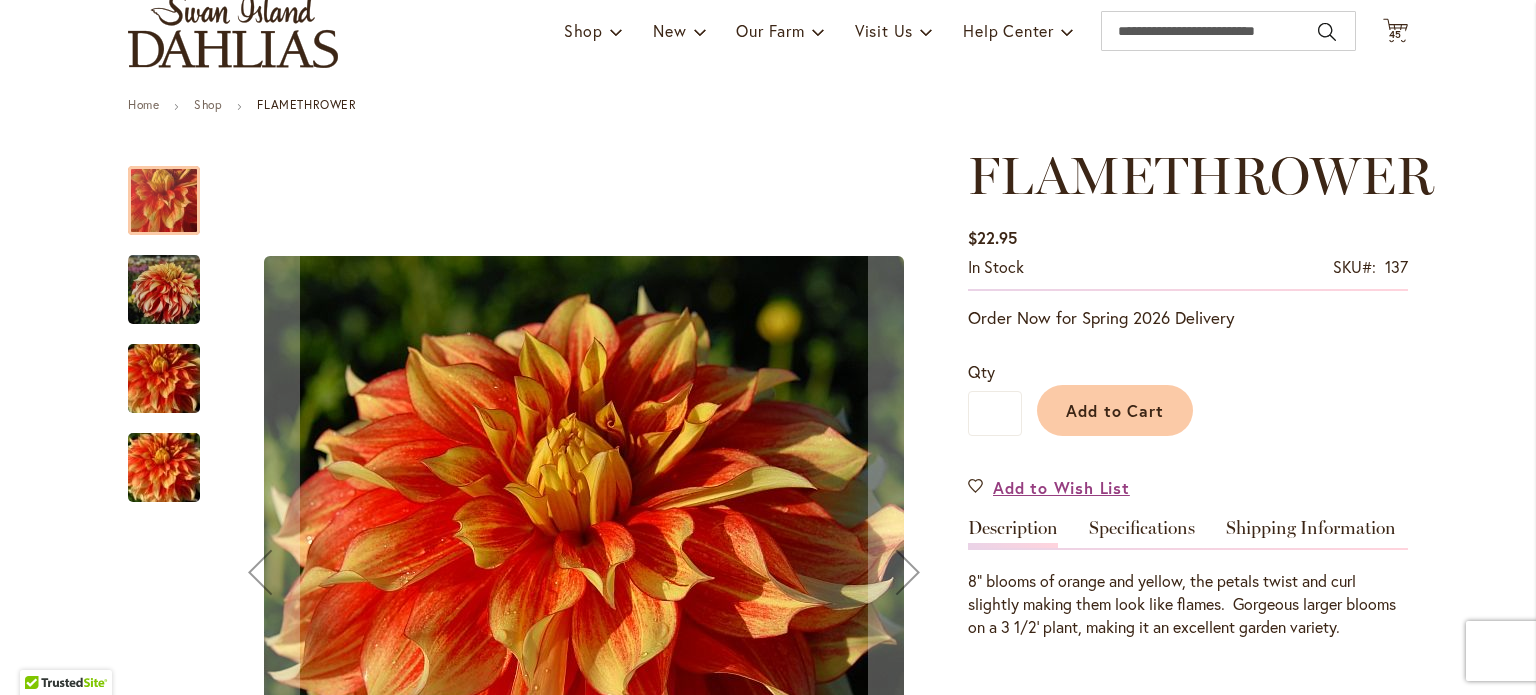 scroll, scrollTop: 0, scrollLeft: 0, axis: both 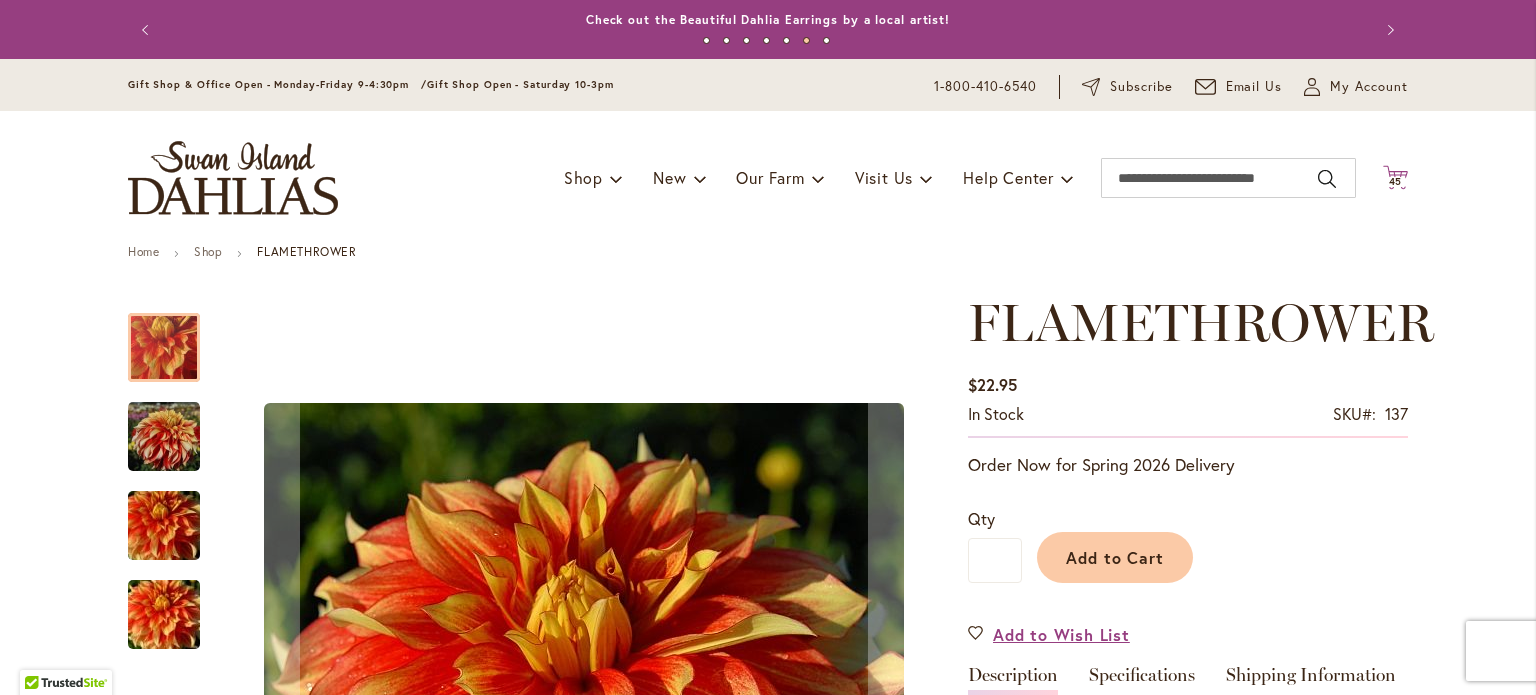 click on "Cart
.cls-1 {
fill: #231f20;
}" 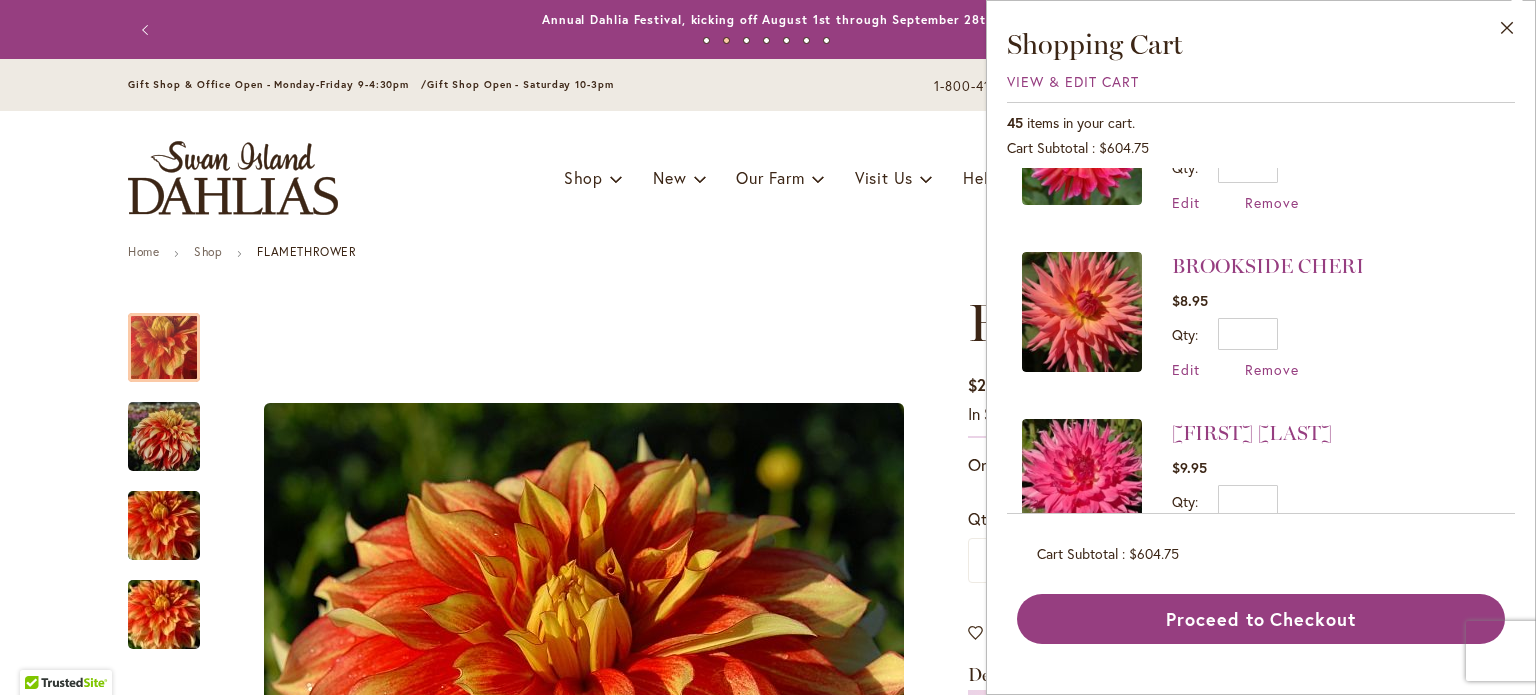 scroll, scrollTop: 400, scrollLeft: 0, axis: vertical 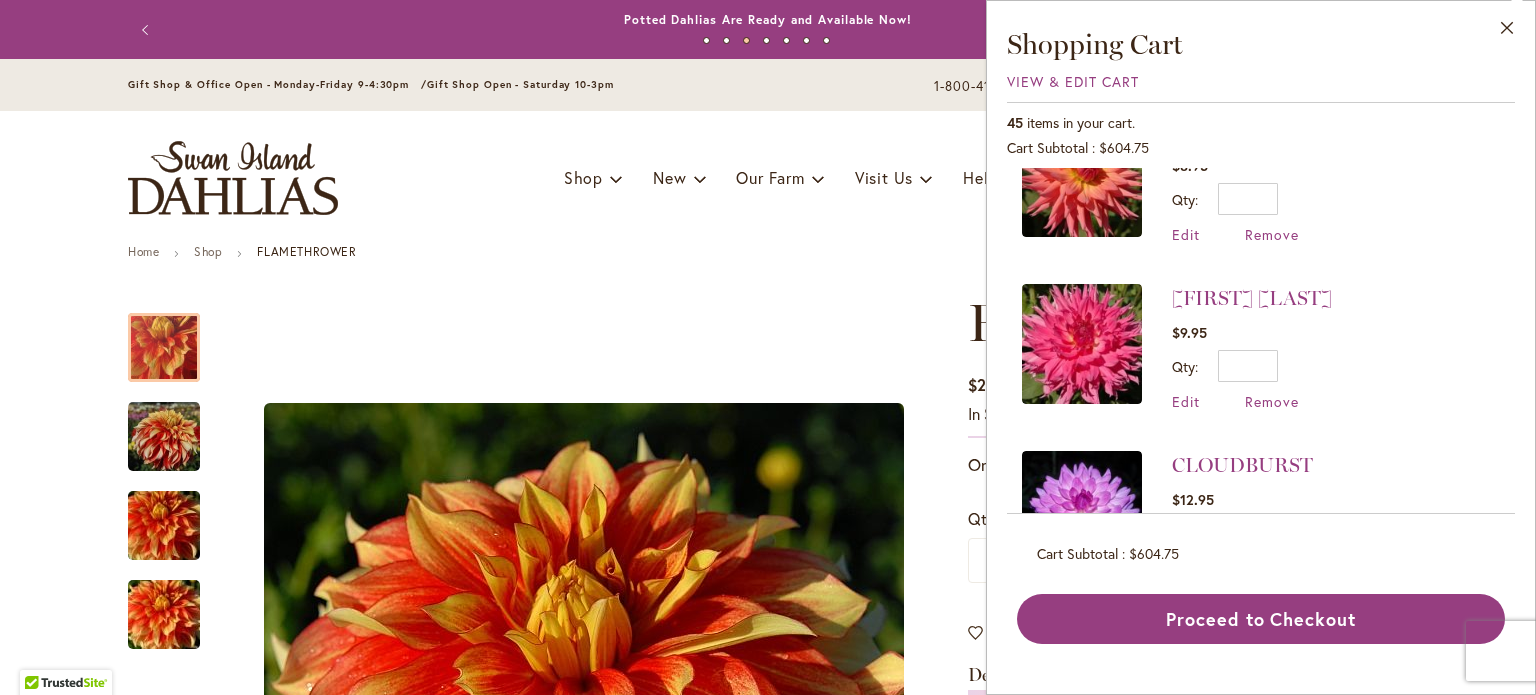click on "Home
Shop
FLAMETHROWER
Skip to the end of the images gallery
Skip to the beginning of the images gallery
FLAMETHROWER
$22.95
In stock
SKU
137" at bounding box center [768, 1762] 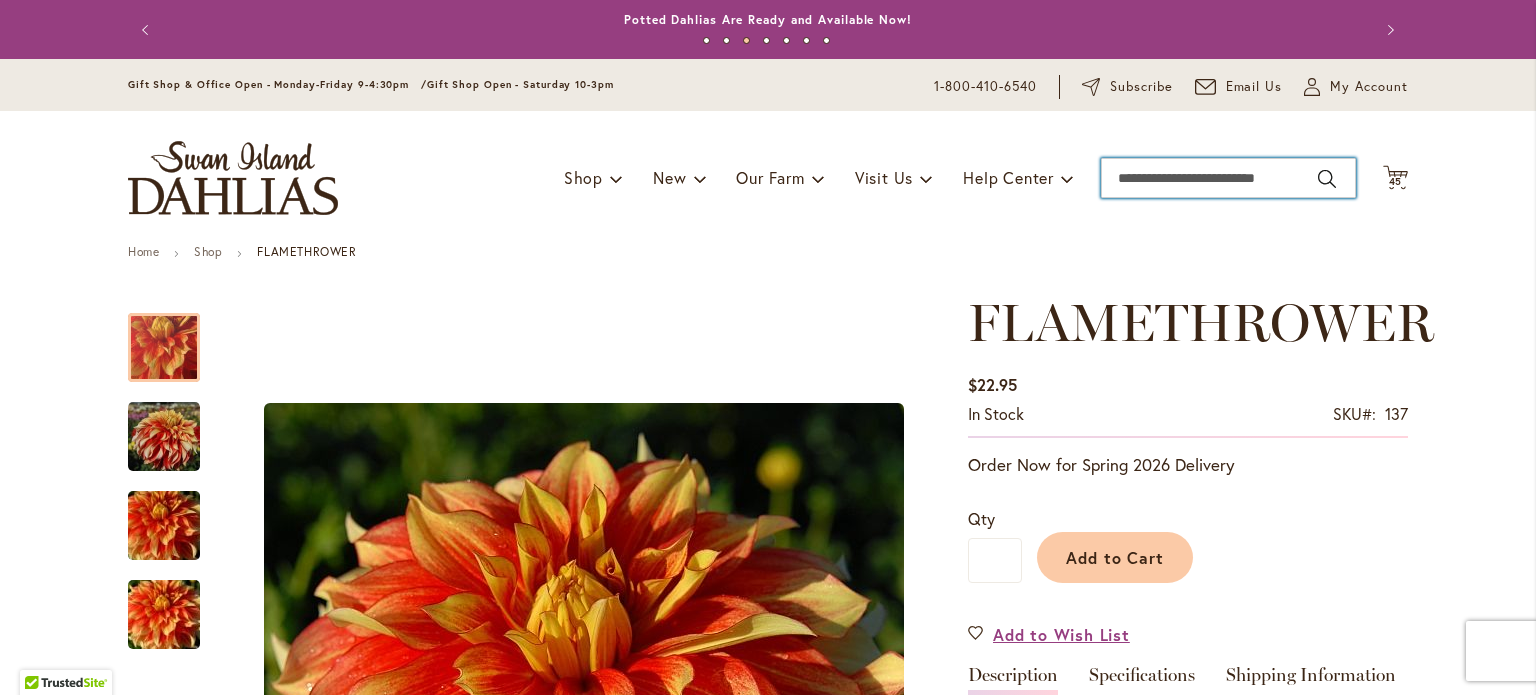 click on "Search" at bounding box center (1228, 178) 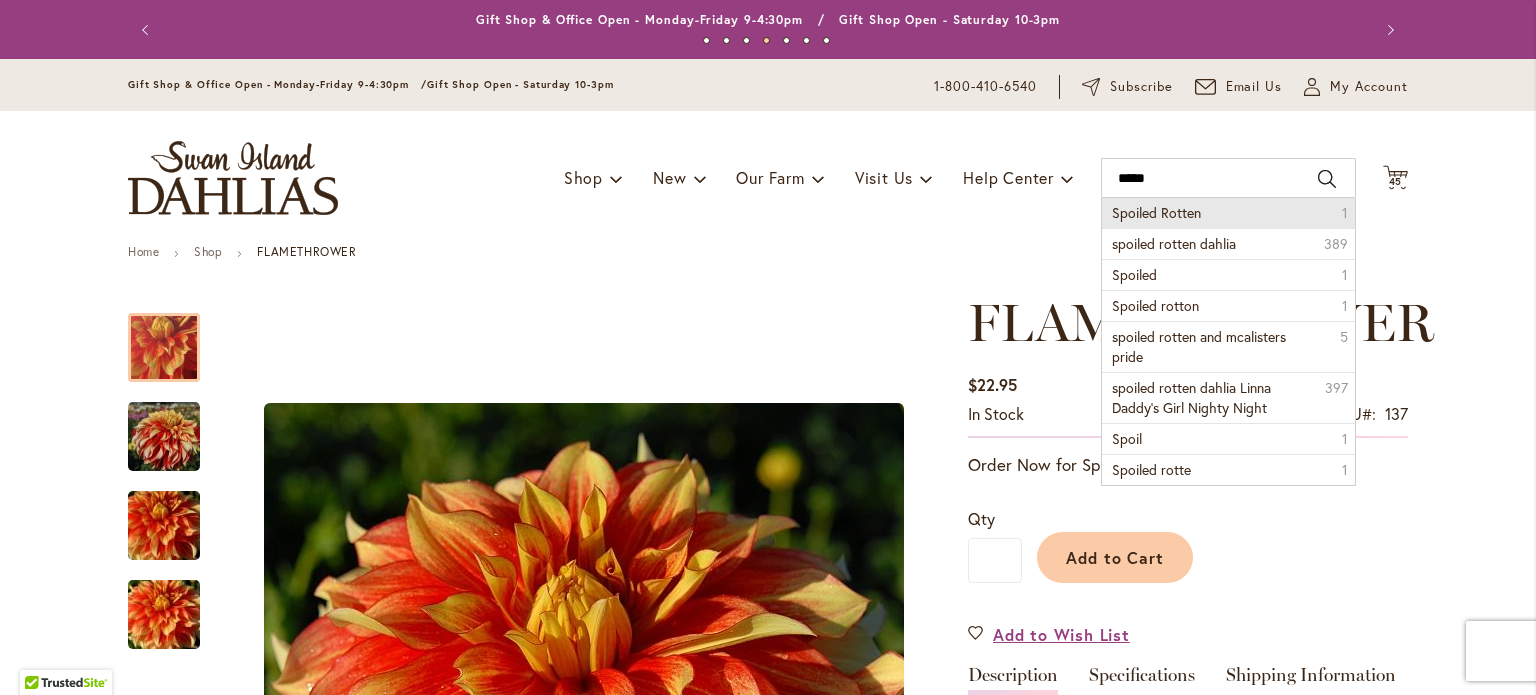 click on "Spoiled Rotten" at bounding box center [1156, 212] 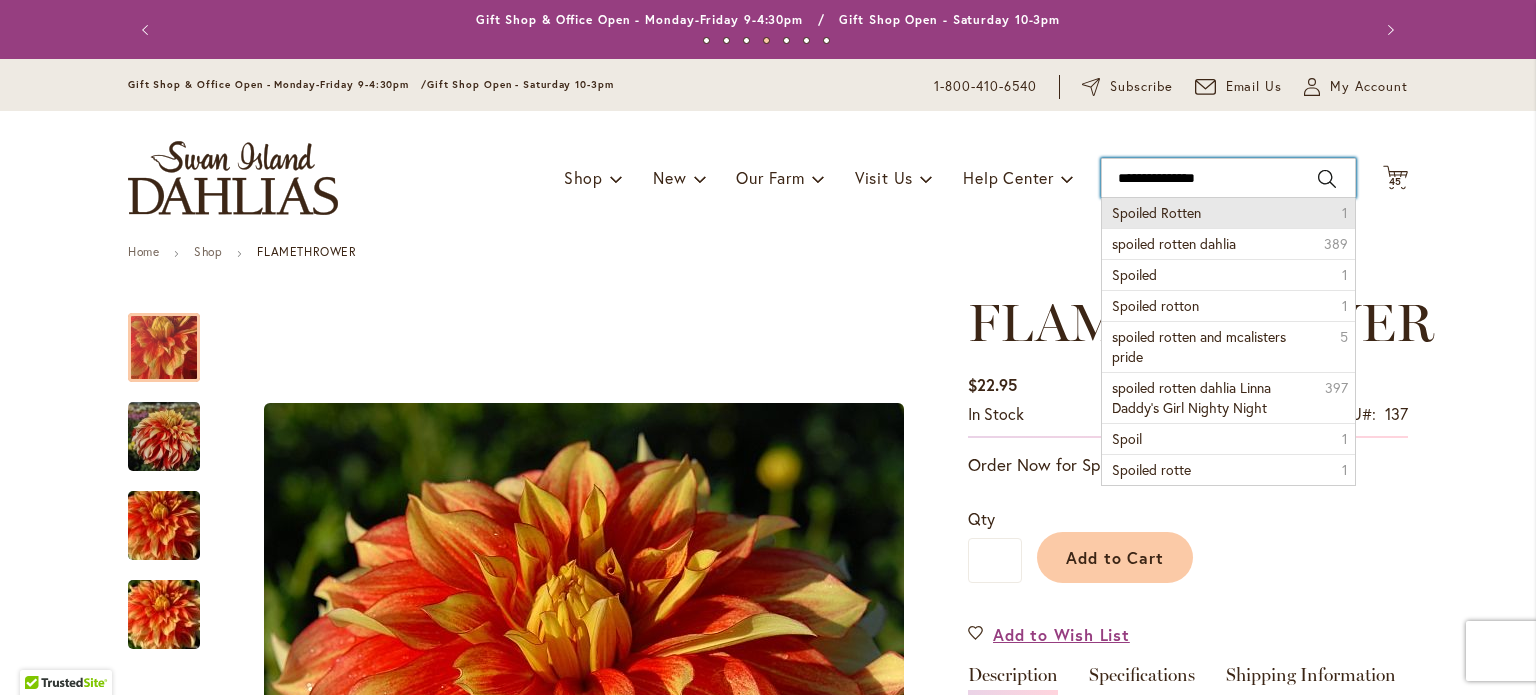 type on "**********" 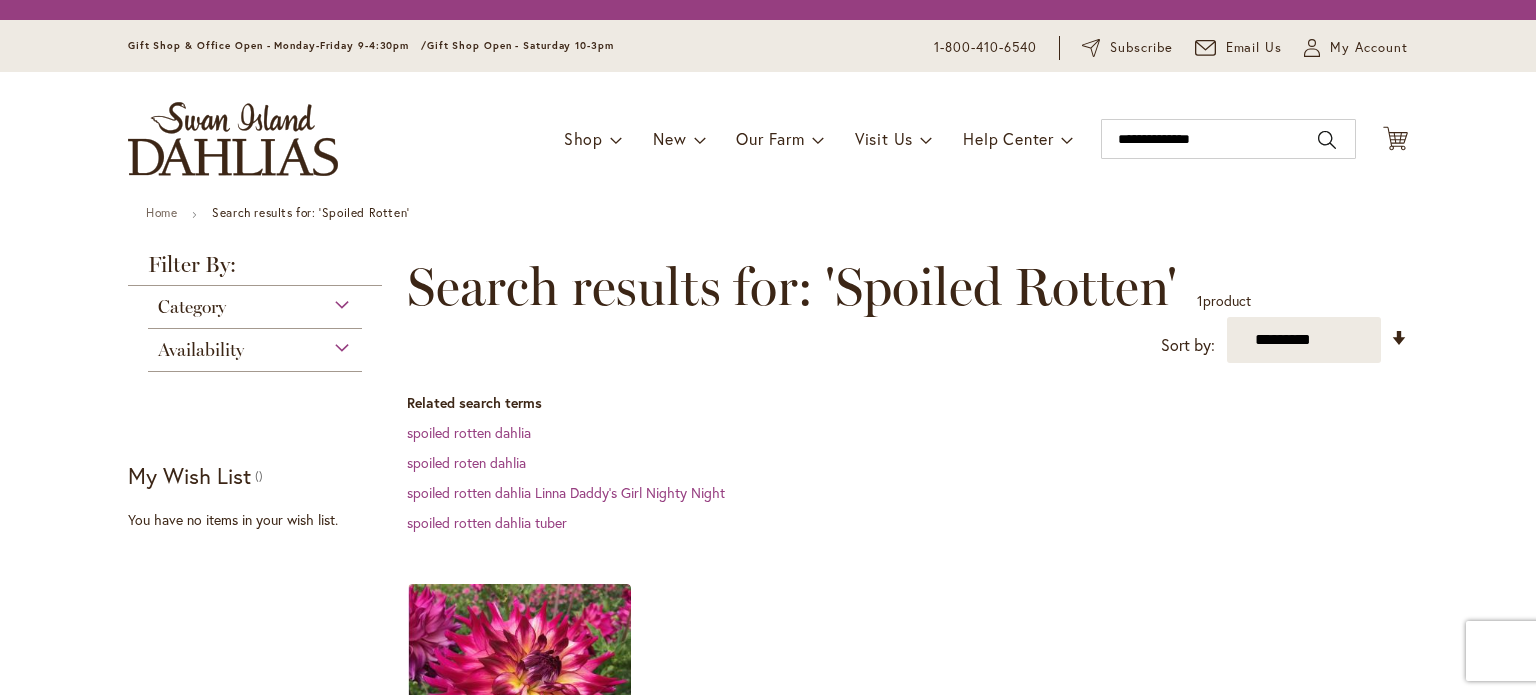 scroll, scrollTop: 0, scrollLeft: 0, axis: both 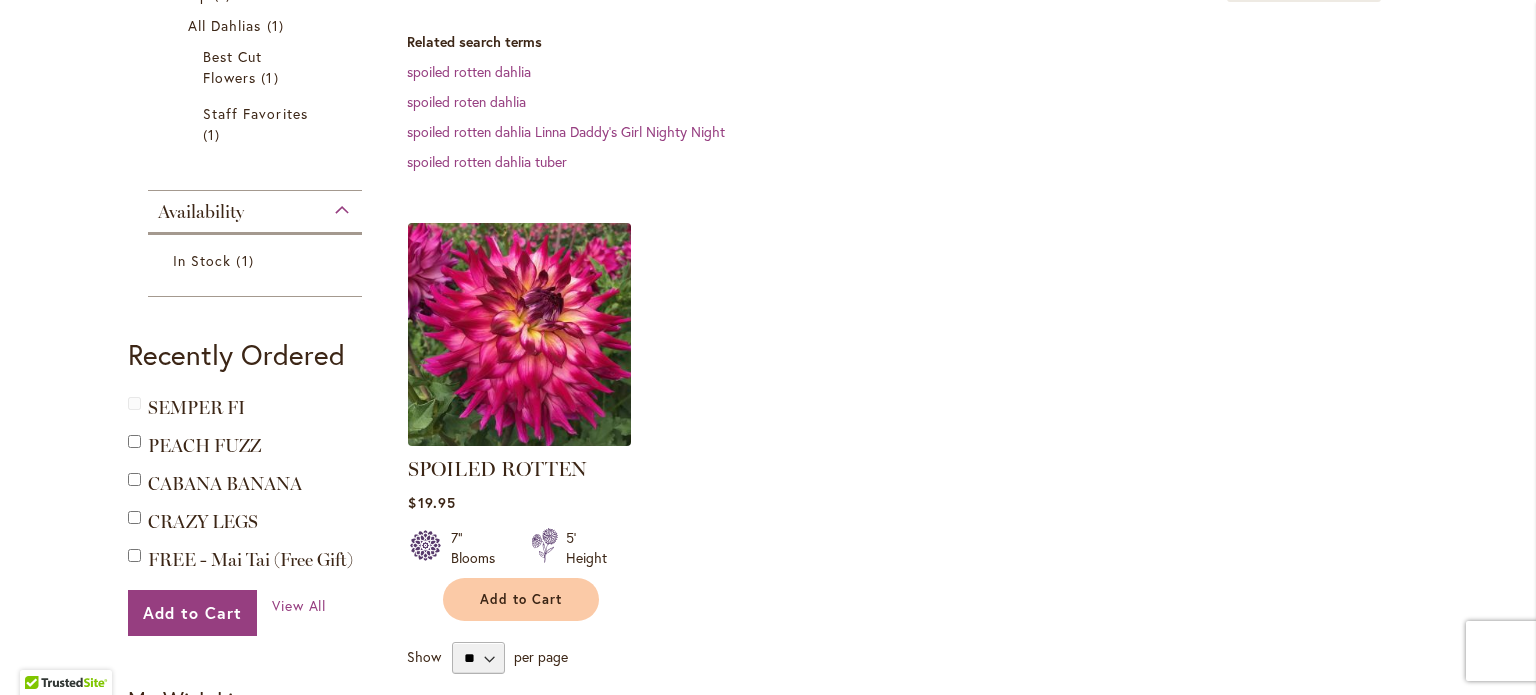 click at bounding box center (520, 335) 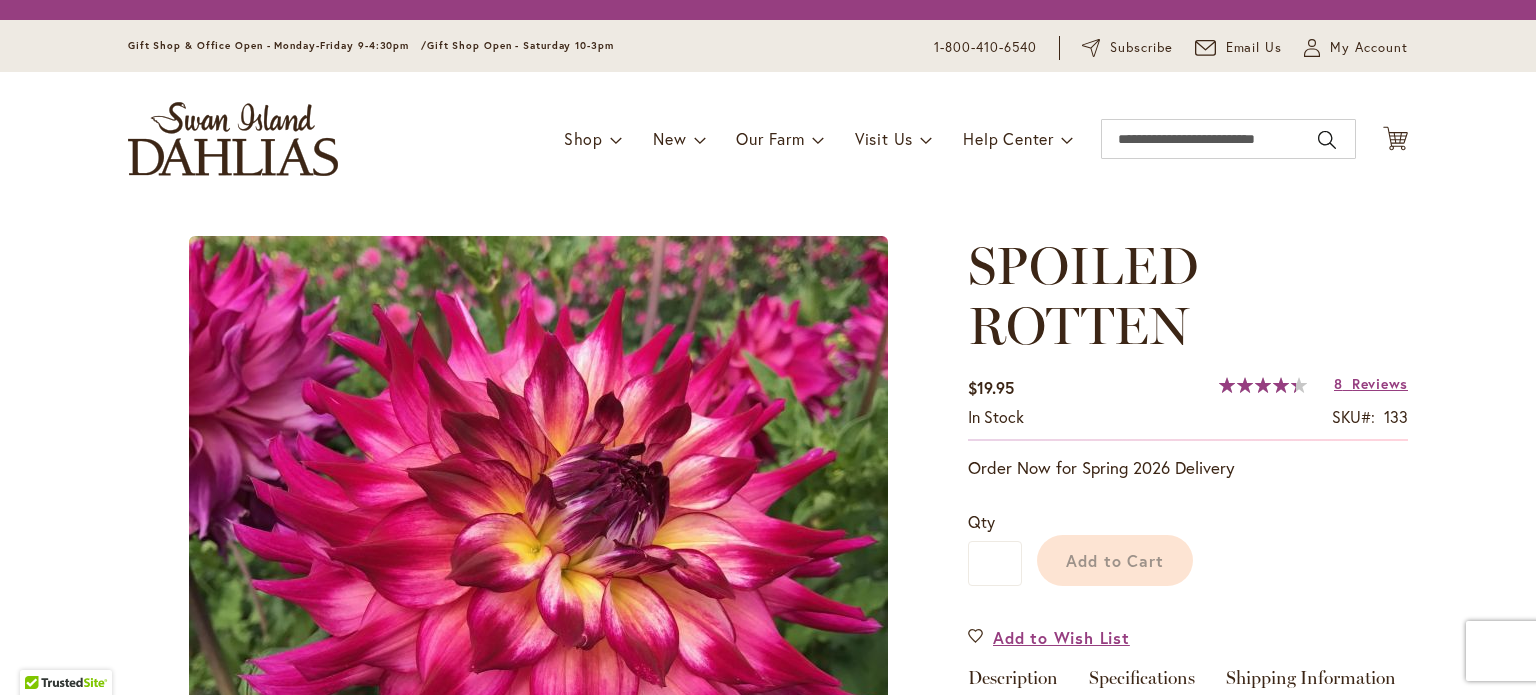 scroll, scrollTop: 0, scrollLeft: 0, axis: both 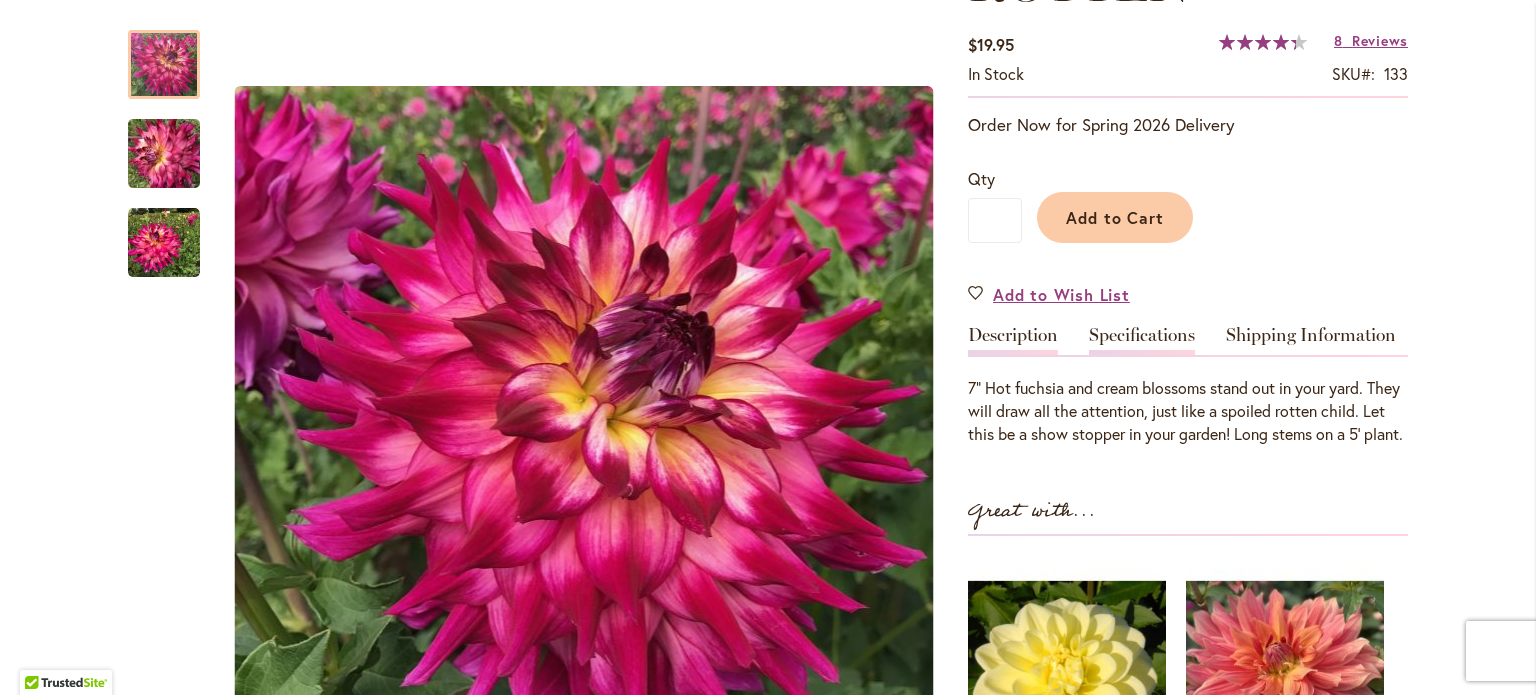 click on "Specifications" at bounding box center (1142, 340) 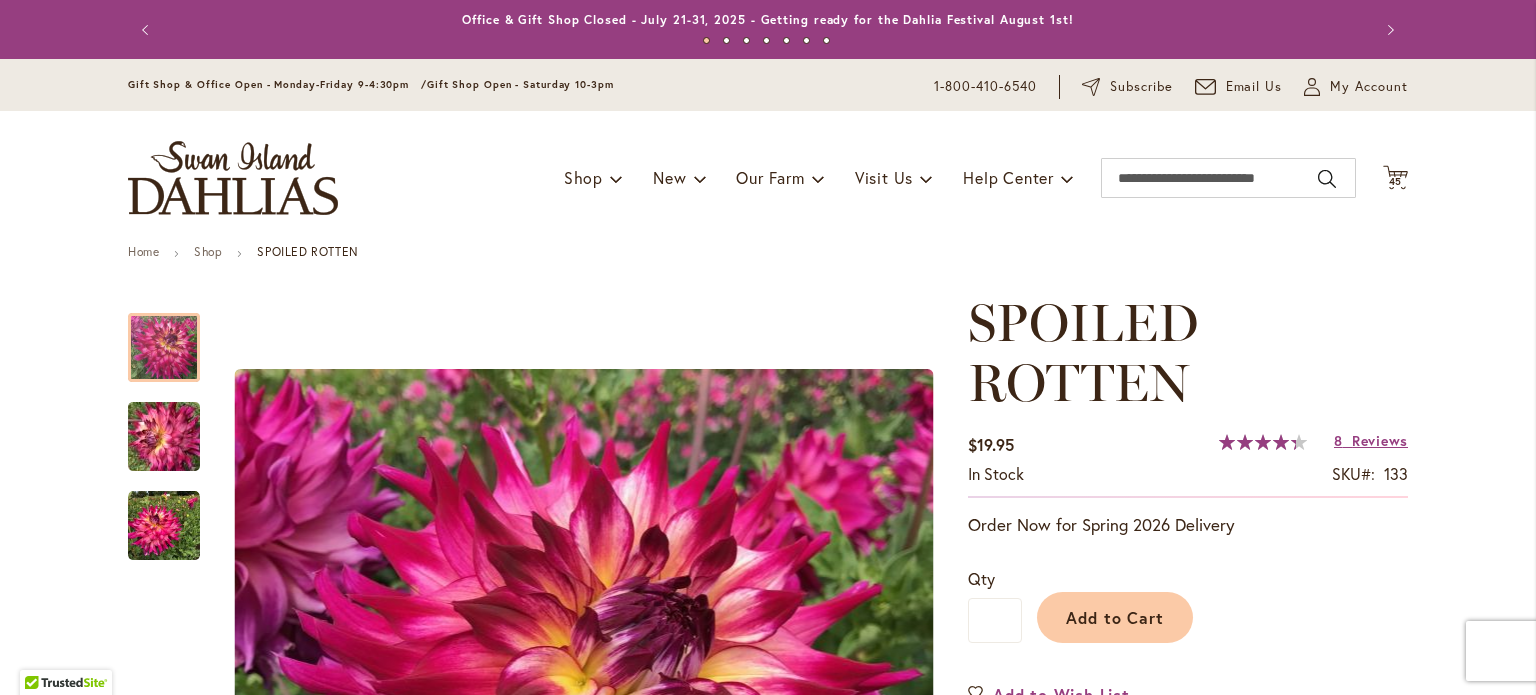 scroll, scrollTop: 100, scrollLeft: 0, axis: vertical 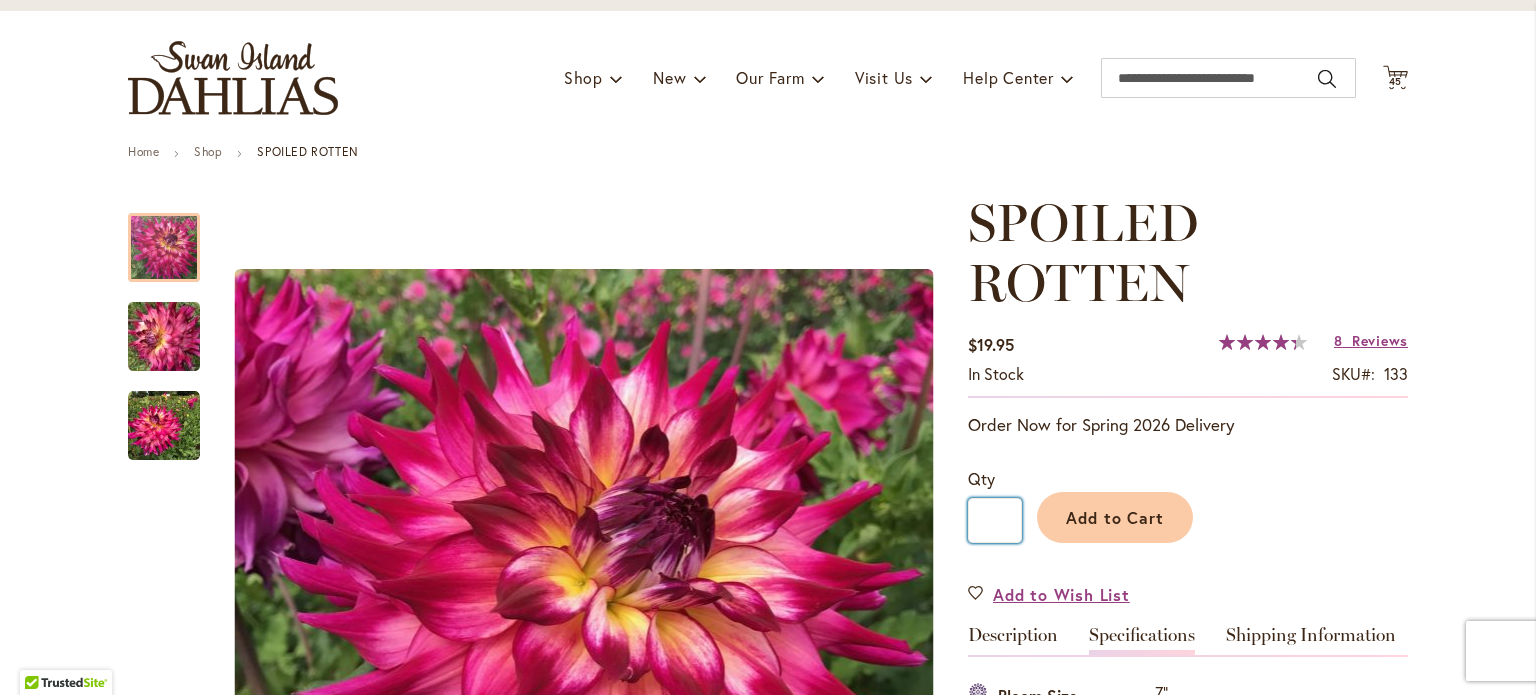 drag, startPoint x: 980, startPoint y: 519, endPoint x: 990, endPoint y: 510, distance: 13.453624 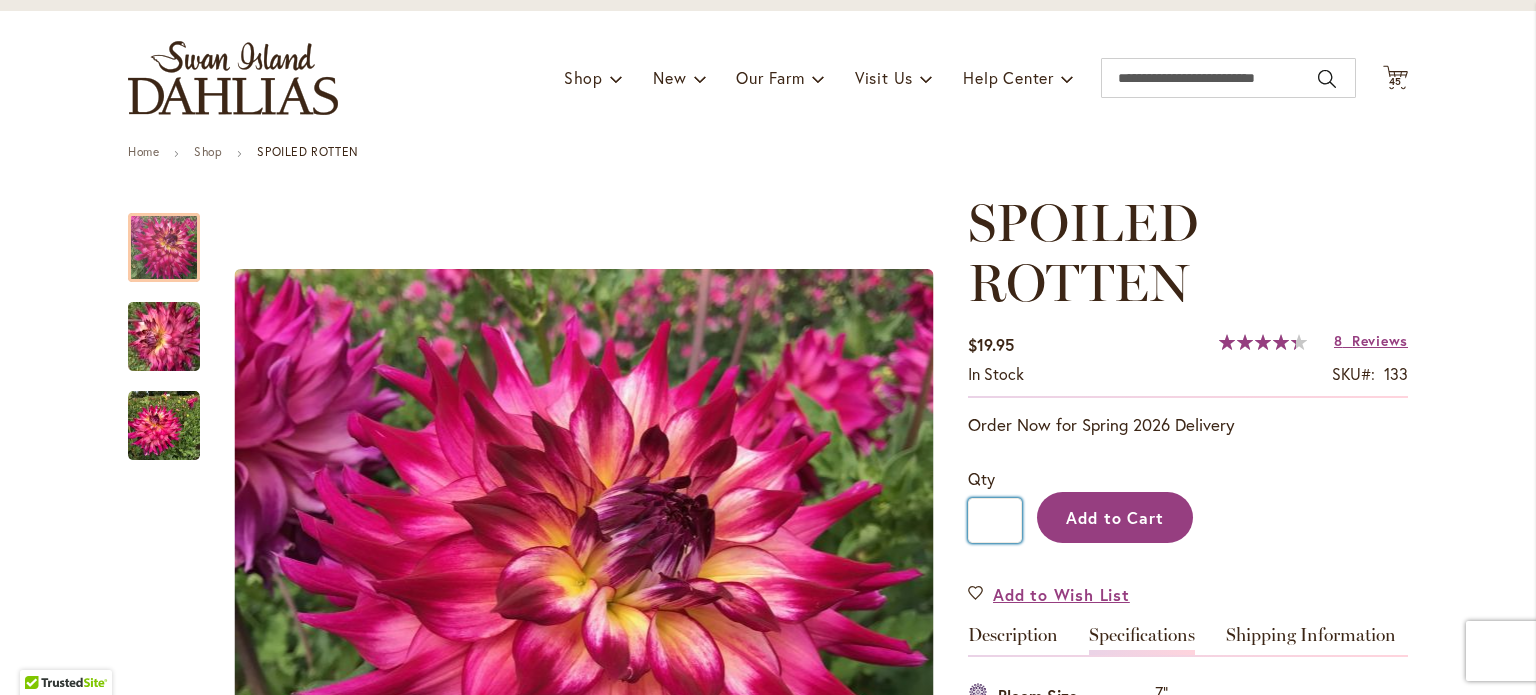 type on "*" 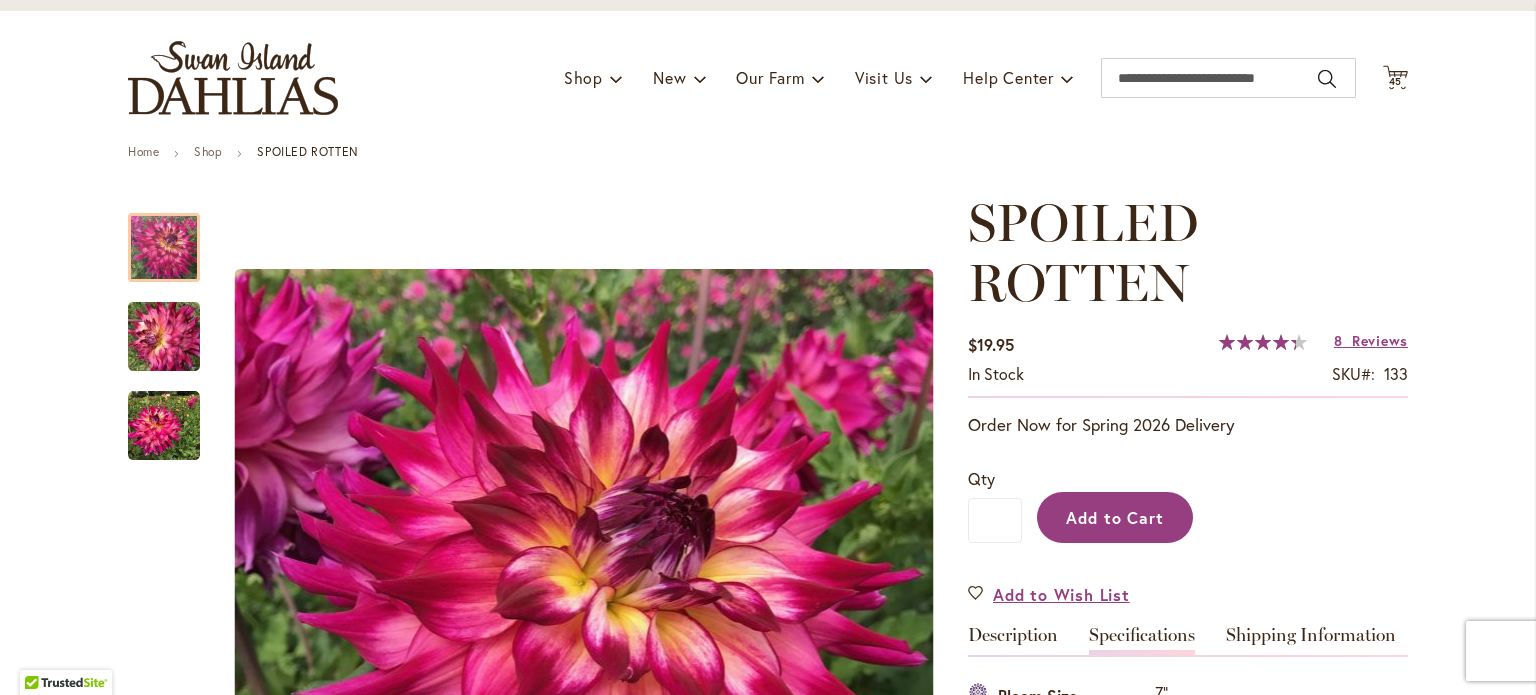 click on "Add to Cart" at bounding box center (1115, 517) 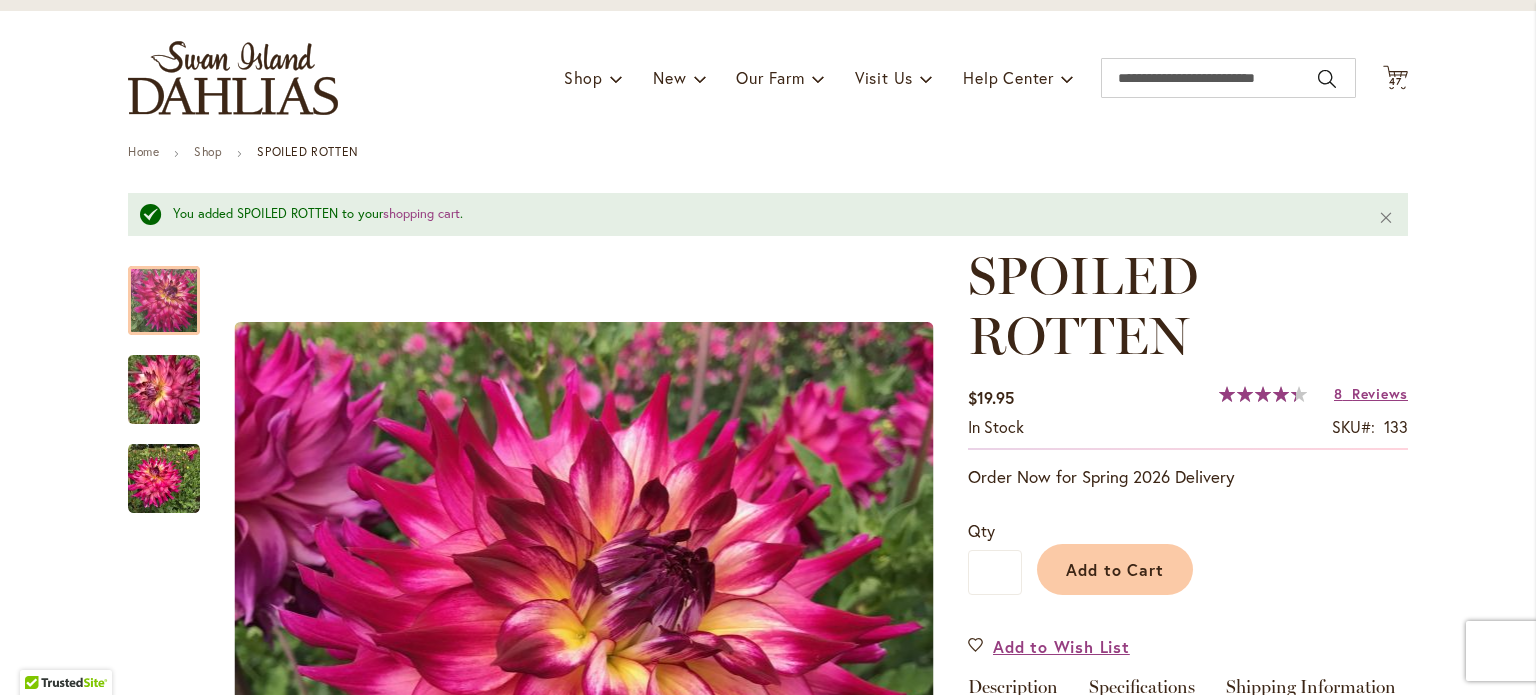 click on "Add to Cart" at bounding box center (1215, 564) 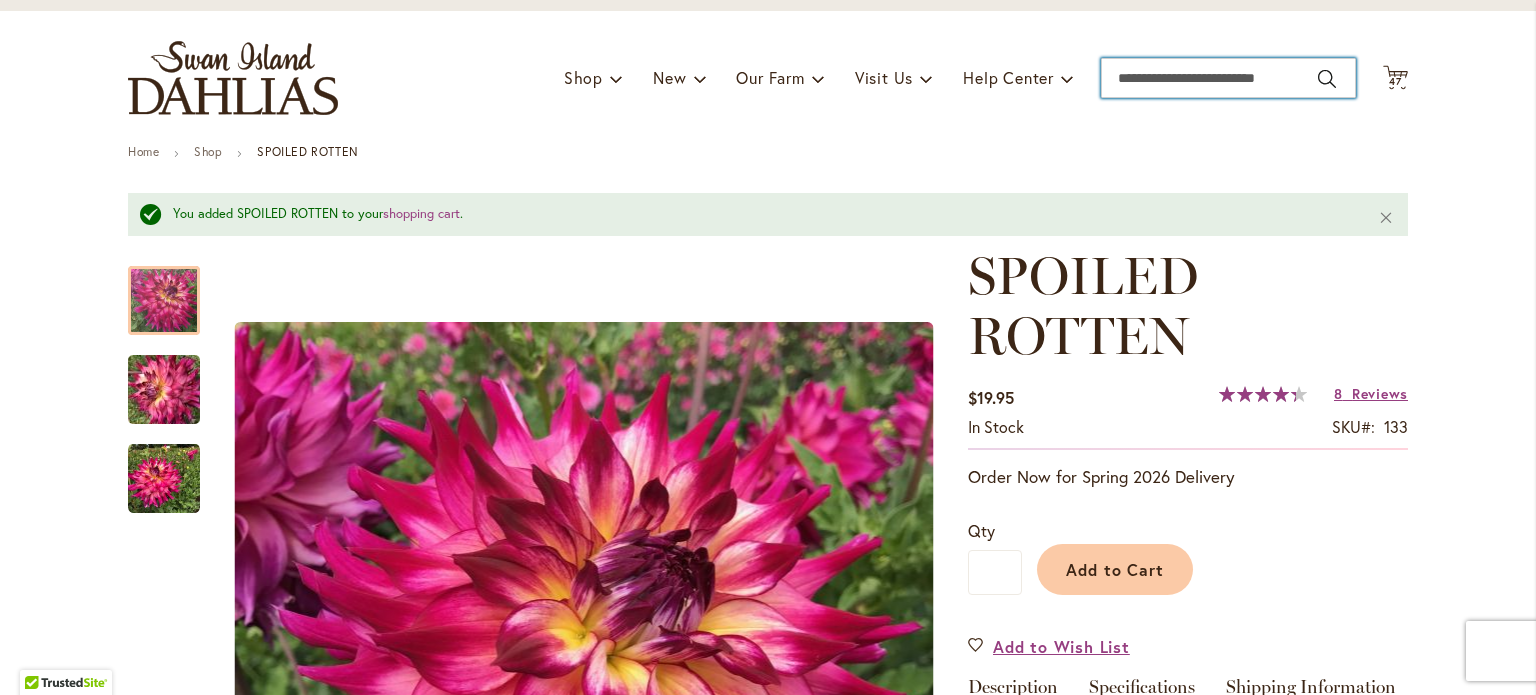click on "Search" at bounding box center (1228, 78) 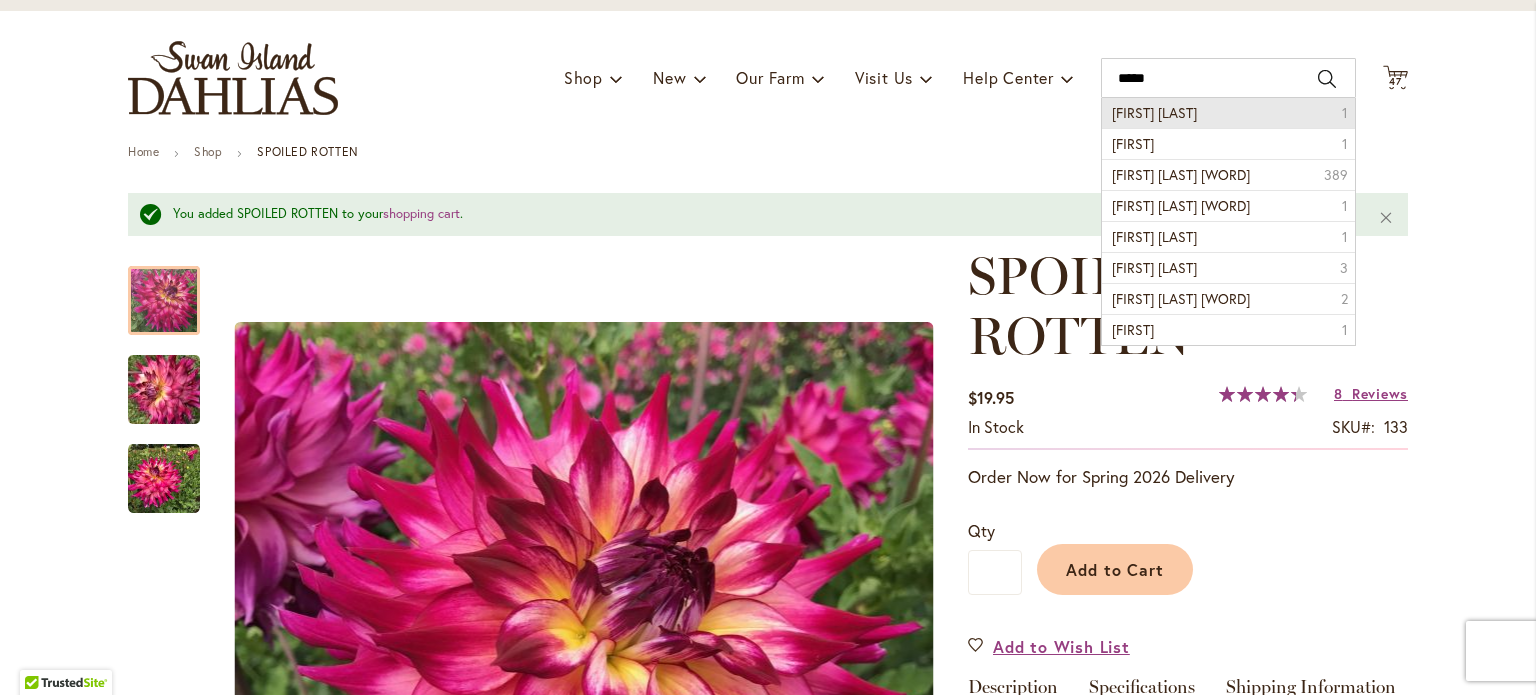 click on "Elijah mason" at bounding box center (1154, 112) 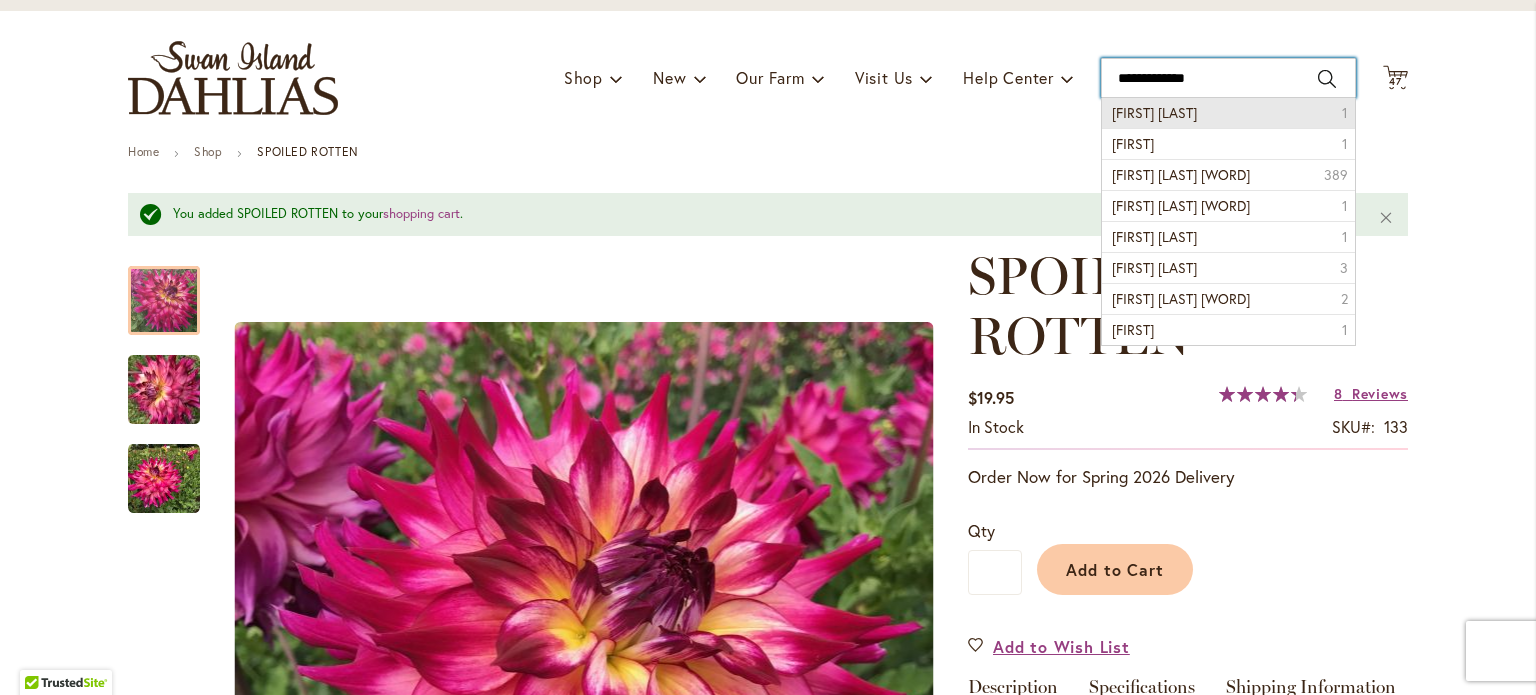 type on "**********" 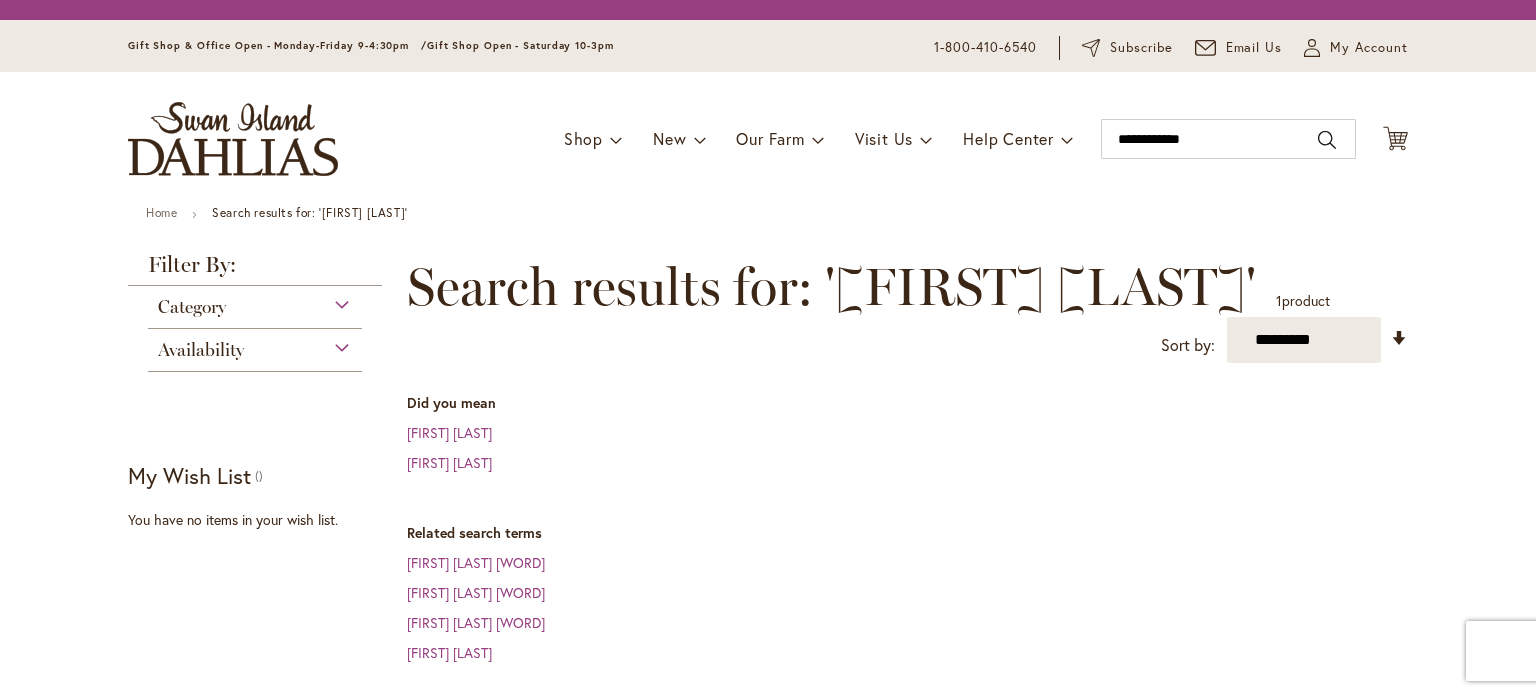 scroll, scrollTop: 0, scrollLeft: 0, axis: both 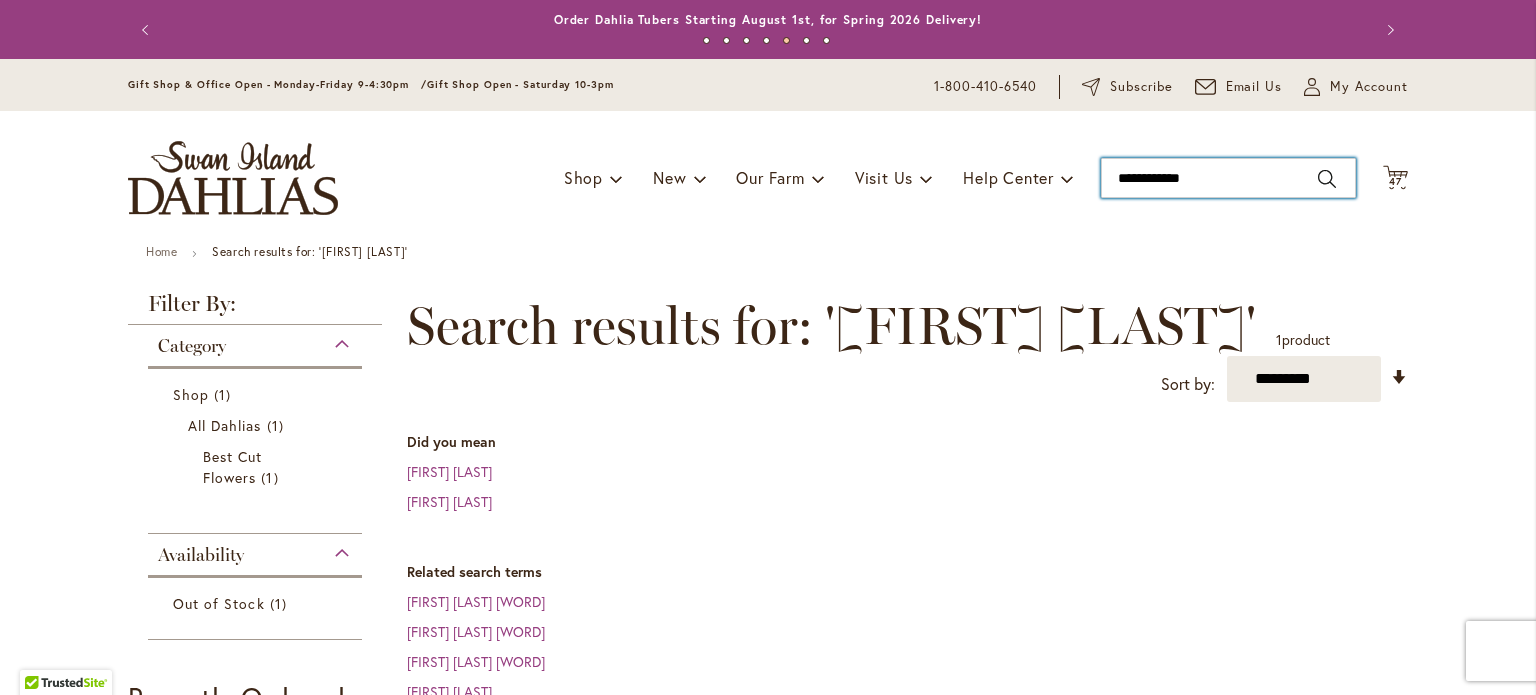 click on "**********" at bounding box center (1228, 178) 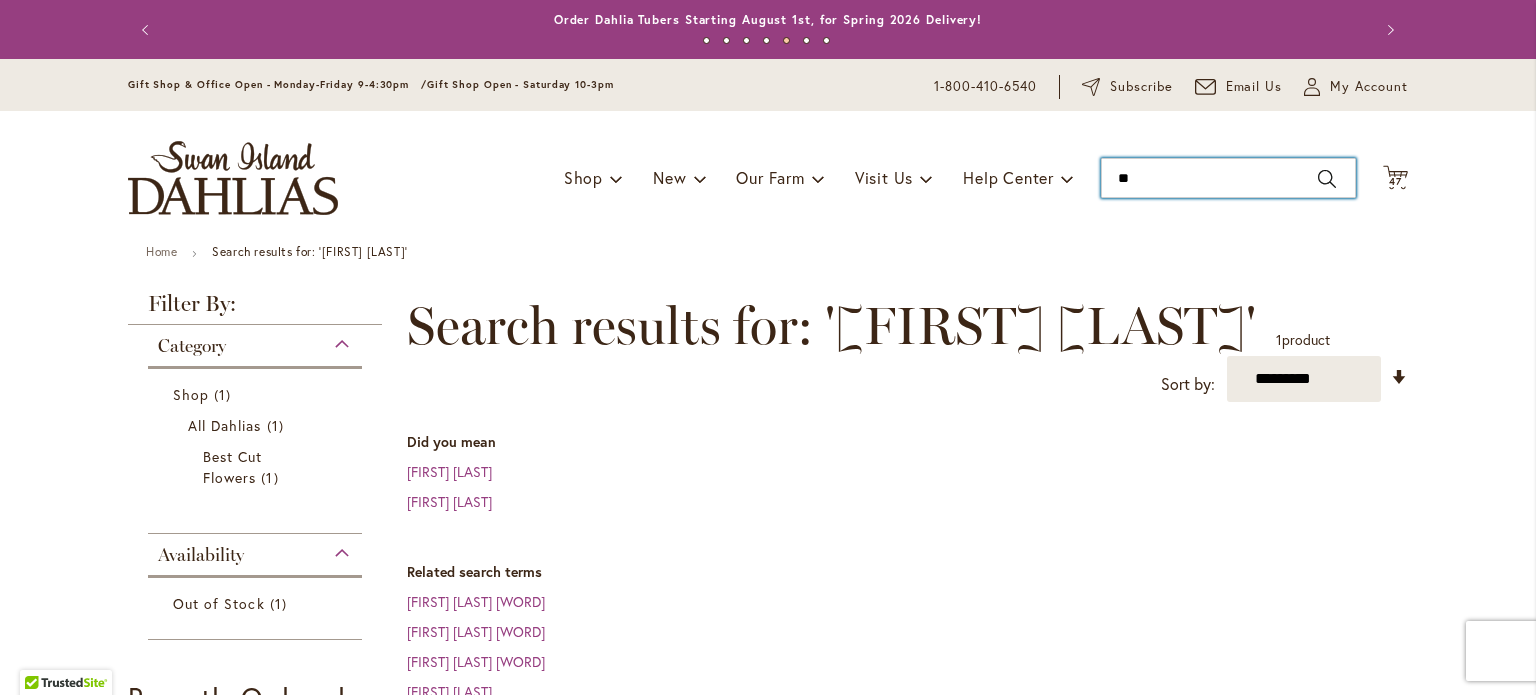 type on "*" 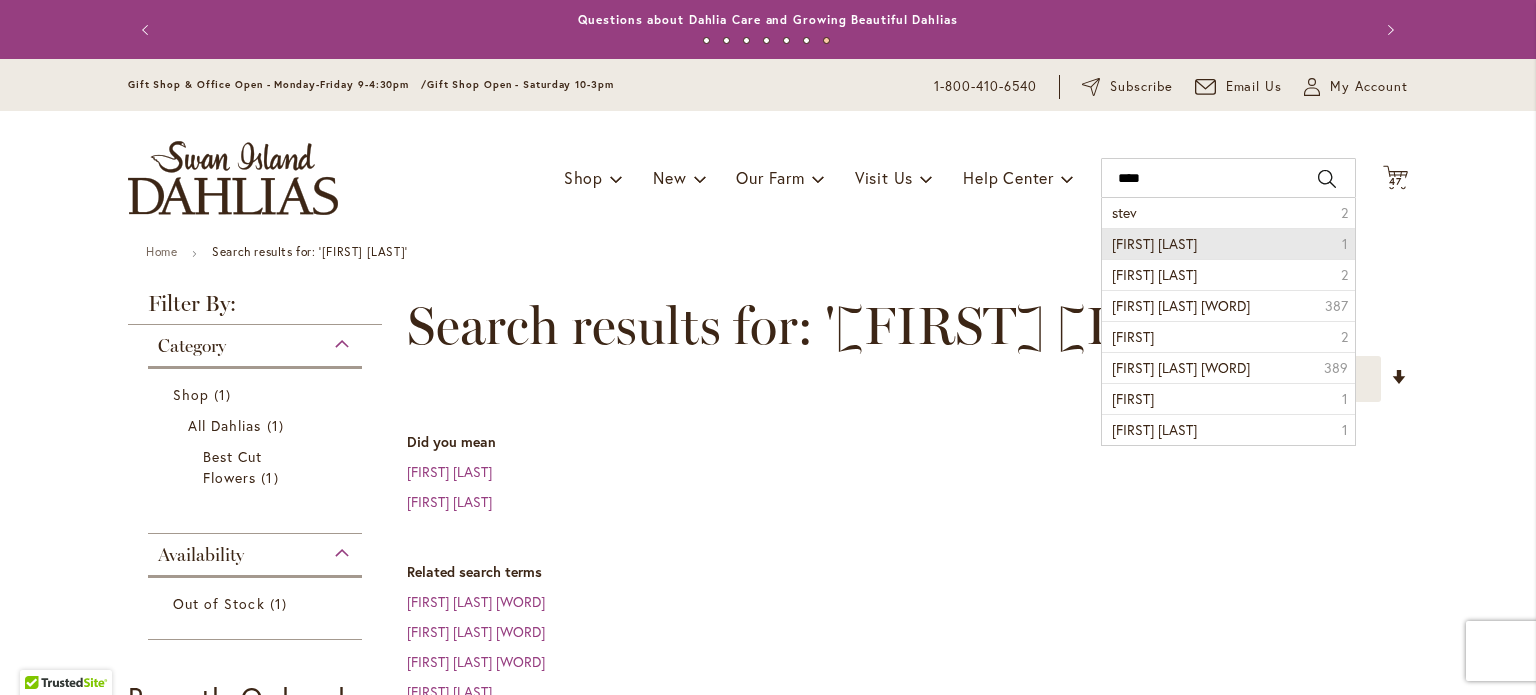 click on "[FIRST] [LAST]" at bounding box center (1154, 243) 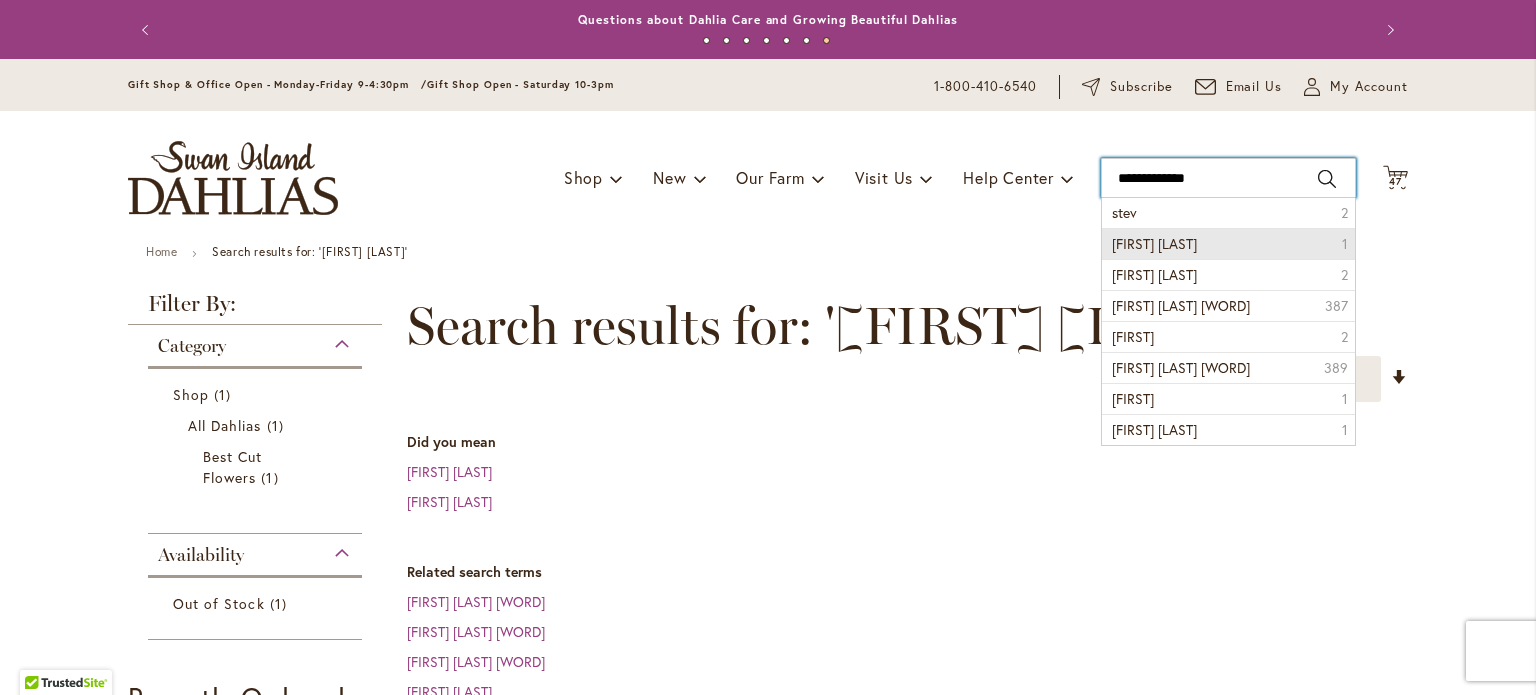 type on "**********" 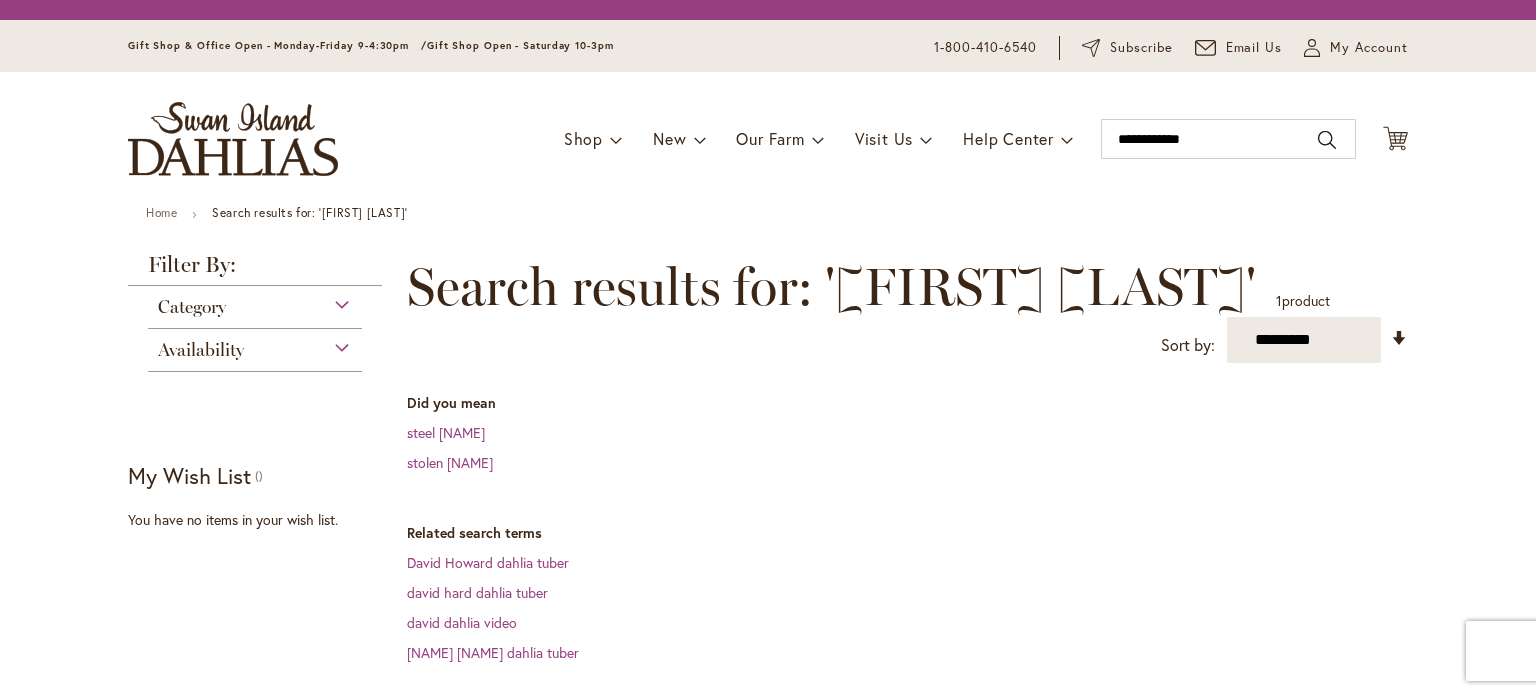 scroll, scrollTop: 0, scrollLeft: 0, axis: both 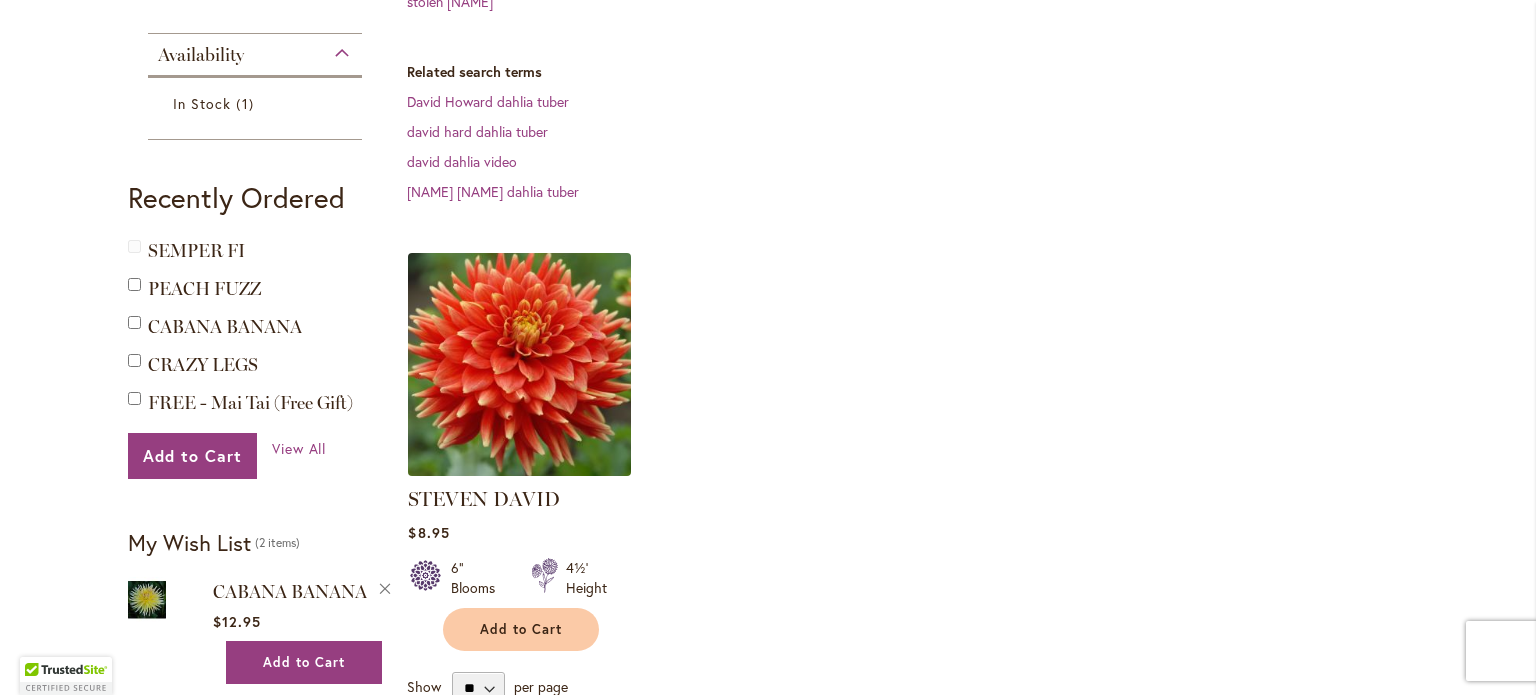 click at bounding box center [520, 365] 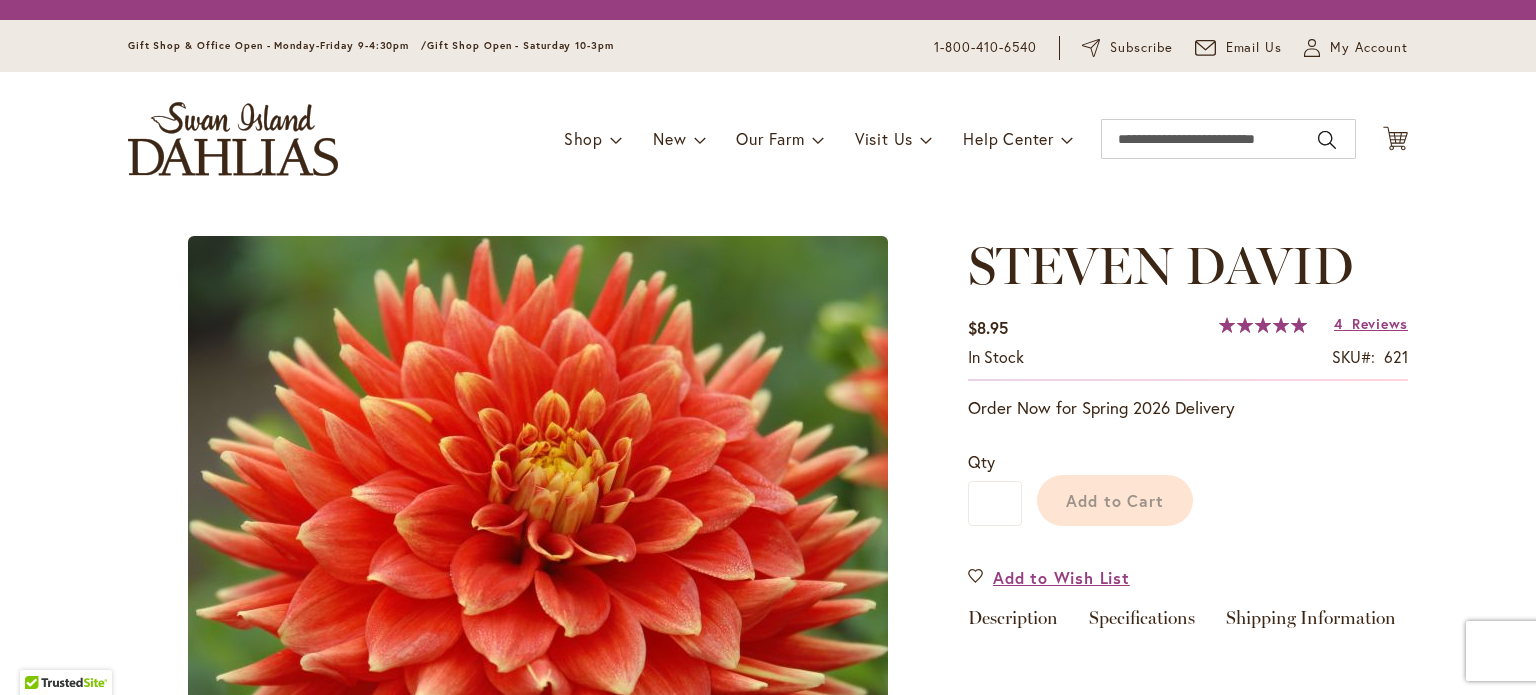 scroll, scrollTop: 0, scrollLeft: 0, axis: both 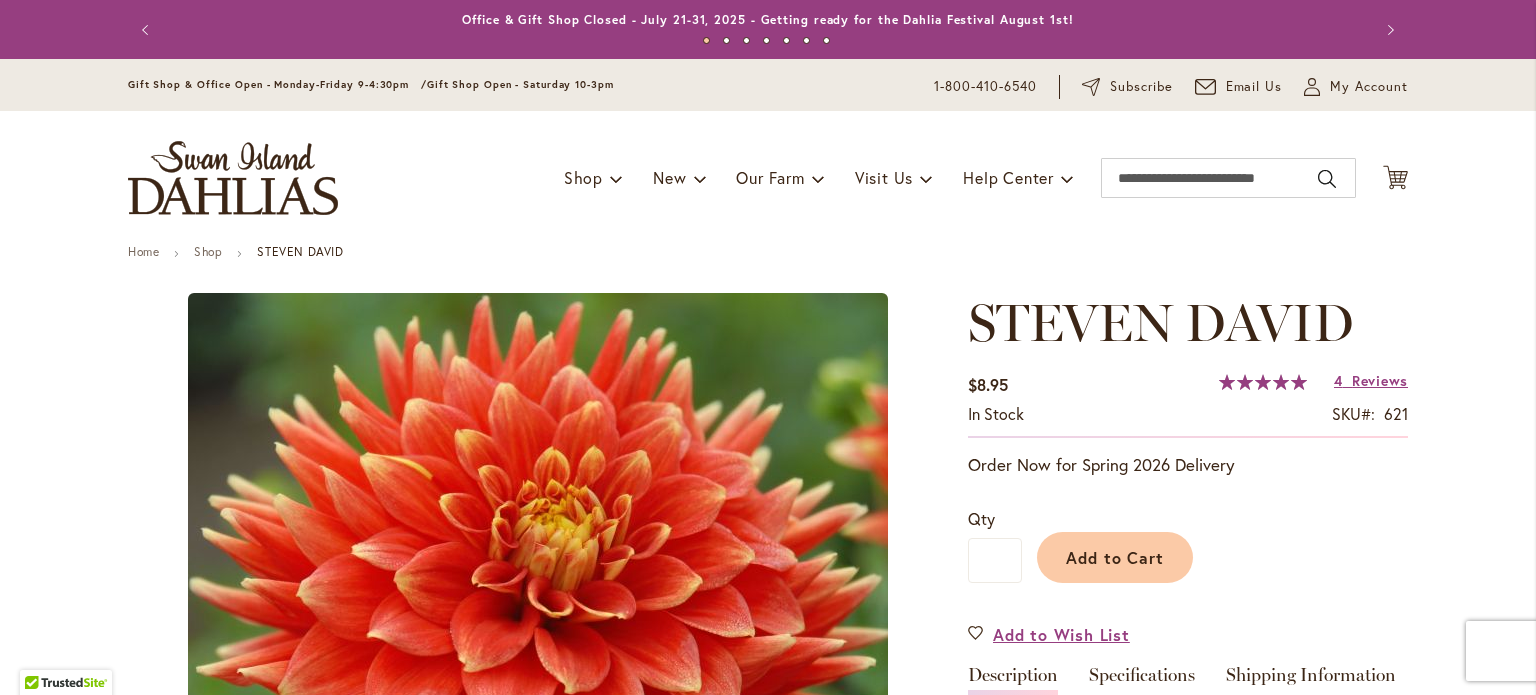type on "******" 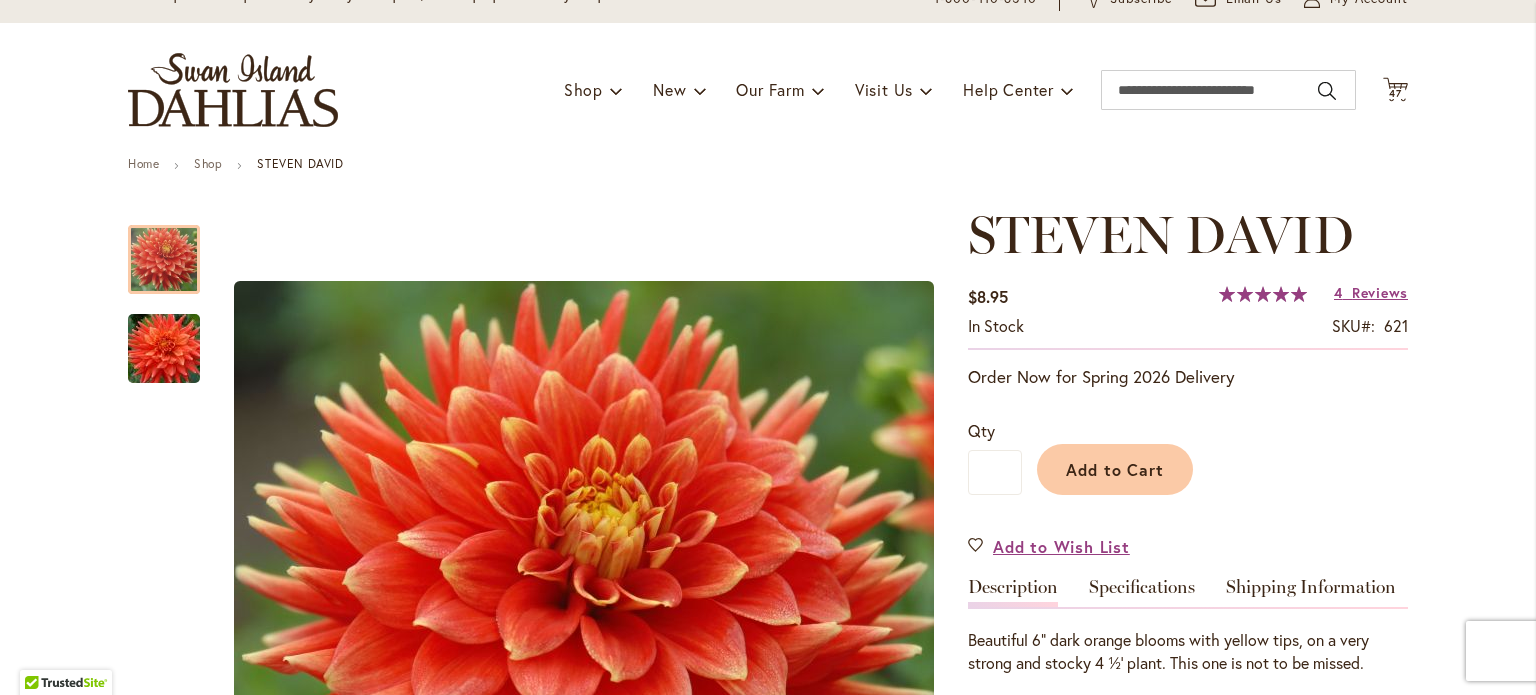 scroll, scrollTop: 200, scrollLeft: 0, axis: vertical 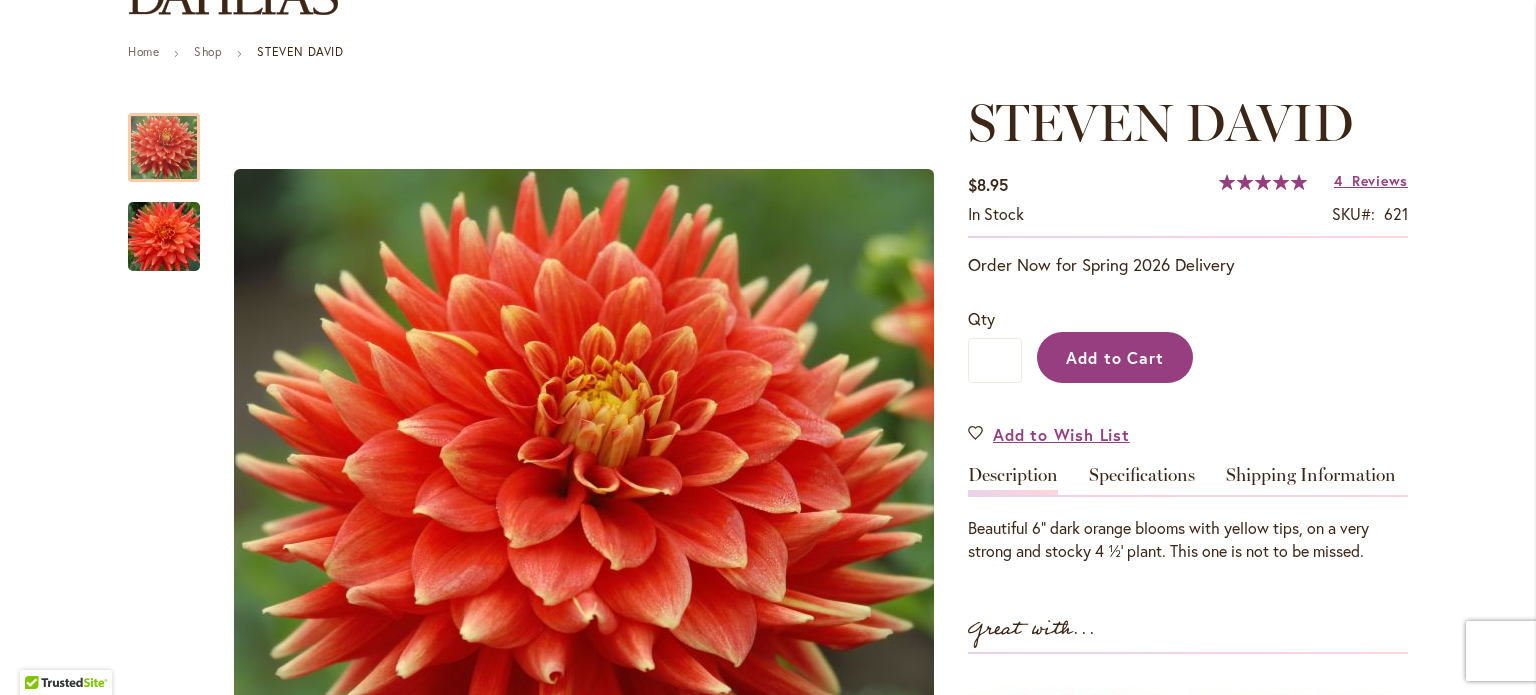 click on "Add to Cart" at bounding box center [1115, 357] 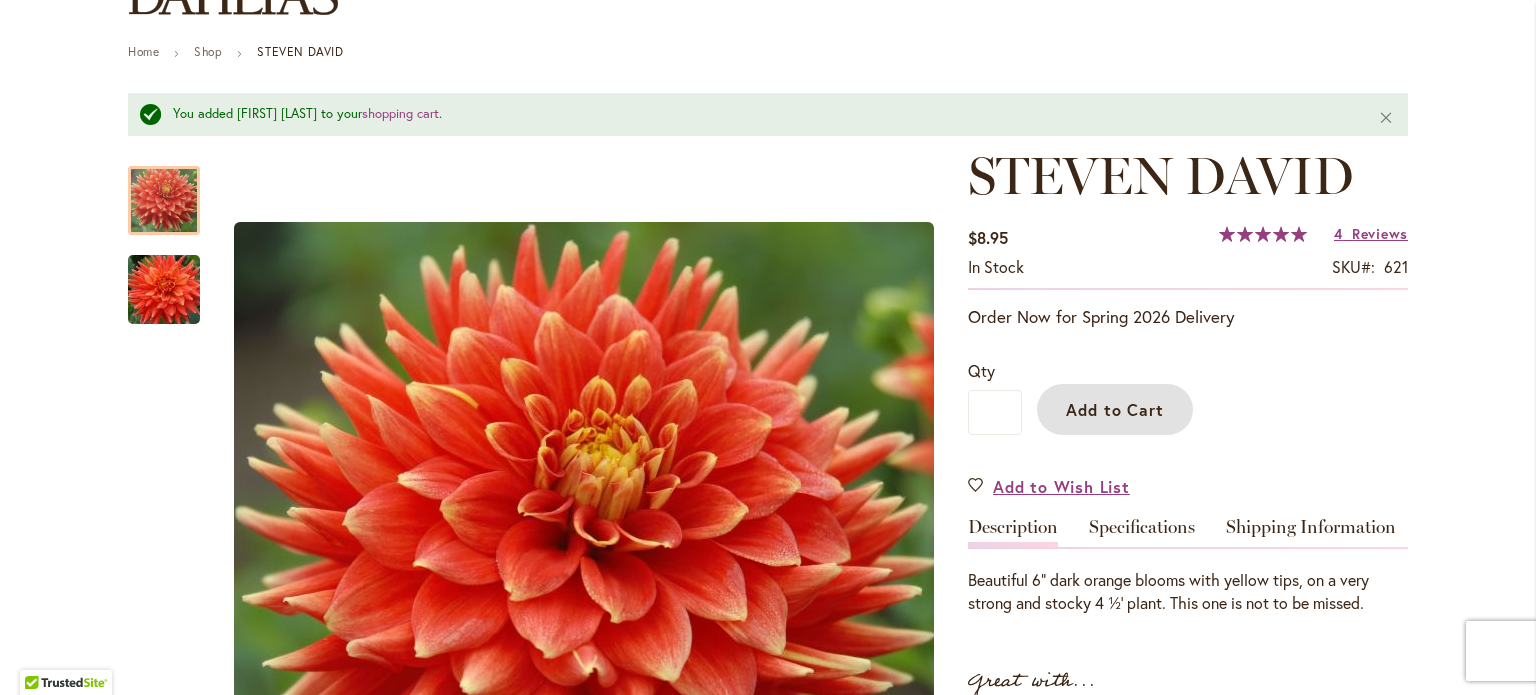 scroll, scrollTop: 0, scrollLeft: 0, axis: both 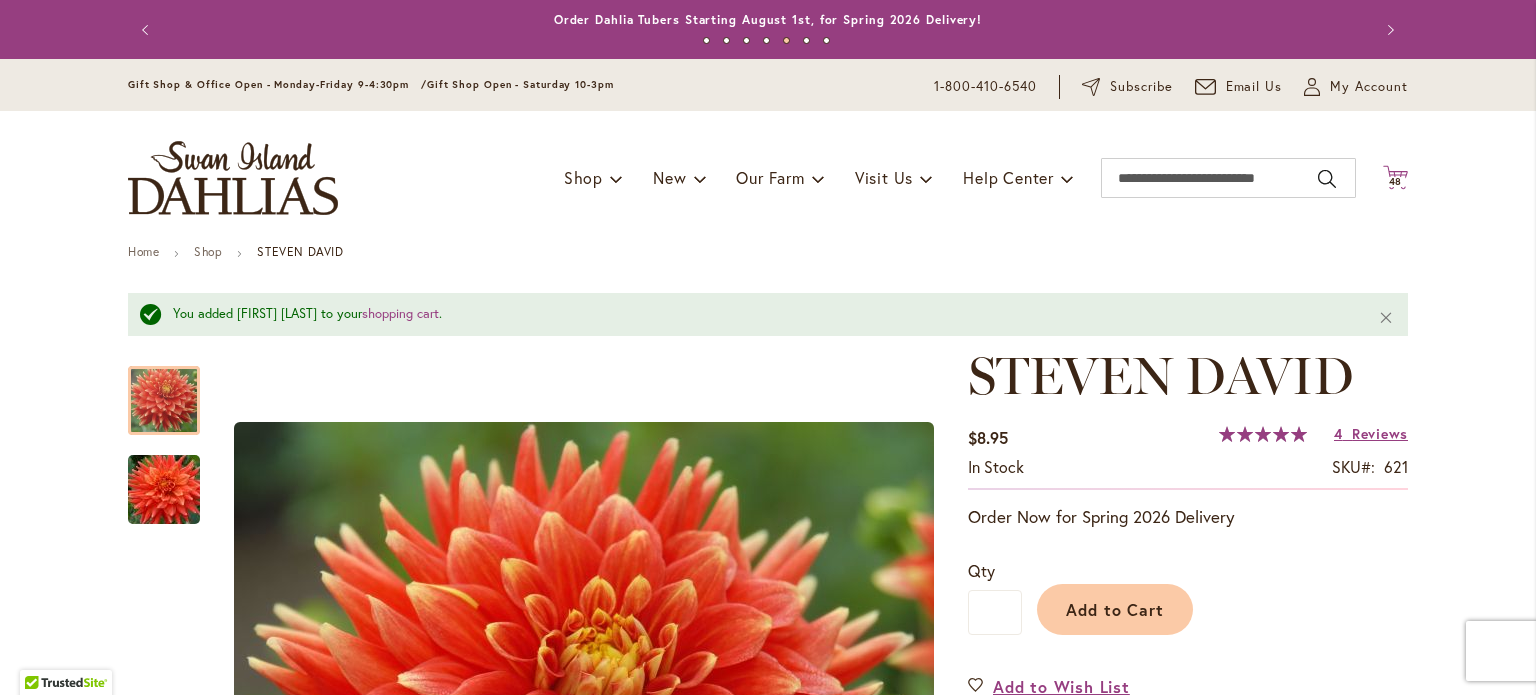 click on "48" at bounding box center (1396, 181) 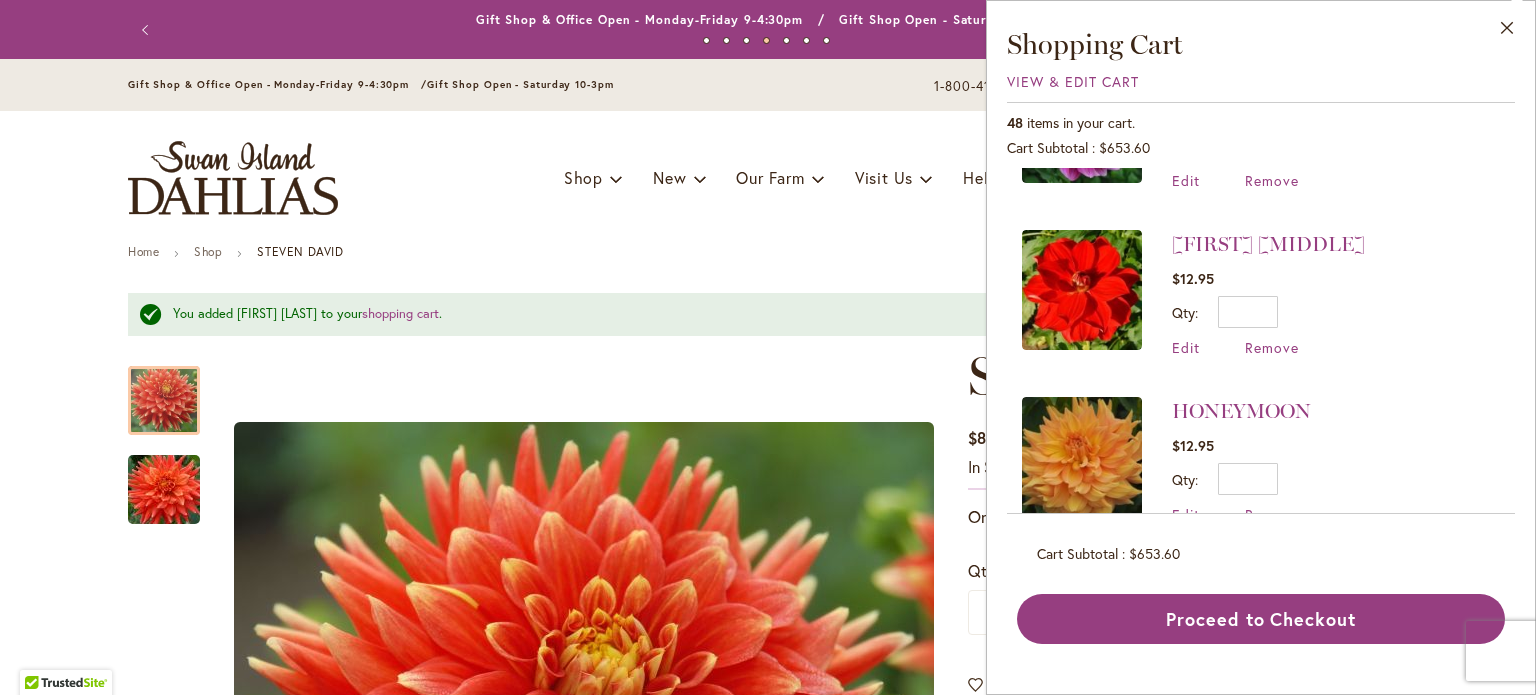 scroll, scrollTop: 3824, scrollLeft: 0, axis: vertical 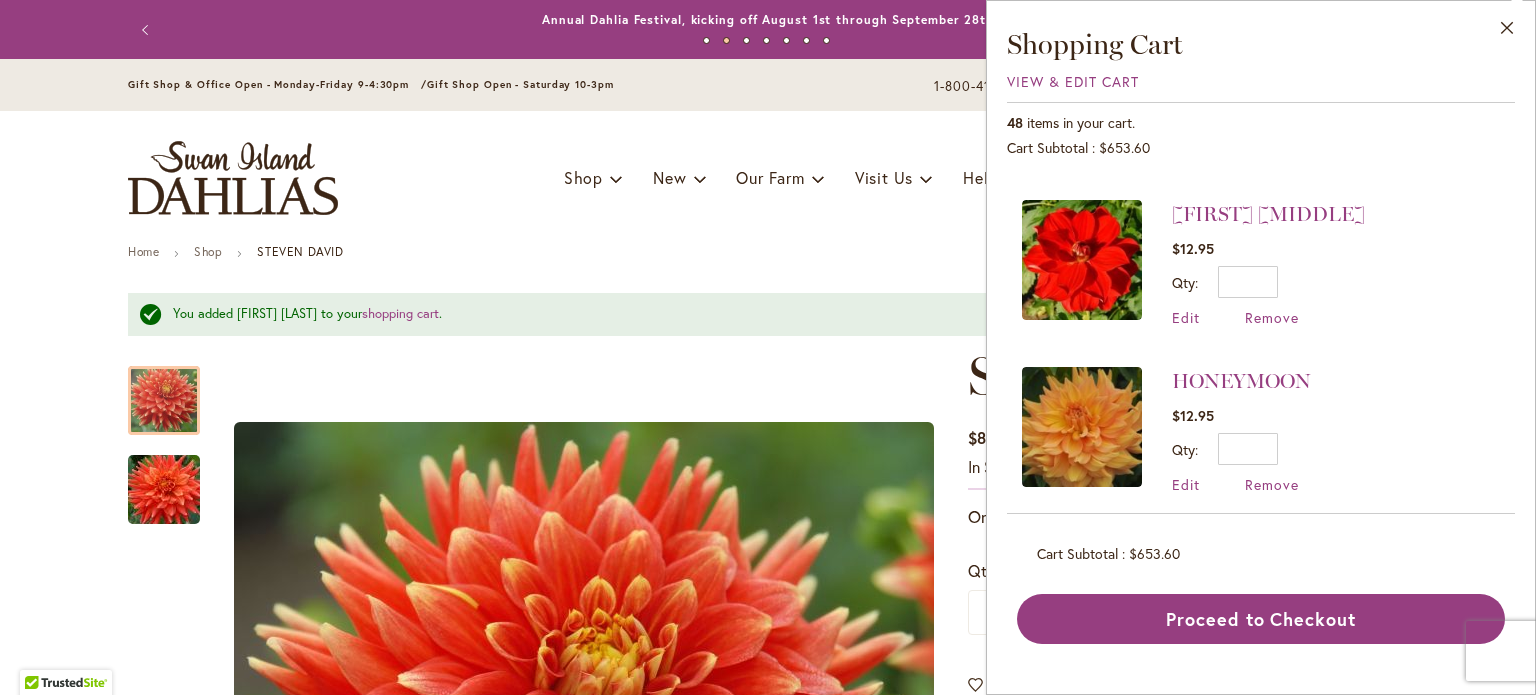 click on "Toggle Nav
Shop
Dahlia Tubers
Collections
Fresh Cut Dahlias
Gardening Supplies
Gift Cards
Request a Catalog
Gifts, Clothing & Specialty Items" at bounding box center (768, 178) 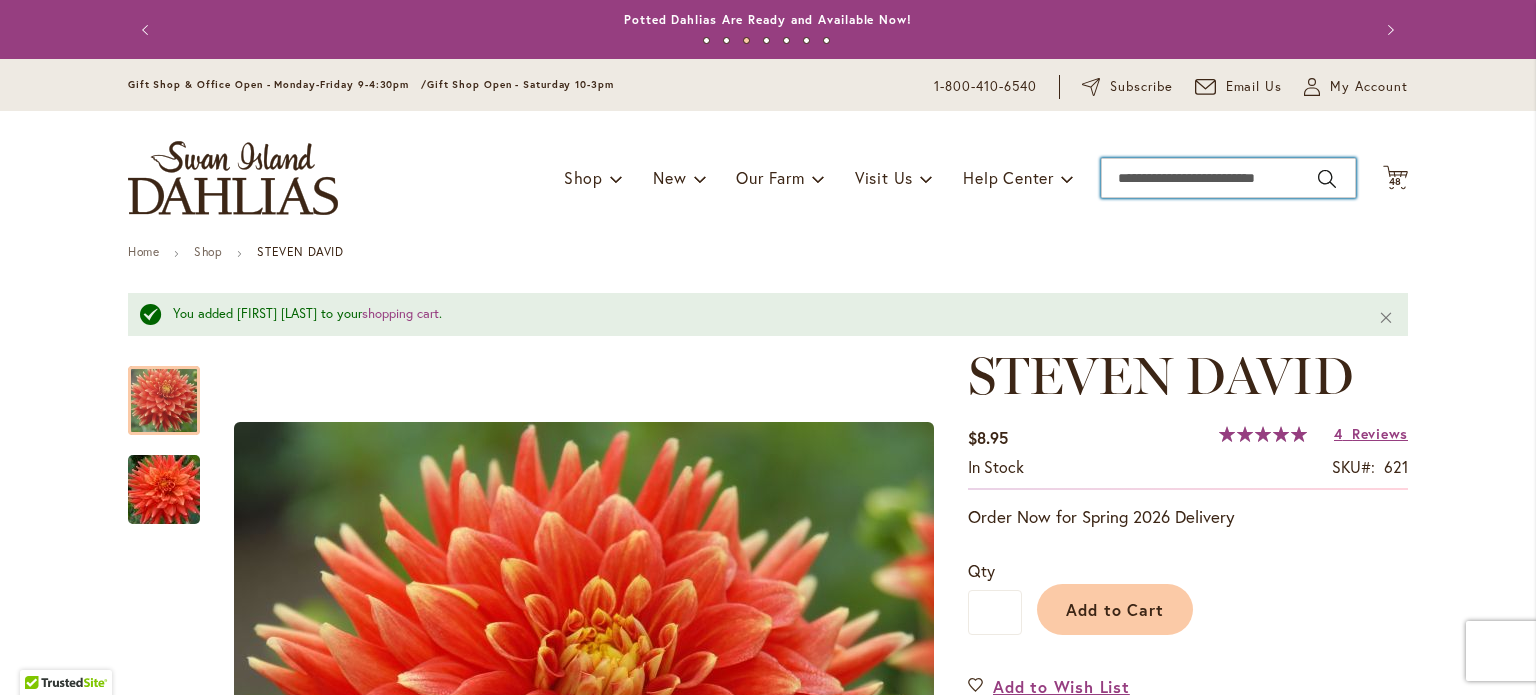 click on "Search" at bounding box center (1228, 178) 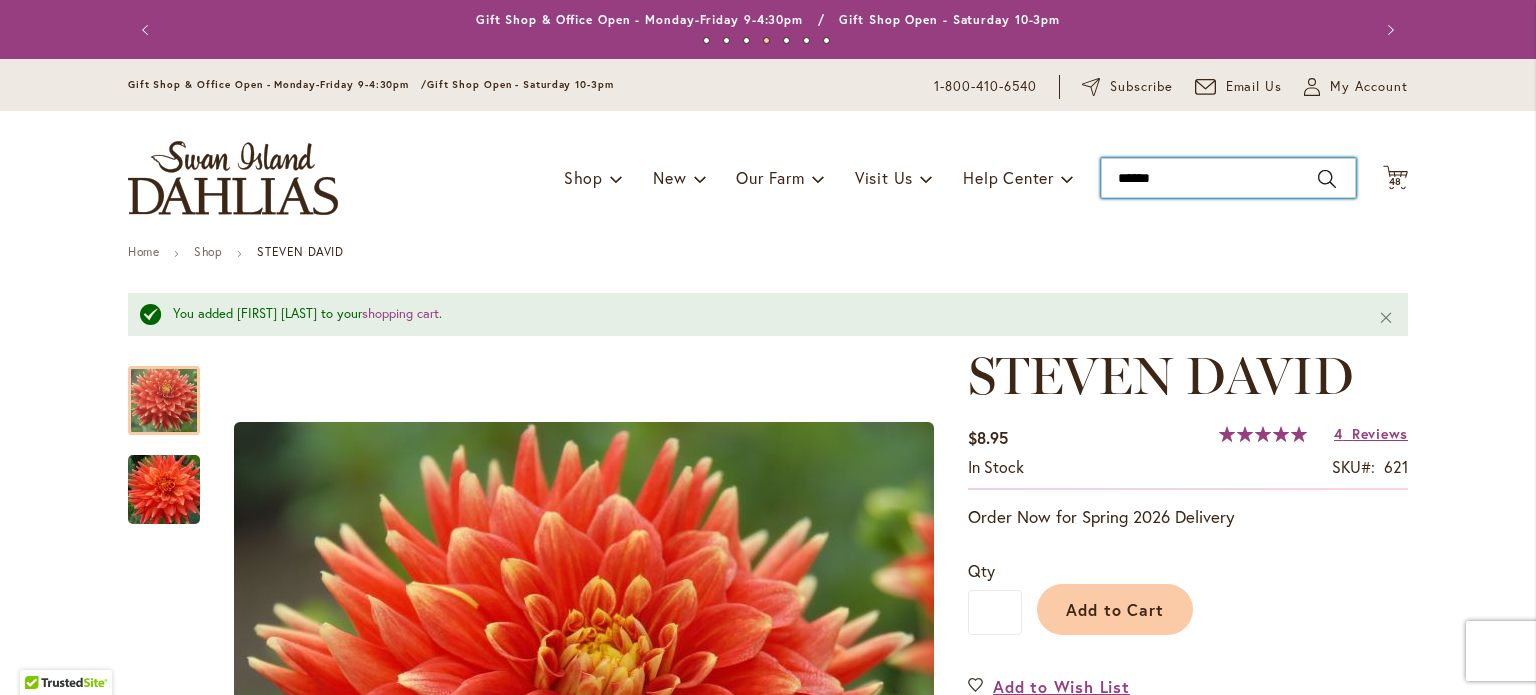 type on "*******" 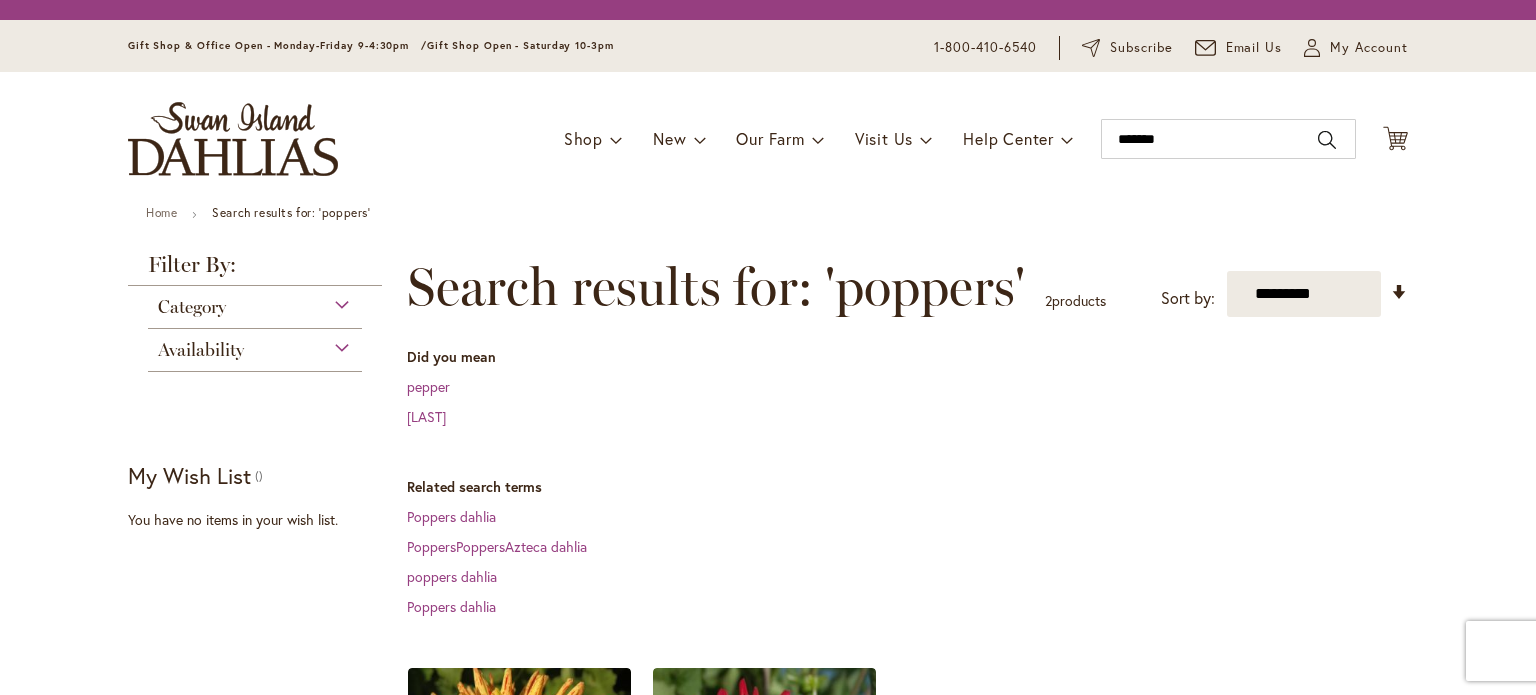 scroll, scrollTop: 0, scrollLeft: 0, axis: both 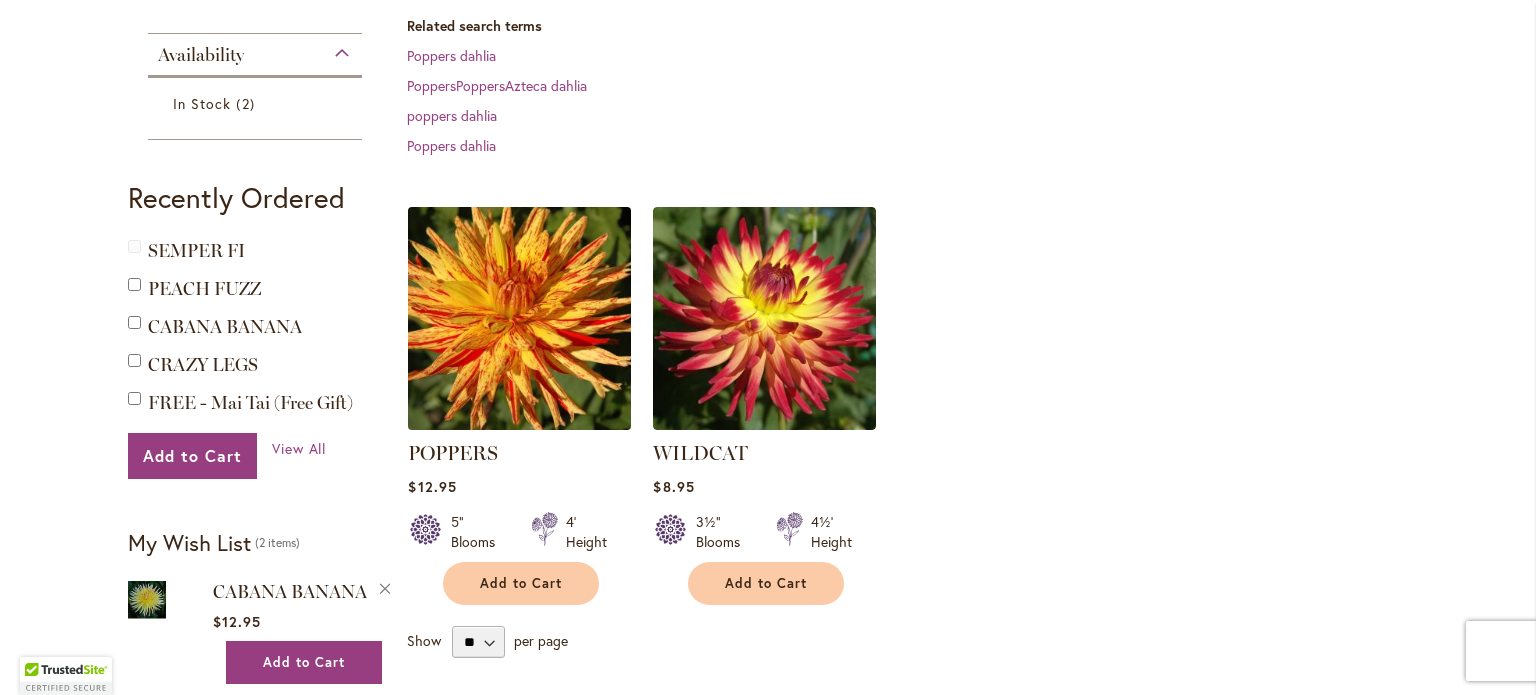 click at bounding box center [520, 318] 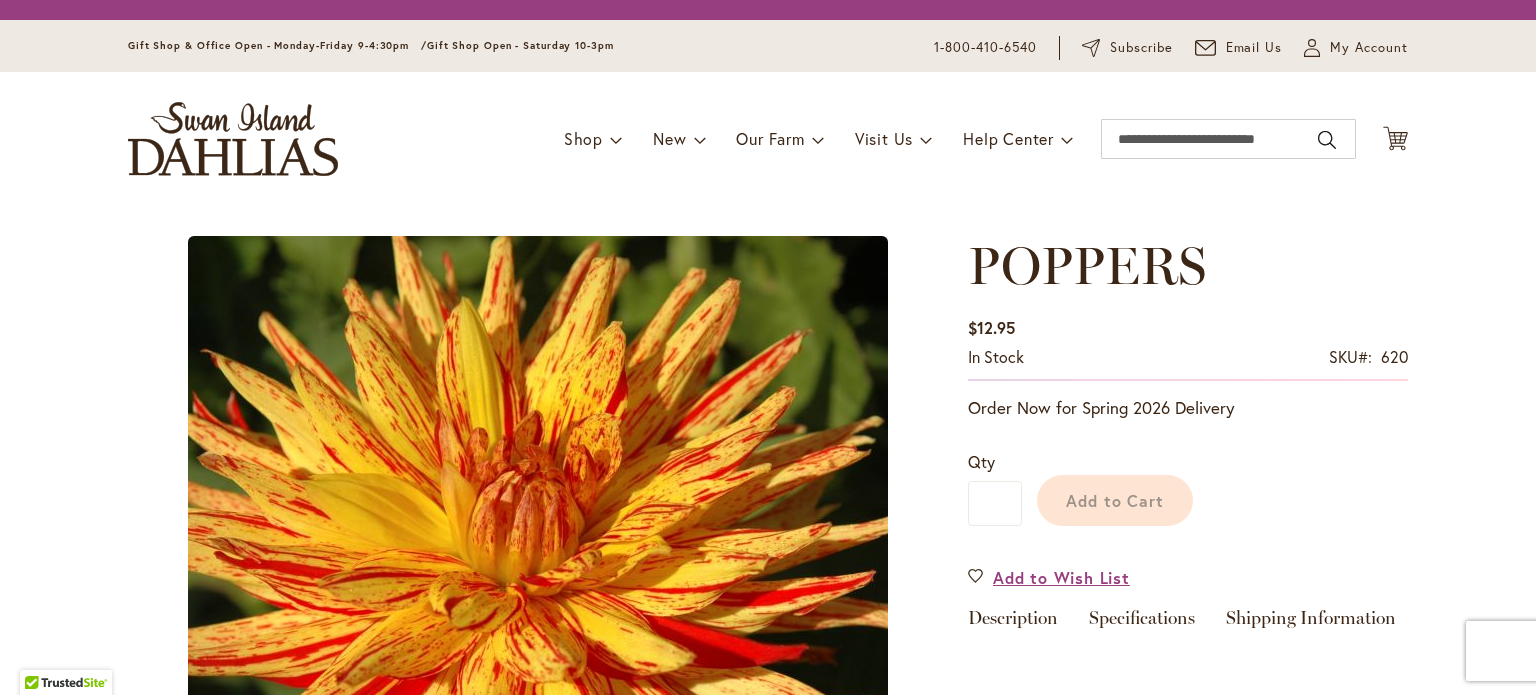 scroll, scrollTop: 0, scrollLeft: 0, axis: both 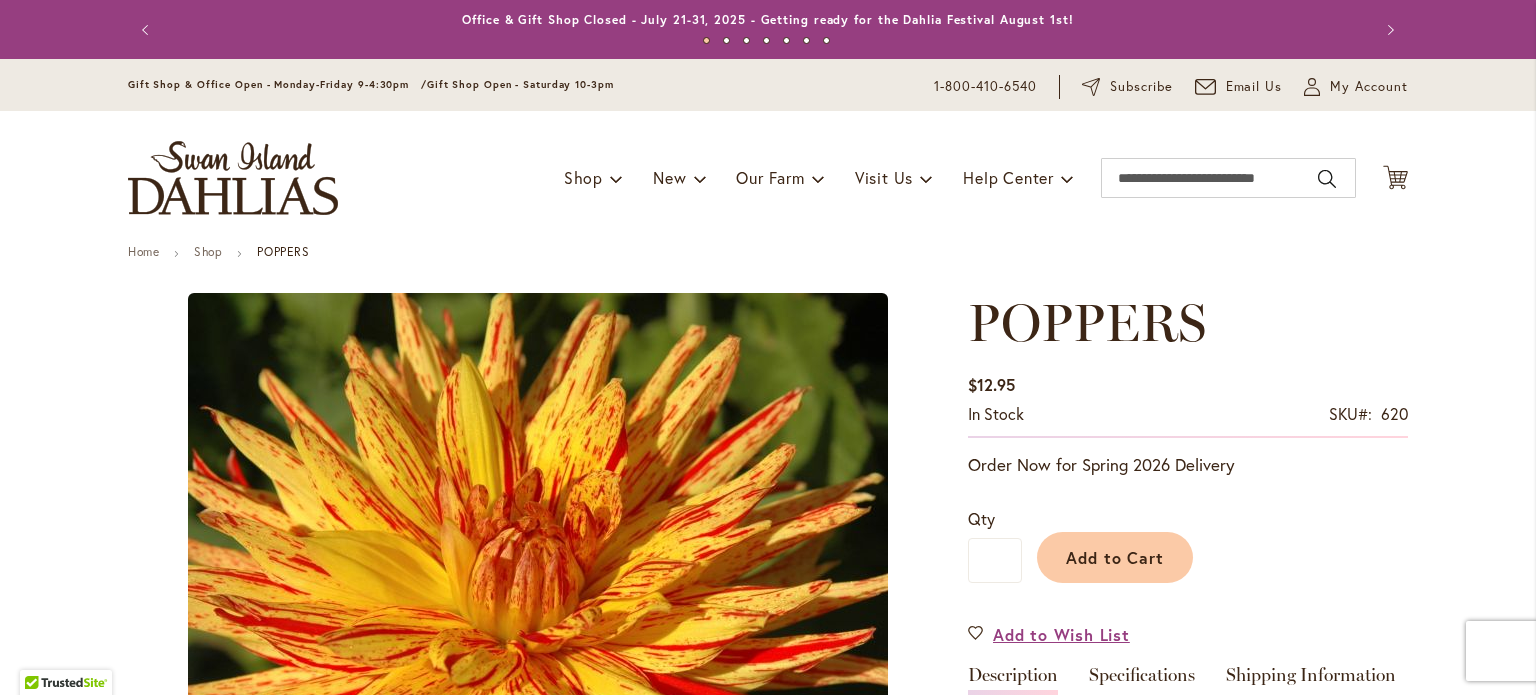 type on "******" 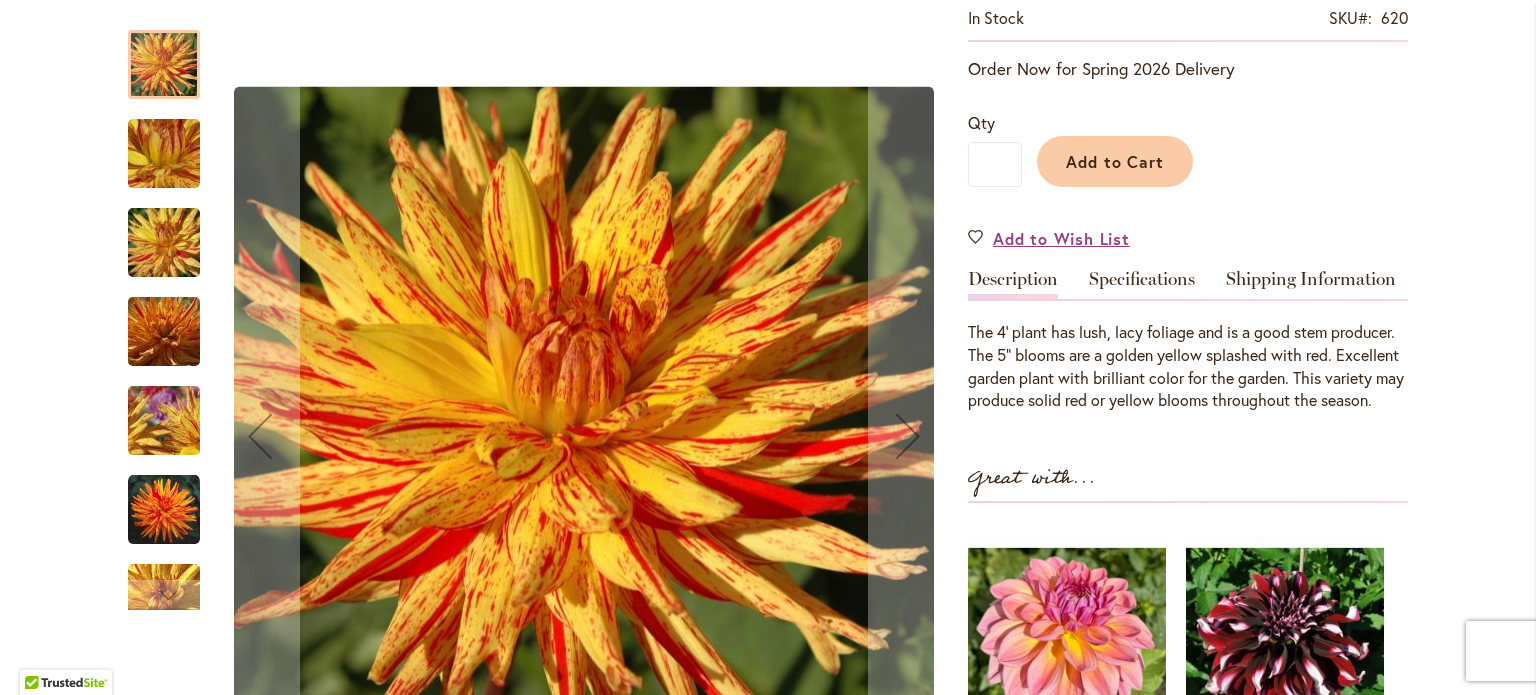 scroll, scrollTop: 400, scrollLeft: 0, axis: vertical 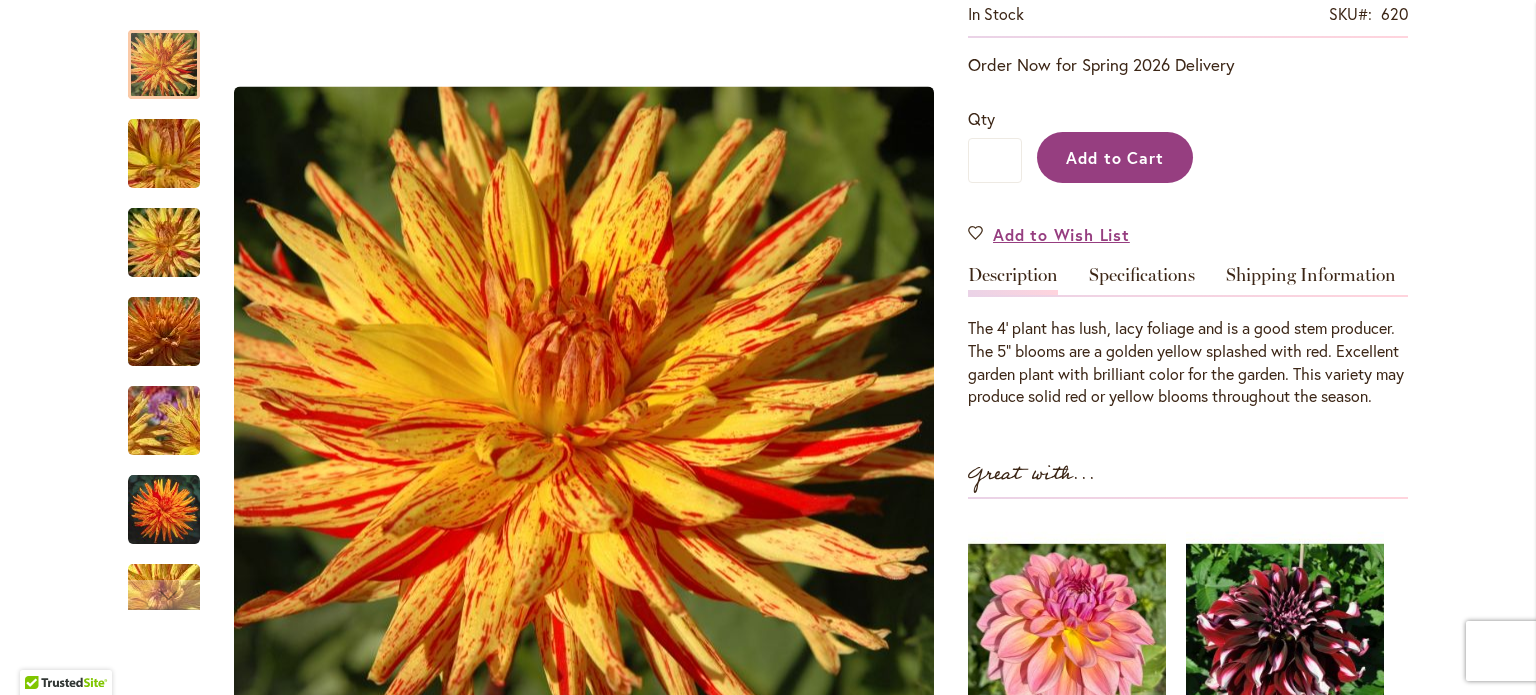 click on "Add to Cart" at bounding box center (1115, 157) 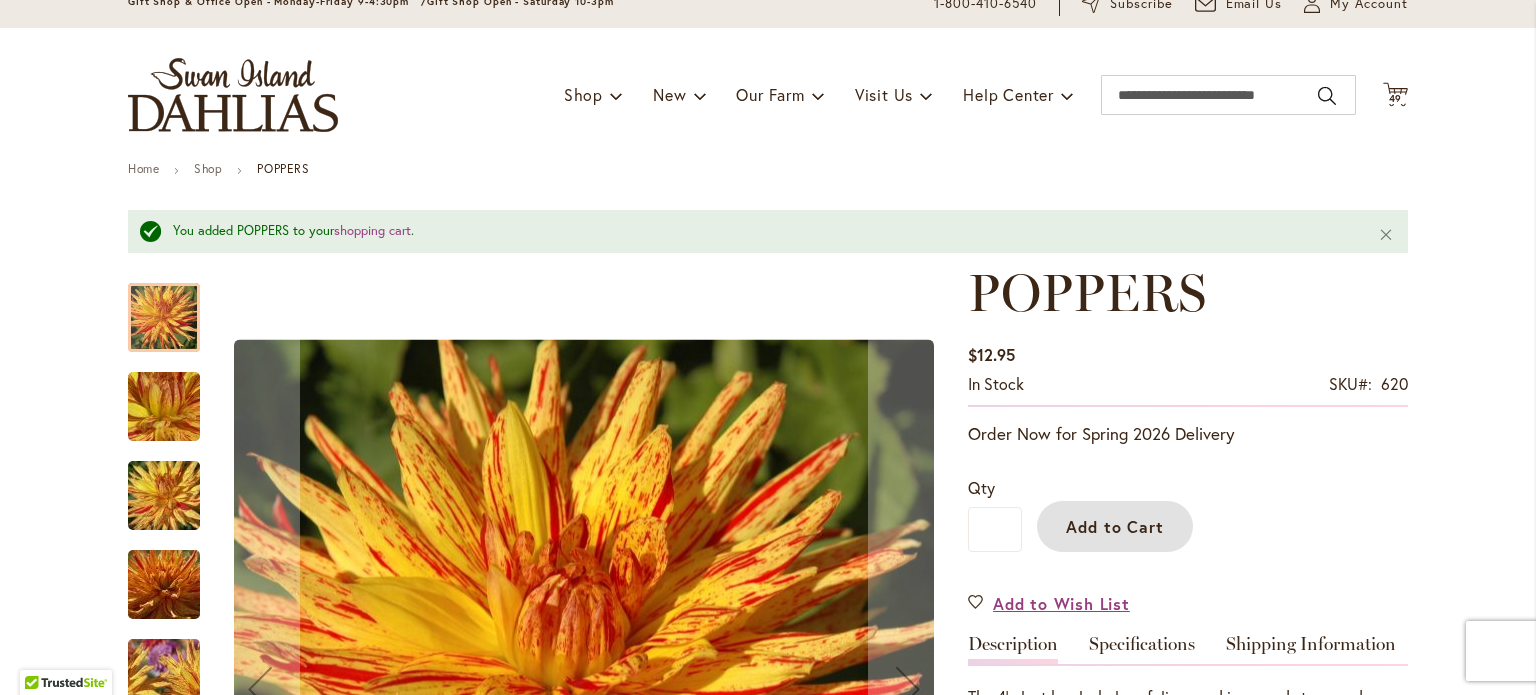 scroll, scrollTop: 0, scrollLeft: 0, axis: both 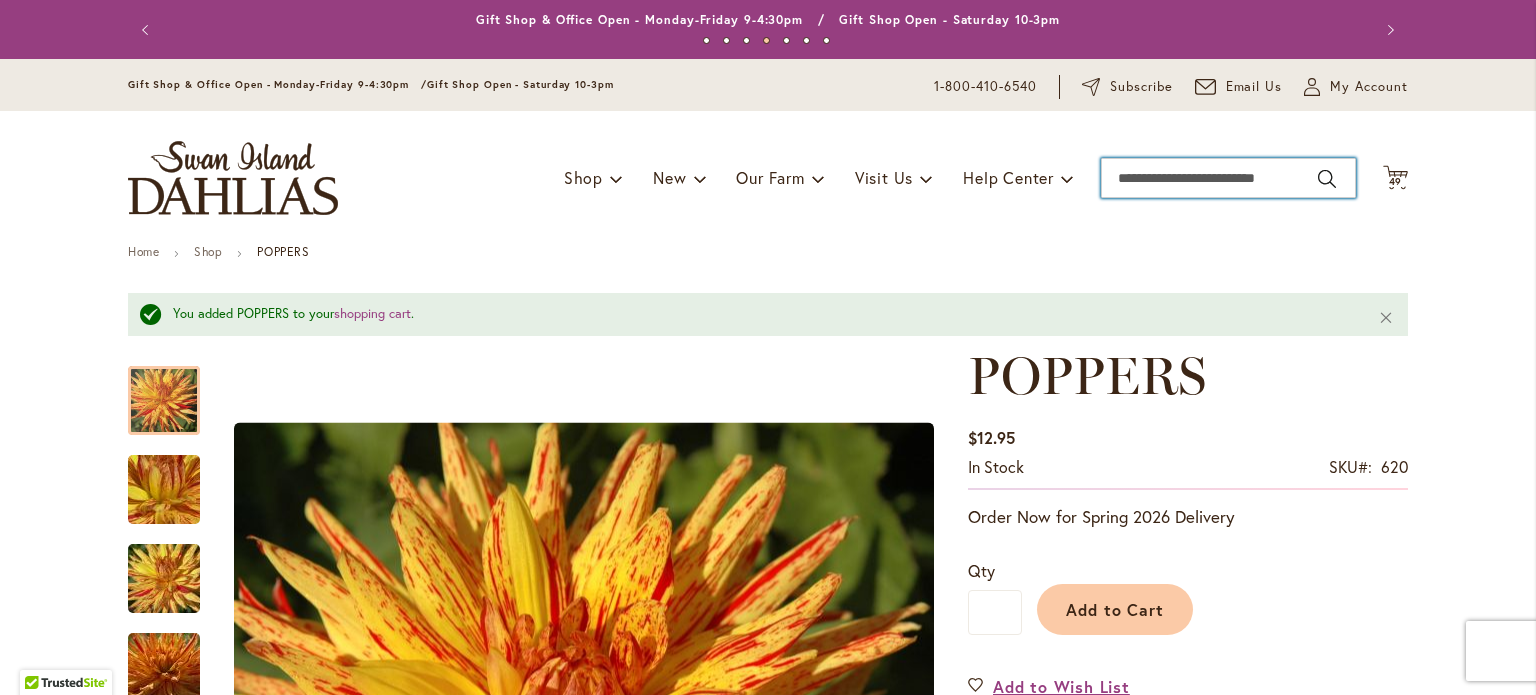 click on "Search" at bounding box center (1228, 178) 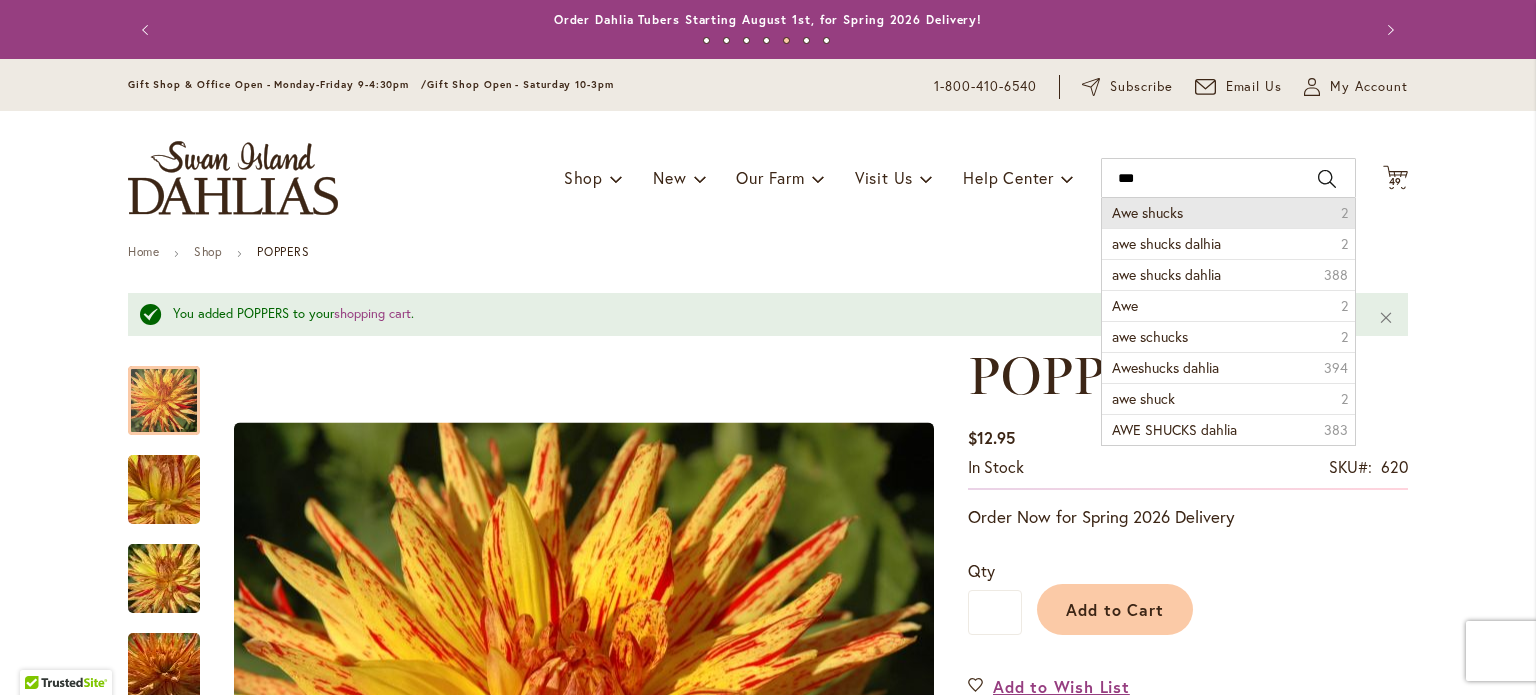click on "Awe shucks" at bounding box center [1147, 212] 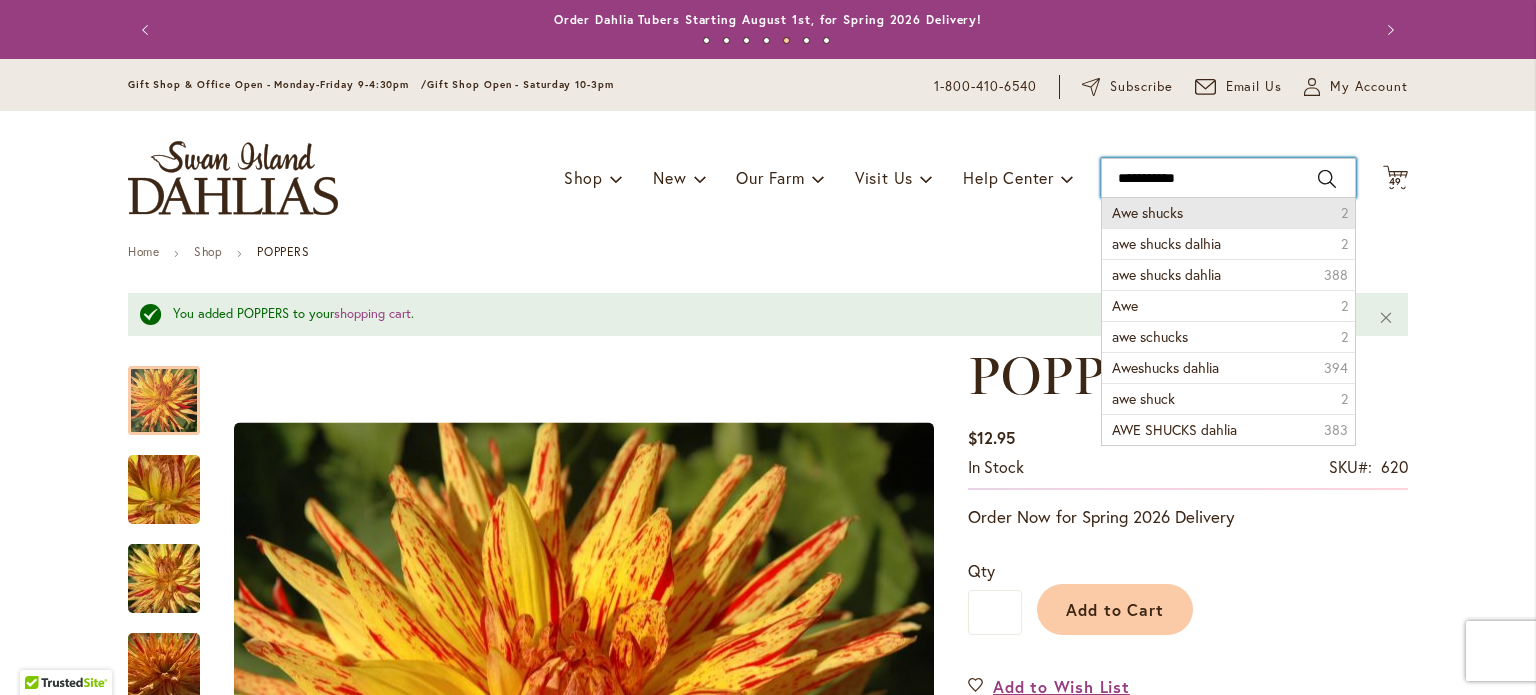 type on "**********" 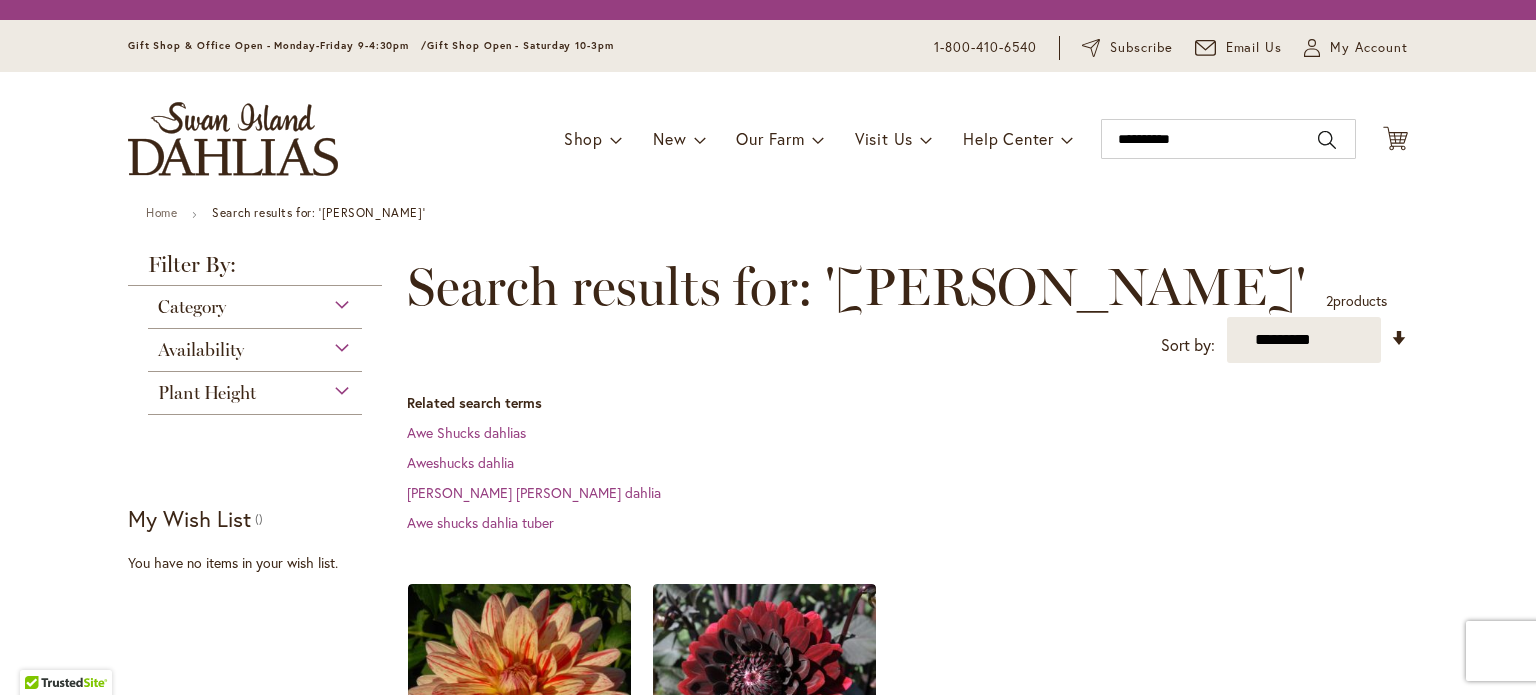 scroll, scrollTop: 0, scrollLeft: 0, axis: both 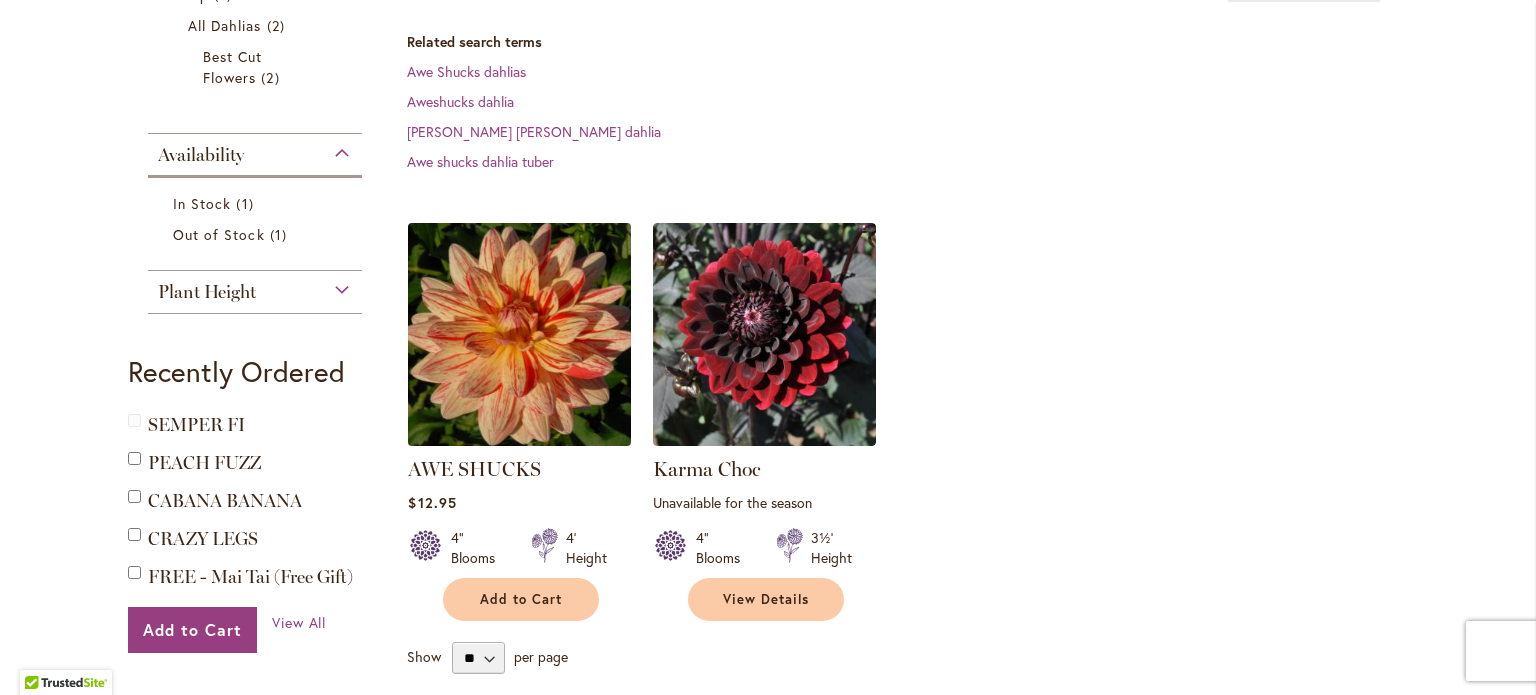 click at bounding box center [520, 335] 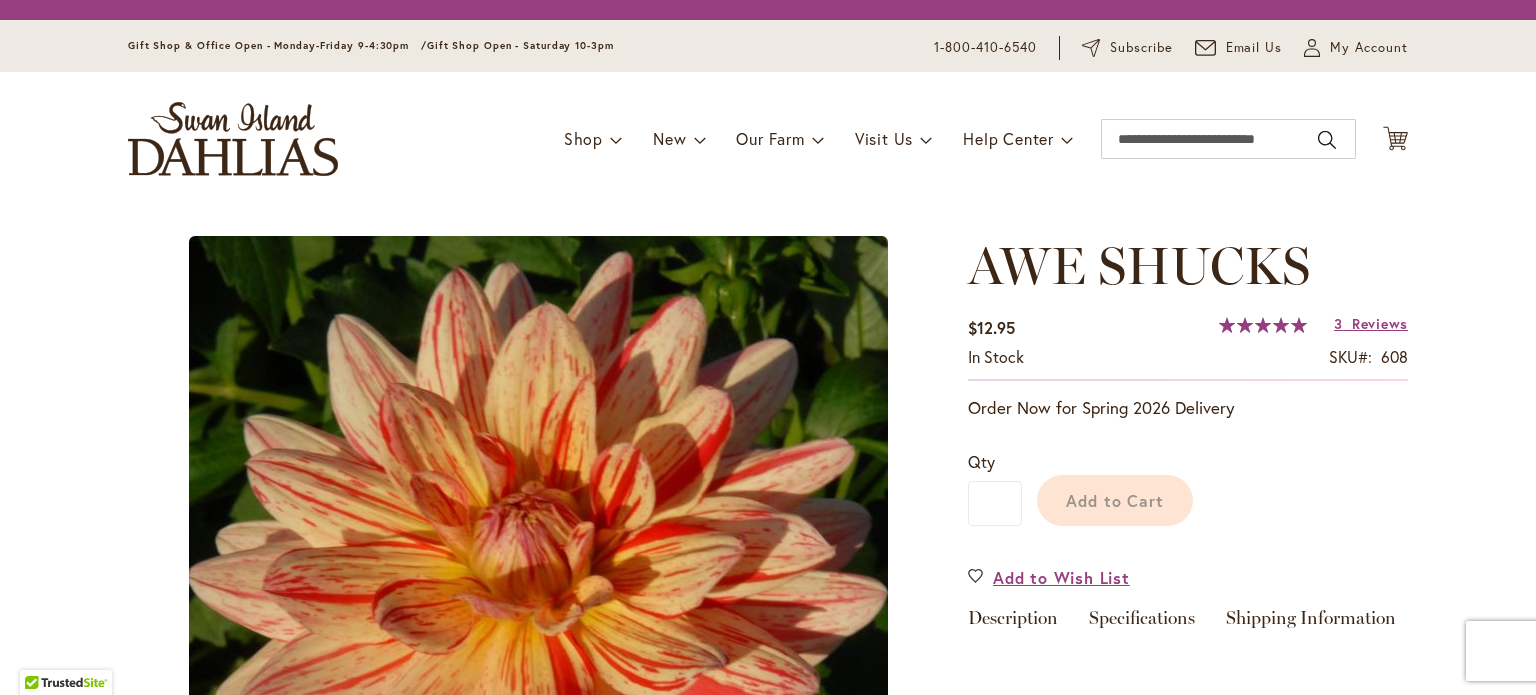 scroll, scrollTop: 0, scrollLeft: 0, axis: both 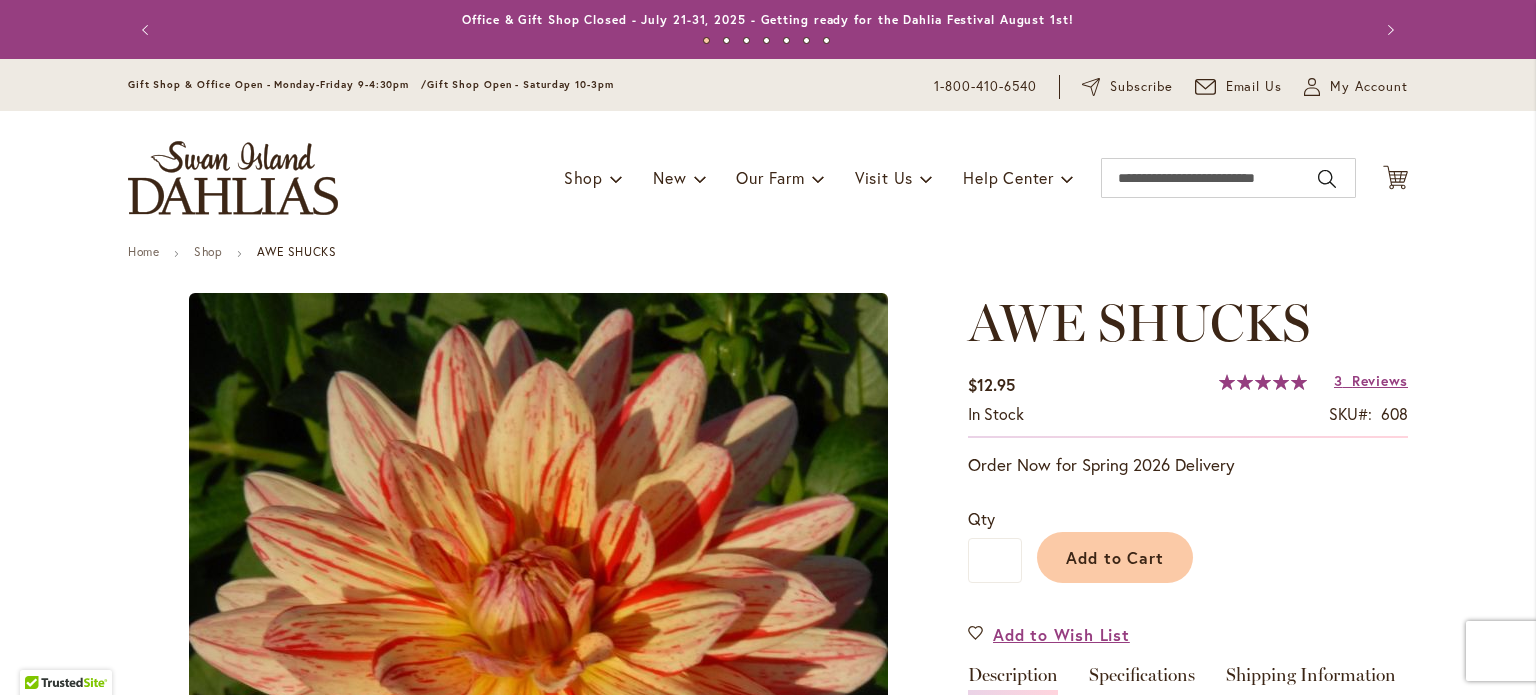type on "******" 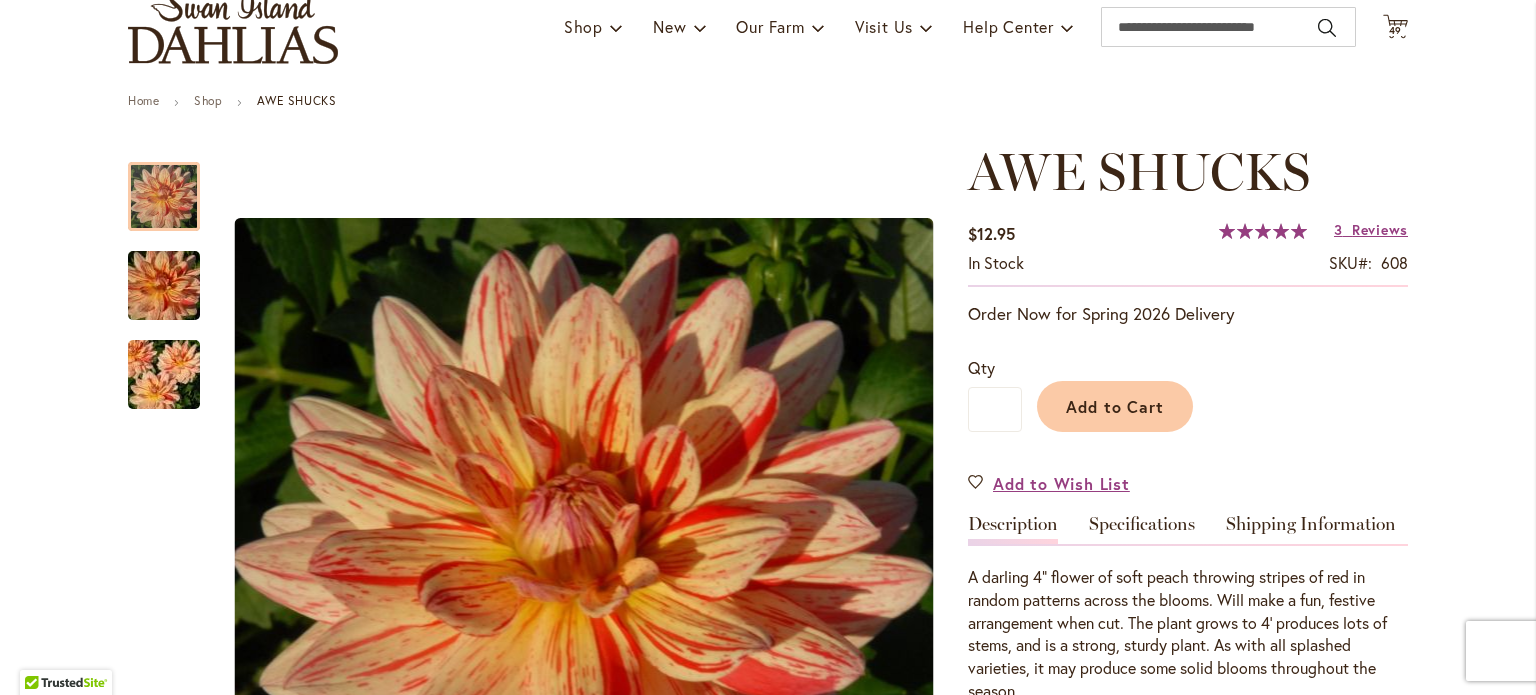 scroll, scrollTop: 100, scrollLeft: 0, axis: vertical 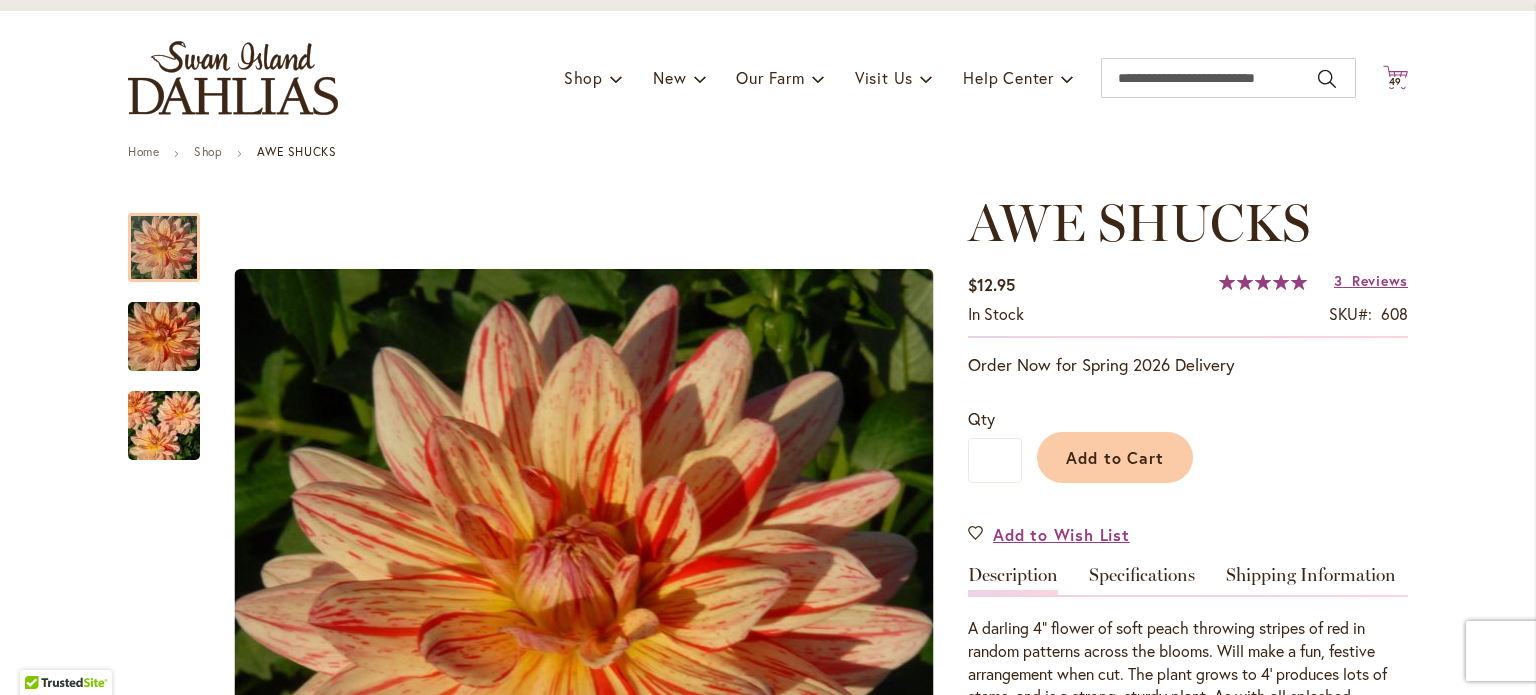 click on "49" at bounding box center (1396, 81) 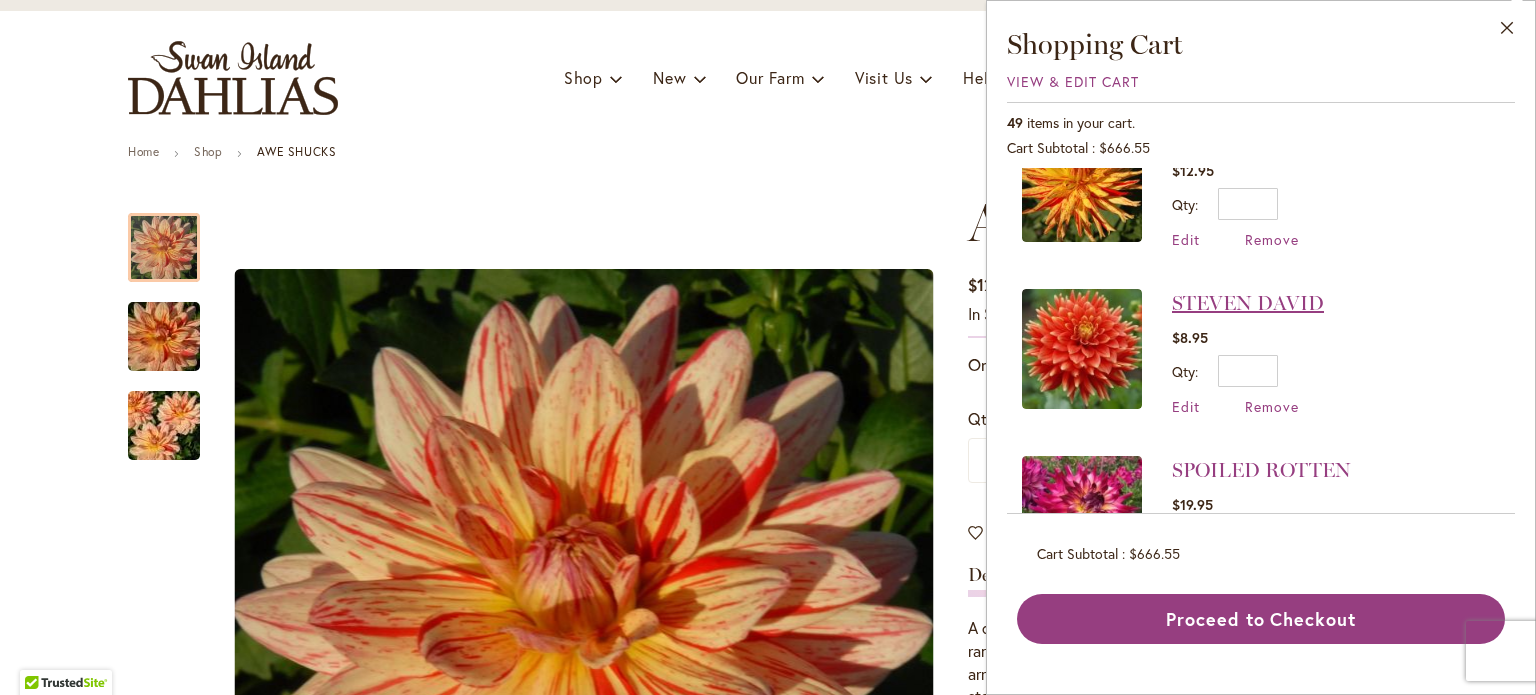 scroll, scrollTop: 0, scrollLeft: 0, axis: both 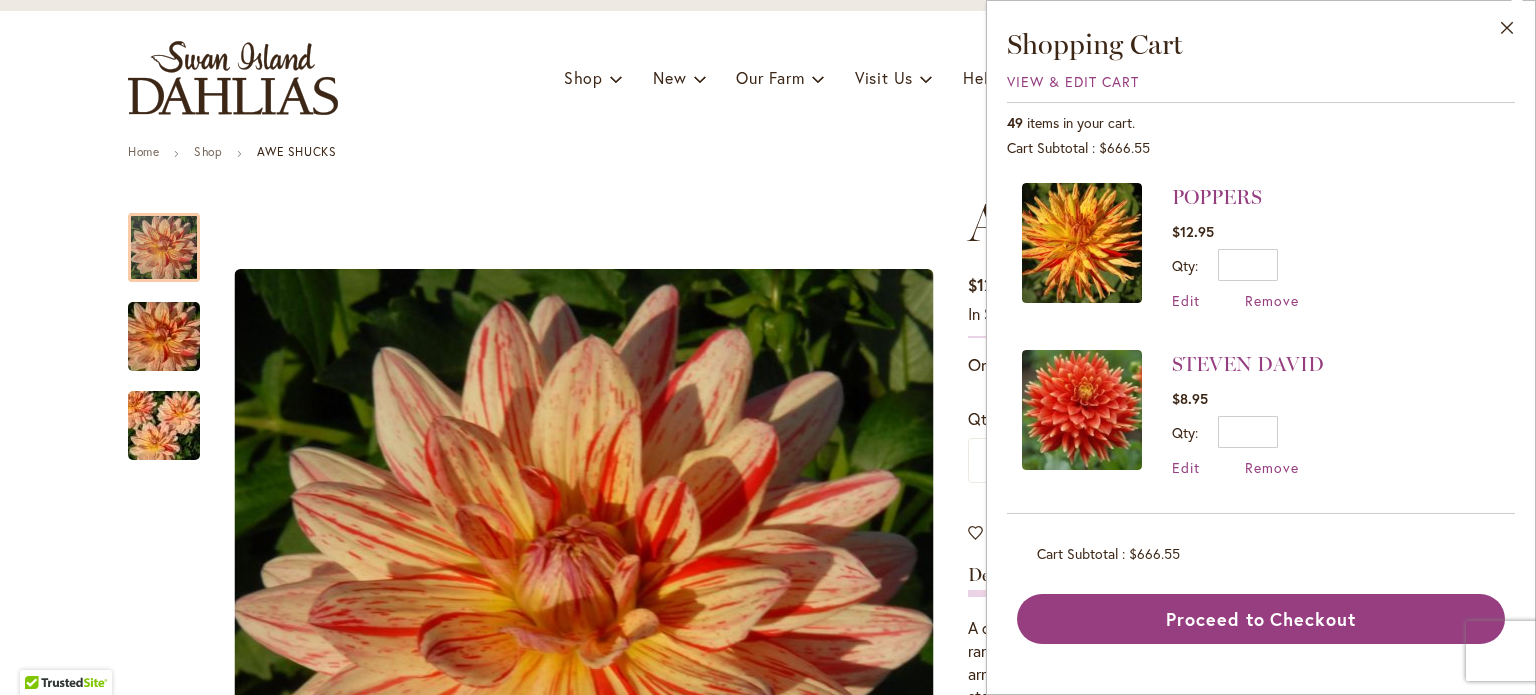 click on "Home
Shop
AWE SHUCKS
Skip to the end of the images gallery
Skip to the beginning of the images gallery
AWE SHUCKS
$12.95
In stock
SKU
608
Rating:" at bounding box center [768, 2147] 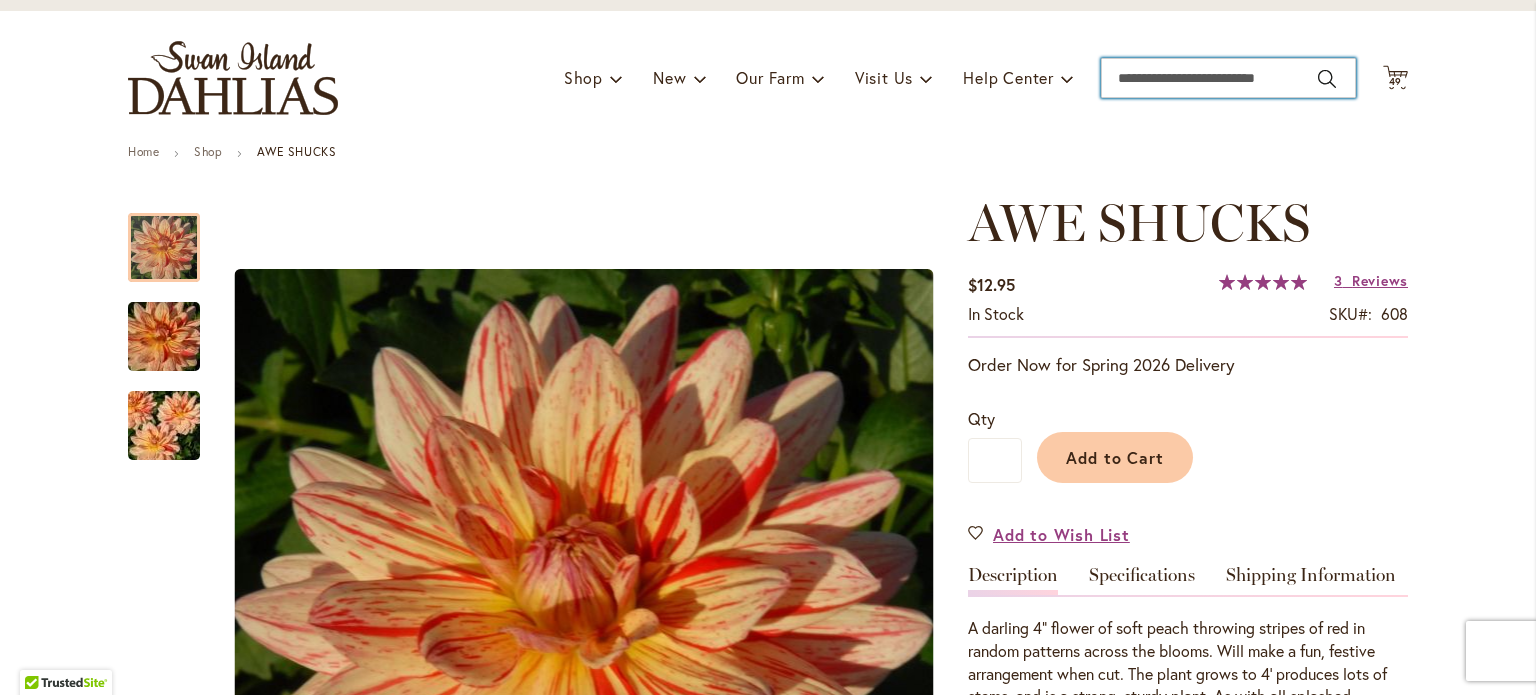 click on "Search" at bounding box center (1228, 78) 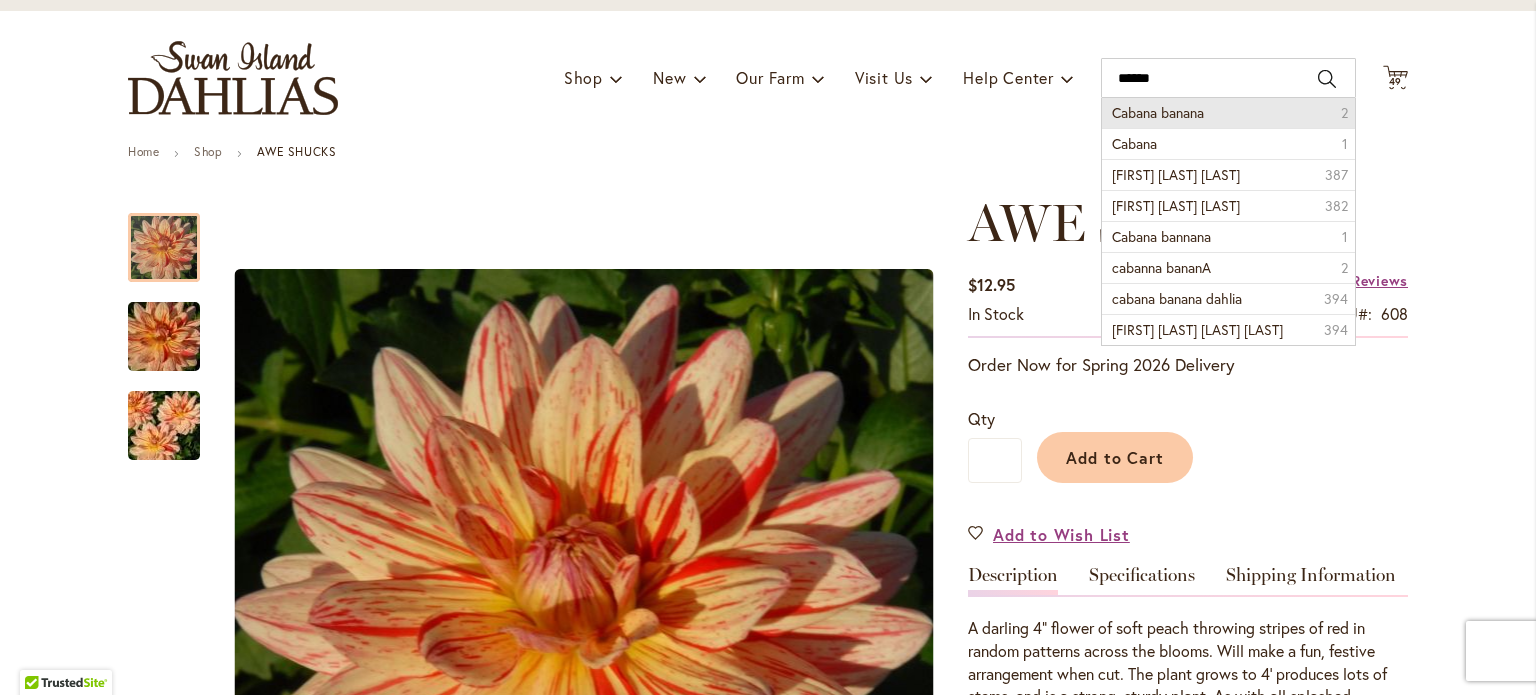 click on "Cabana banana 2" at bounding box center (1228, 113) 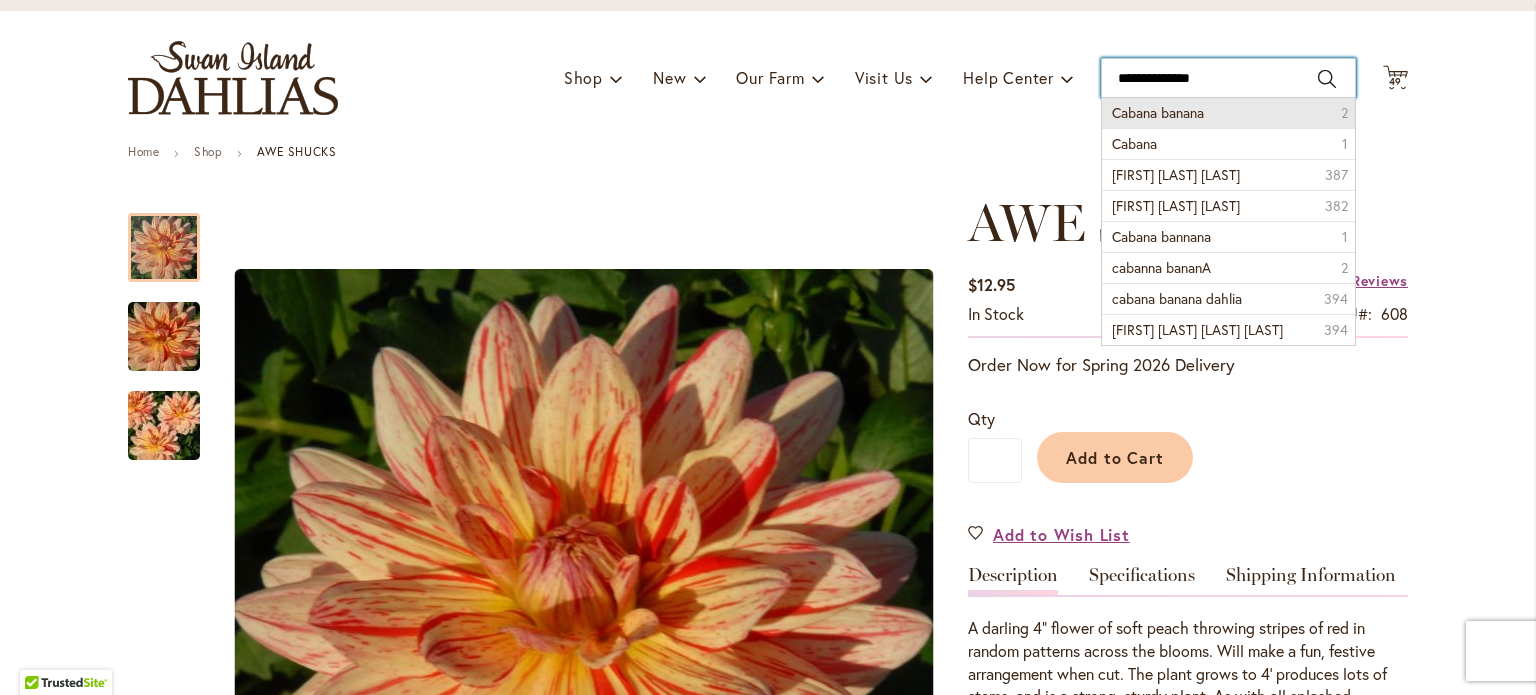 type on "**********" 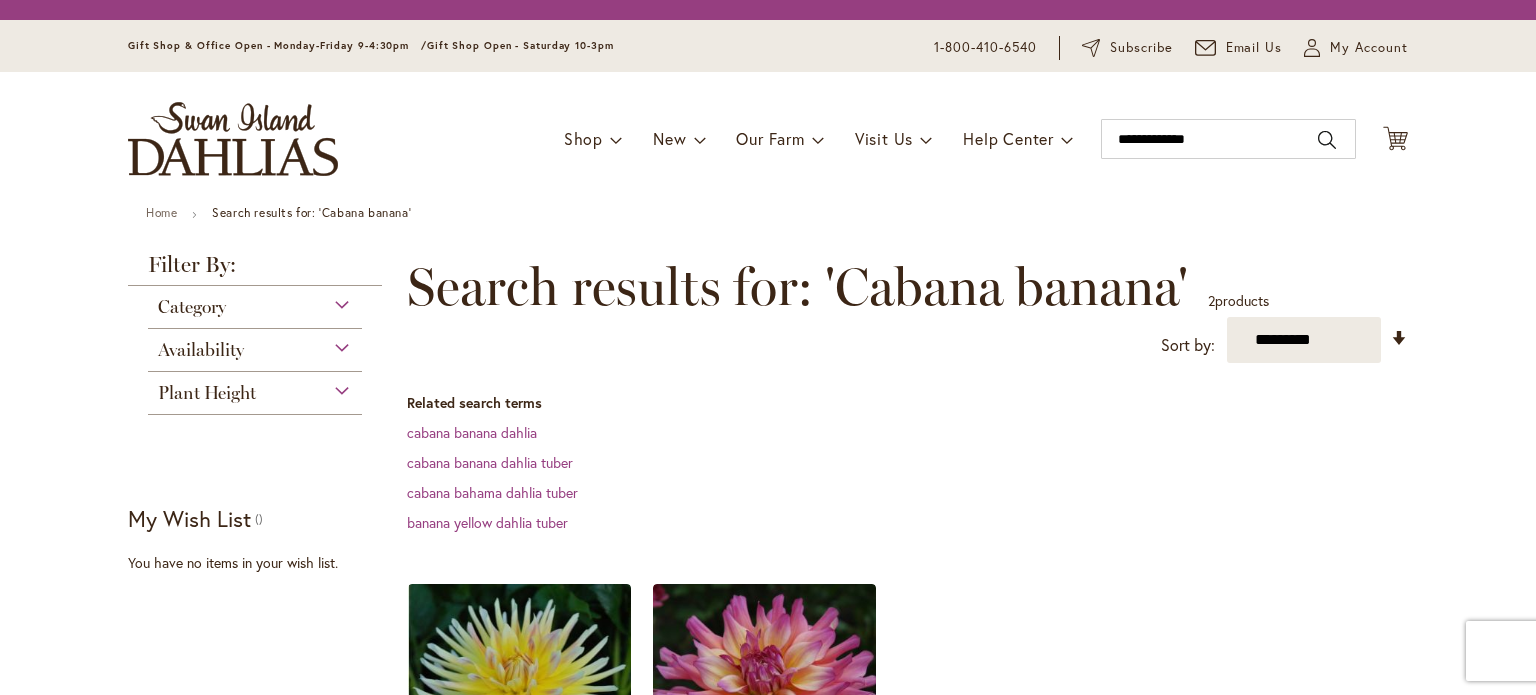 scroll, scrollTop: 0, scrollLeft: 0, axis: both 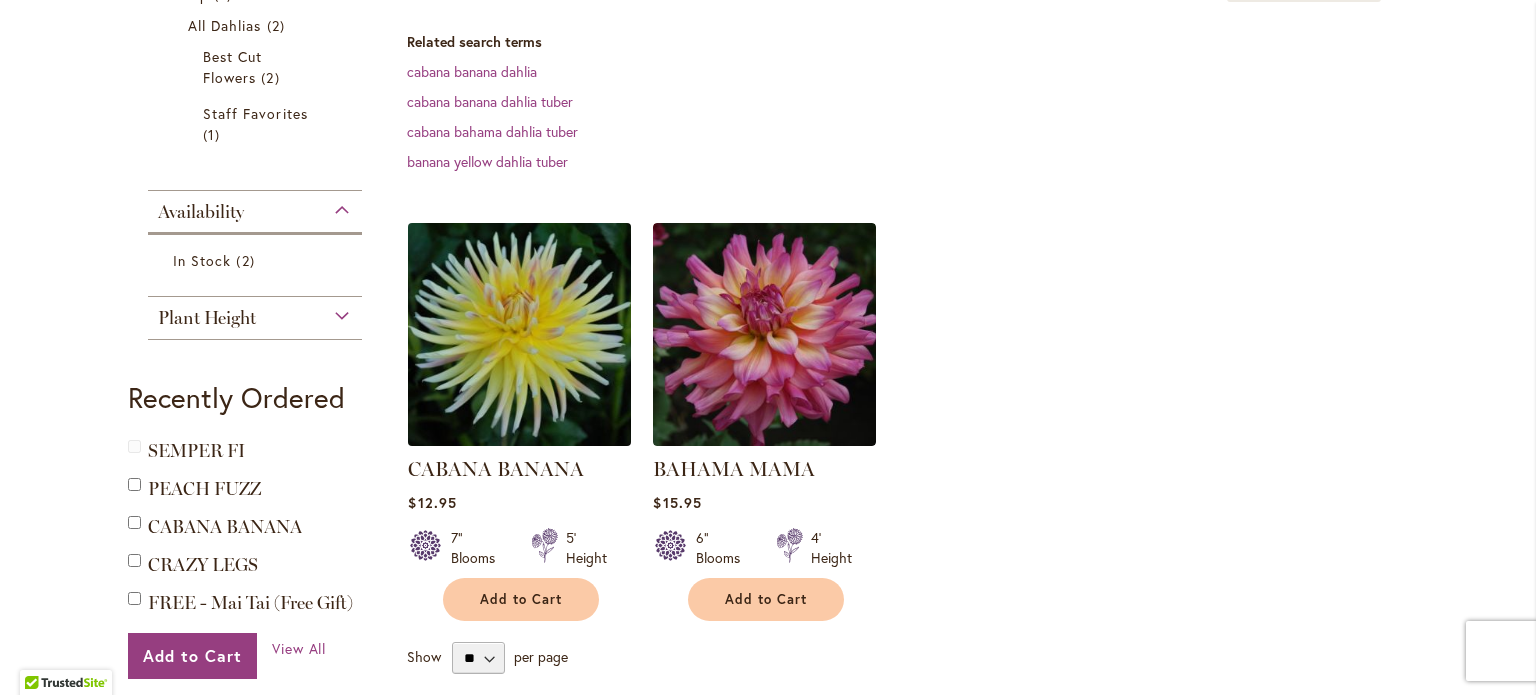 click at bounding box center [520, 335] 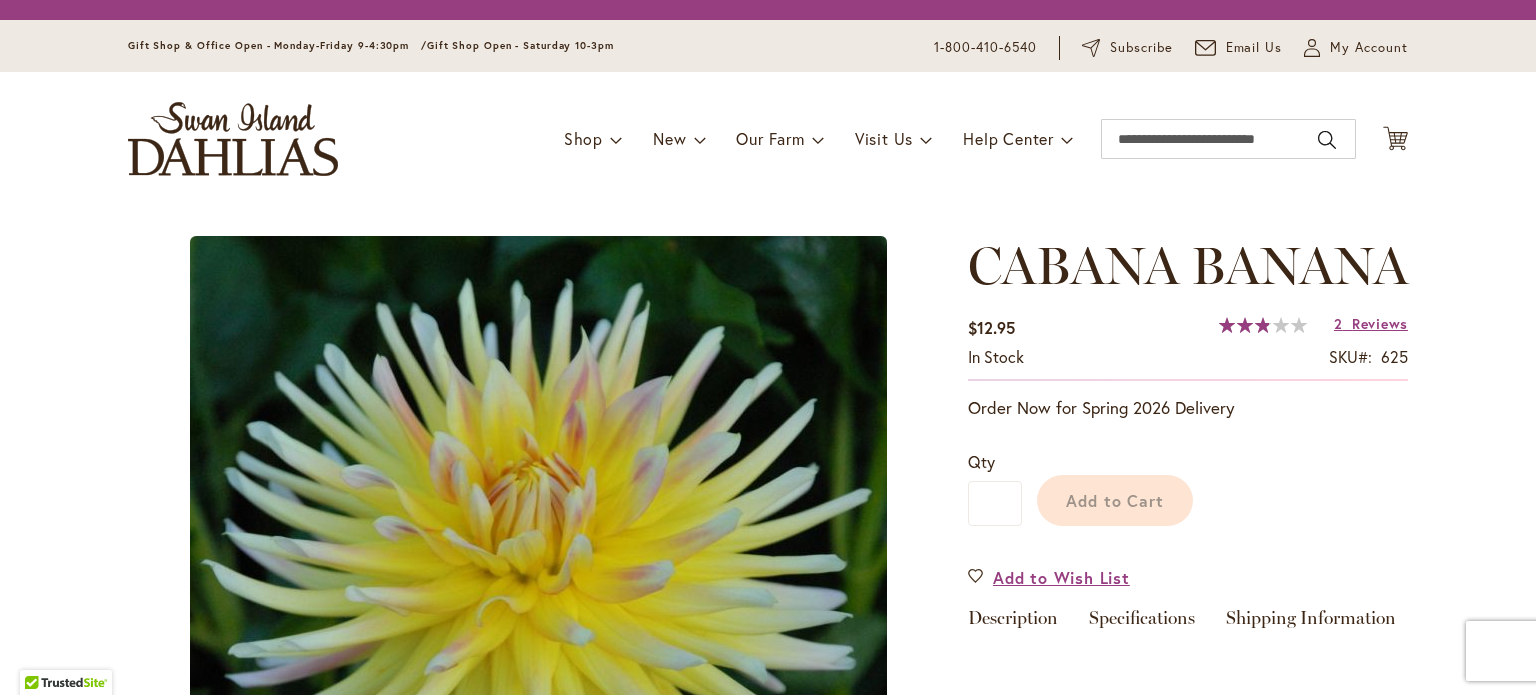 scroll, scrollTop: 0, scrollLeft: 0, axis: both 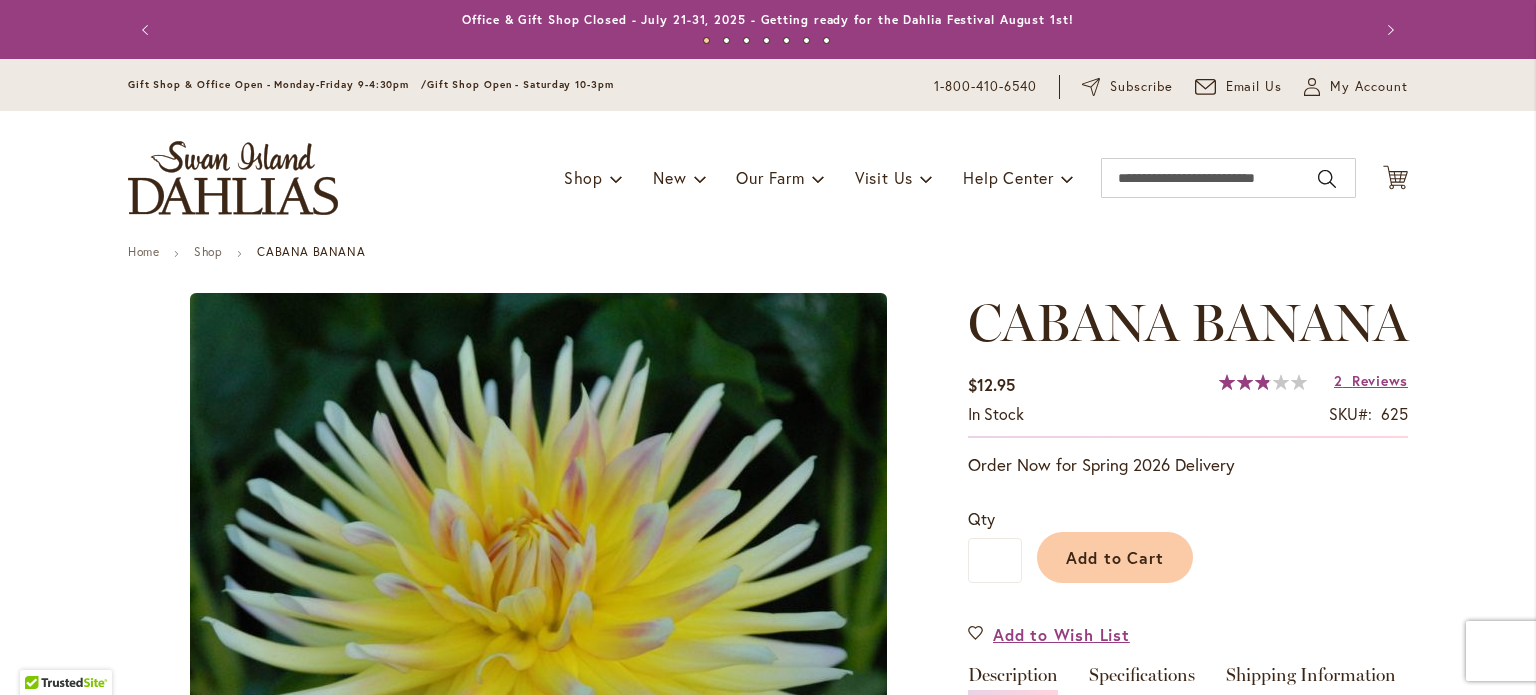 type on "******" 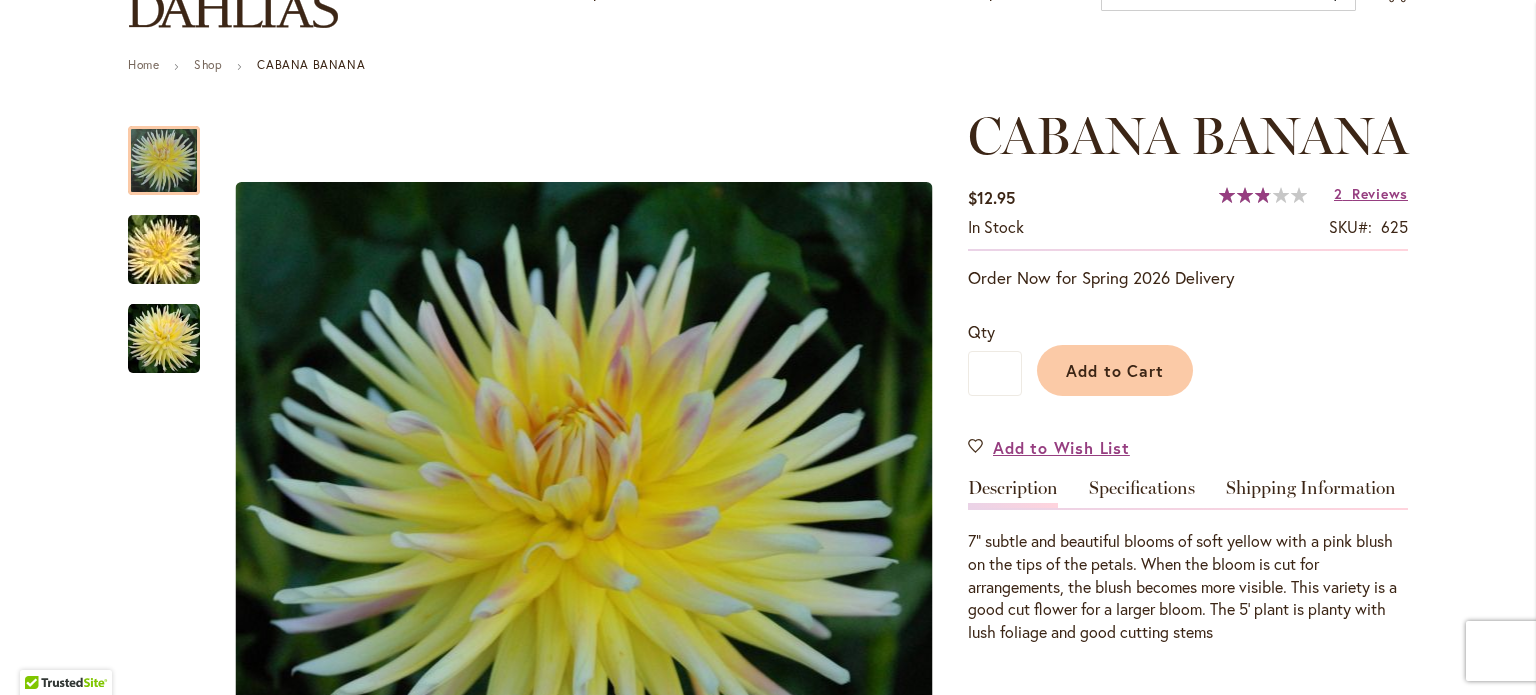 scroll, scrollTop: 200, scrollLeft: 0, axis: vertical 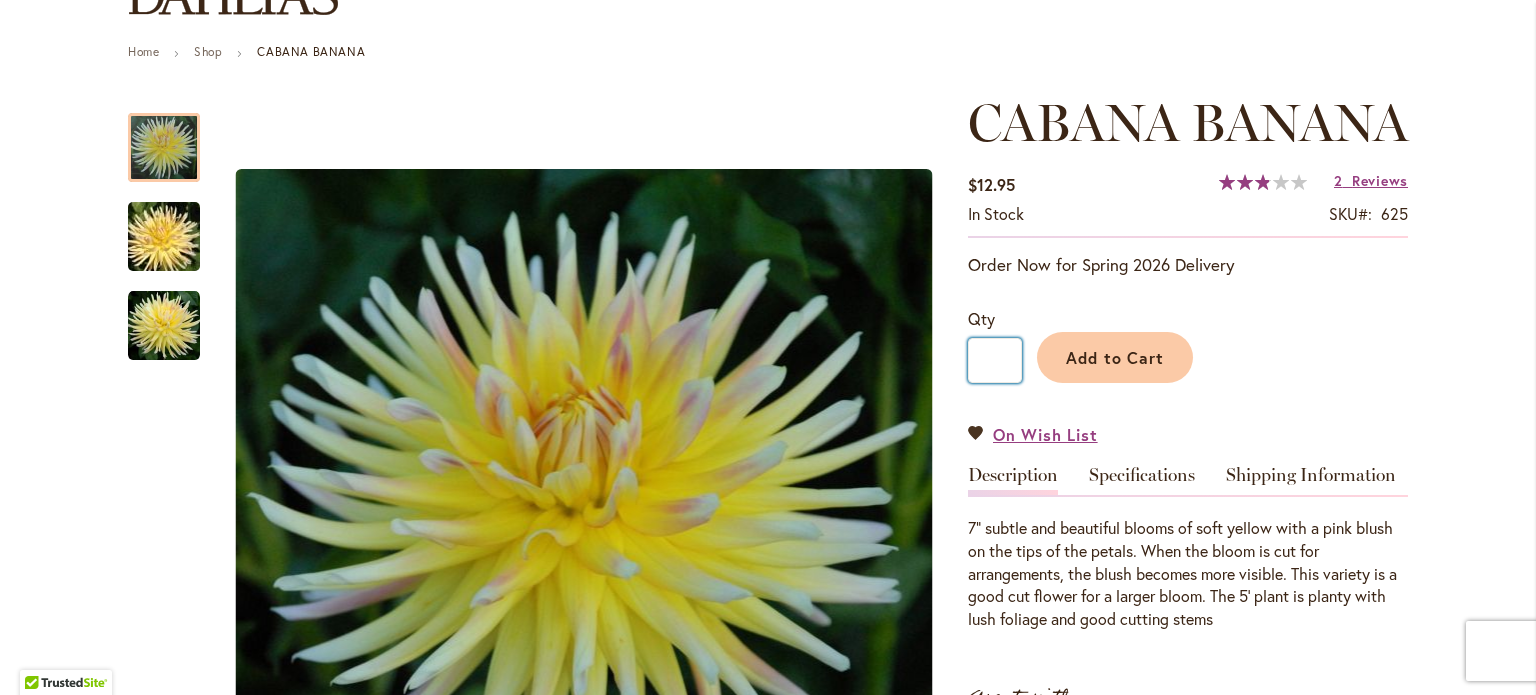 click on "*" at bounding box center [995, 360] 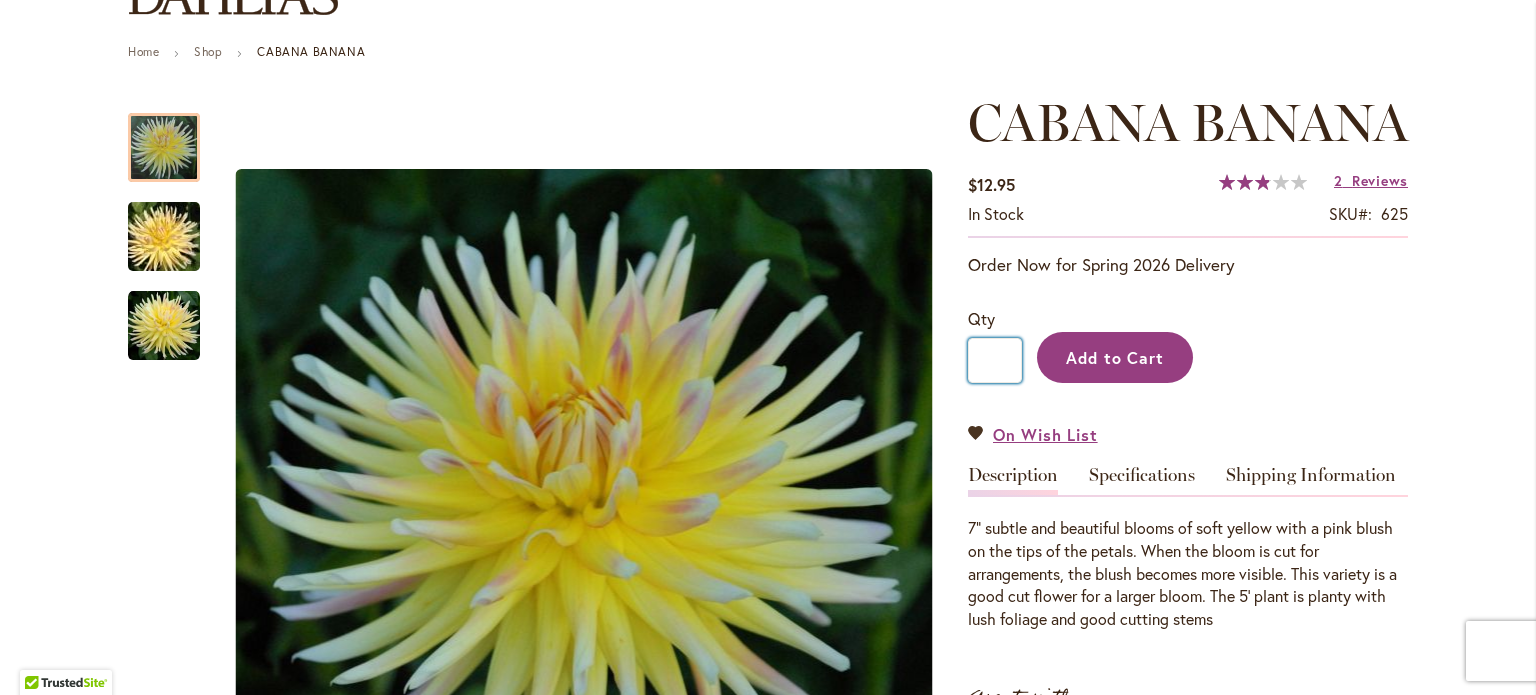 type on "*" 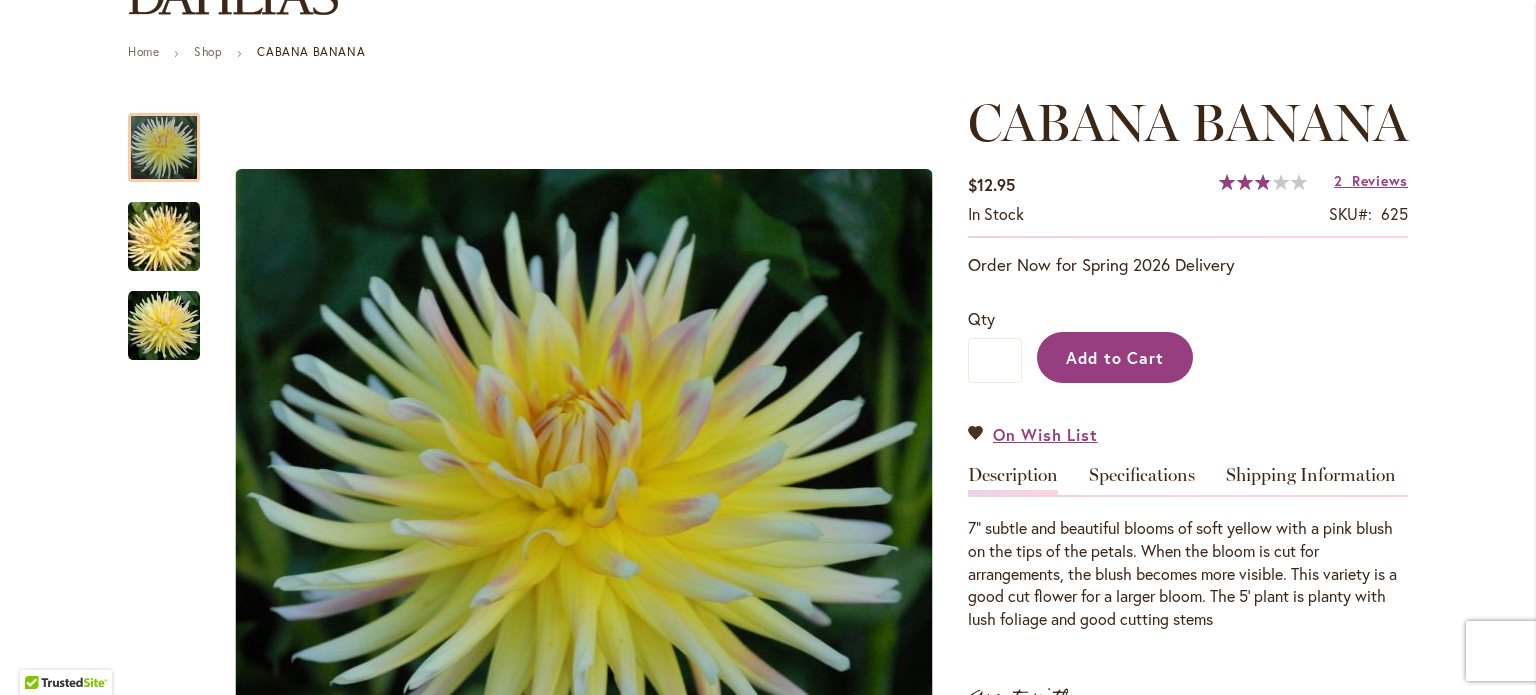 click on "Add to Cart" at bounding box center (1115, 357) 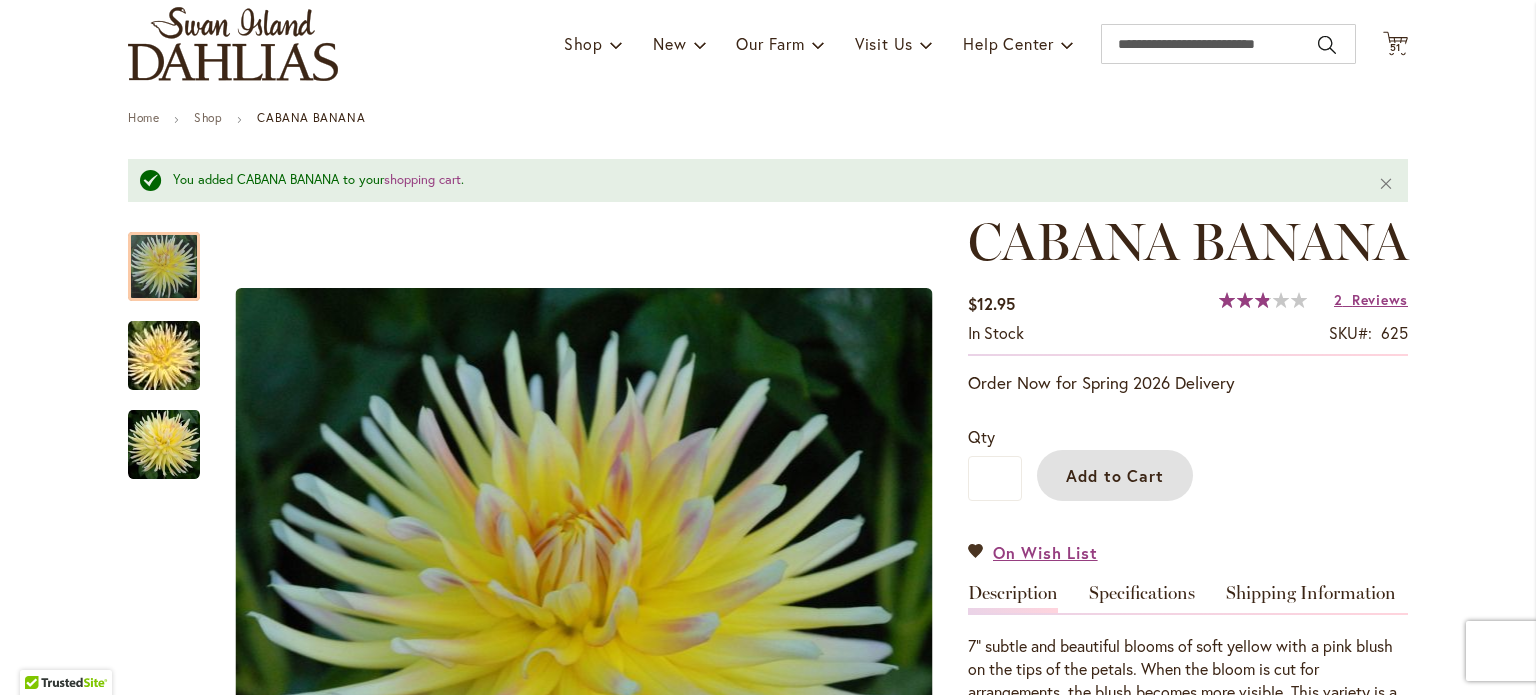scroll, scrollTop: 0, scrollLeft: 0, axis: both 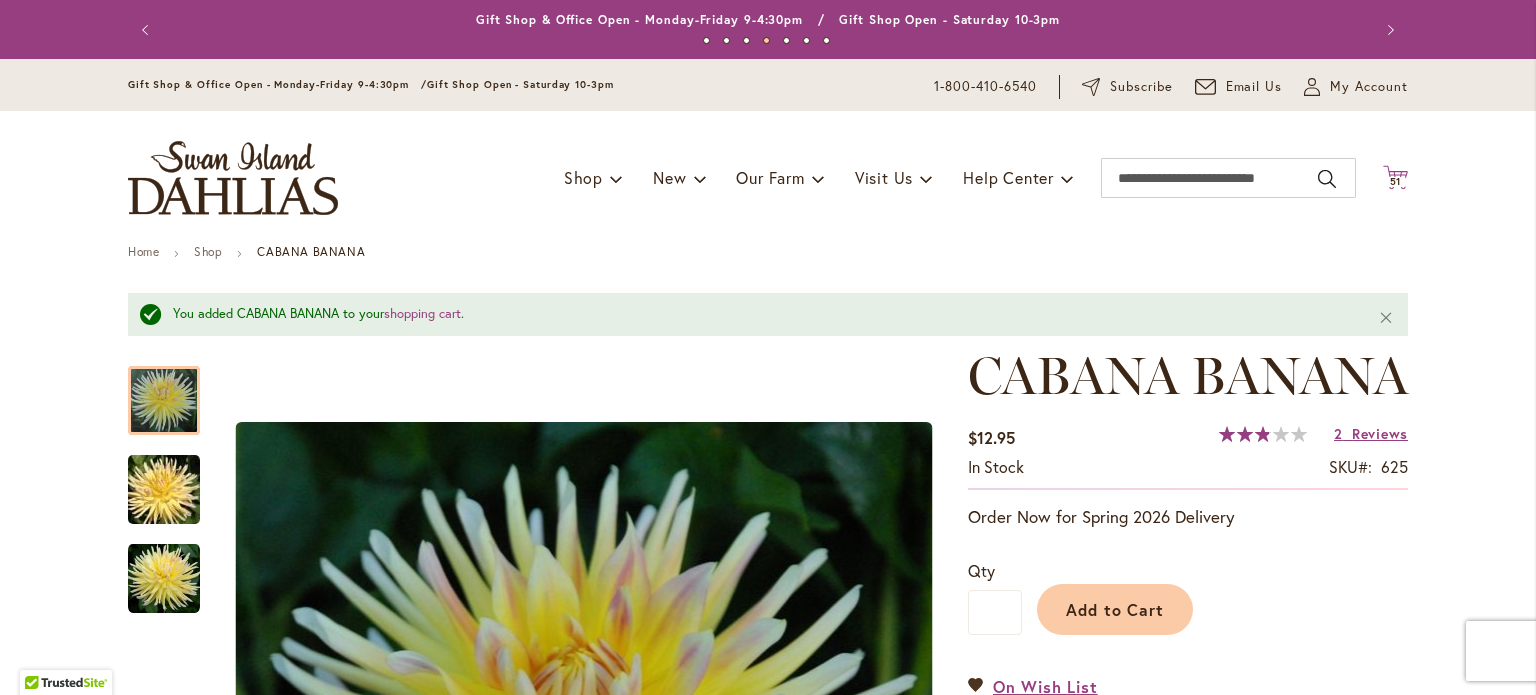click on "Cart
.cls-1 {
fill: #231f20;
}" 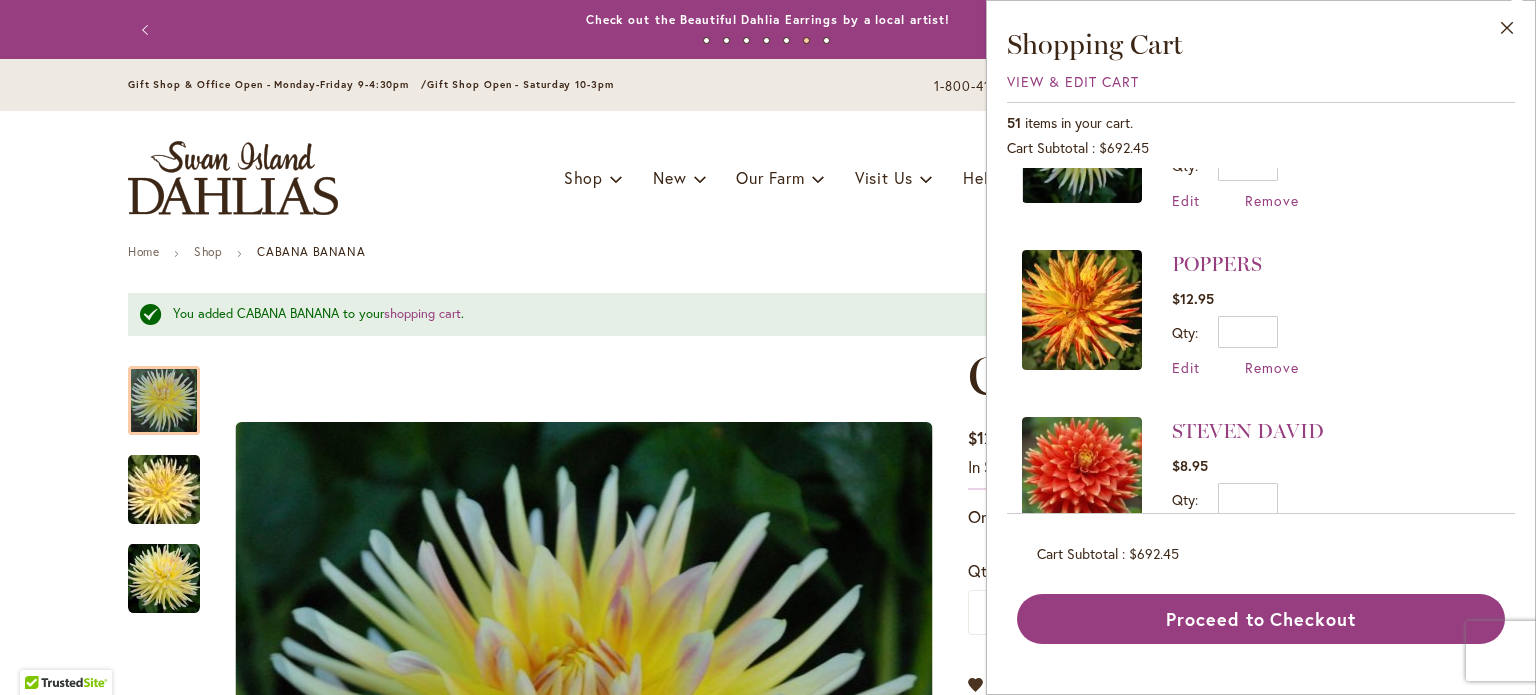 scroll, scrollTop: 200, scrollLeft: 0, axis: vertical 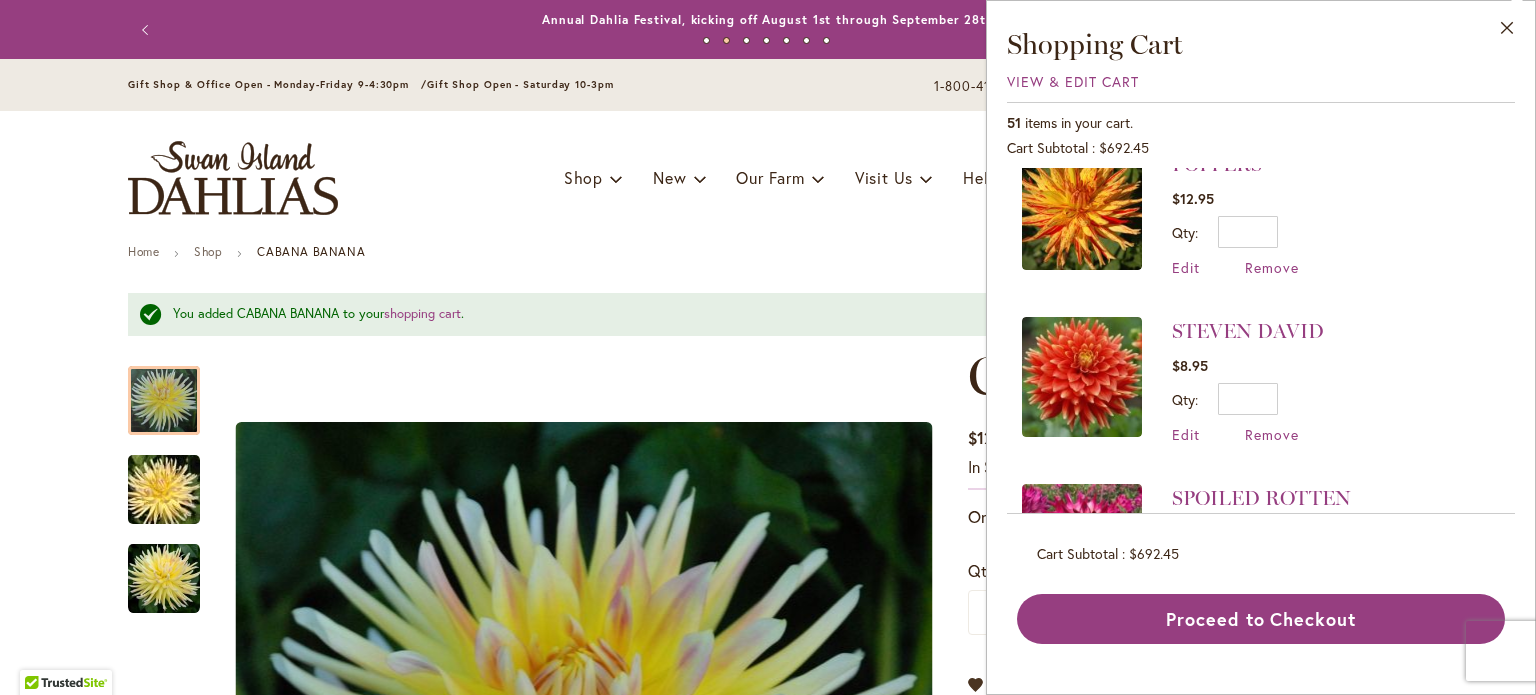 click on "Toggle Nav
Shop
Dahlia Tubers
Collections
Fresh Cut Dahlias
Gardening Supplies
Gift Cards
Request a Catalog
Gifts, Clothing & Specialty Items" at bounding box center [768, 178] 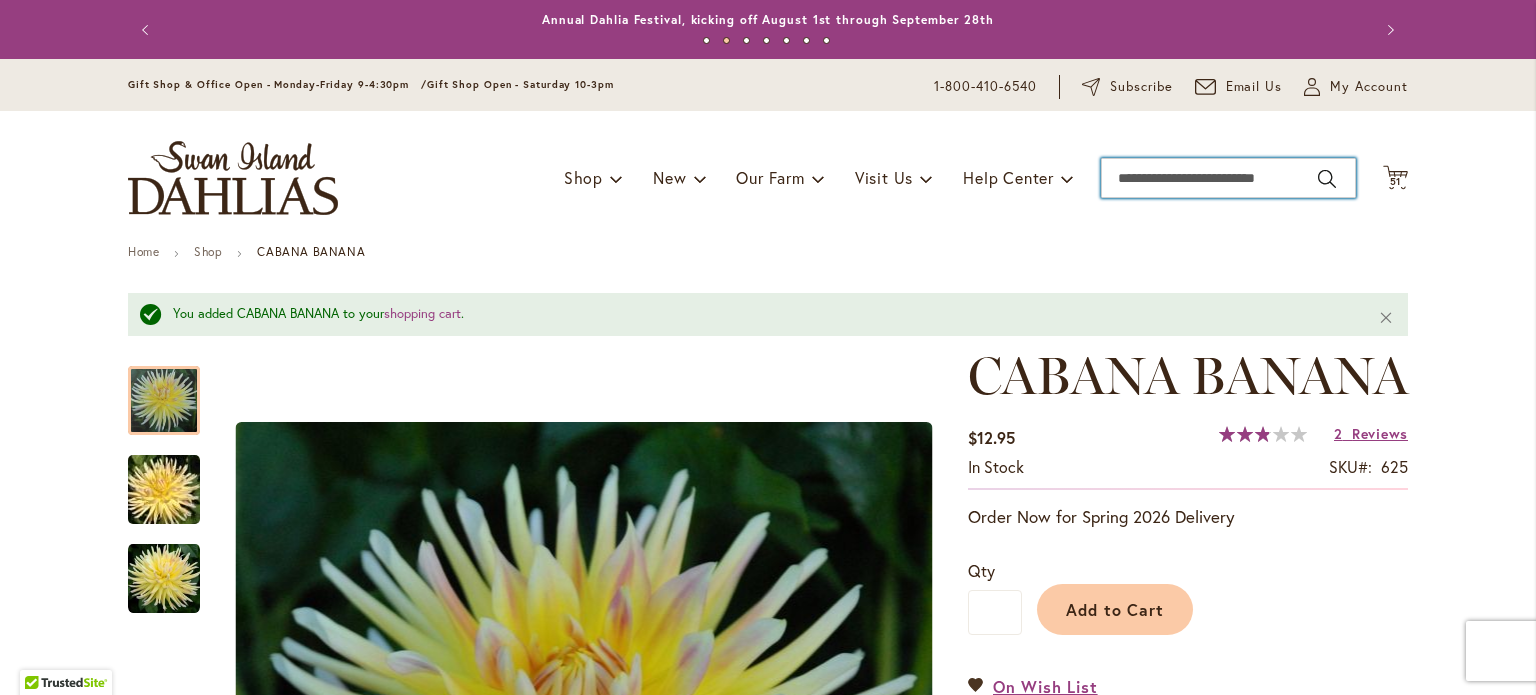 click on "Search" at bounding box center (1228, 178) 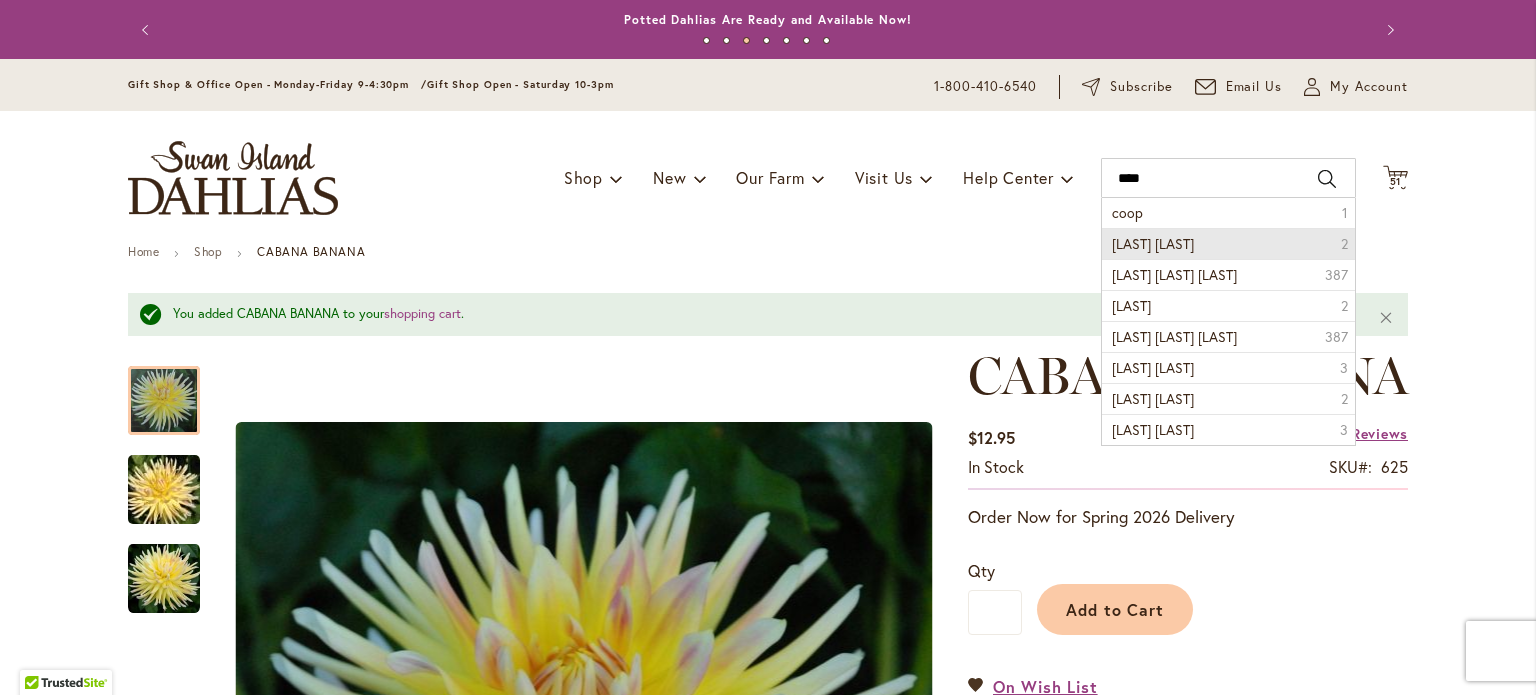 click on "Cooper Blaine" at bounding box center (1153, 243) 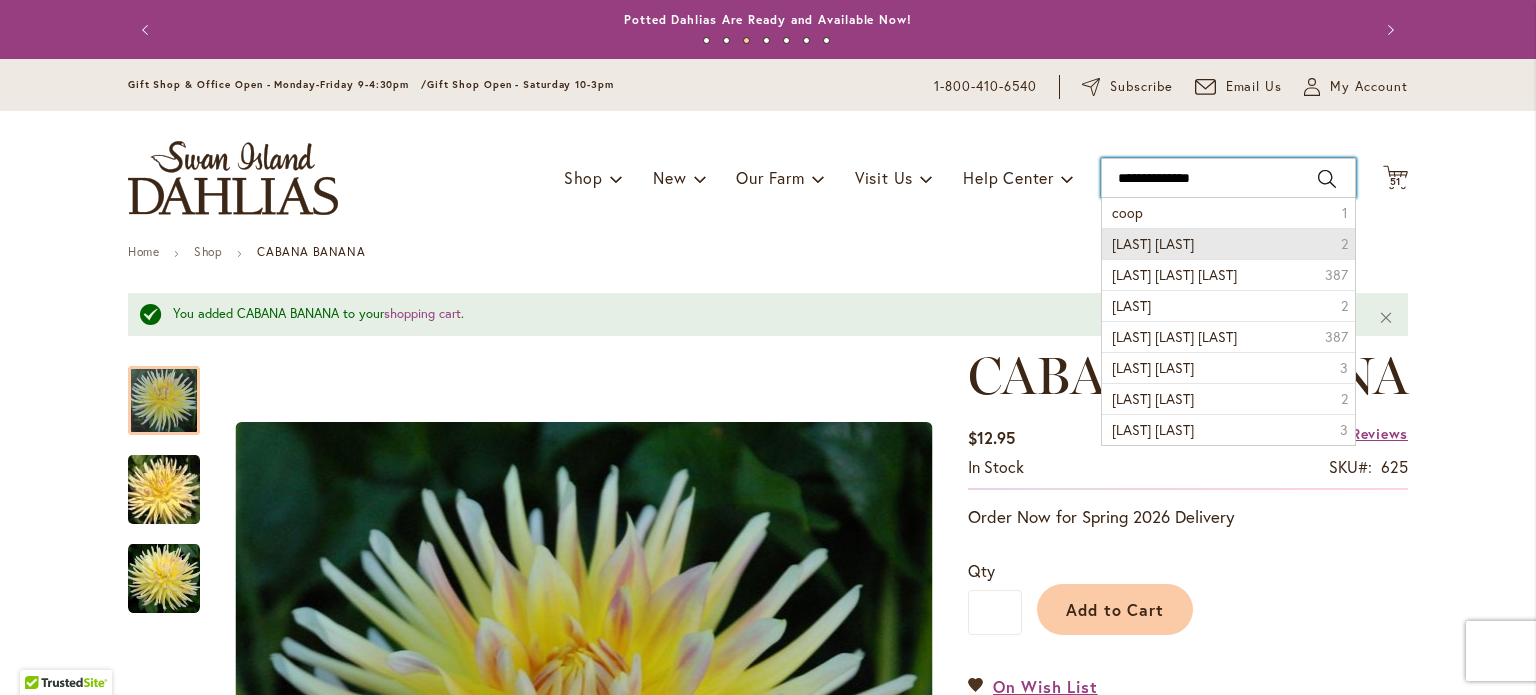 type on "**********" 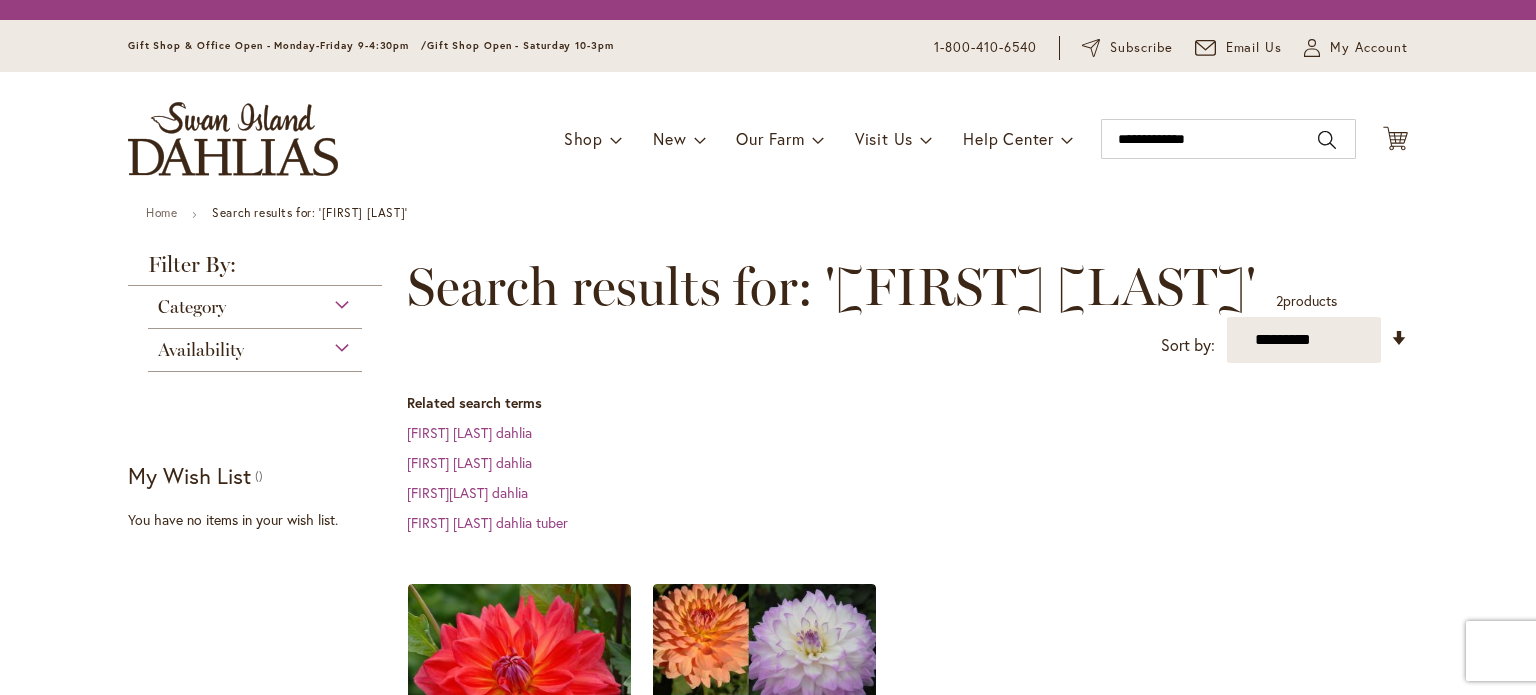 scroll, scrollTop: 0, scrollLeft: 0, axis: both 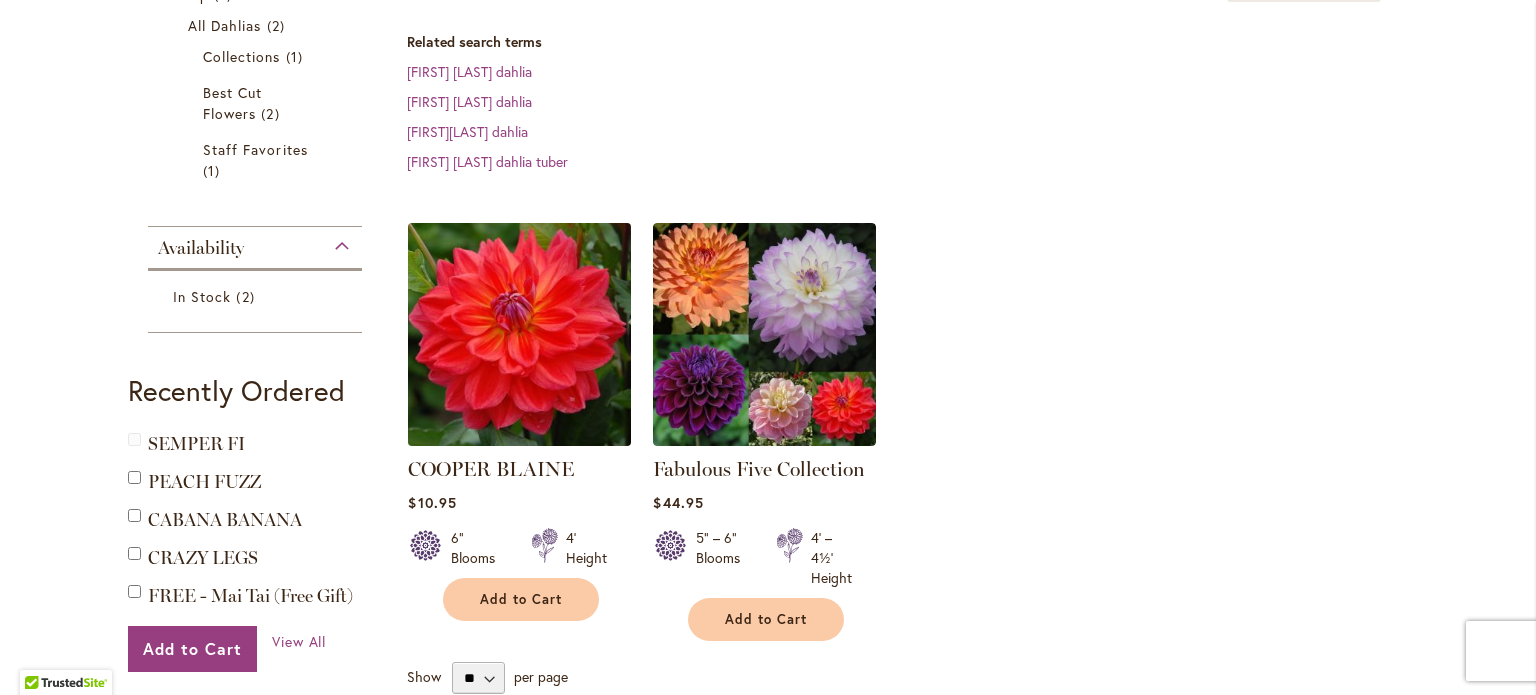 click at bounding box center (520, 335) 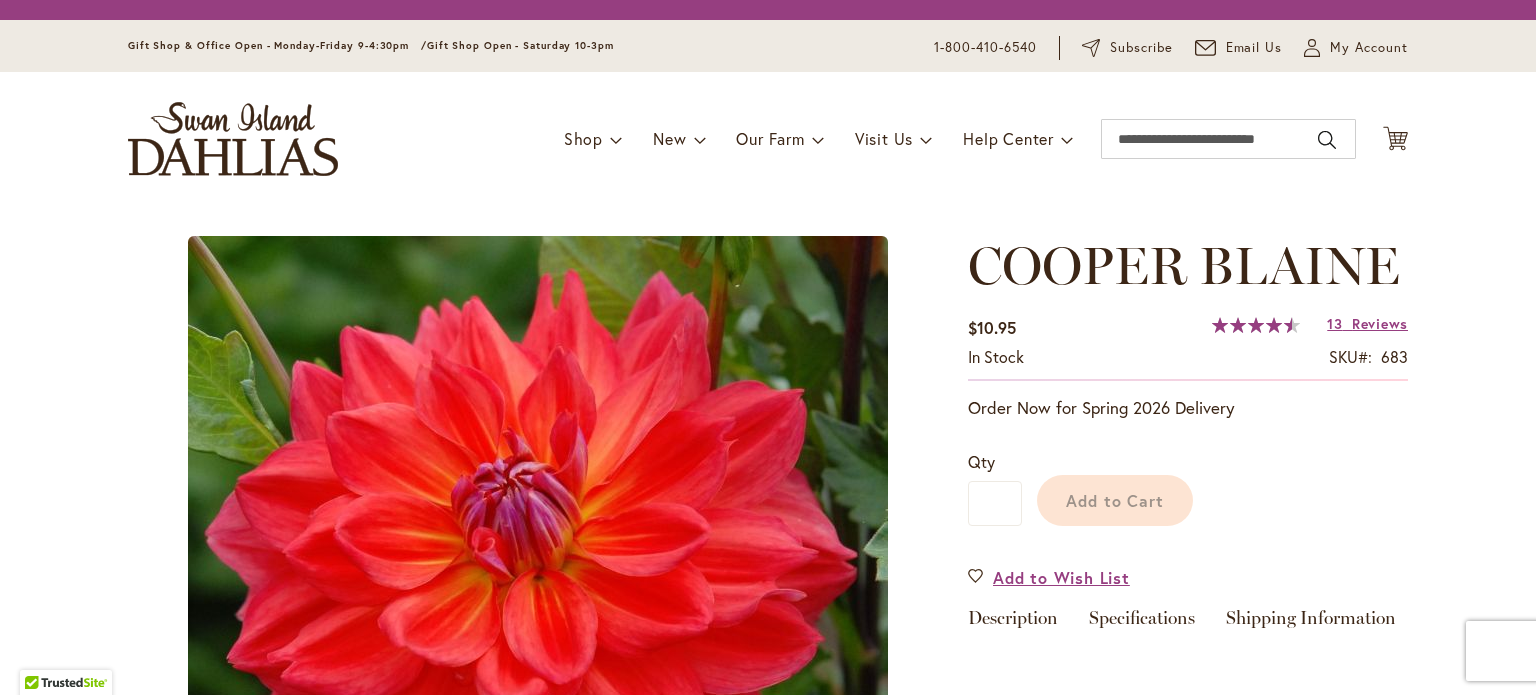 scroll, scrollTop: 0, scrollLeft: 0, axis: both 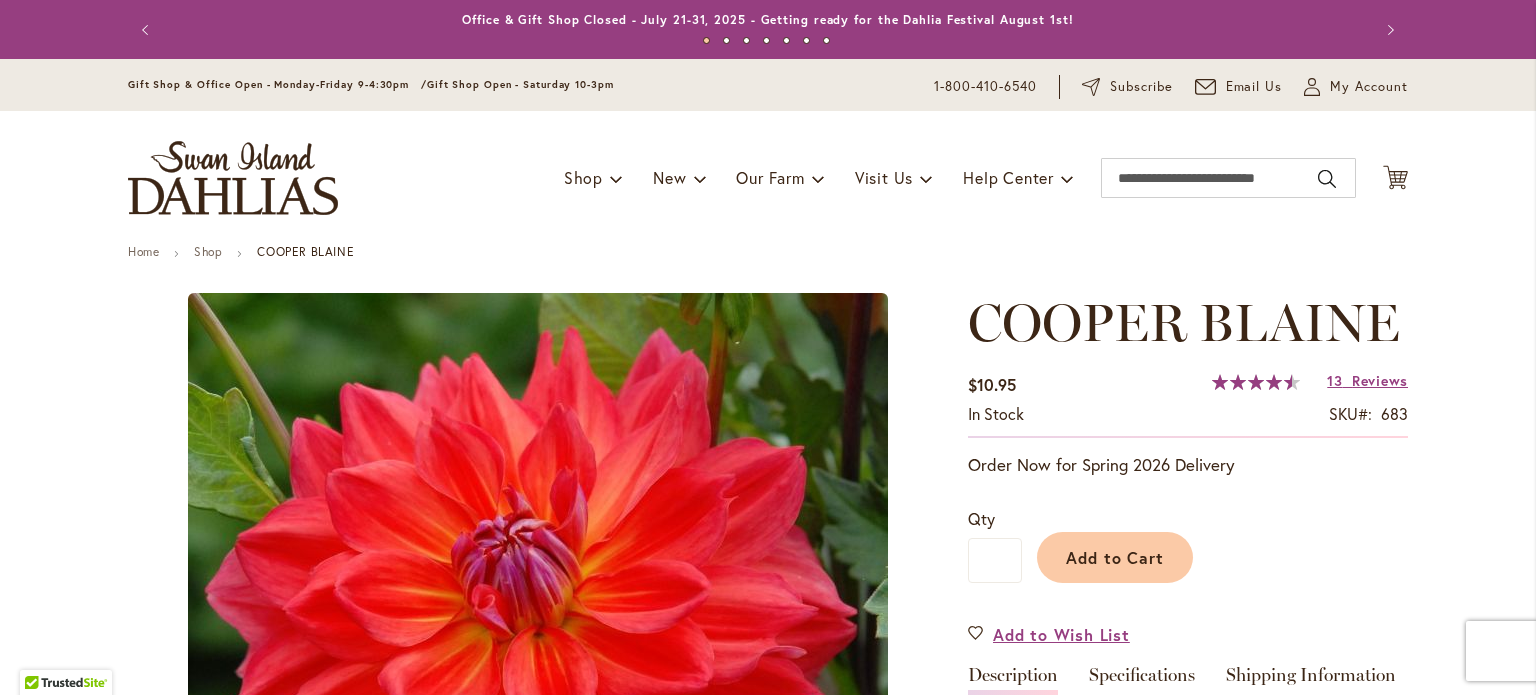 type on "******" 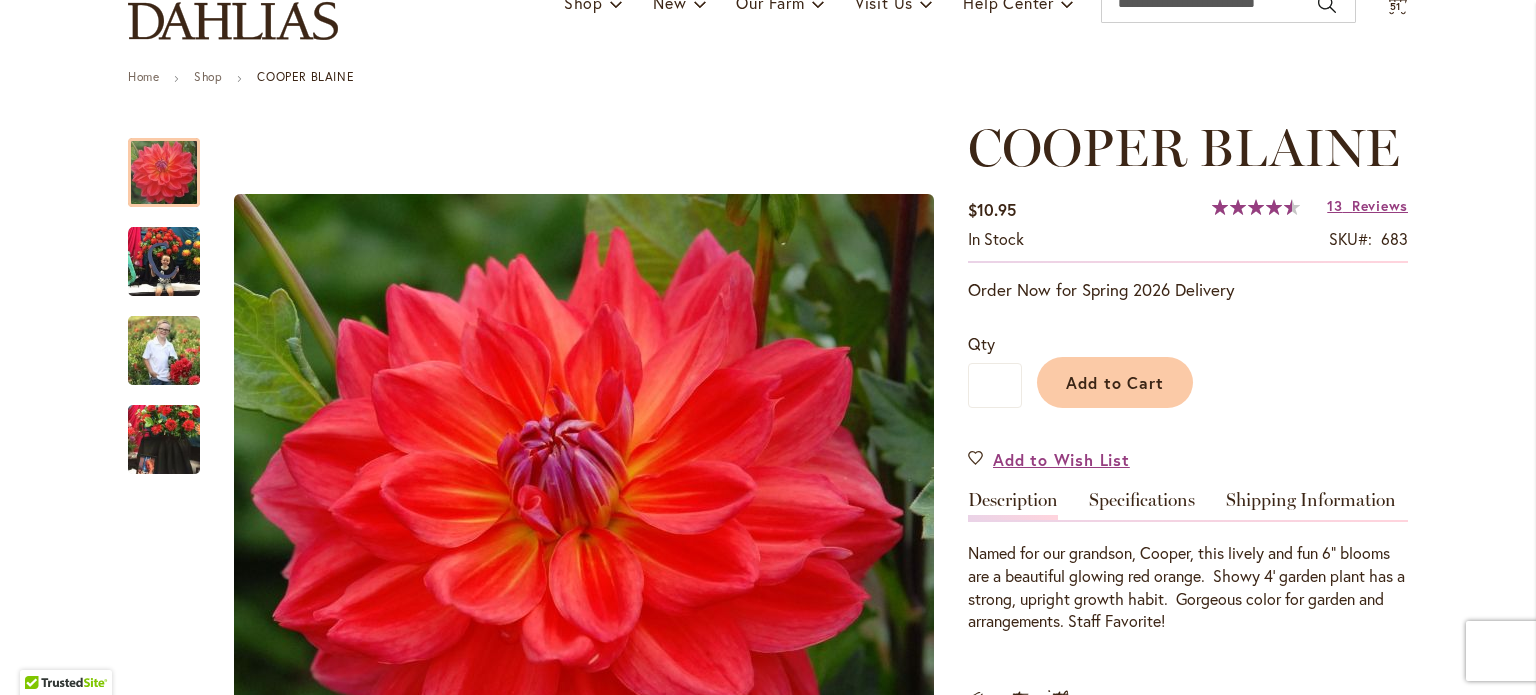 scroll, scrollTop: 200, scrollLeft: 0, axis: vertical 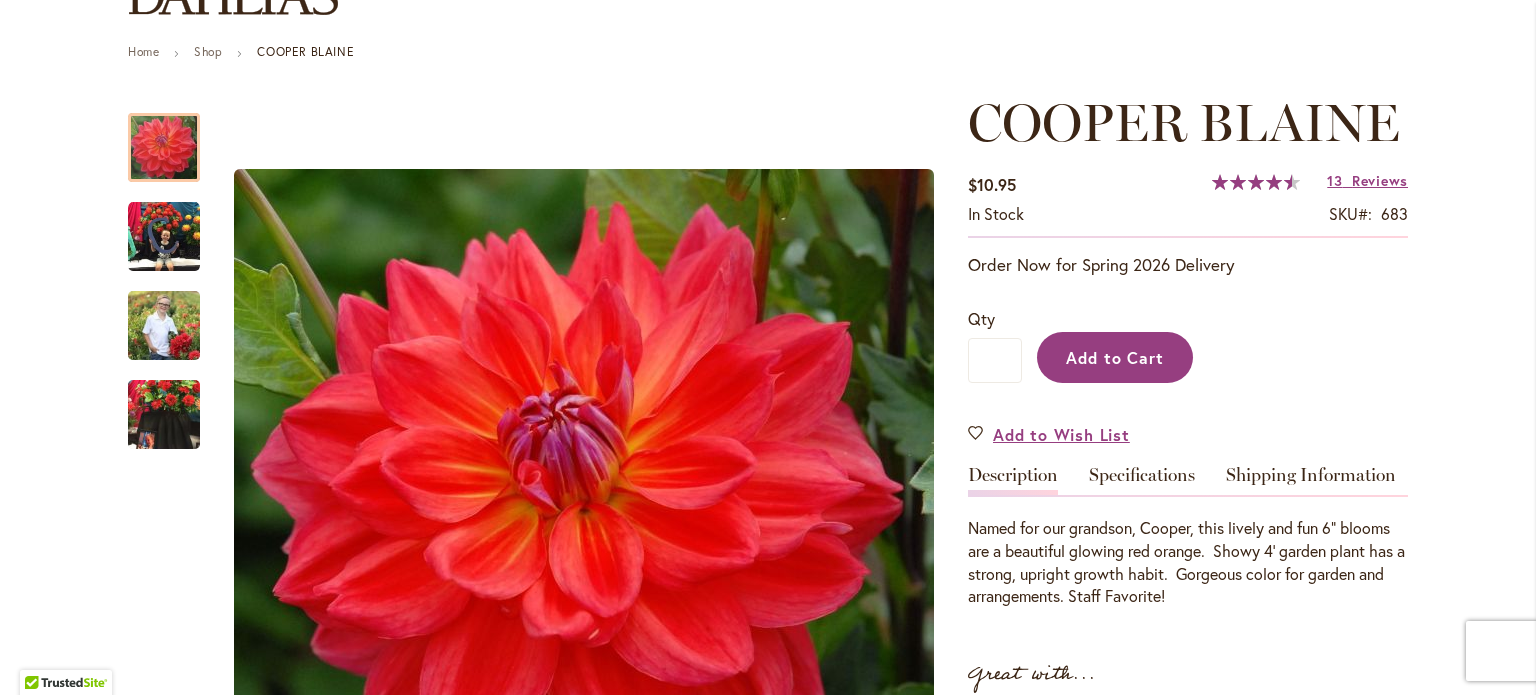 click on "Add to Cart" at bounding box center (1115, 357) 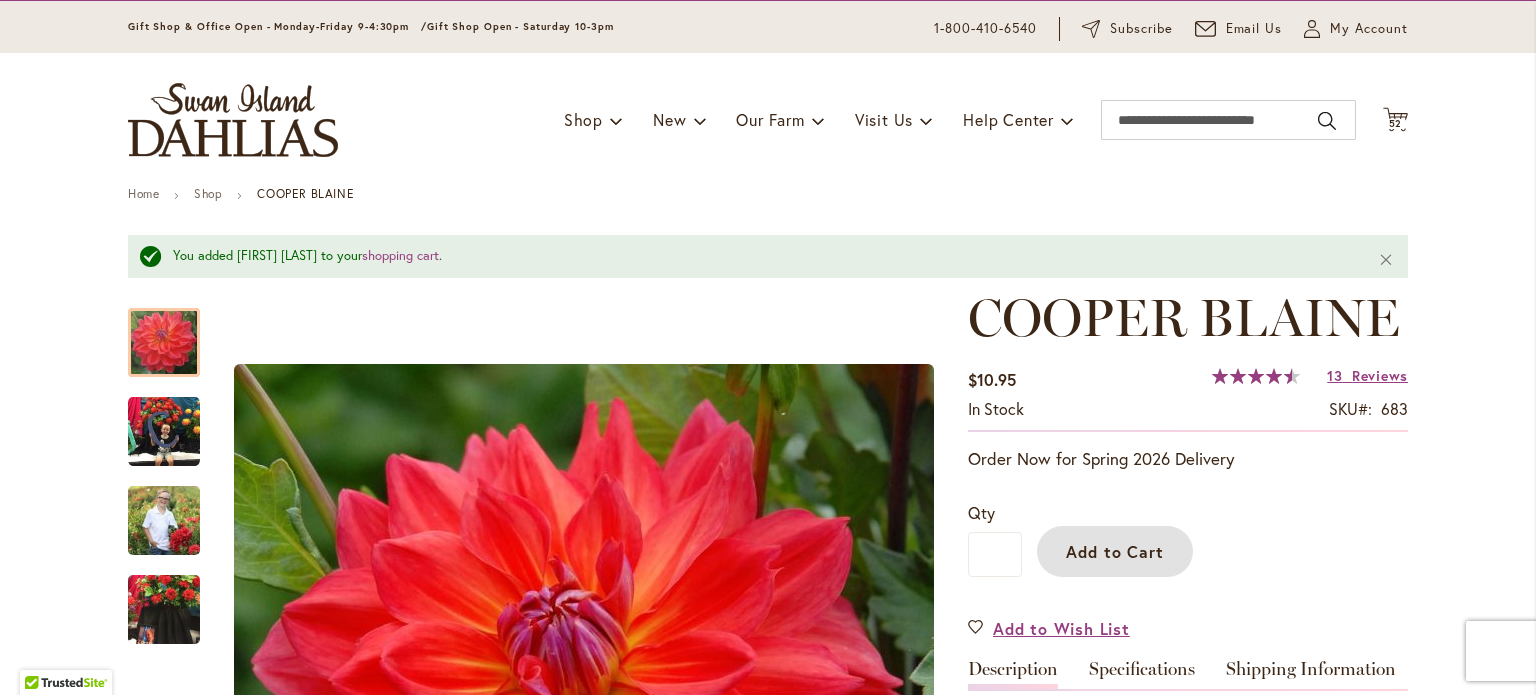 scroll, scrollTop: 0, scrollLeft: 0, axis: both 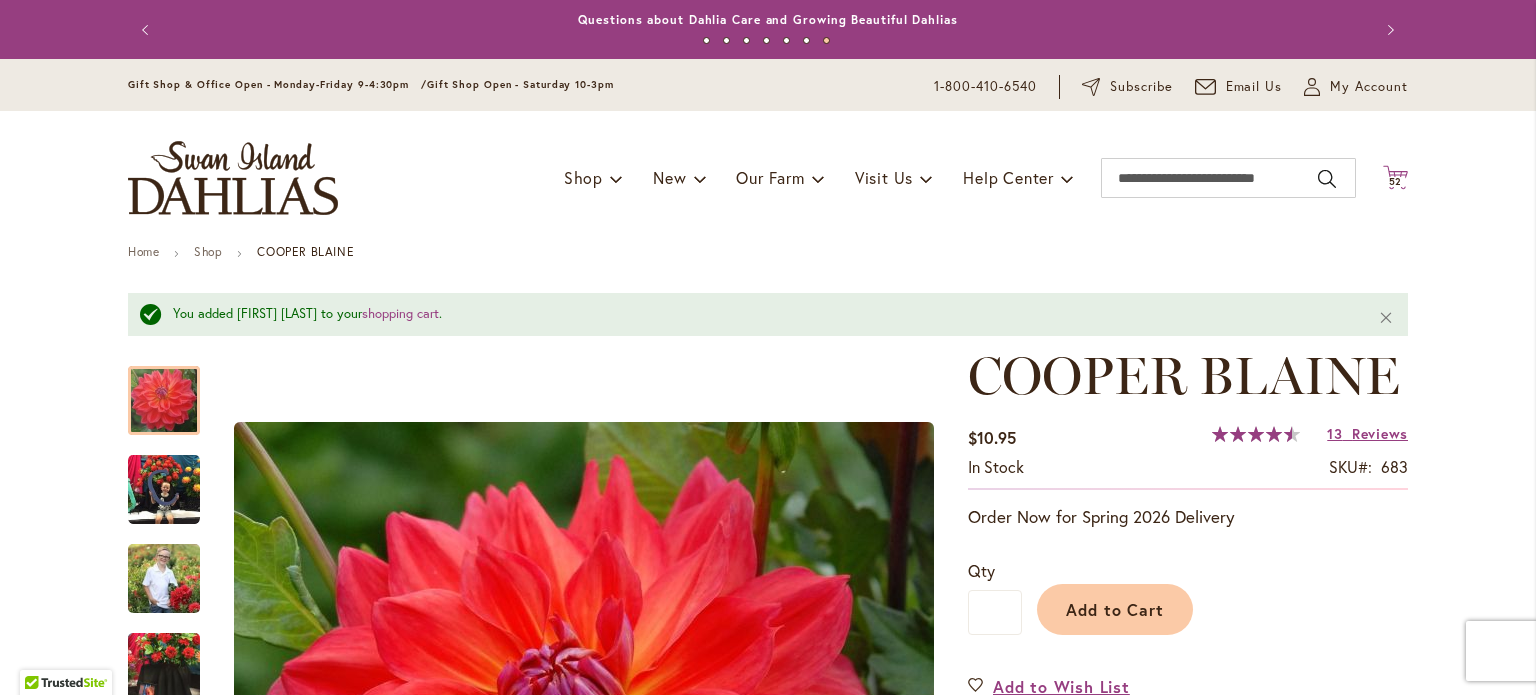 click on "52" at bounding box center (1396, 181) 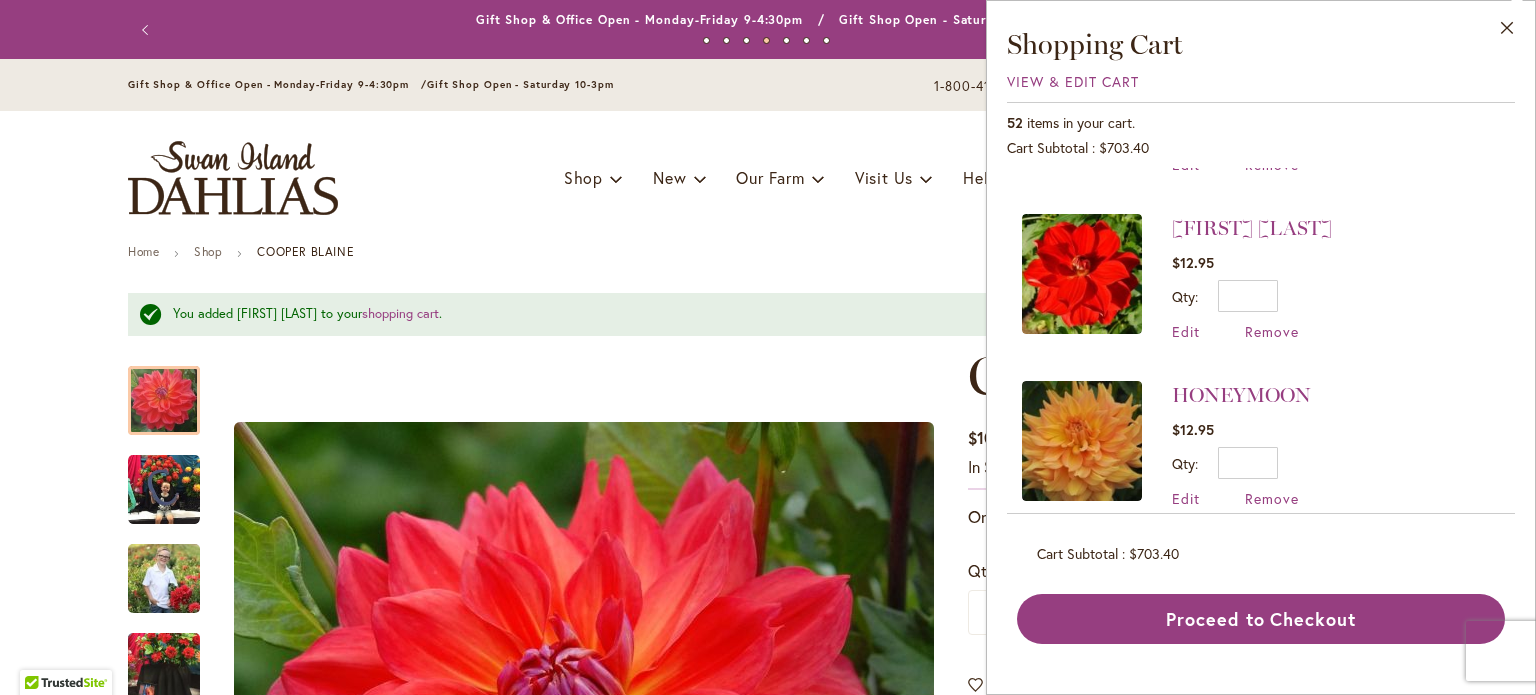 scroll, scrollTop: 4324, scrollLeft: 0, axis: vertical 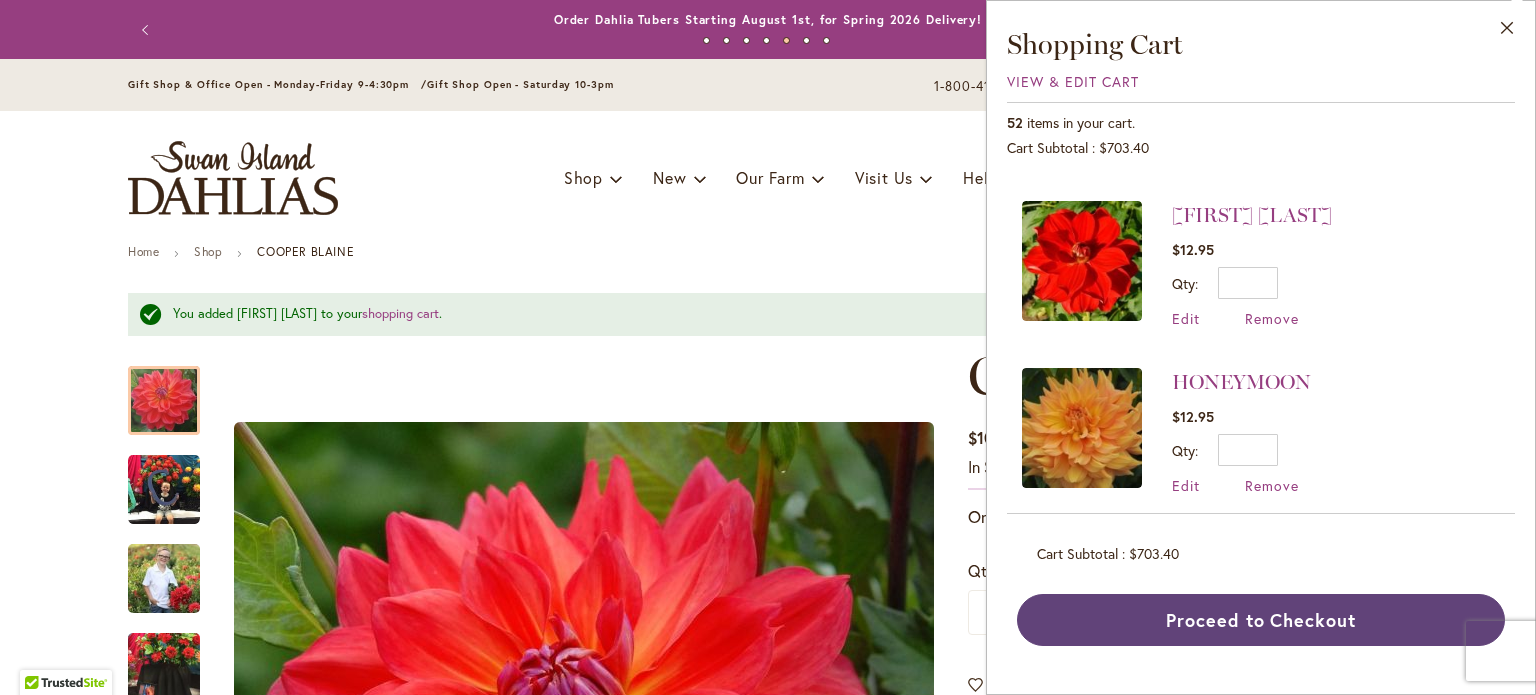 click on "Proceed to Checkout" at bounding box center (1261, 620) 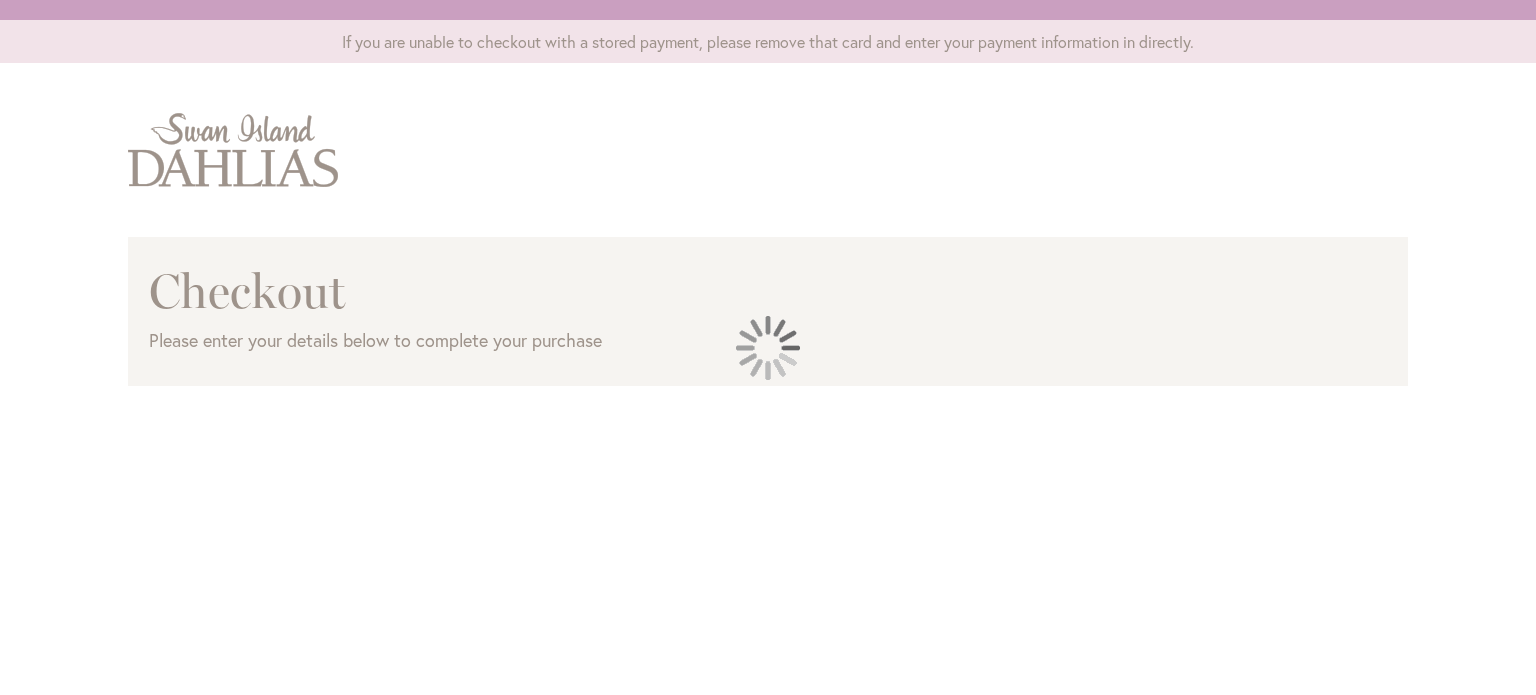 scroll, scrollTop: 0, scrollLeft: 0, axis: both 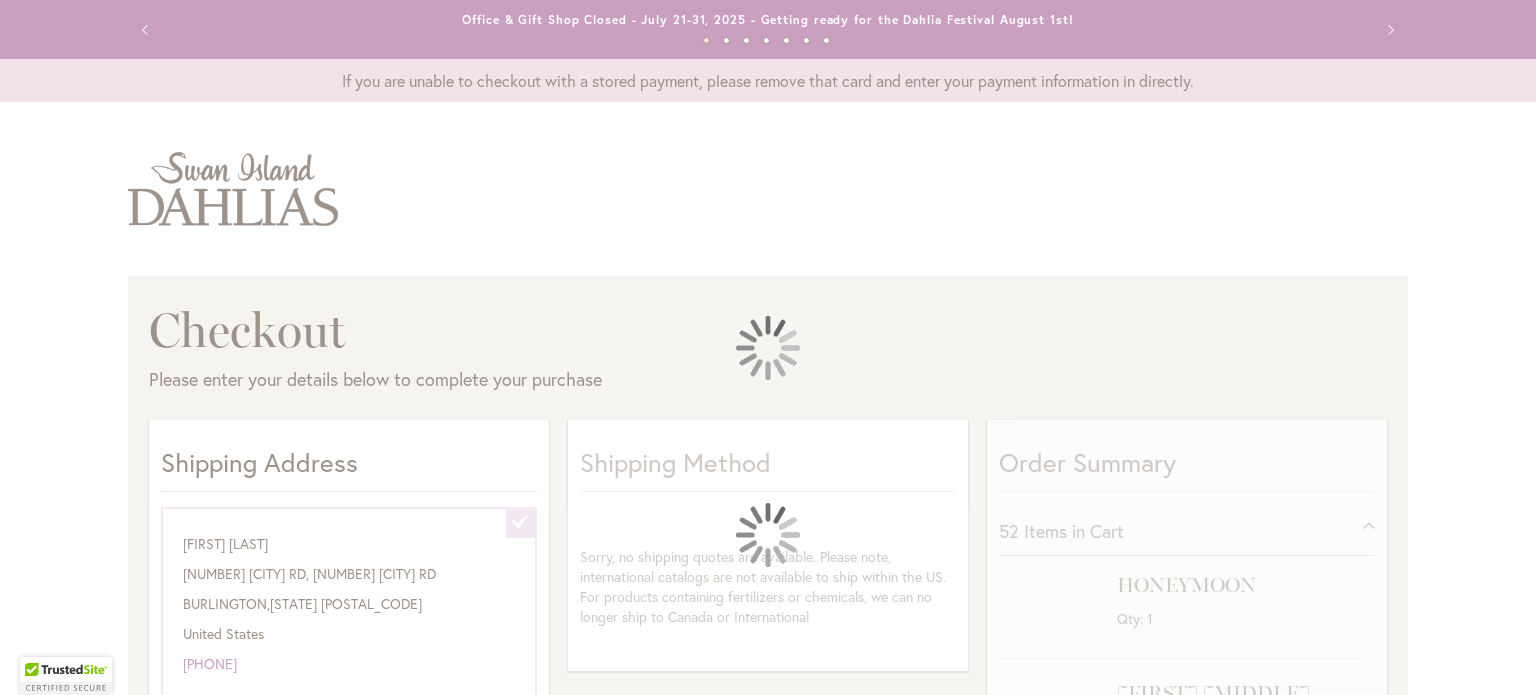 select on "**********" 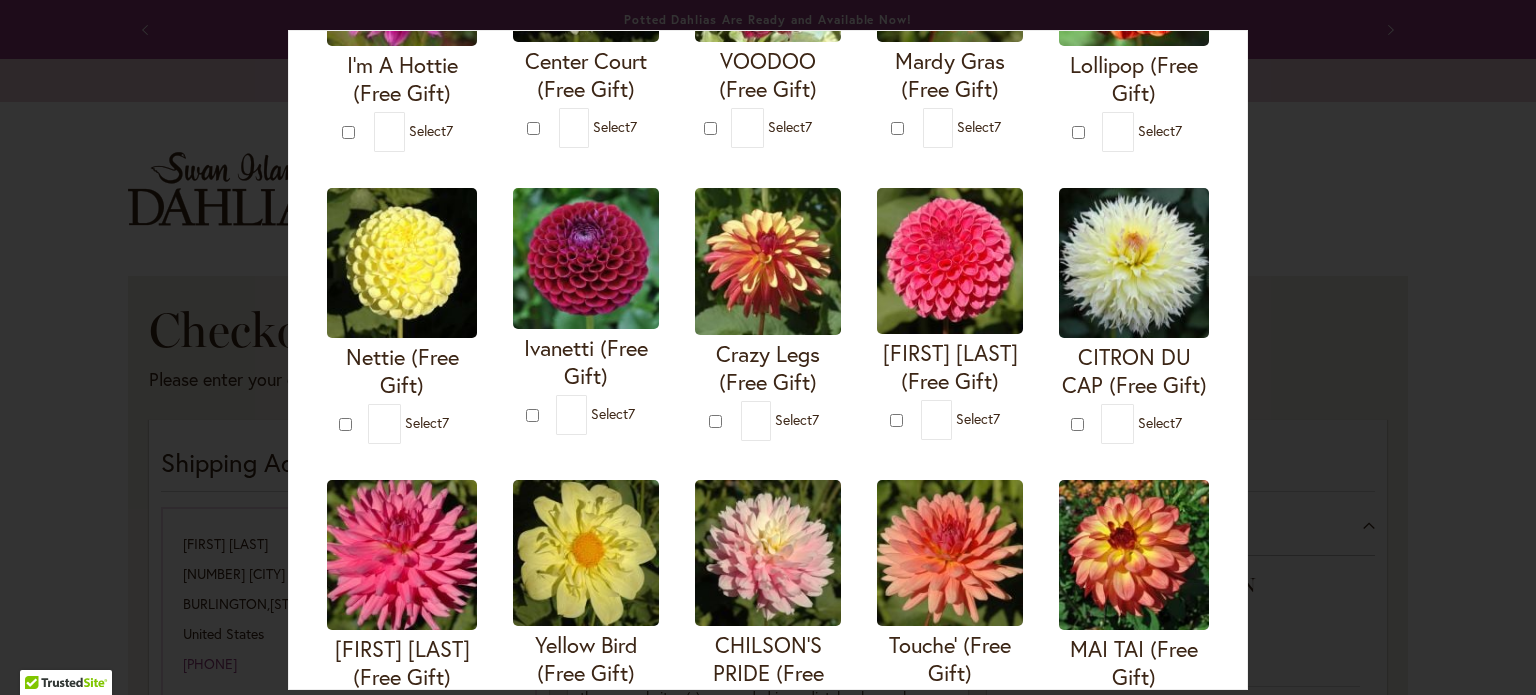 scroll, scrollTop: 100, scrollLeft: 0, axis: vertical 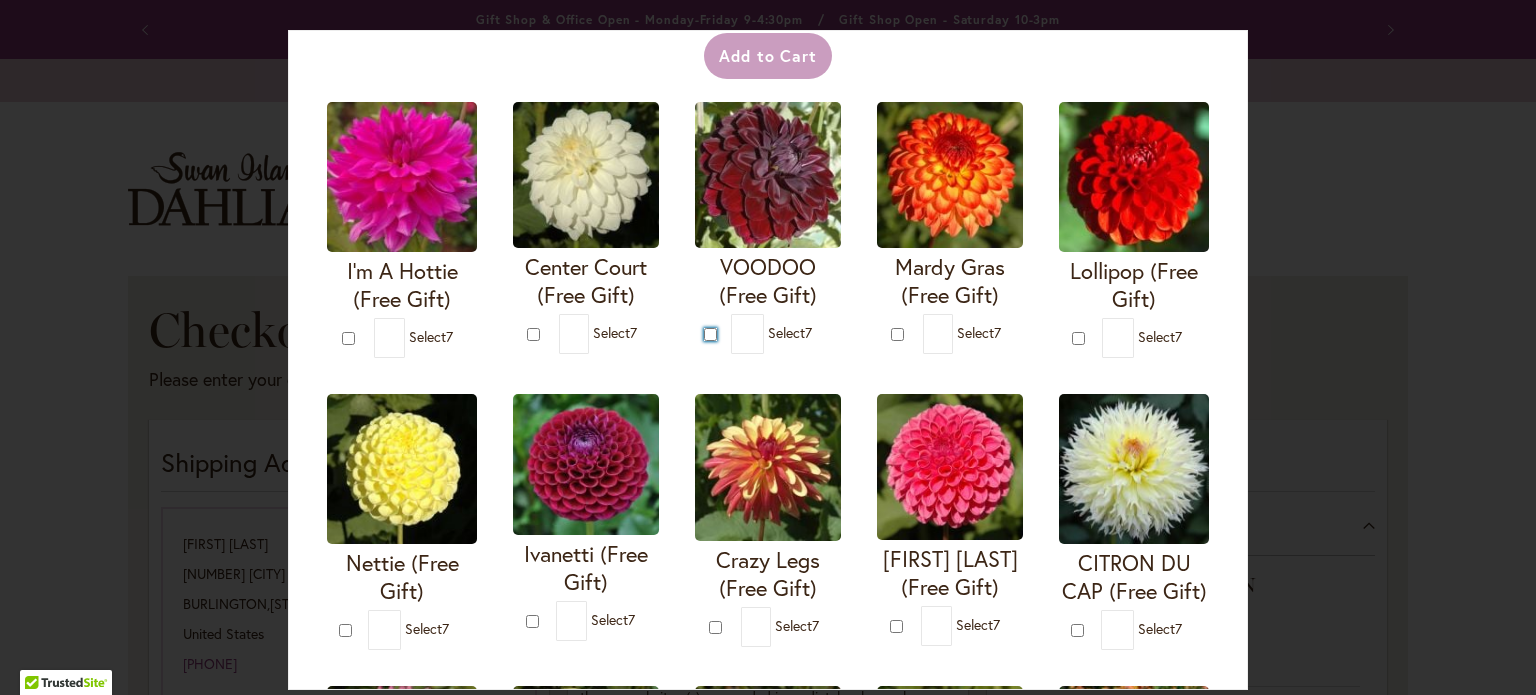 type on "*" 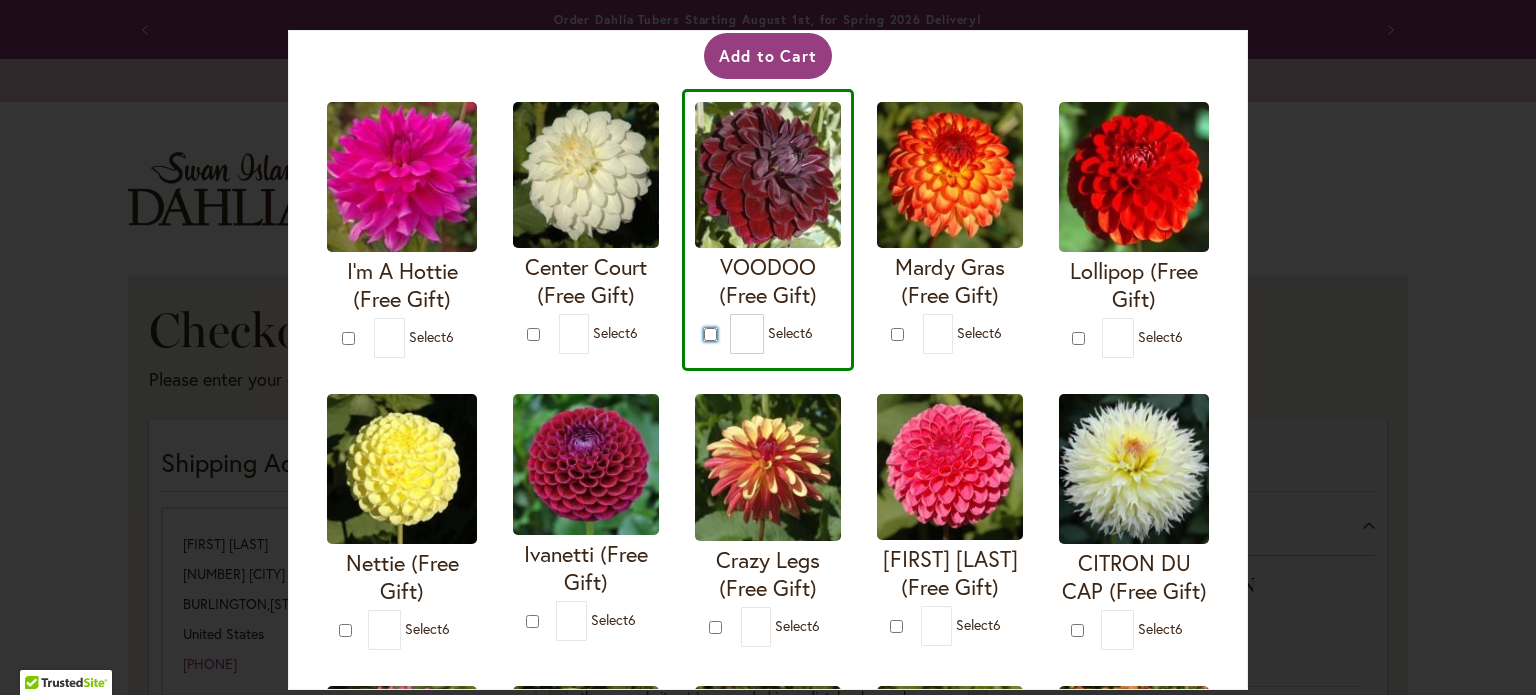 scroll, scrollTop: 200, scrollLeft: 0, axis: vertical 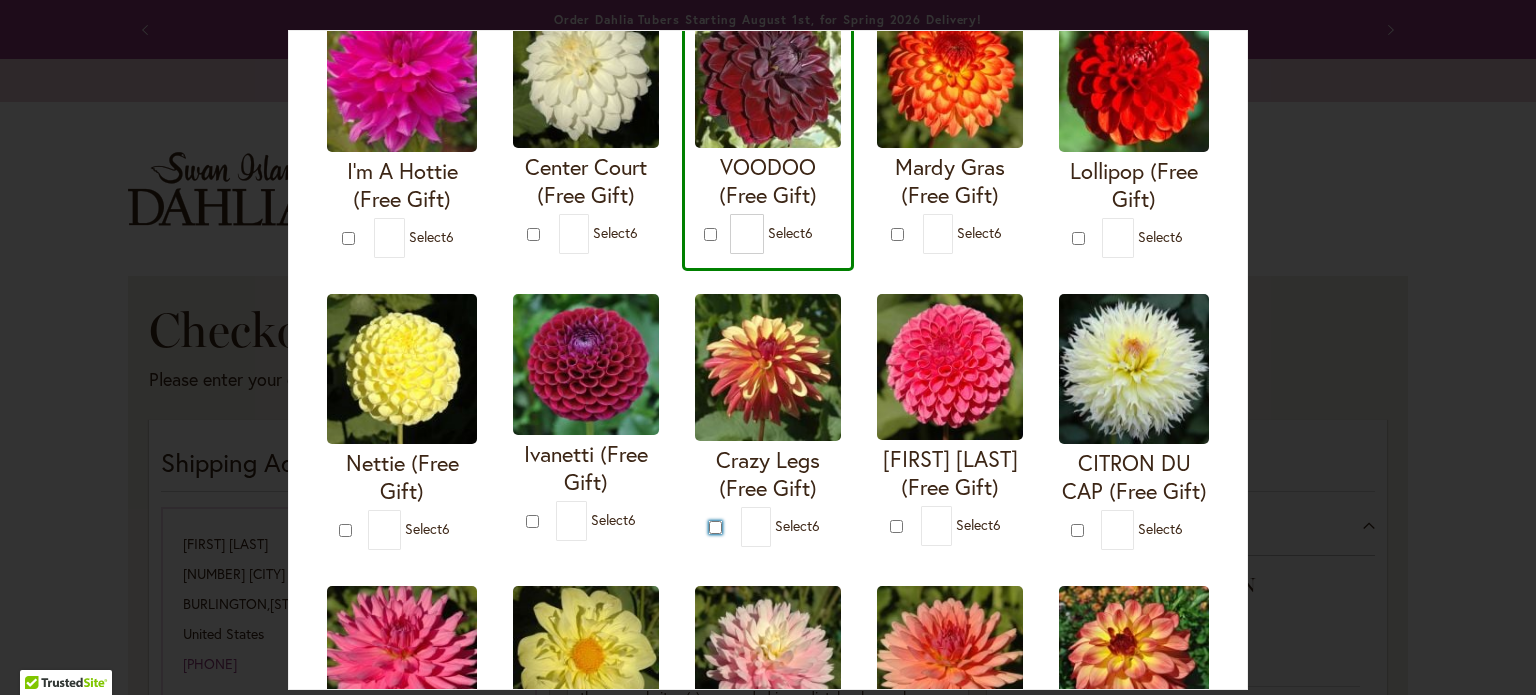 type on "*" 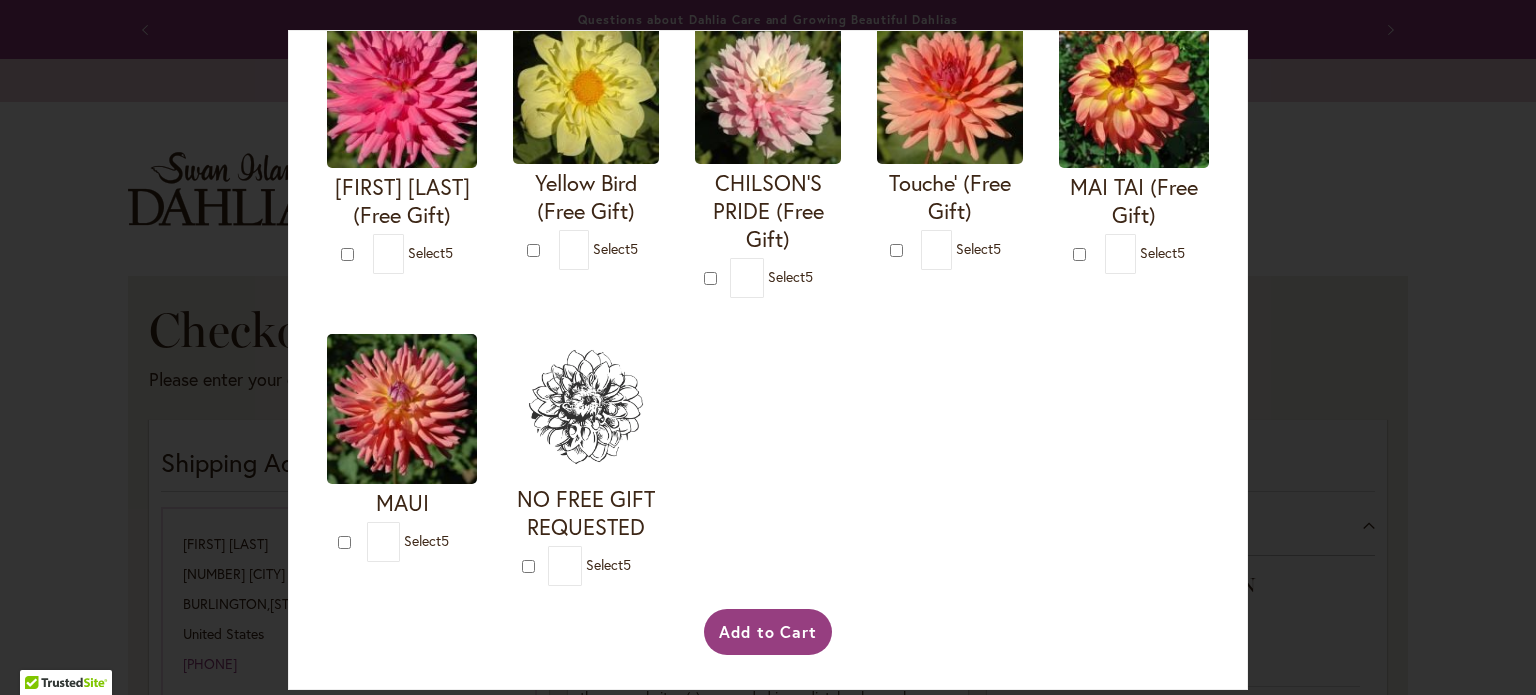 scroll, scrollTop: 684, scrollLeft: 0, axis: vertical 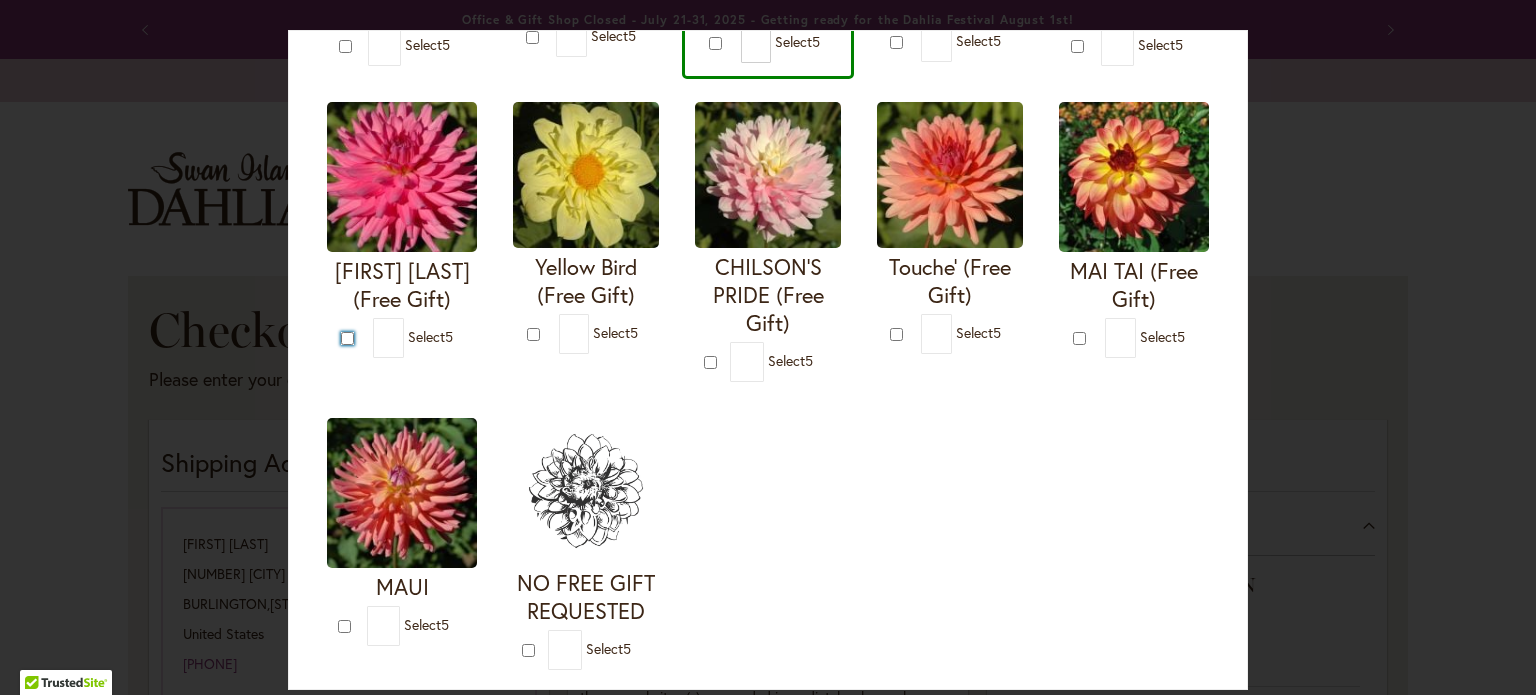type on "*" 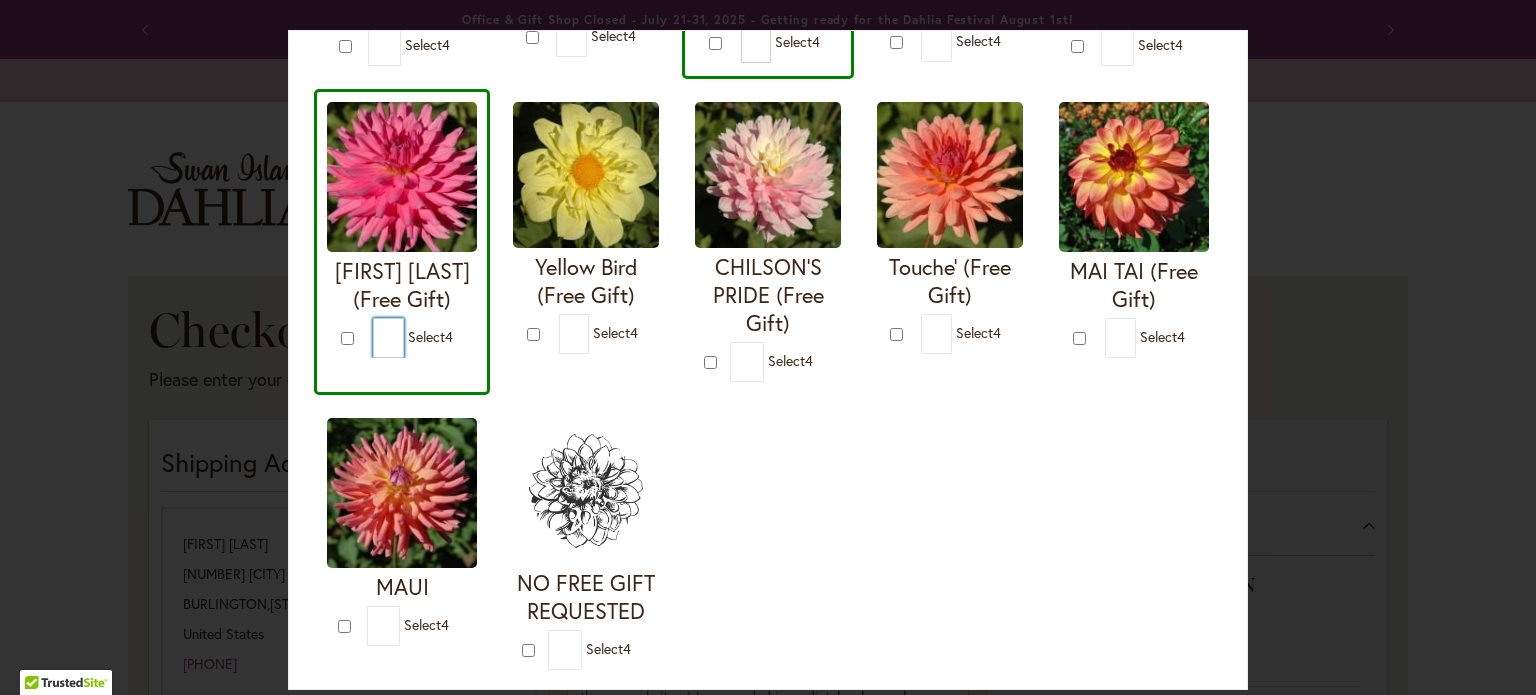 click on "*" at bounding box center (388, 338) 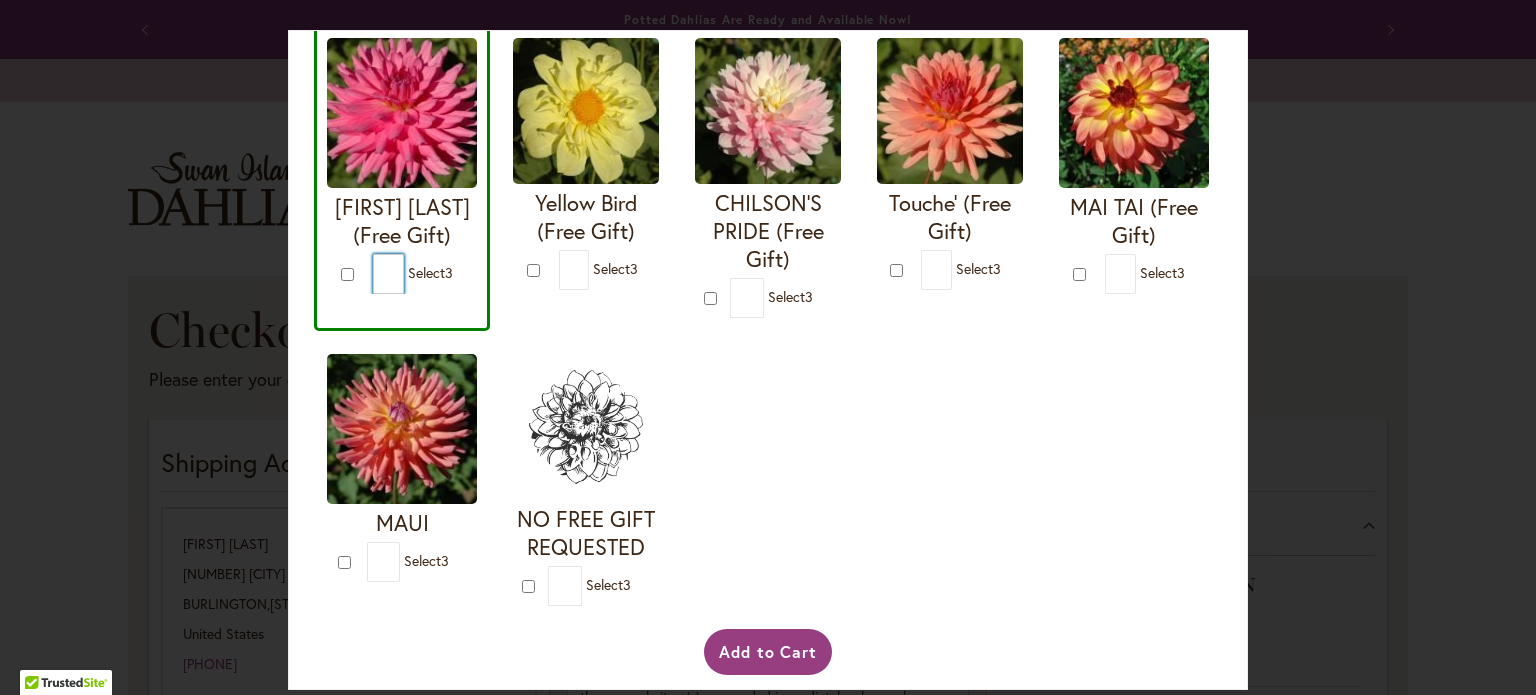 scroll, scrollTop: 884, scrollLeft: 0, axis: vertical 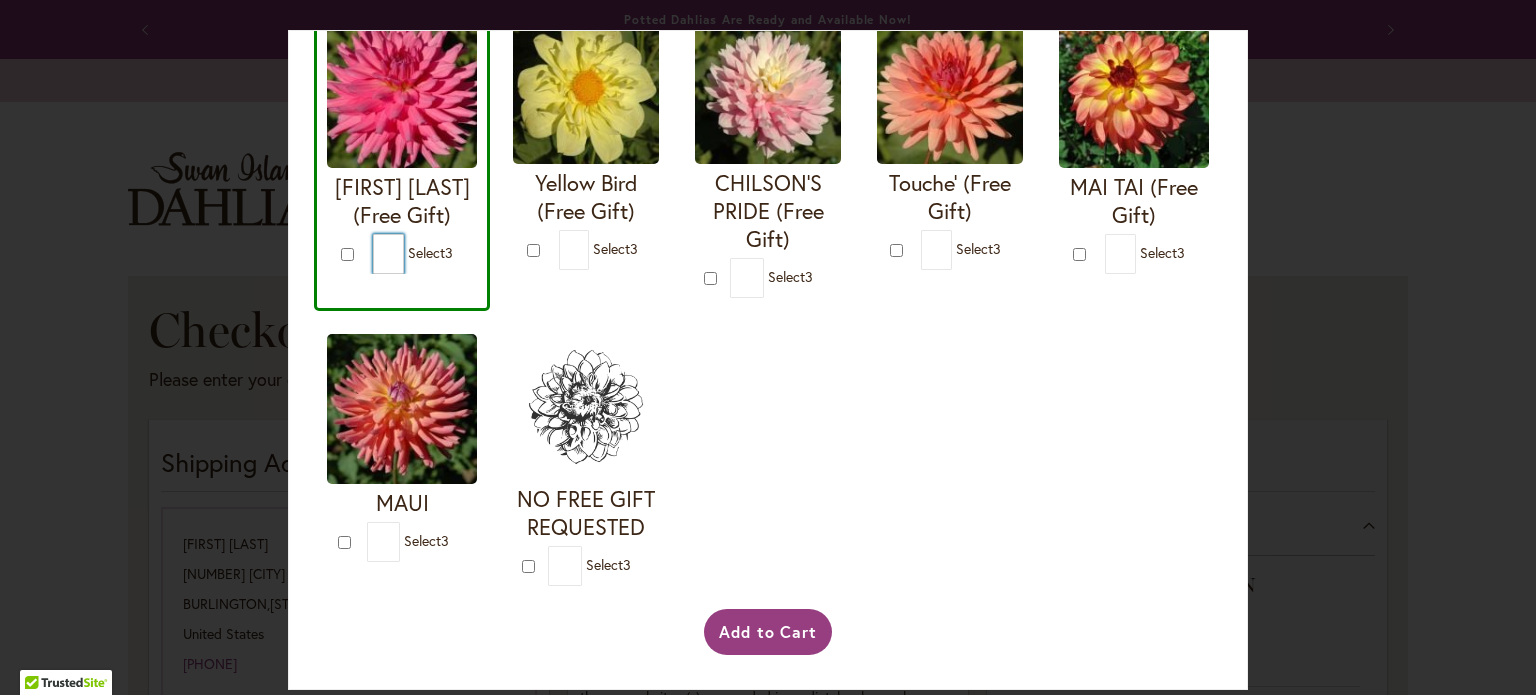 type on "*" 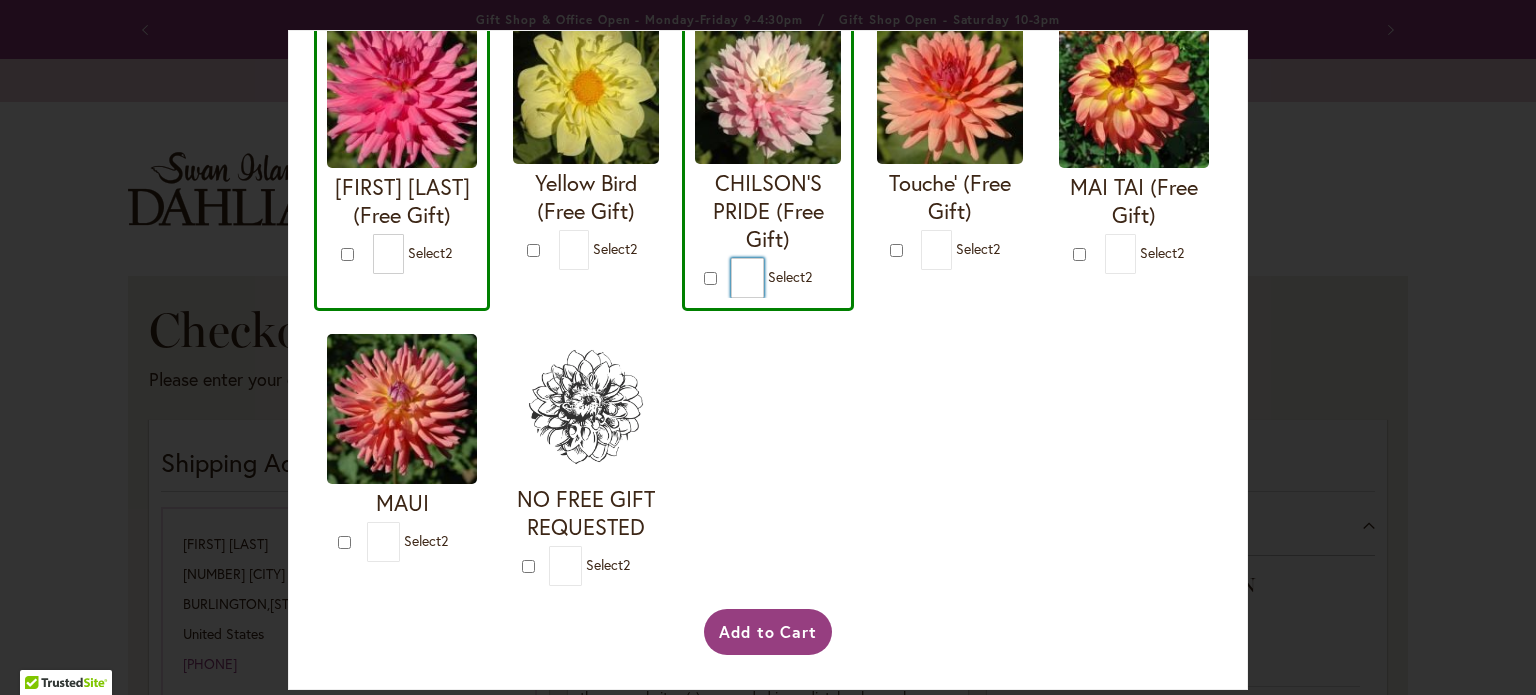 click on "*" at bounding box center [747, 278] 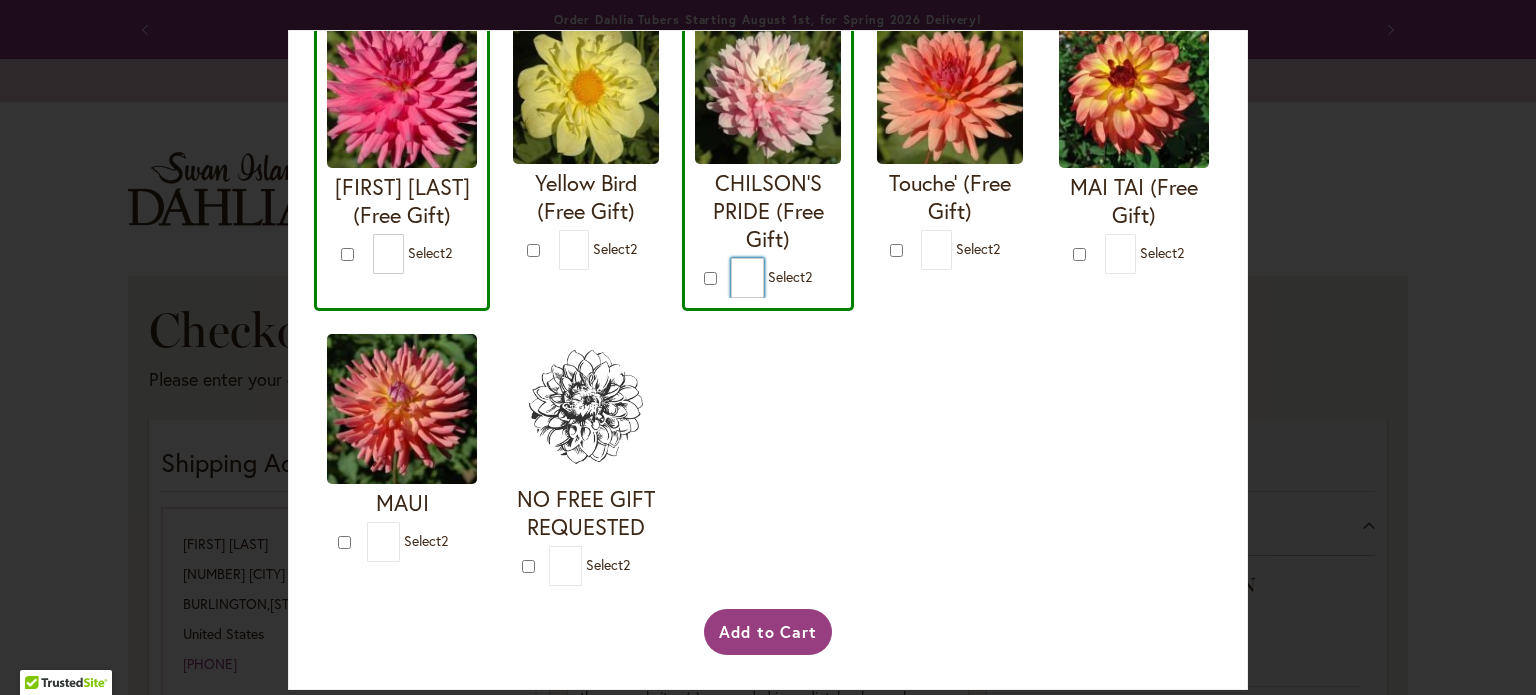 type on "*" 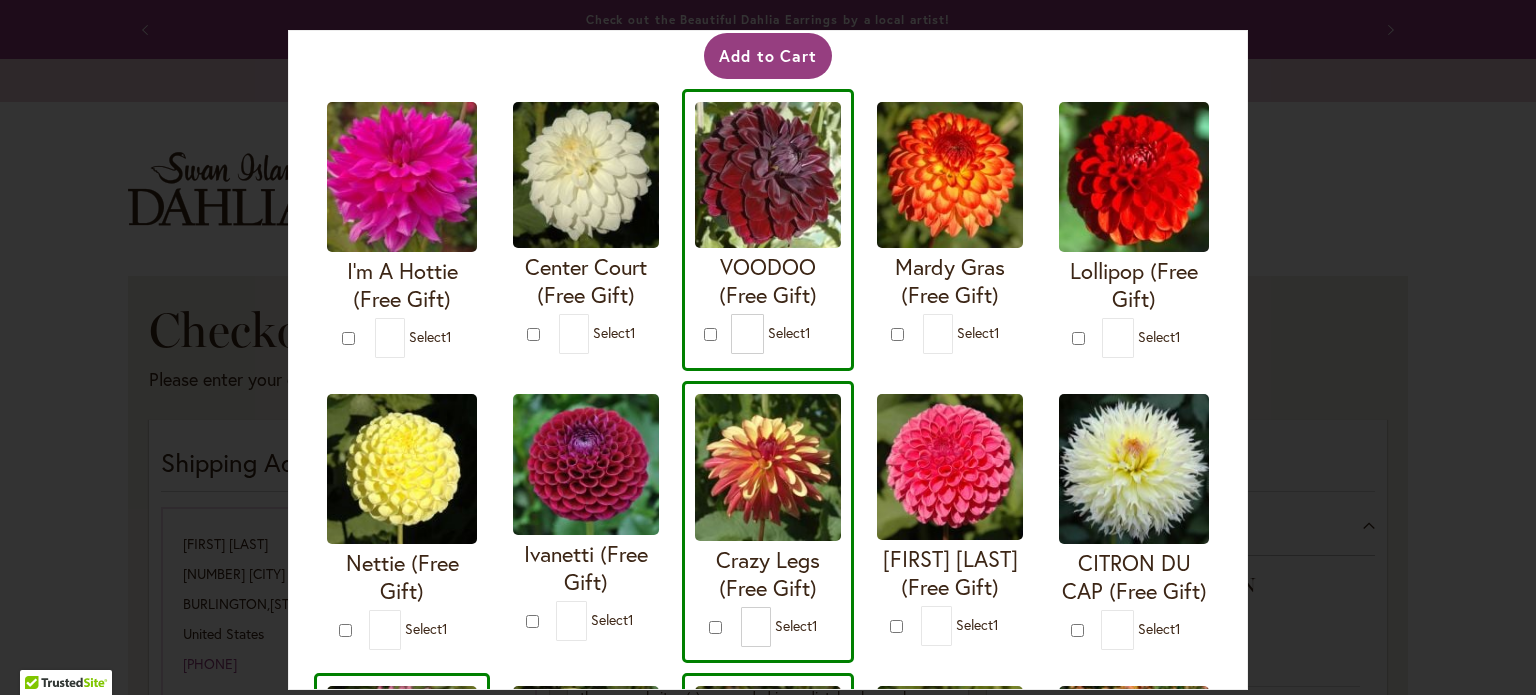 scroll, scrollTop: 200, scrollLeft: 0, axis: vertical 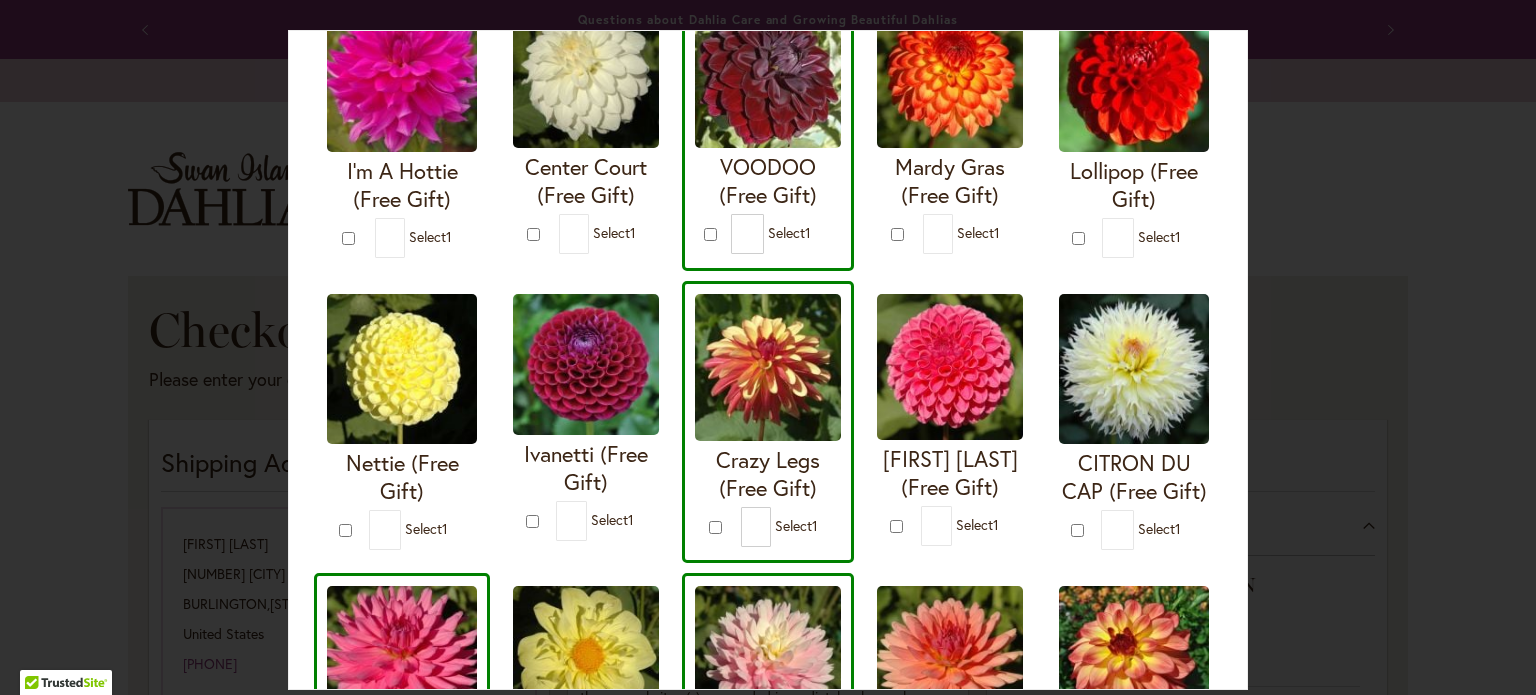 type on "*" 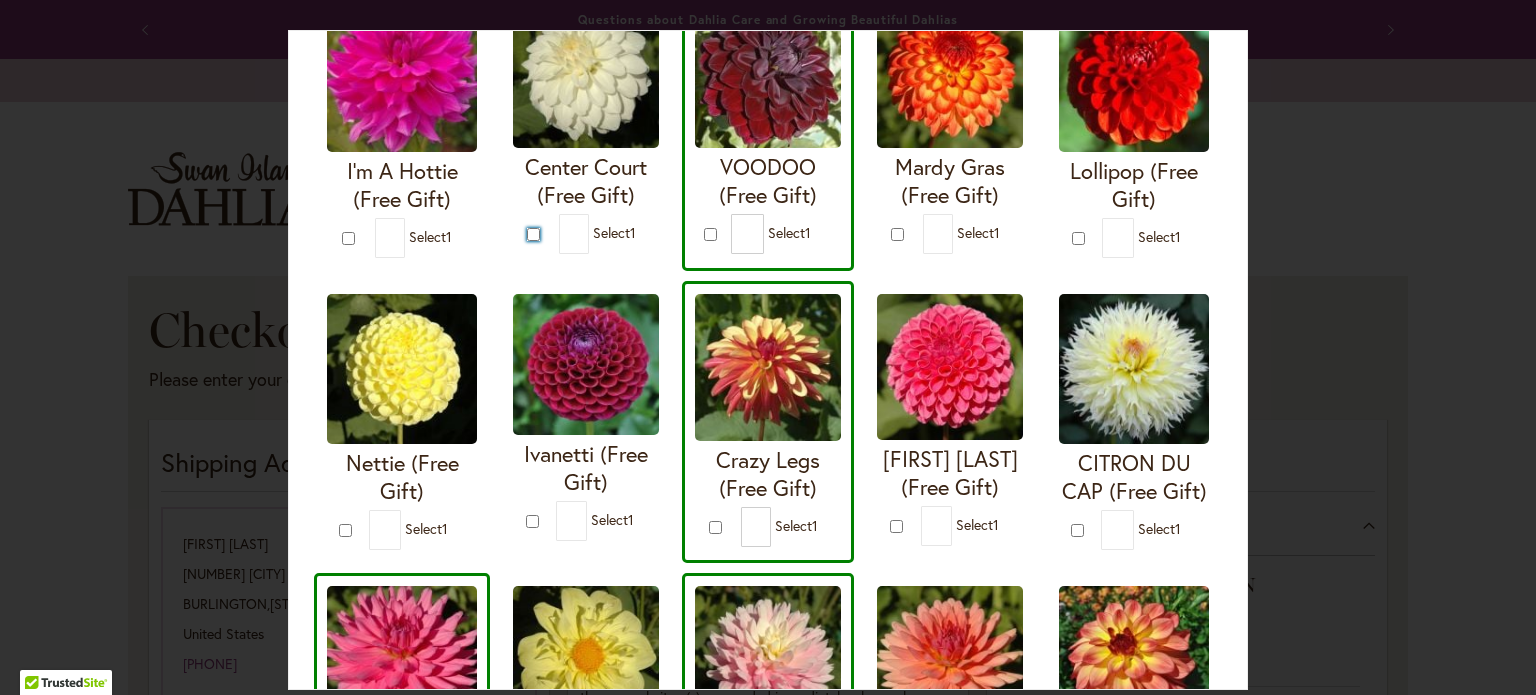 type on "*" 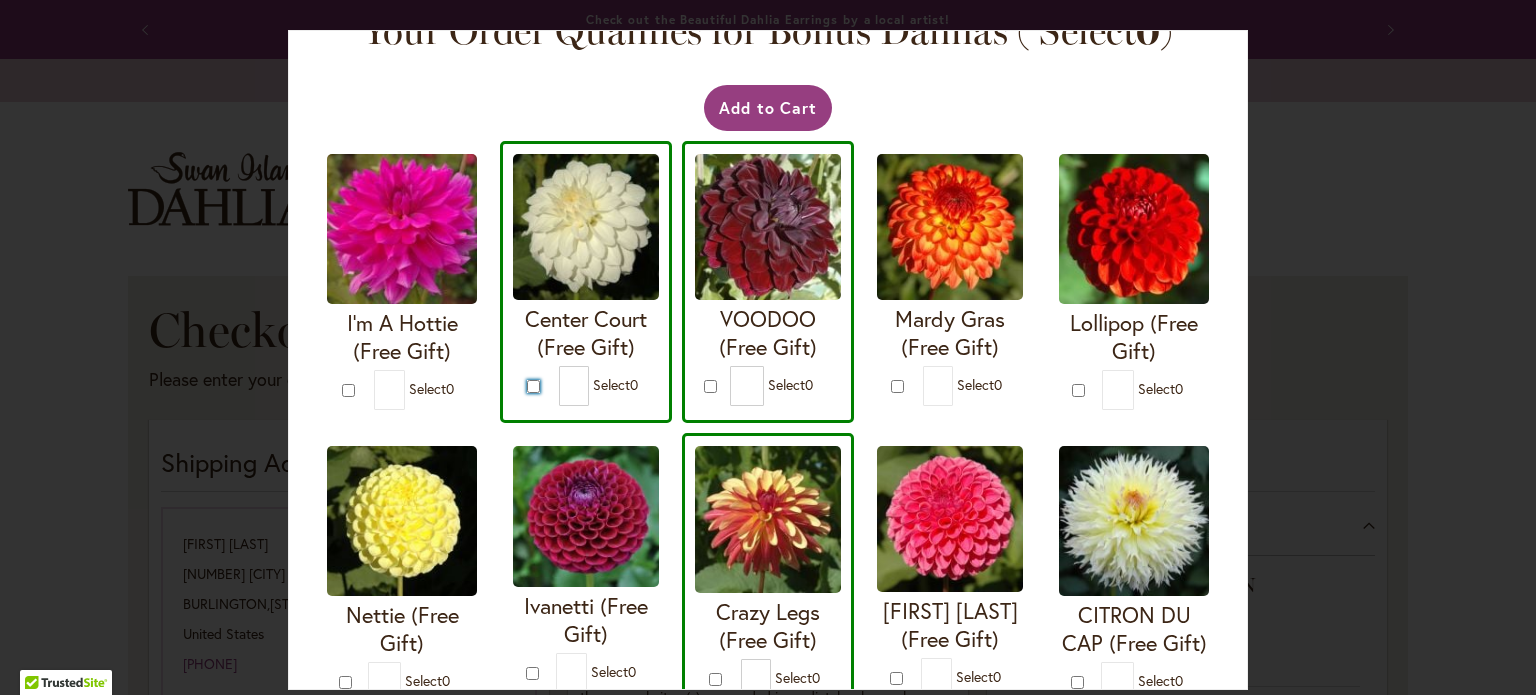 scroll, scrollTop: 0, scrollLeft: 0, axis: both 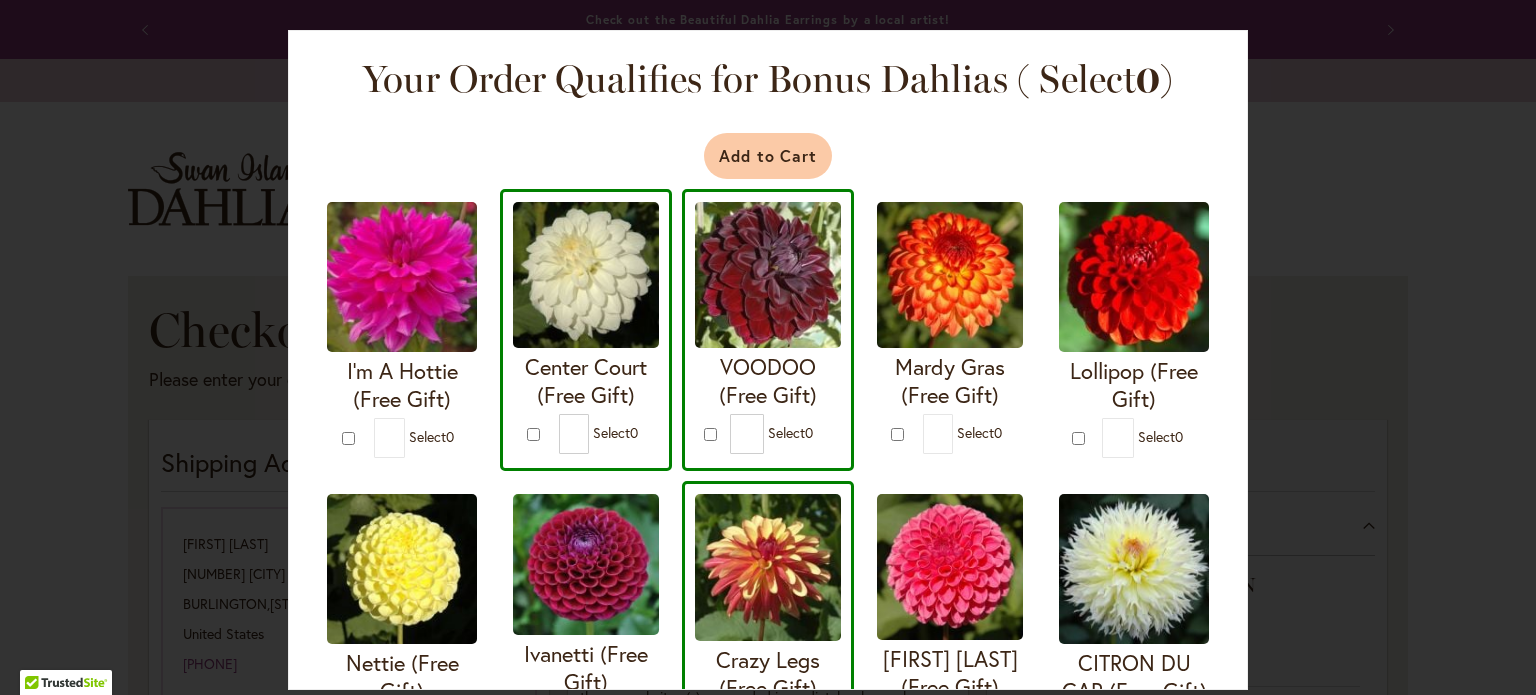 click on "Add to Cart" at bounding box center (768, 156) 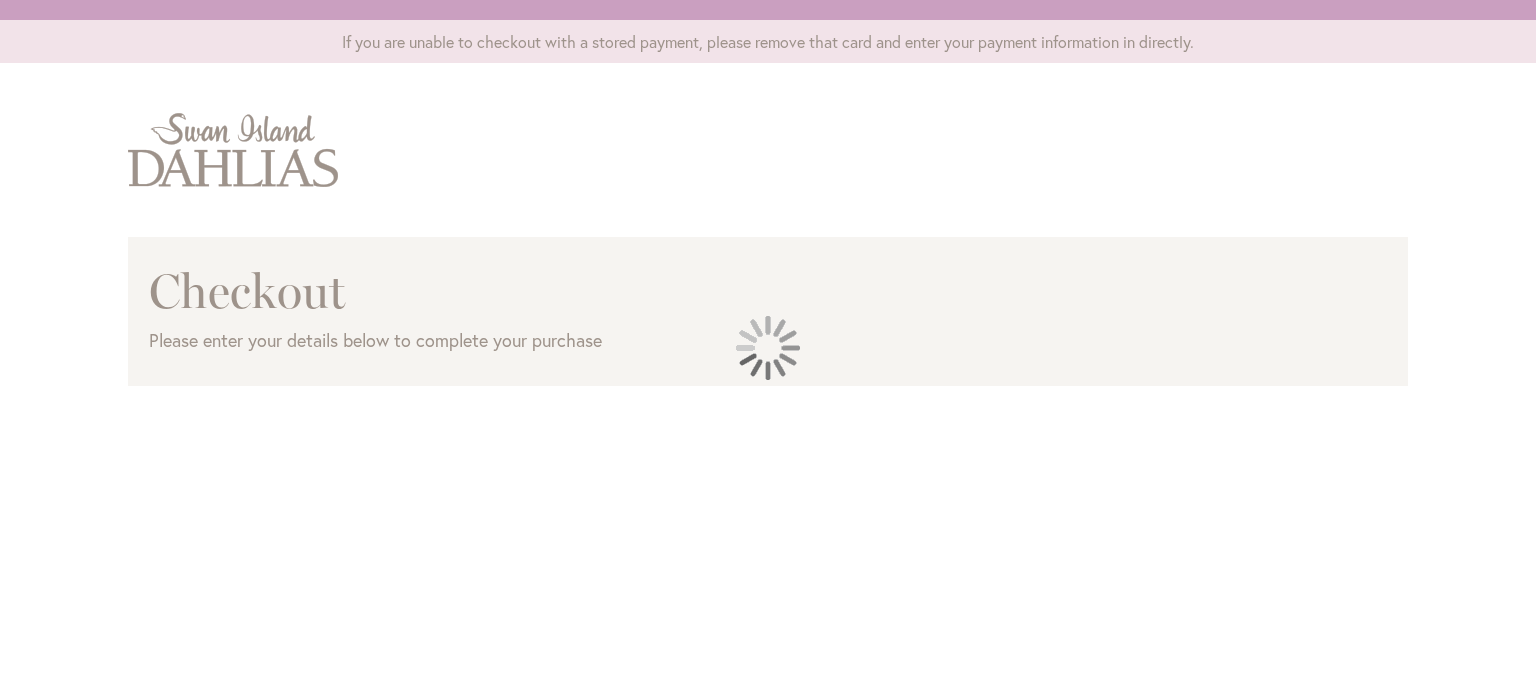 scroll, scrollTop: 0, scrollLeft: 0, axis: both 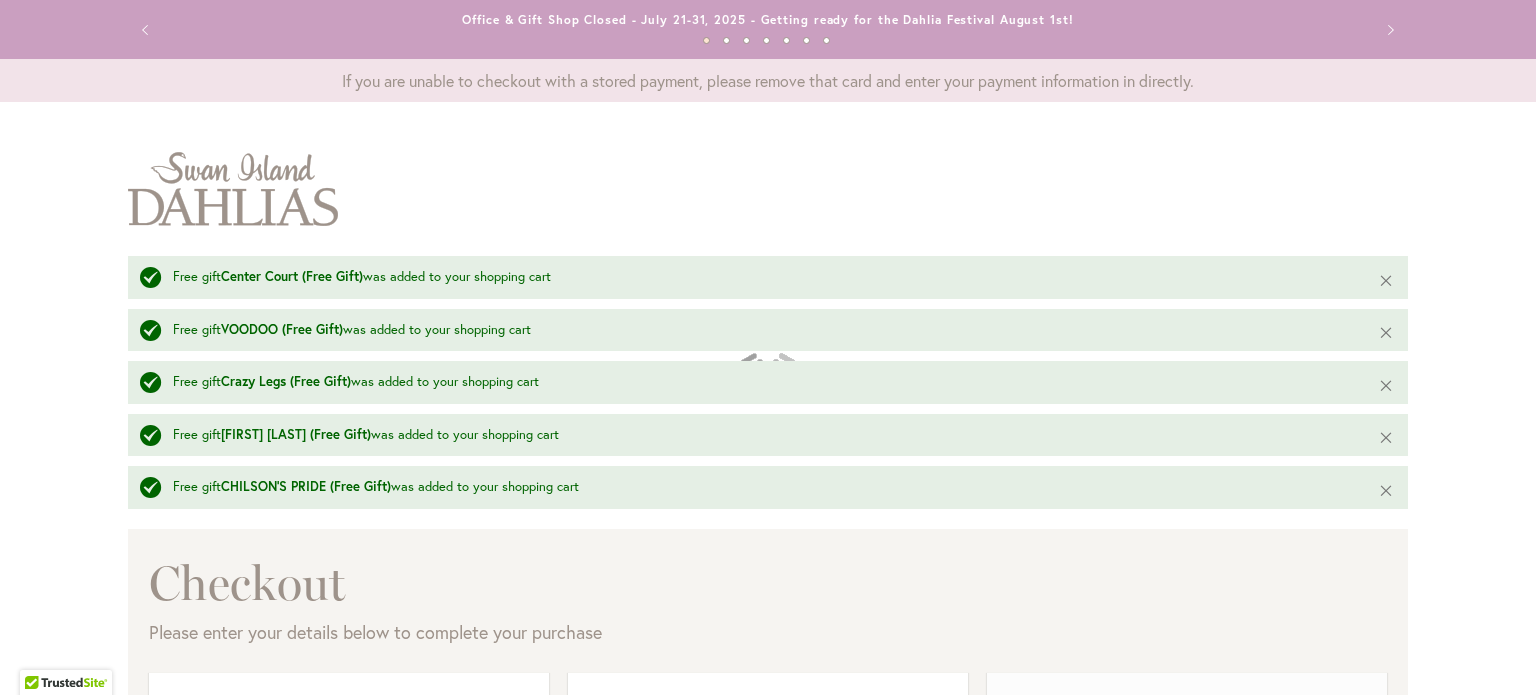 select on "**********" 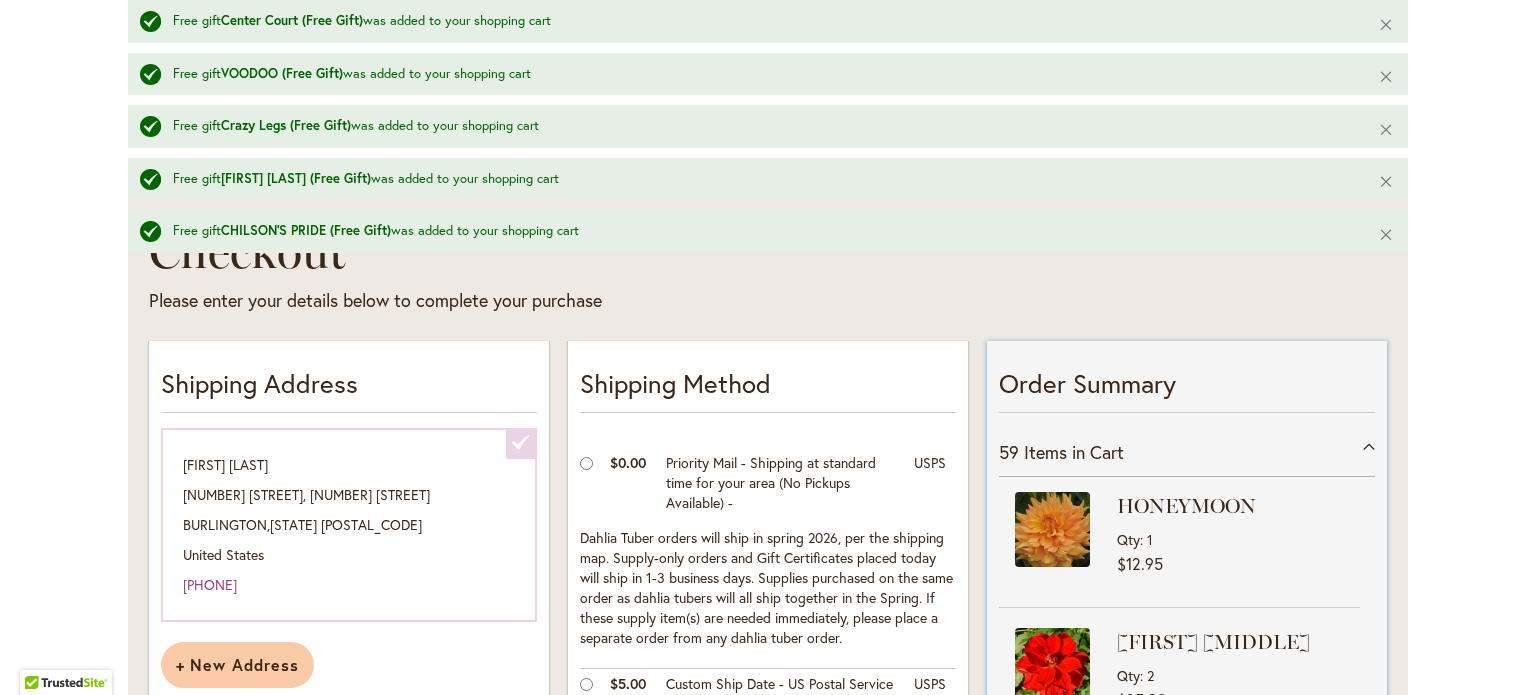 scroll, scrollTop: 400, scrollLeft: 0, axis: vertical 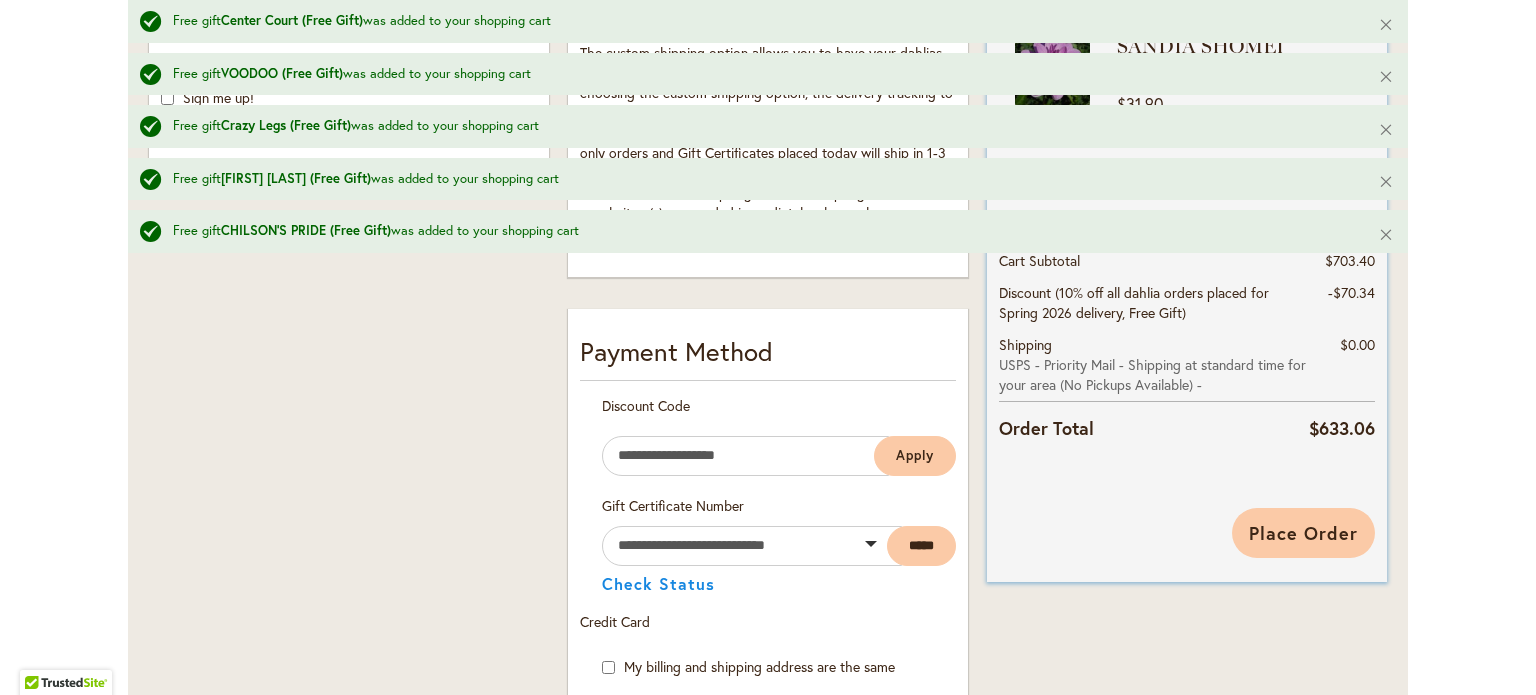 click on "Place Order" at bounding box center [1303, 533] 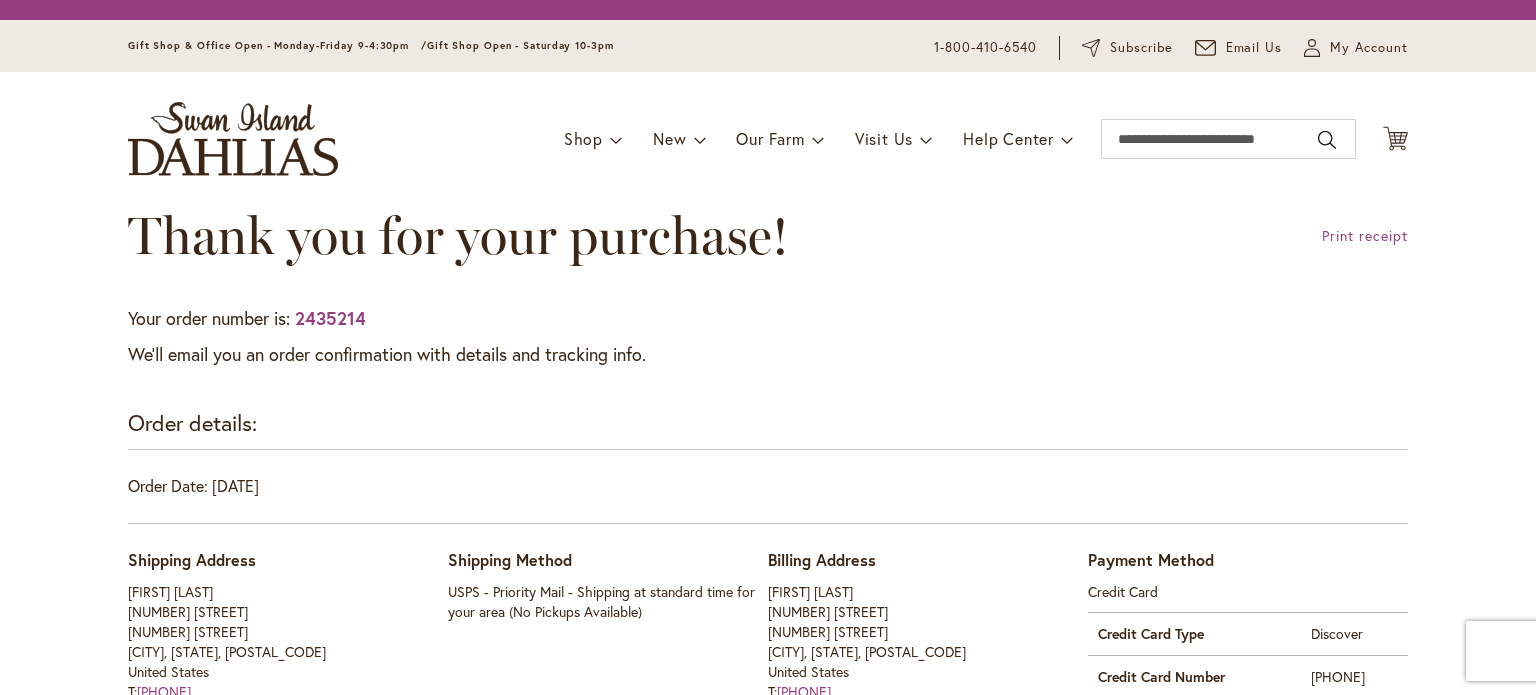 scroll, scrollTop: 0, scrollLeft: 0, axis: both 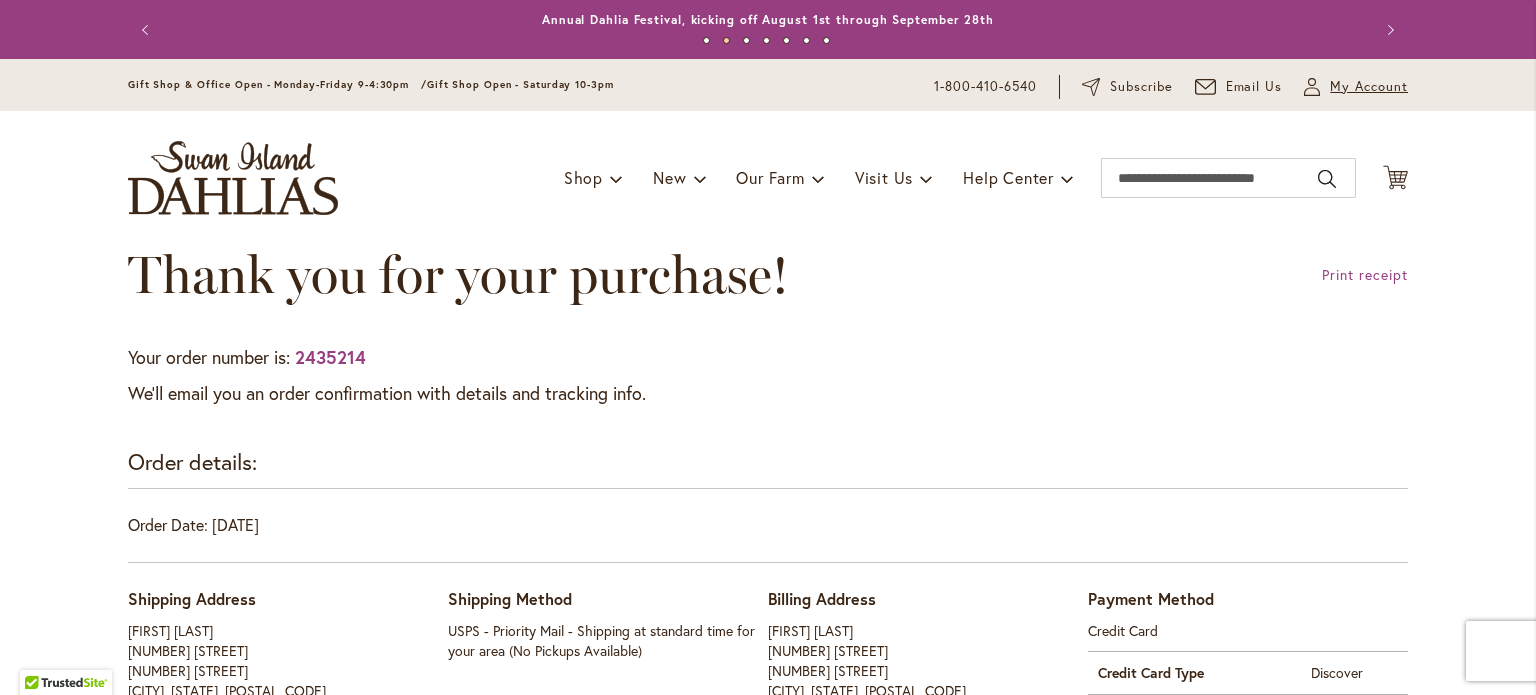 click on "My Account" at bounding box center (1369, 87) 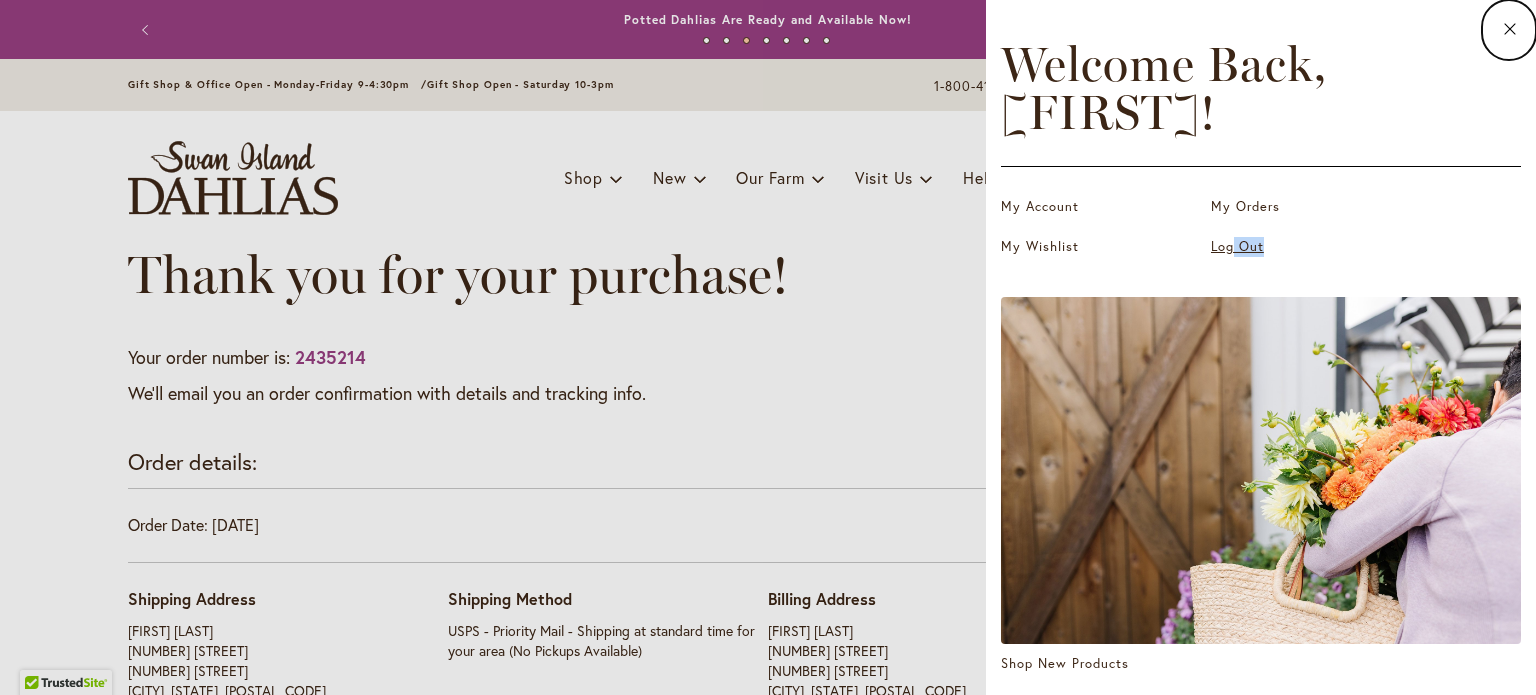 drag, startPoint x: 1230, startPoint y: 267, endPoint x: 1242, endPoint y: 243, distance: 26.832815 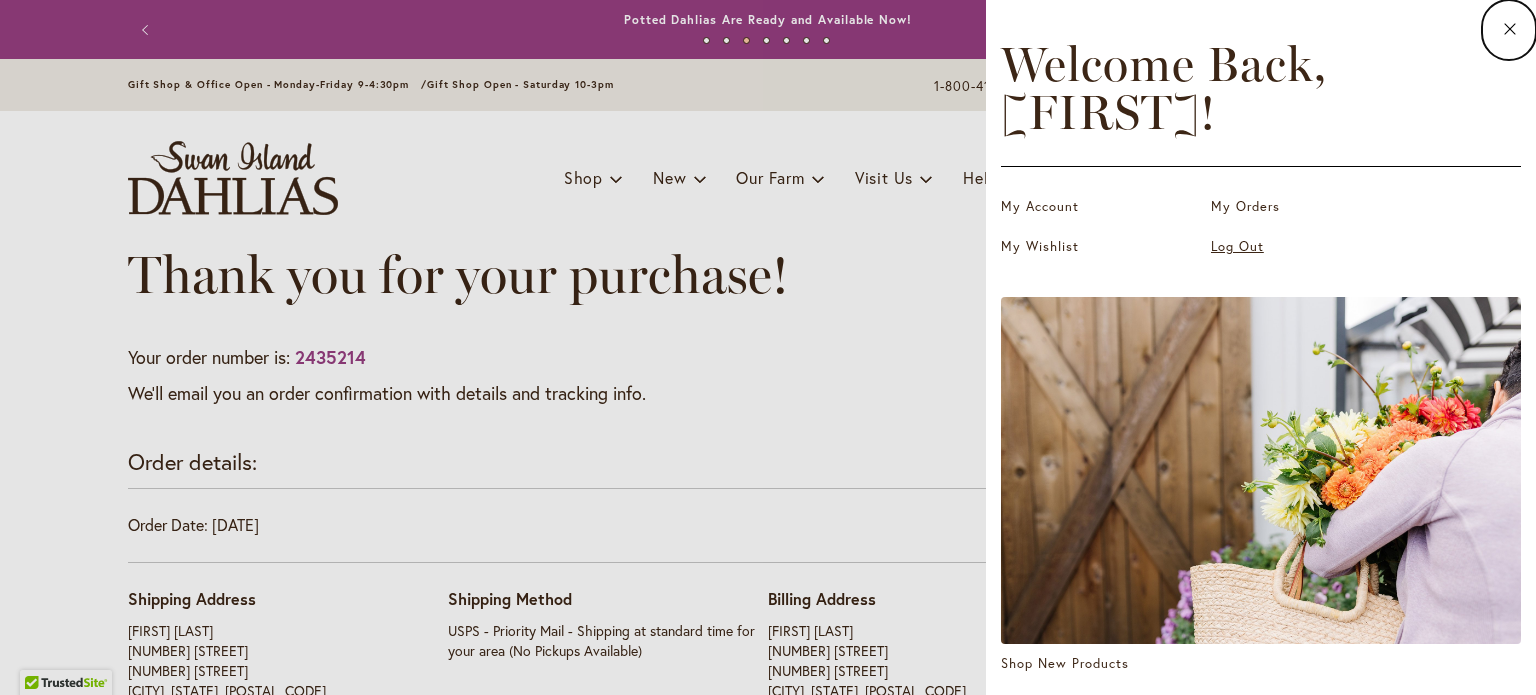 click on "Log Out" at bounding box center [1311, 247] 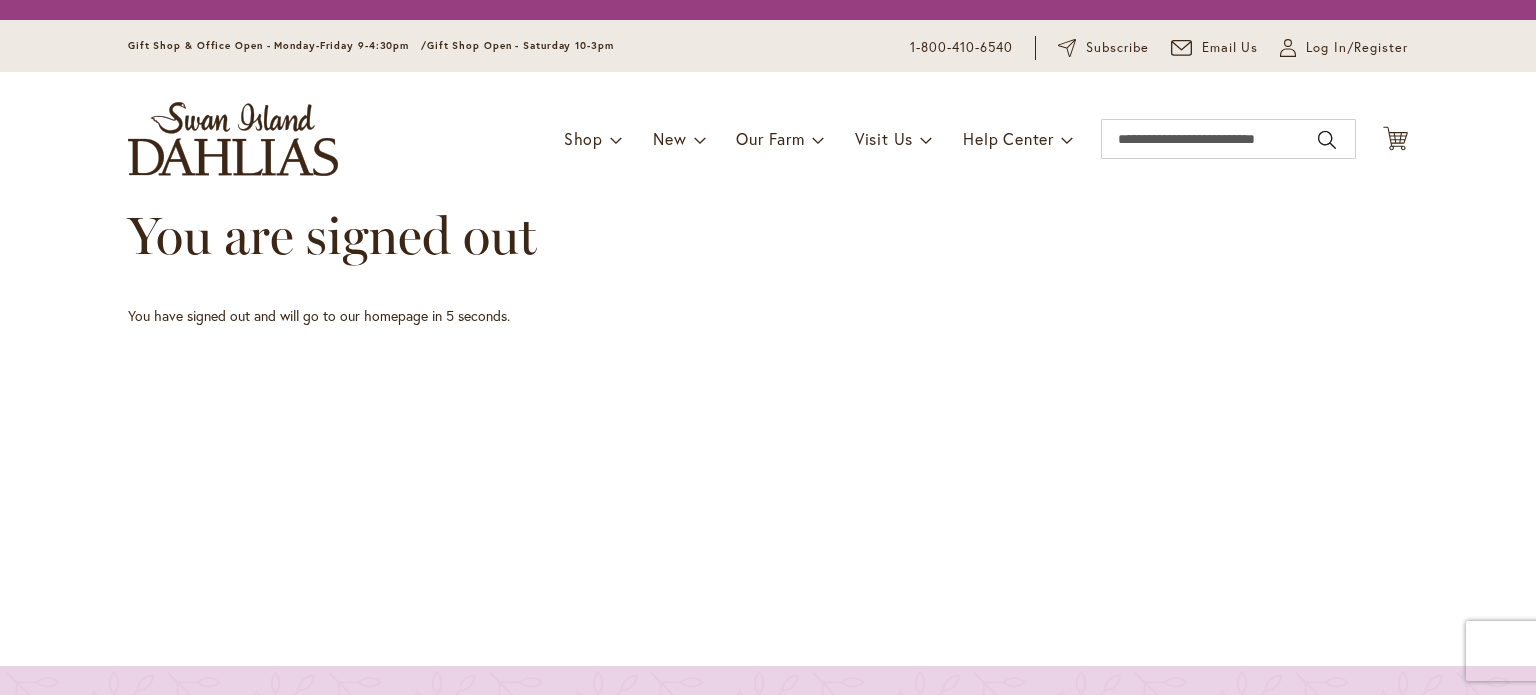 scroll, scrollTop: 0, scrollLeft: 0, axis: both 